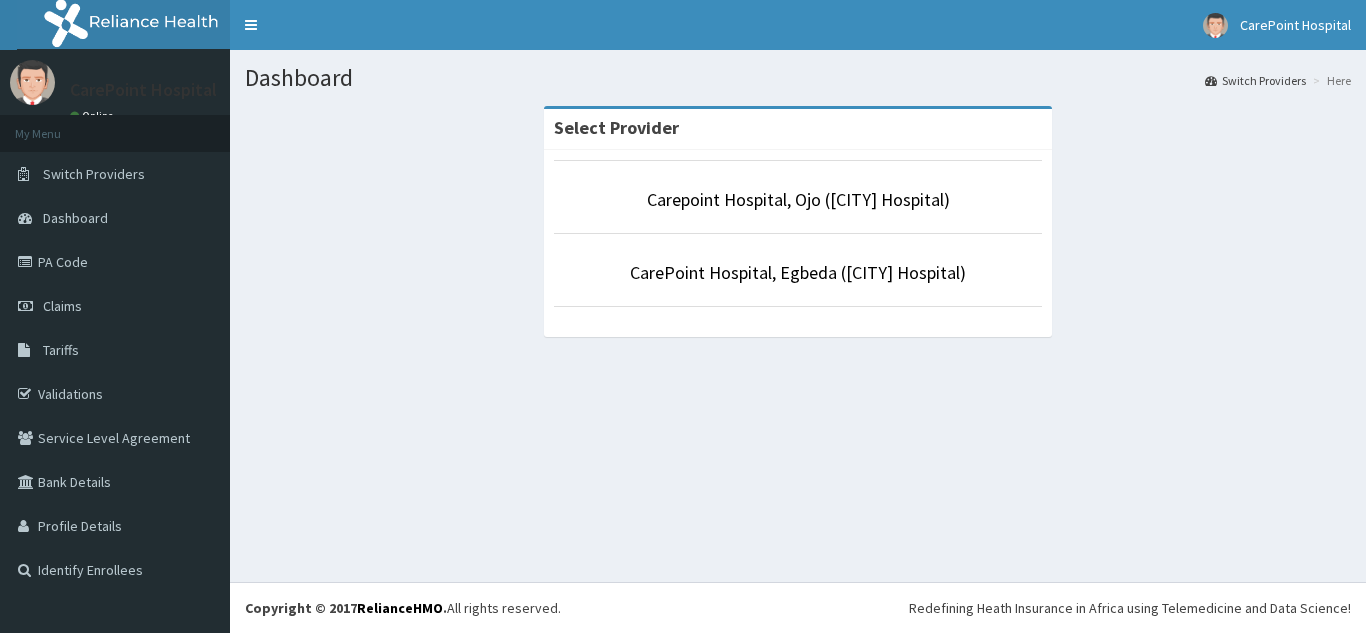 scroll, scrollTop: 0, scrollLeft: 0, axis: both 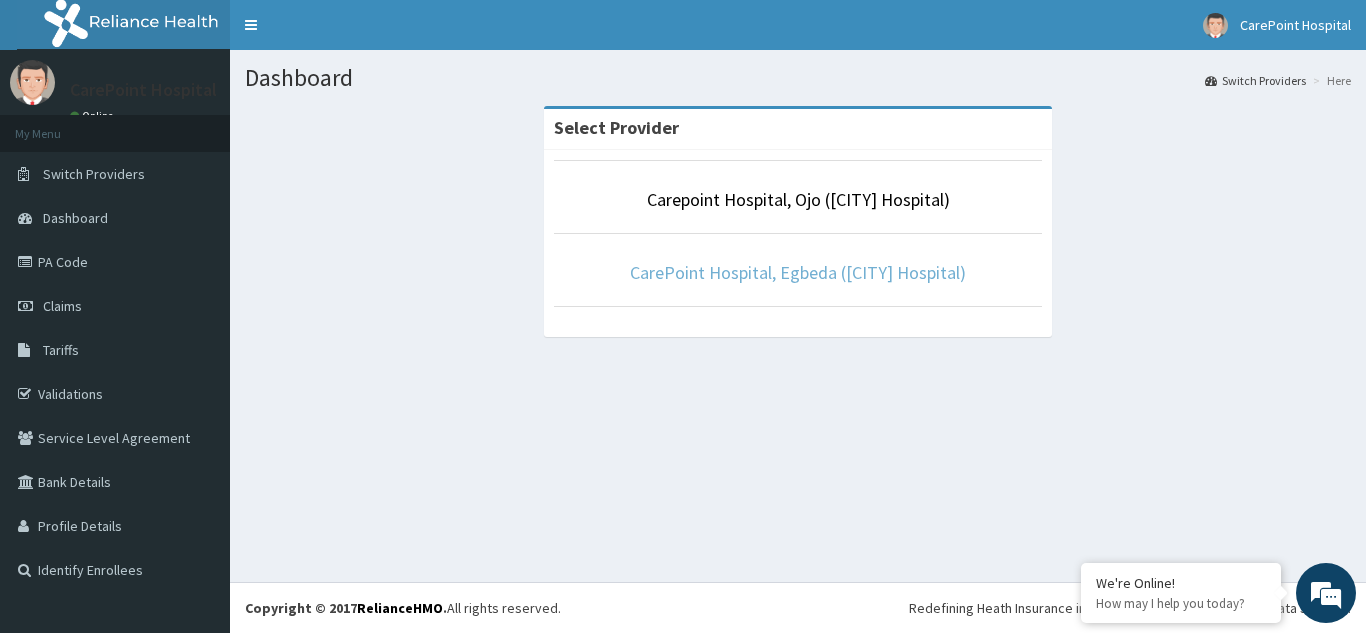 drag, startPoint x: 773, startPoint y: 281, endPoint x: 764, endPoint y: 272, distance: 12.727922 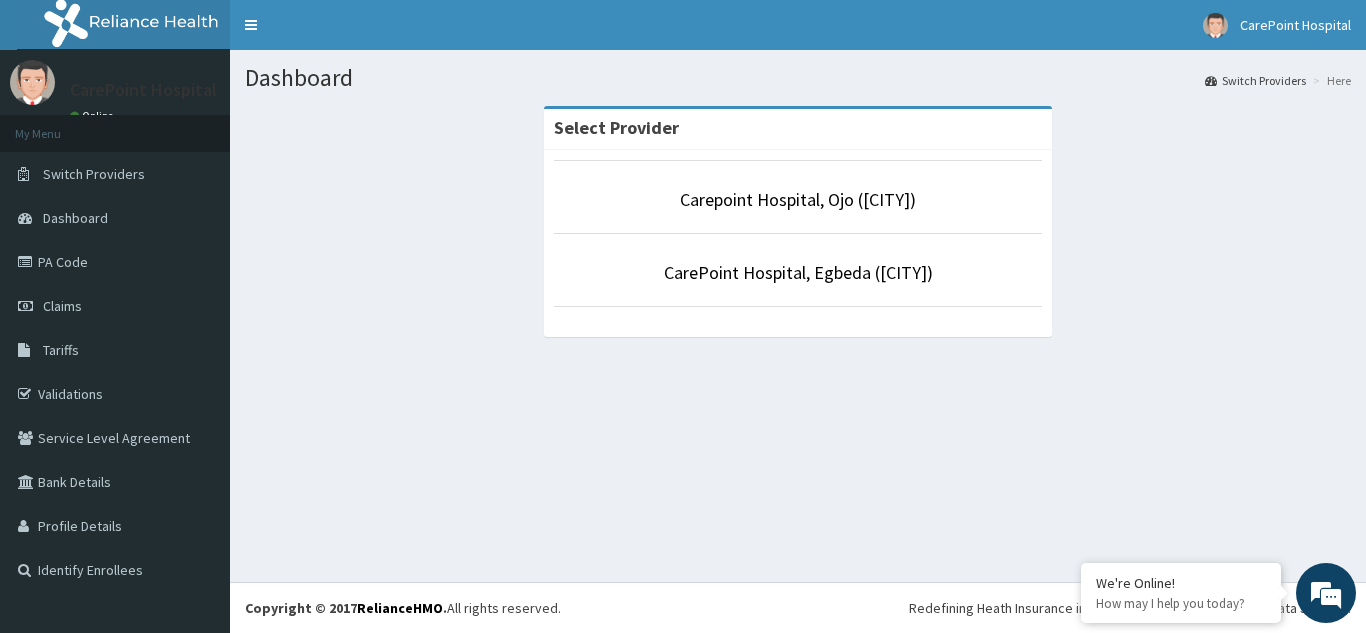 scroll, scrollTop: 0, scrollLeft: 0, axis: both 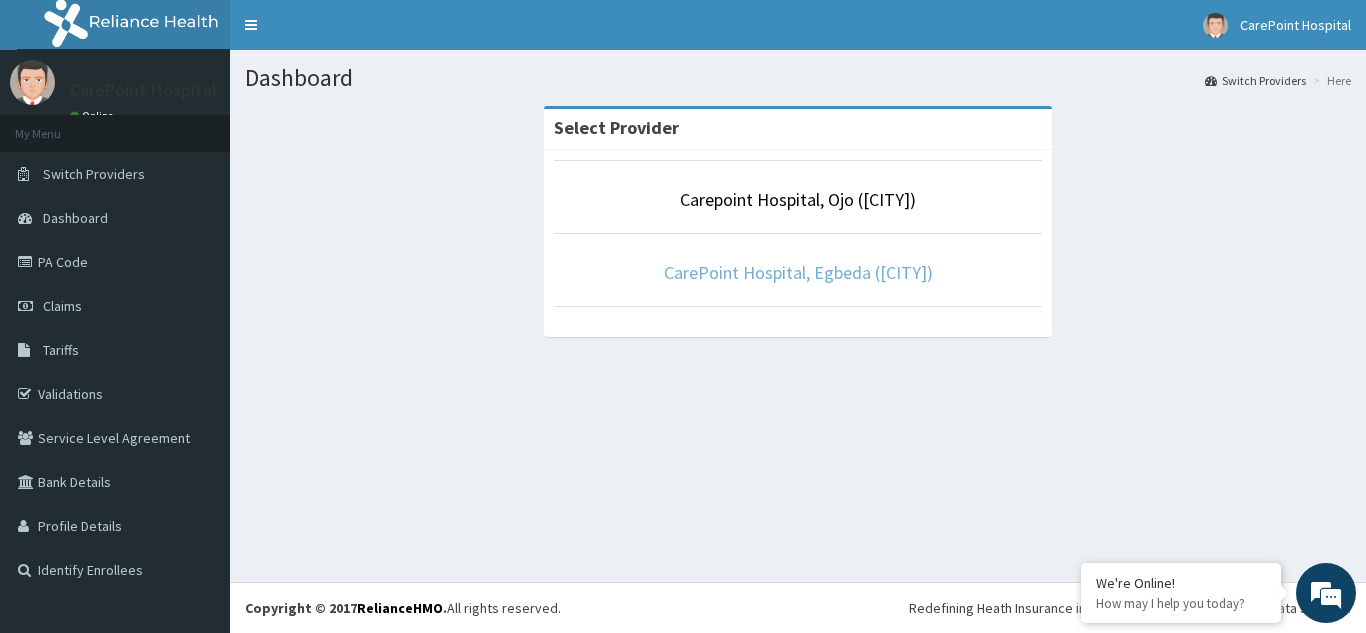 click on "CarePoint Hospital, Egbeda (Shefi Hospital)" at bounding box center [798, 273] 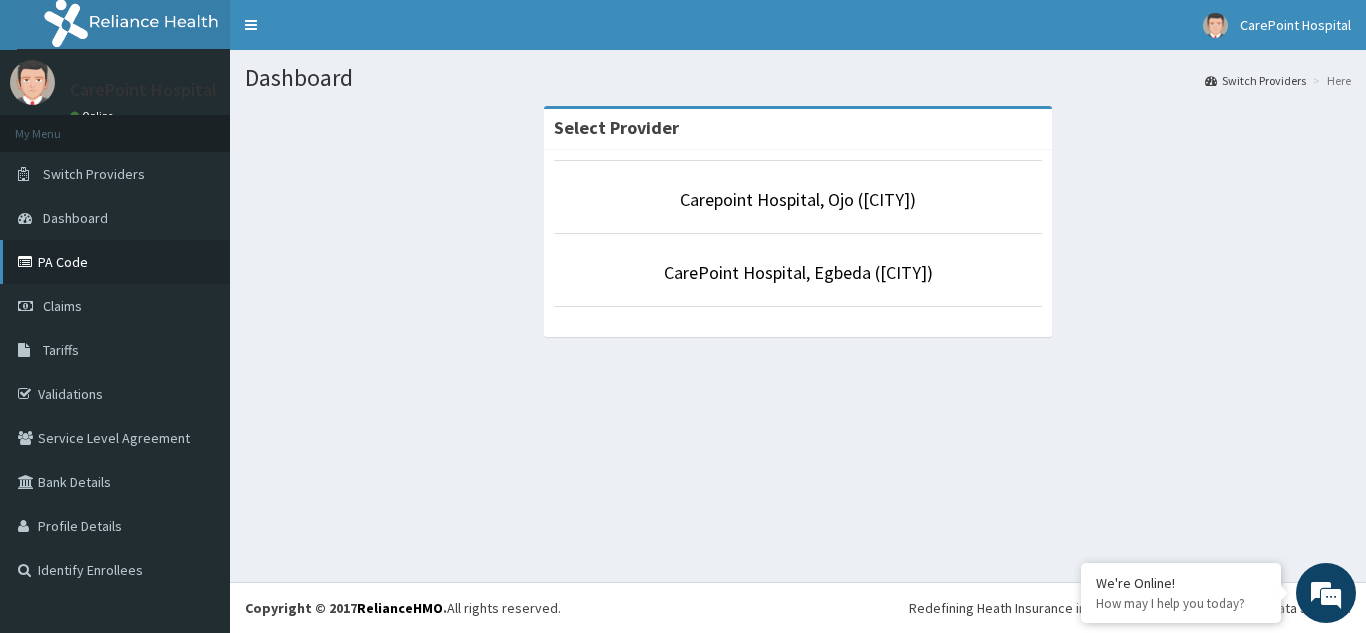 click on "PA Code" at bounding box center (115, 262) 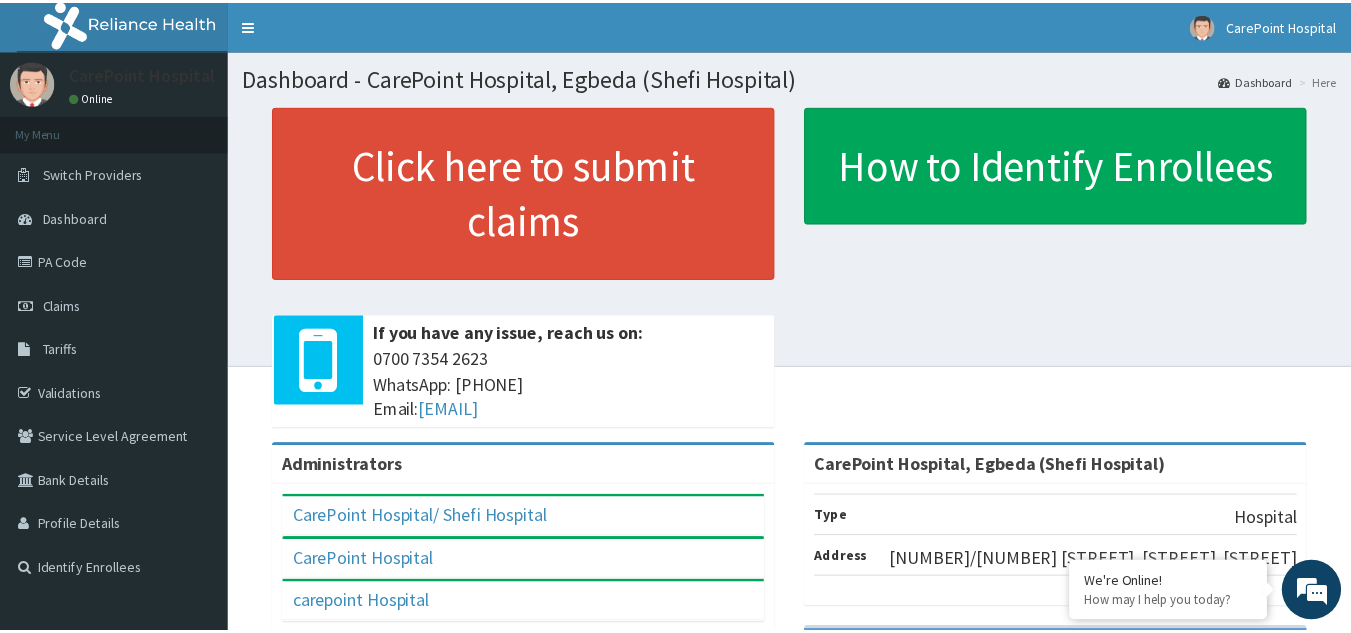 scroll, scrollTop: 0, scrollLeft: 0, axis: both 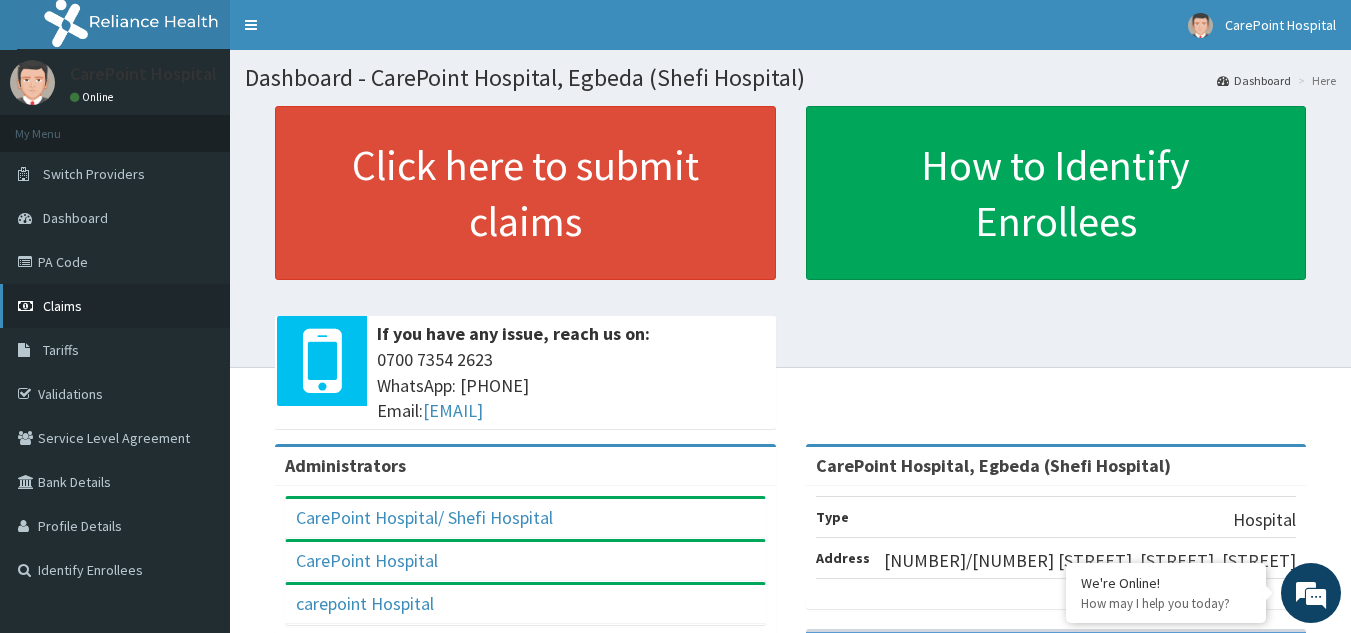 click on "Claims" at bounding box center (62, 306) 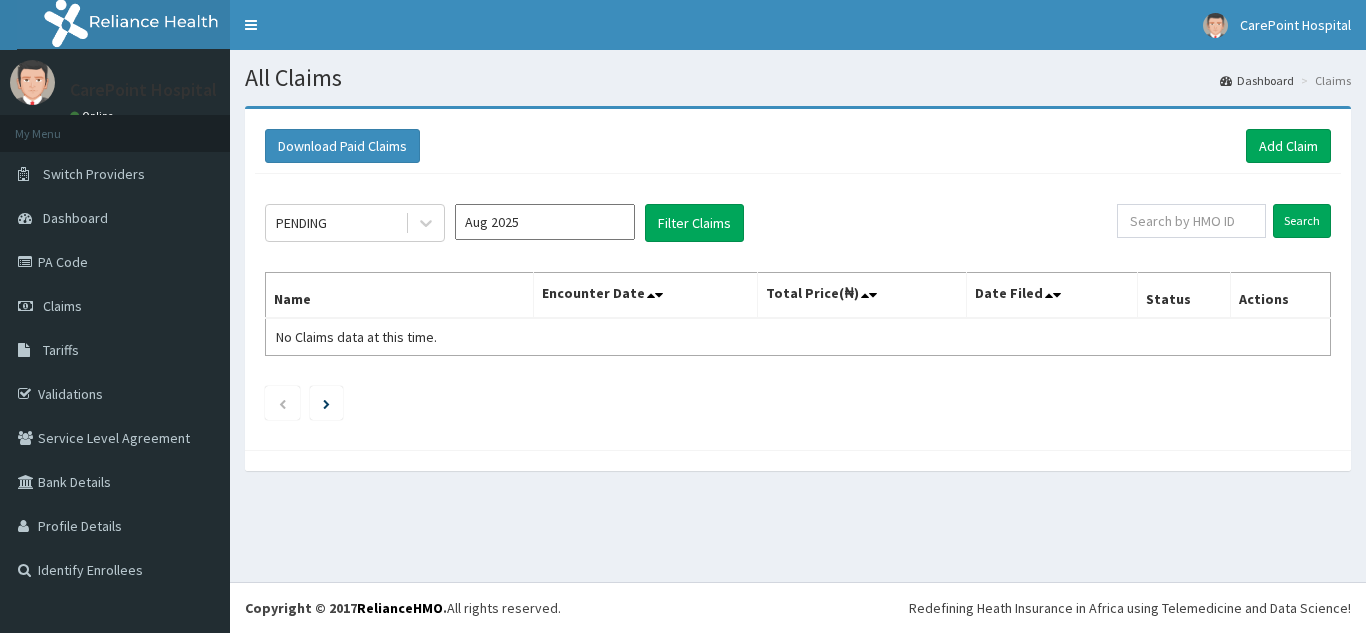 scroll, scrollTop: 0, scrollLeft: 0, axis: both 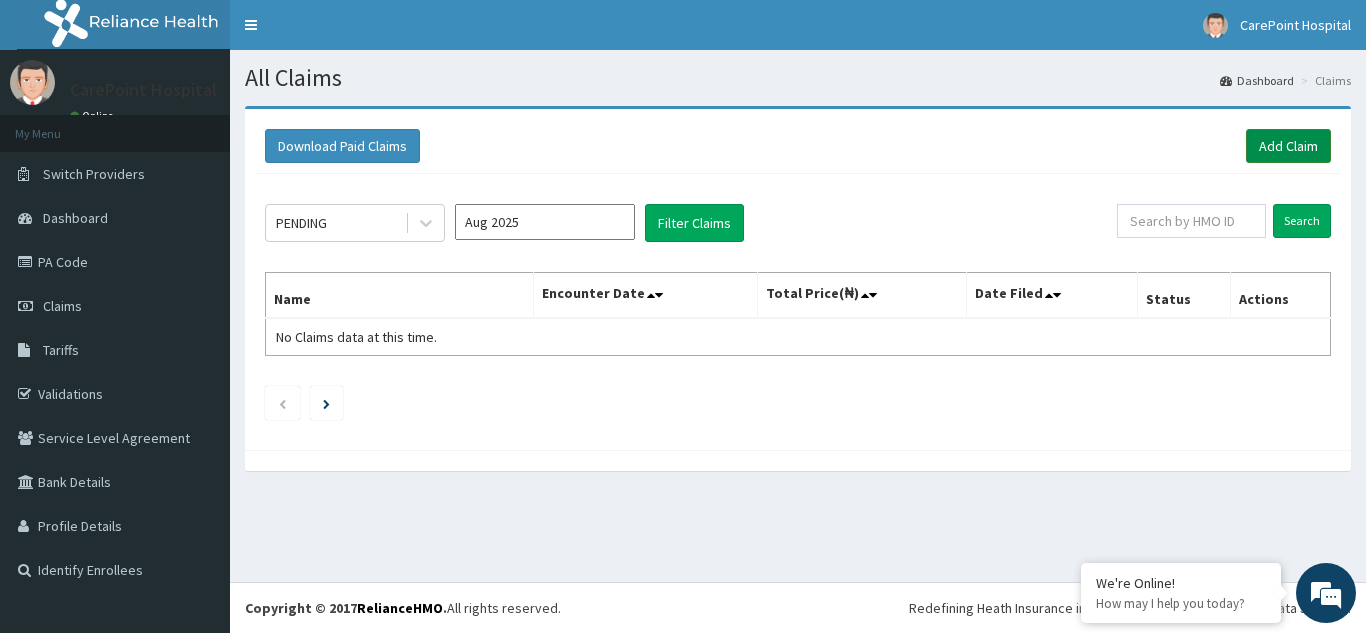 click on "Add Claim" at bounding box center [1288, 146] 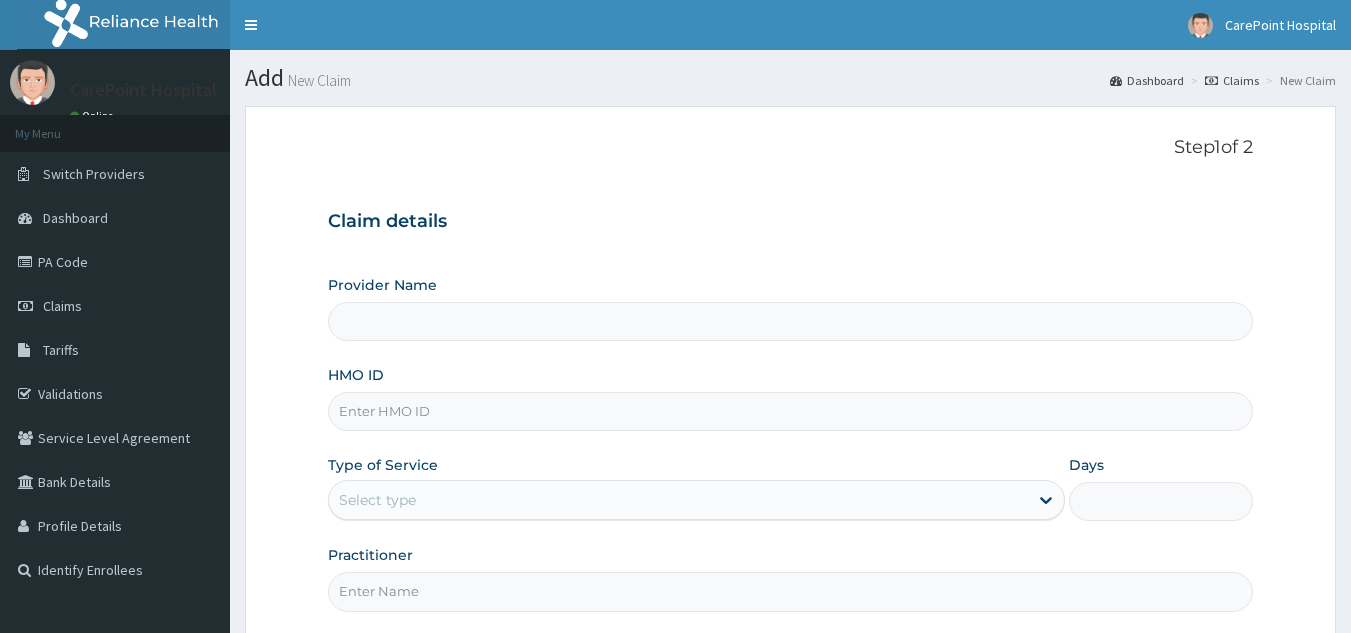 scroll, scrollTop: 0, scrollLeft: 0, axis: both 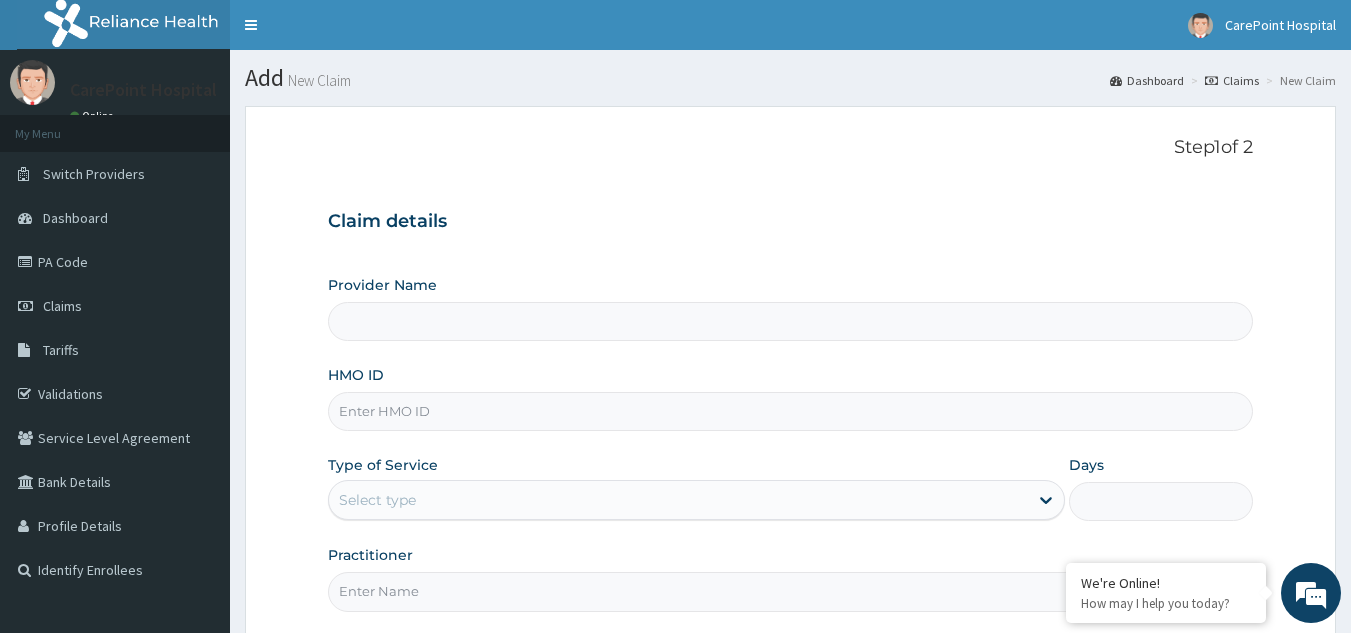 type on "CarePoint Hospital, Egbeda (Shefi Hospital)" 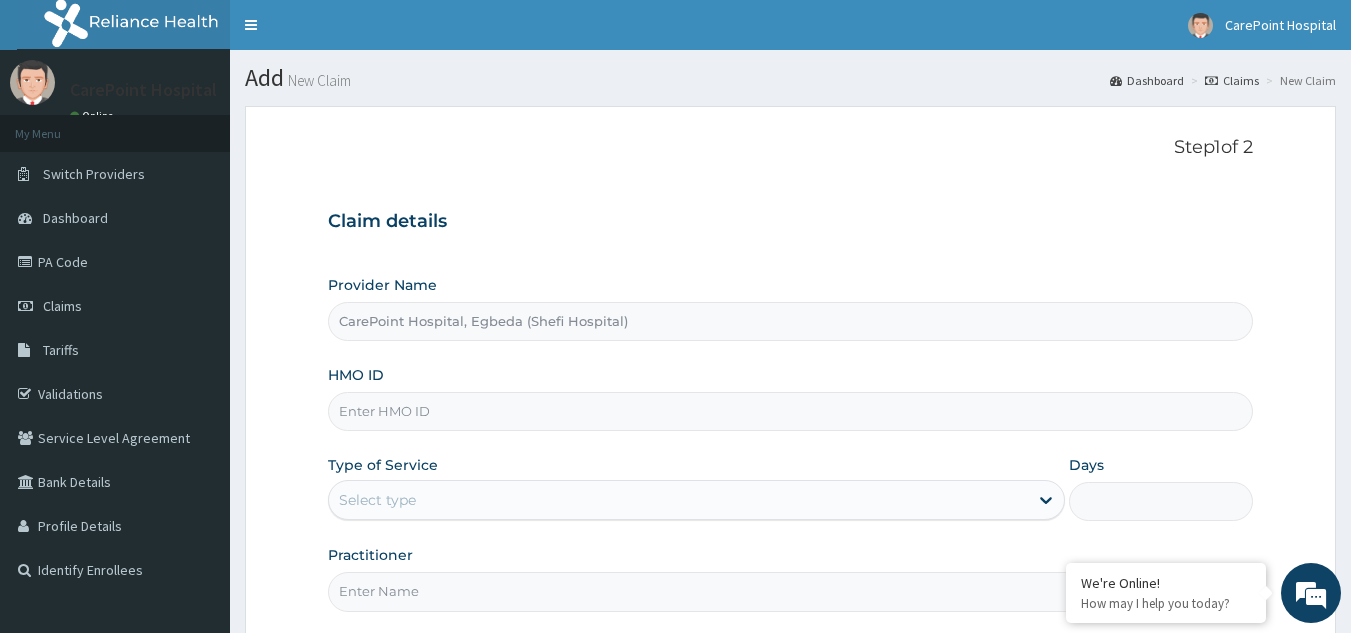 click on "HMO ID" at bounding box center (791, 411) 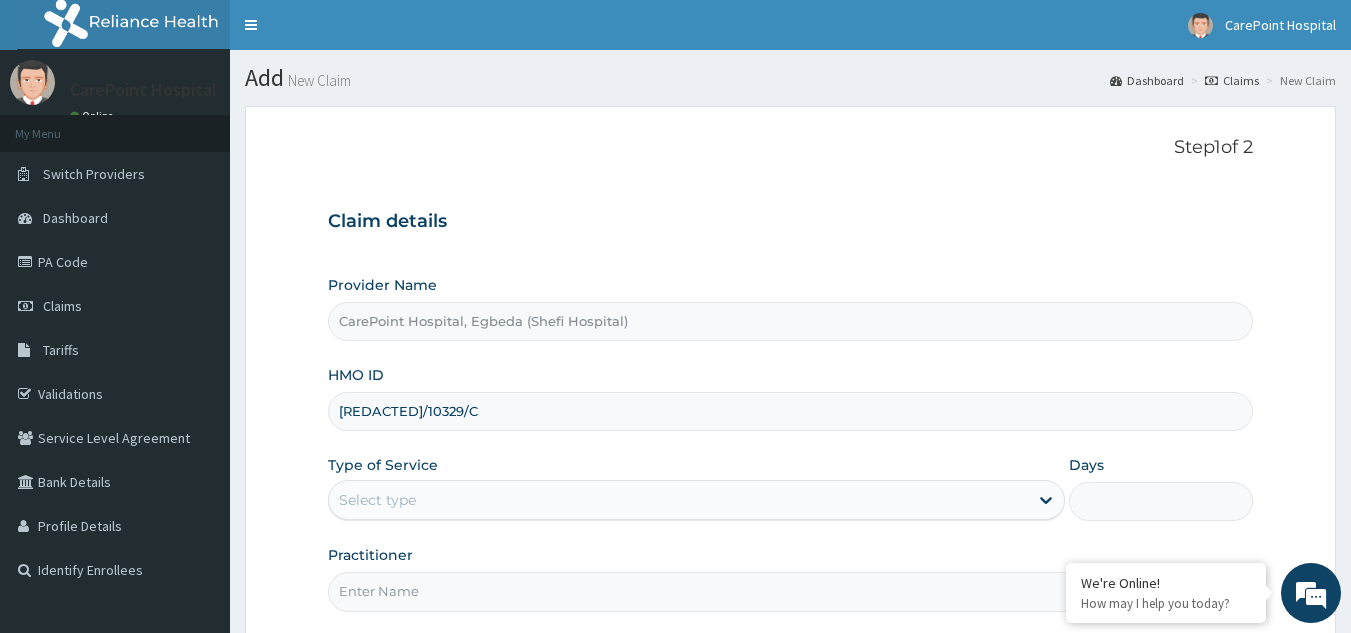 type on "PMH/10329/C" 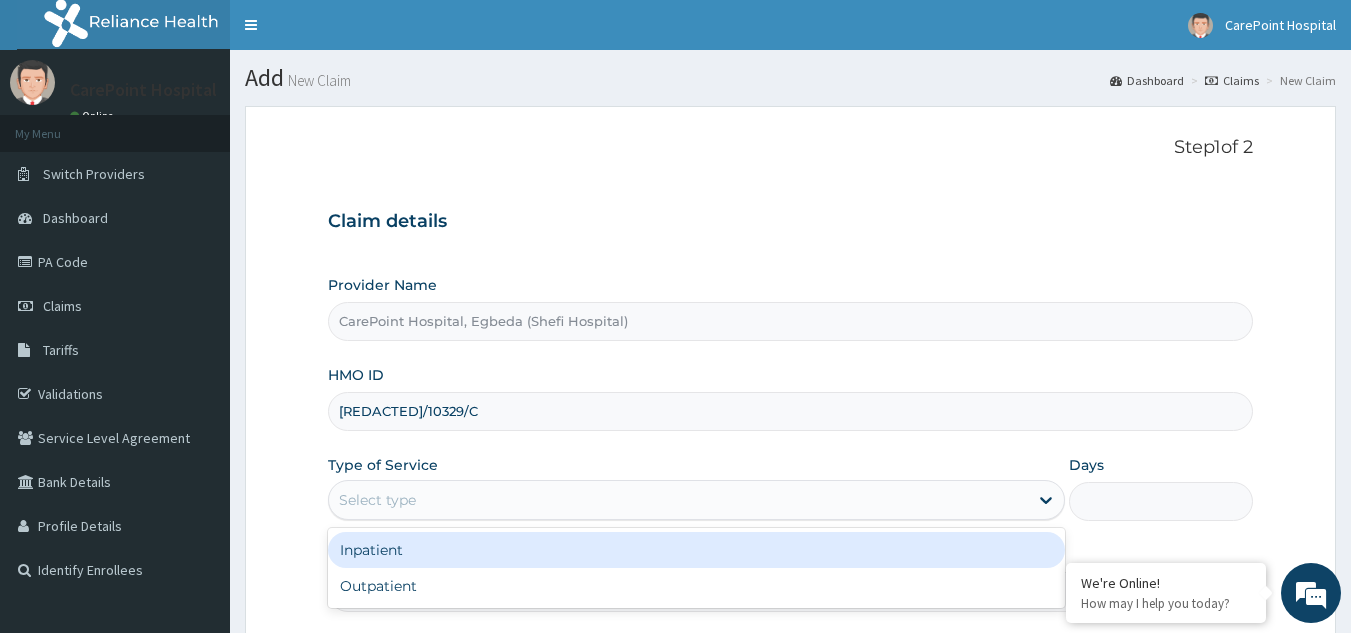 click on "Inpatient" at bounding box center [696, 550] 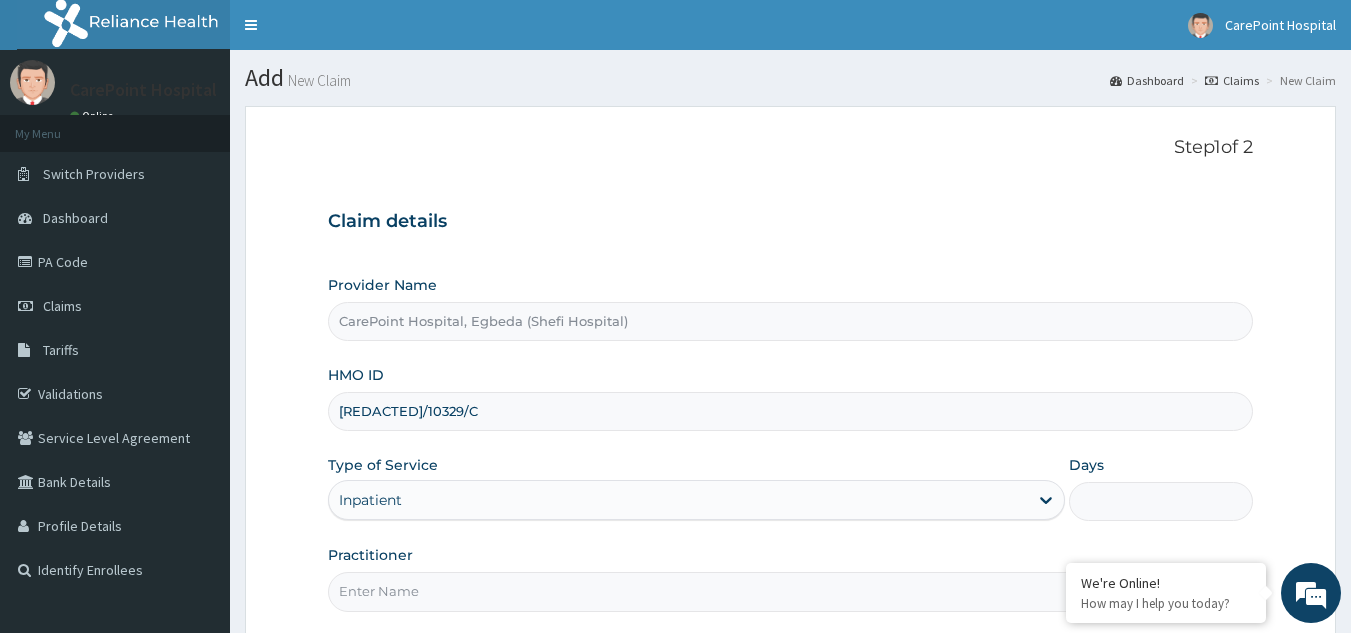 click on "Practitioner" at bounding box center (791, 591) 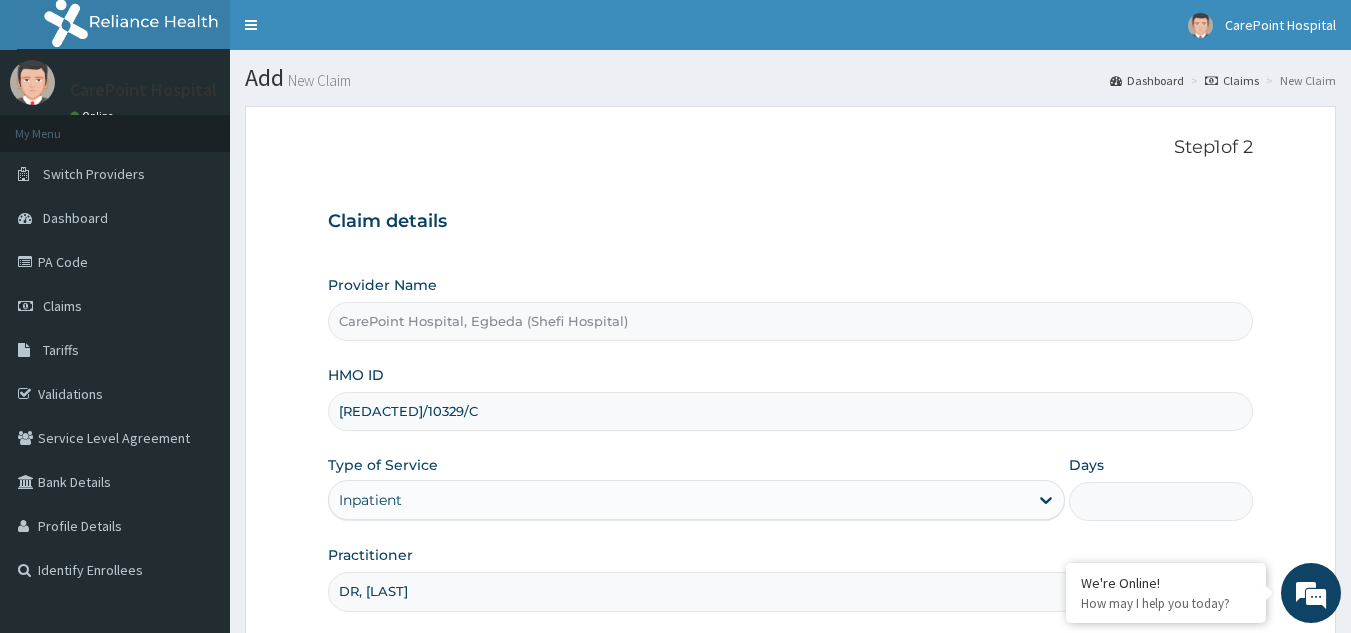 scroll, scrollTop: 0, scrollLeft: 0, axis: both 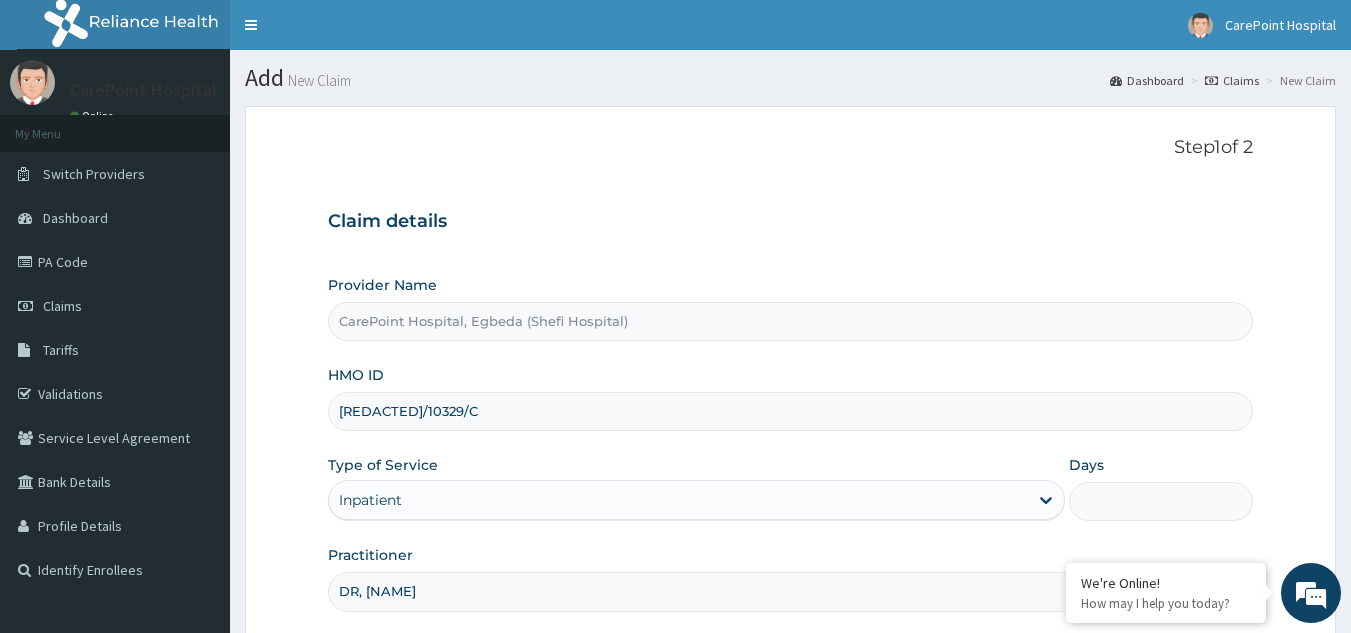 type on "DR, Steve" 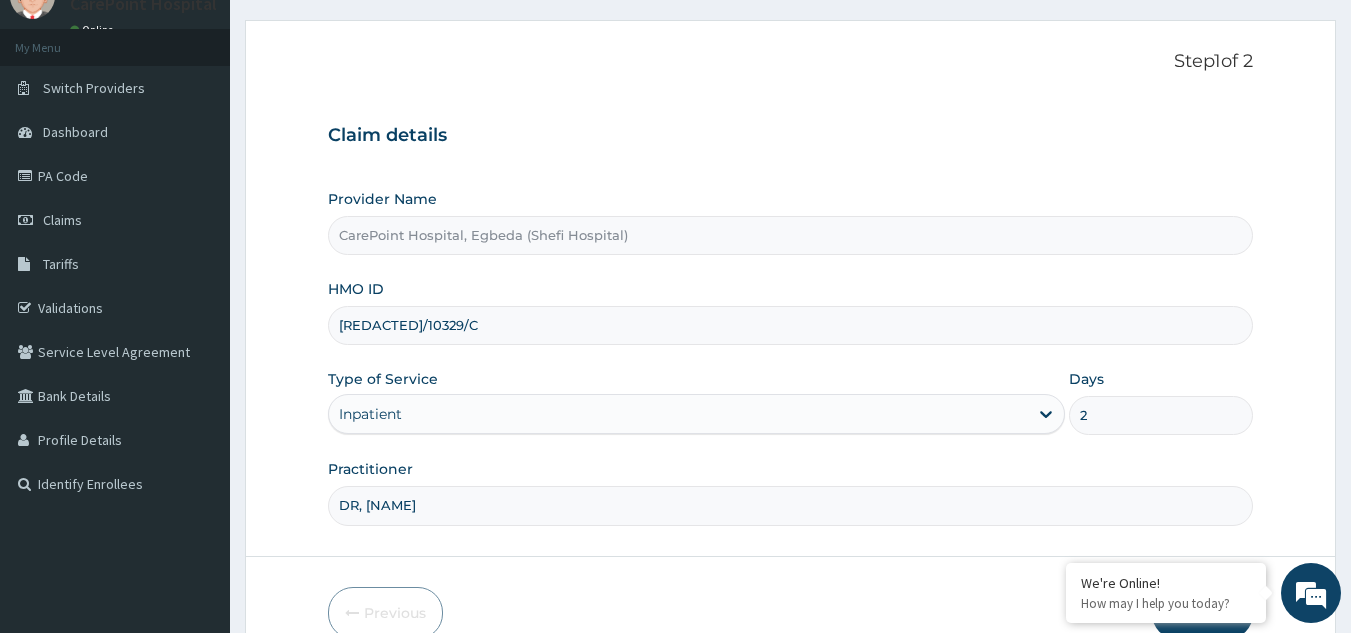 scroll, scrollTop: 189, scrollLeft: 0, axis: vertical 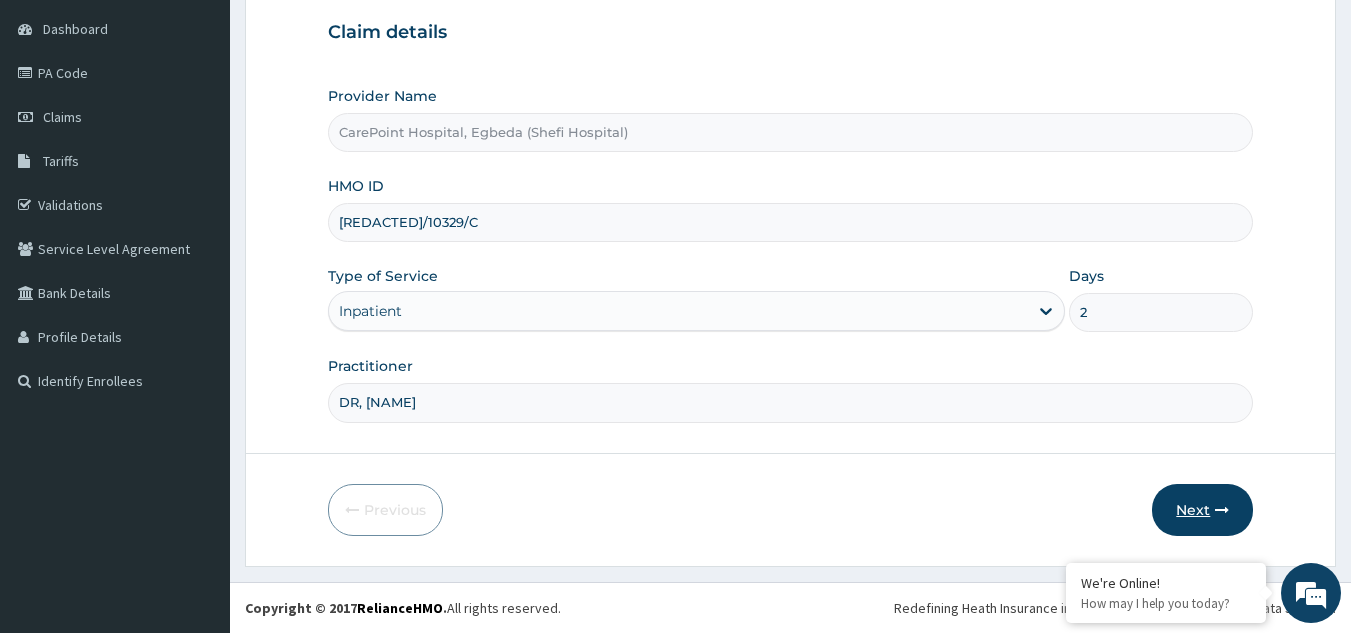type on "2" 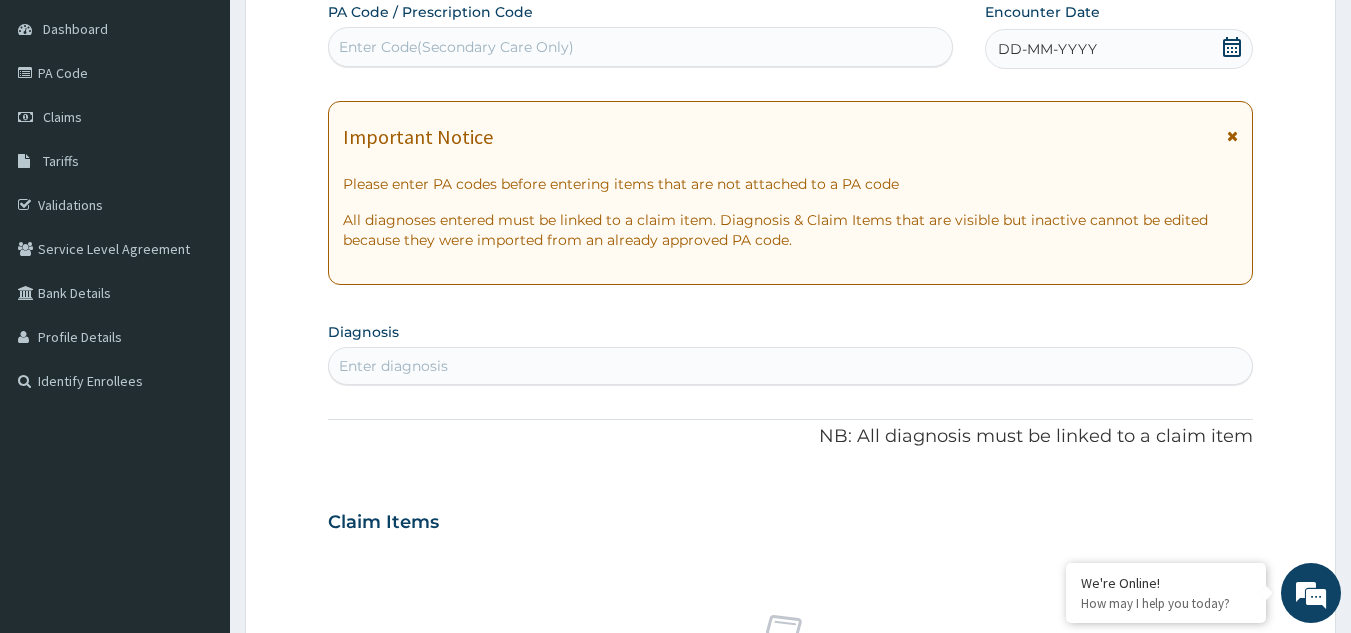 scroll, scrollTop: 0, scrollLeft: 0, axis: both 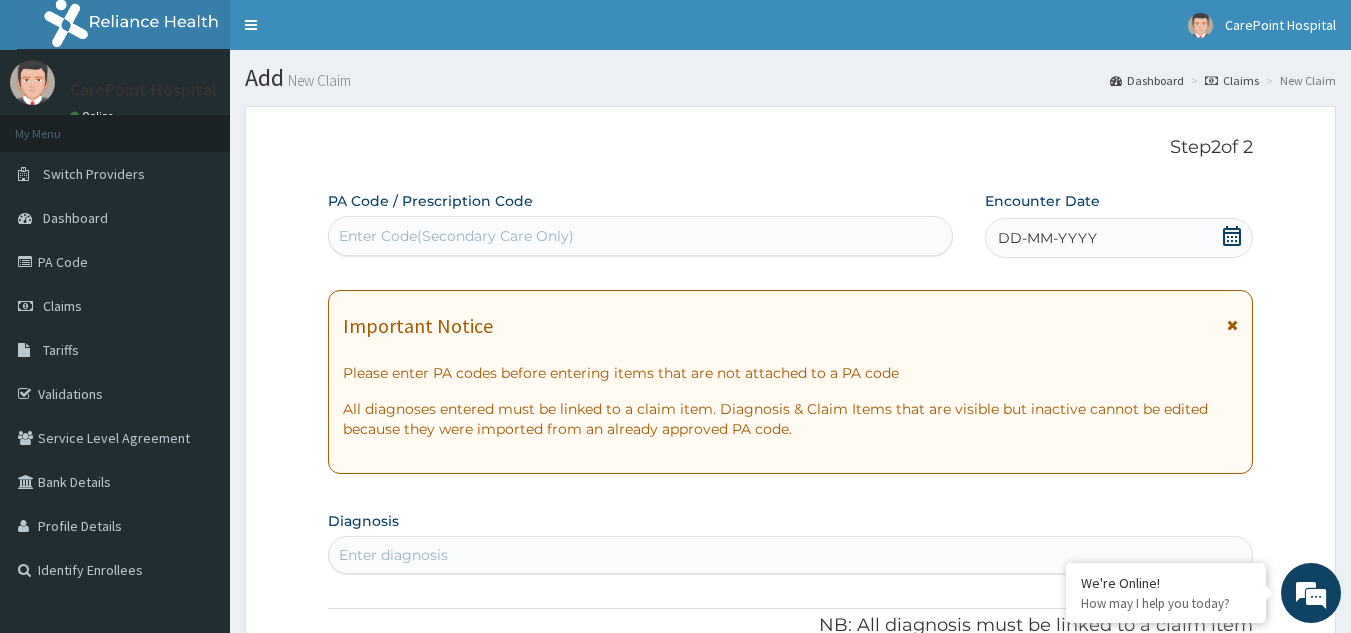 click on "Enter Code(Secondary Care Only)" at bounding box center [641, 236] 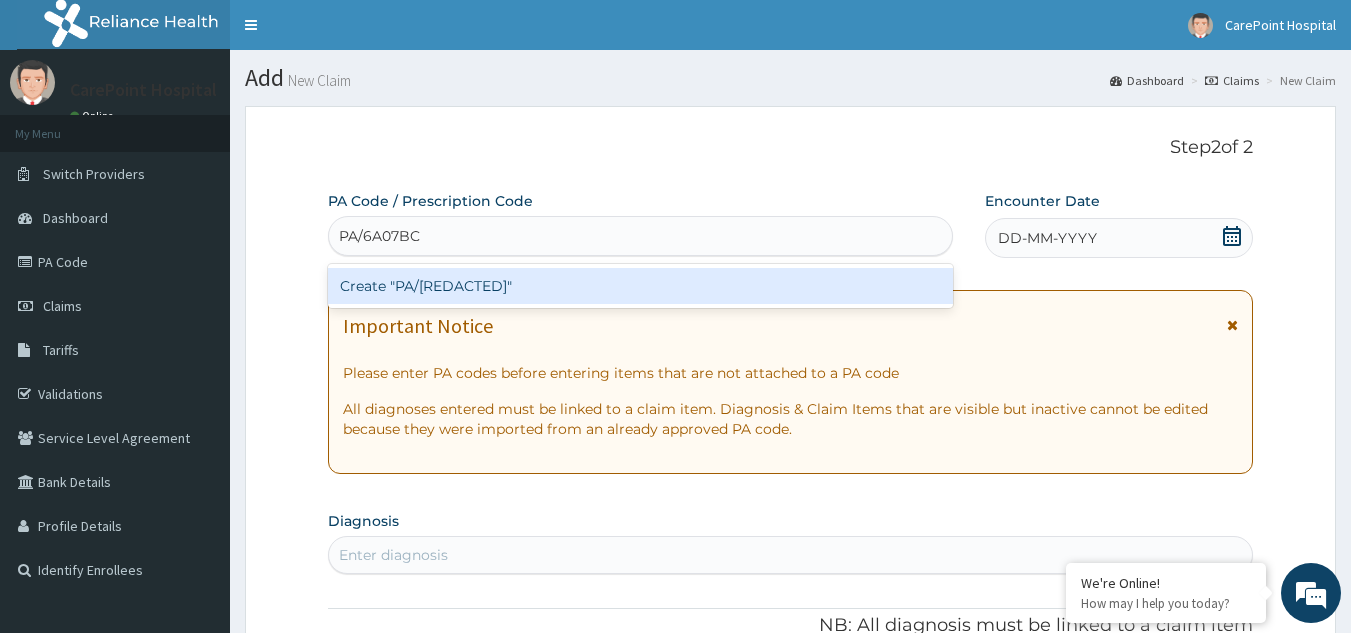 click on "Create "PA/6A07BC"" at bounding box center (641, 286) 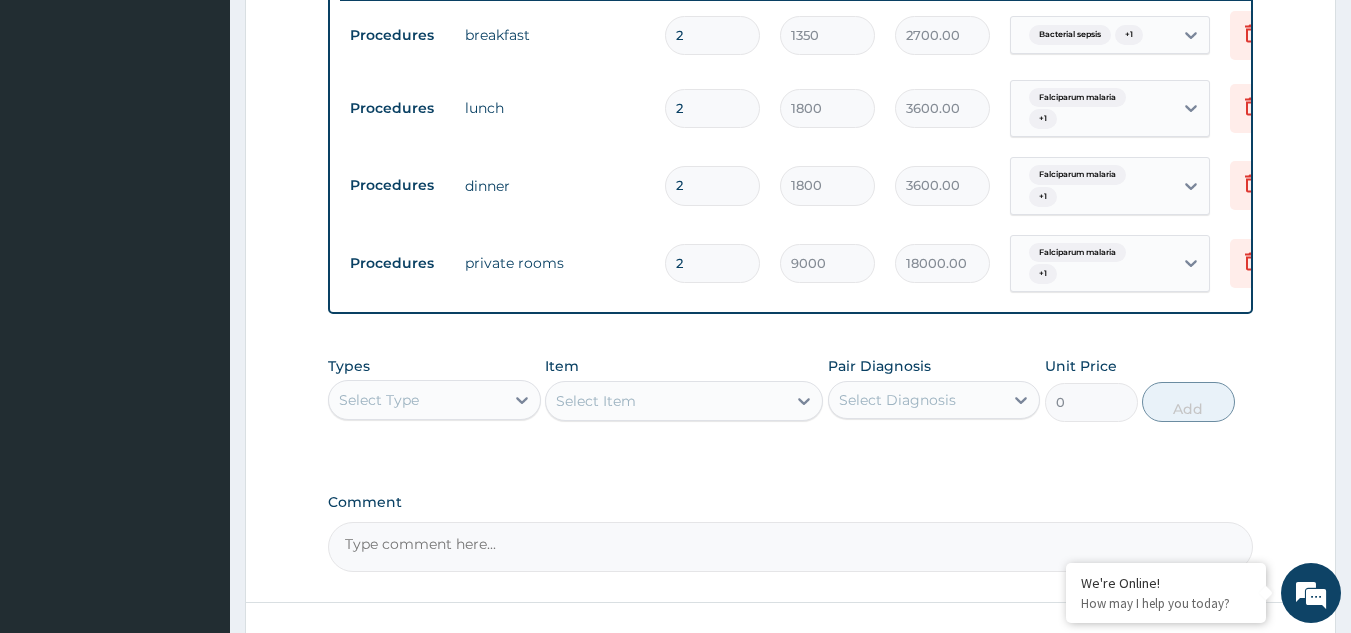 scroll, scrollTop: 761, scrollLeft: 0, axis: vertical 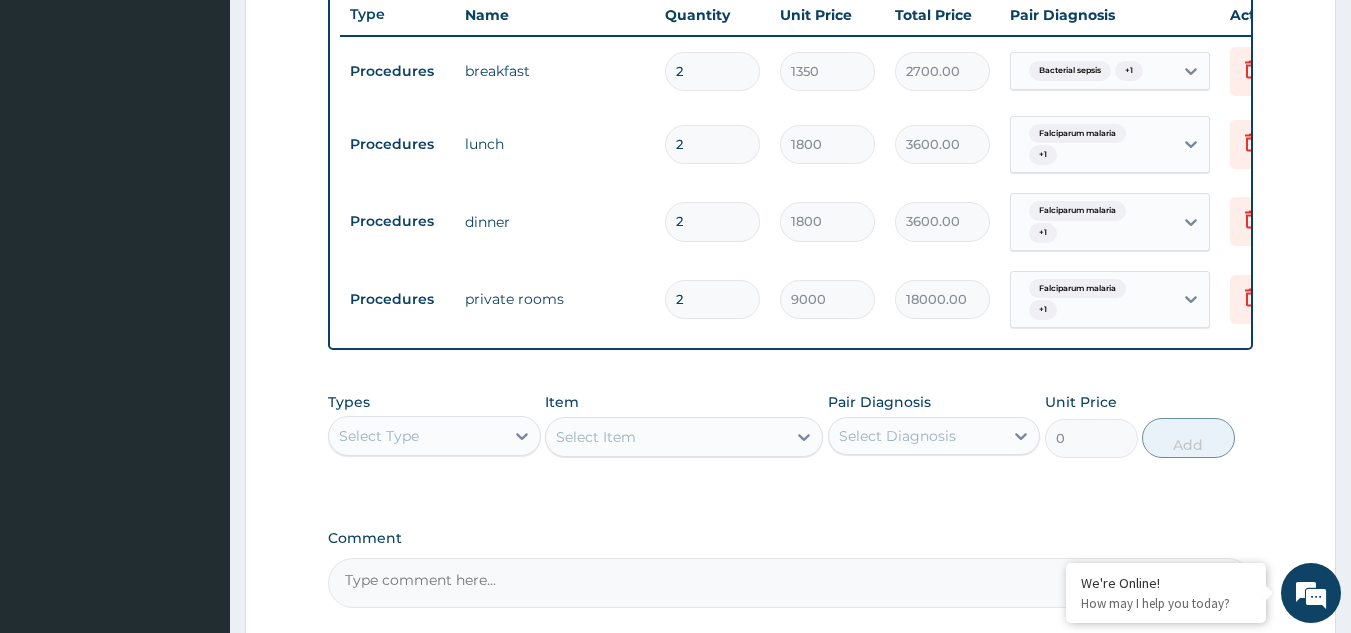 click on "Select Type" at bounding box center (416, 436) 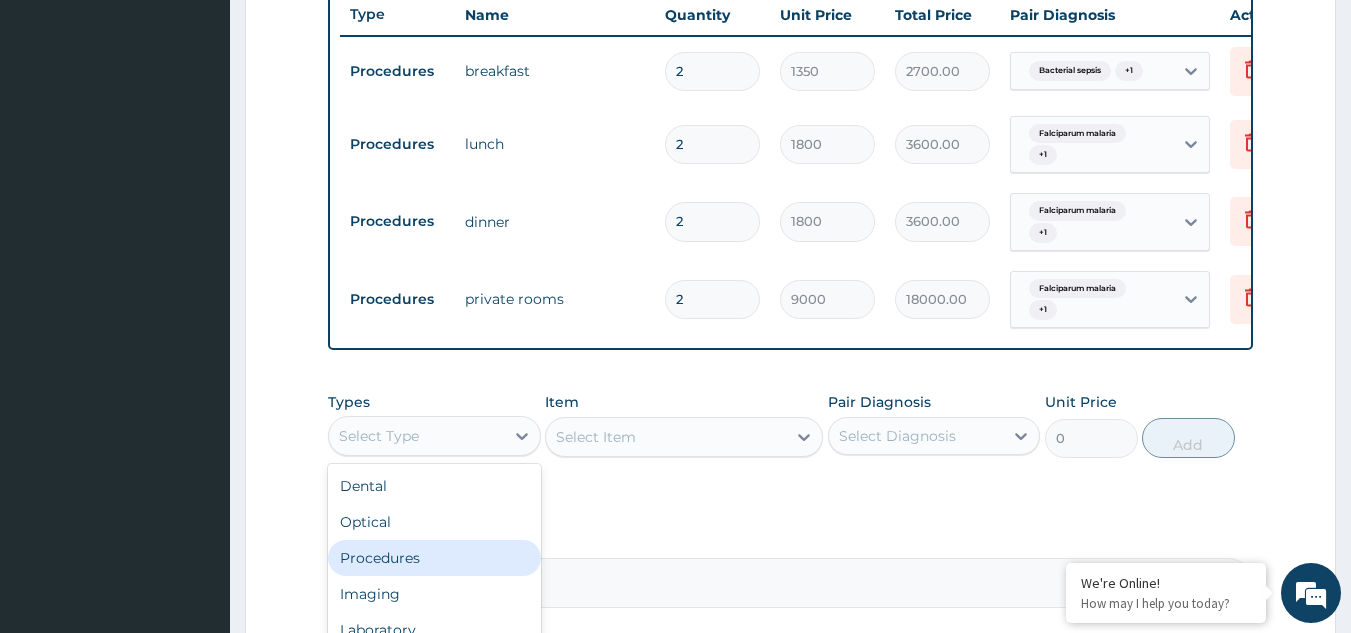 click on "Procedures" at bounding box center [434, 558] 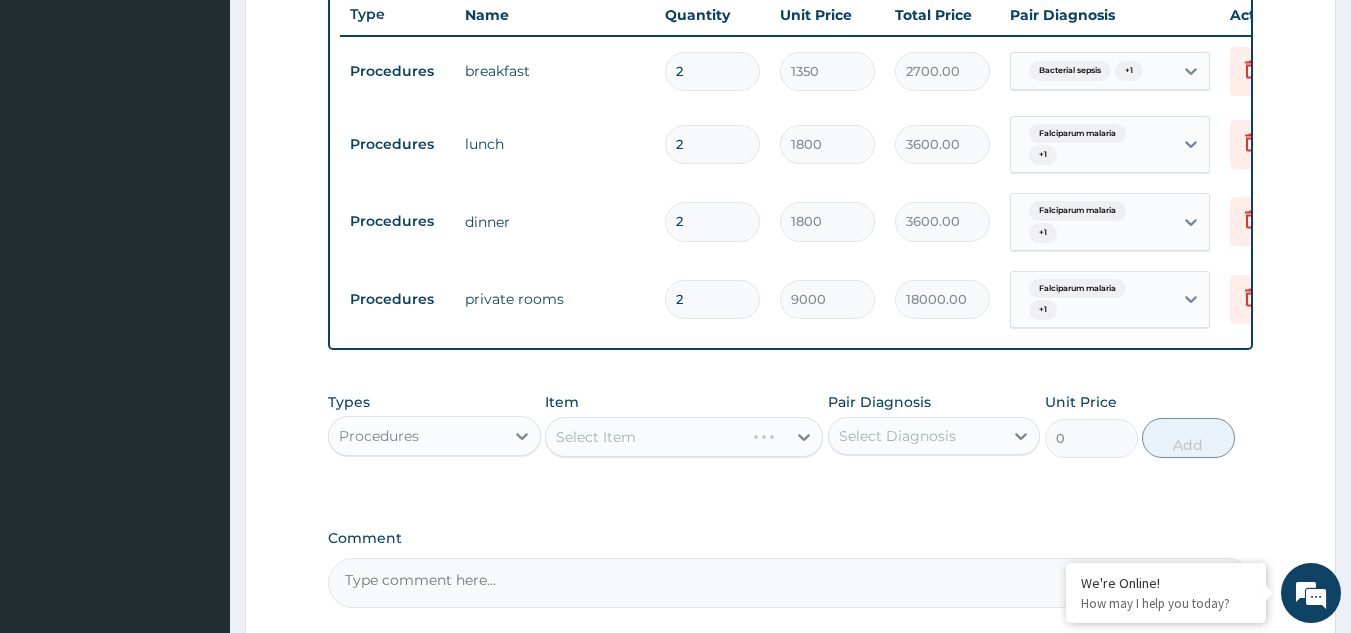 click on "Select Item" at bounding box center (684, 437) 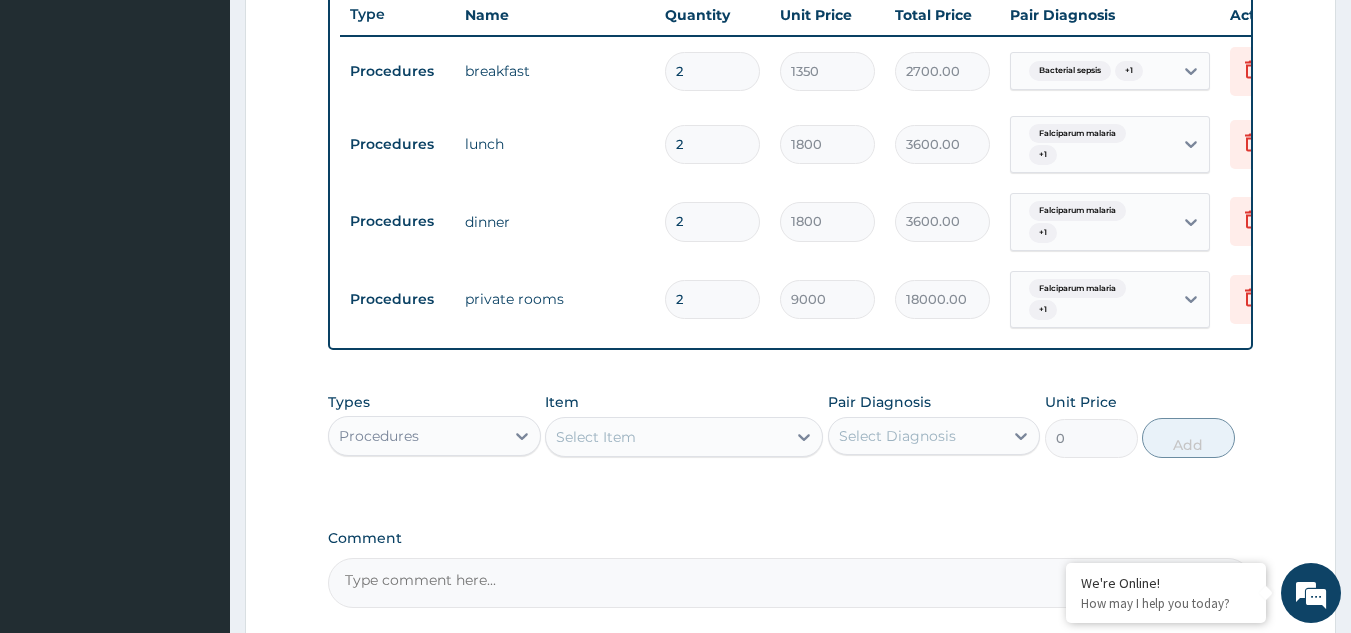 click on "Select Item" at bounding box center [666, 437] 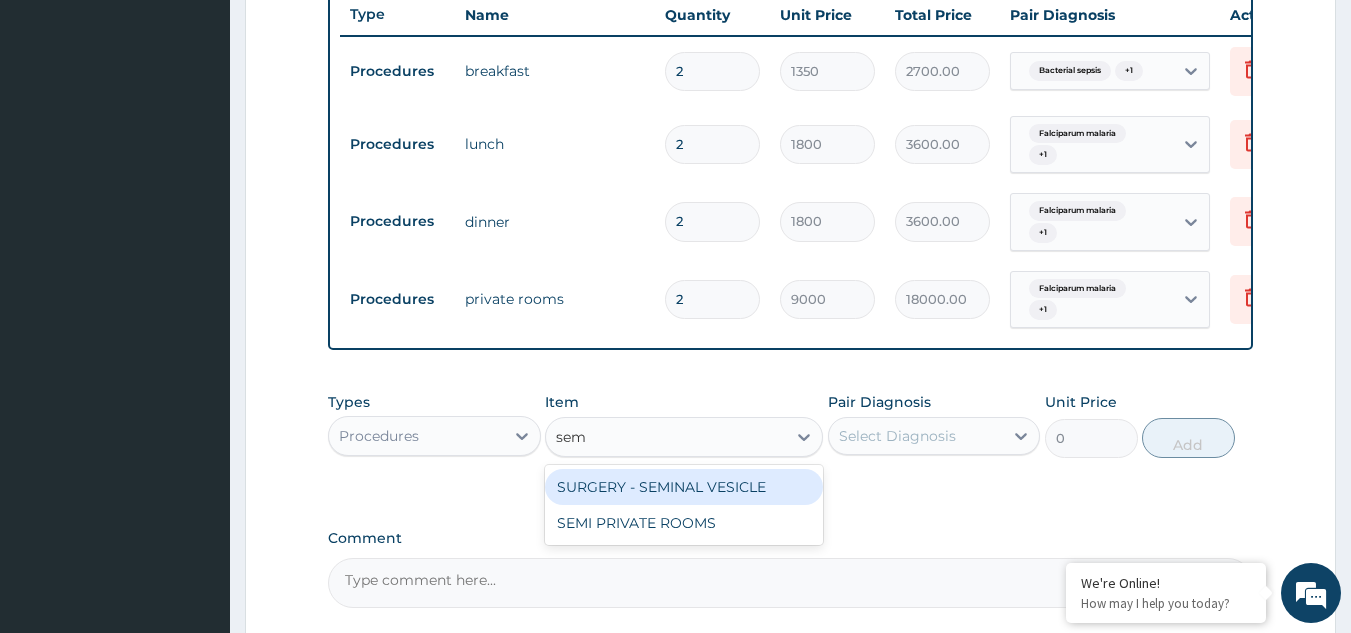 type on "semi" 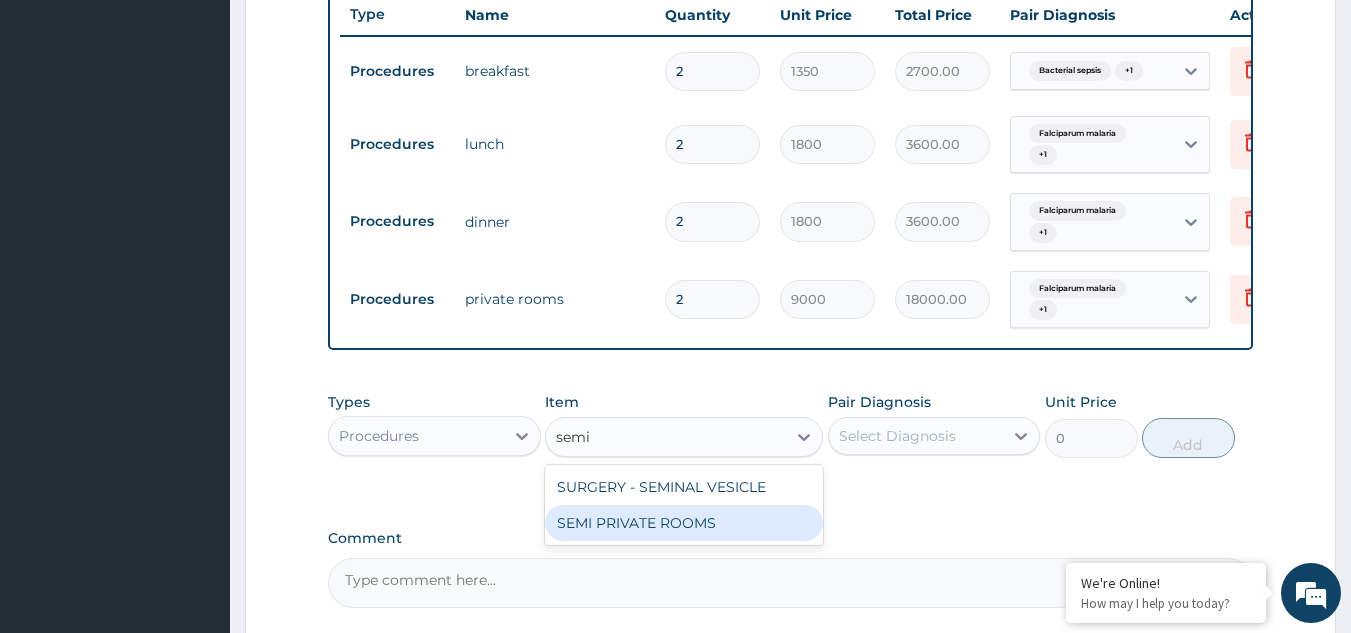 click on "SEMI PRIVATE ROOMS" at bounding box center (684, 523) 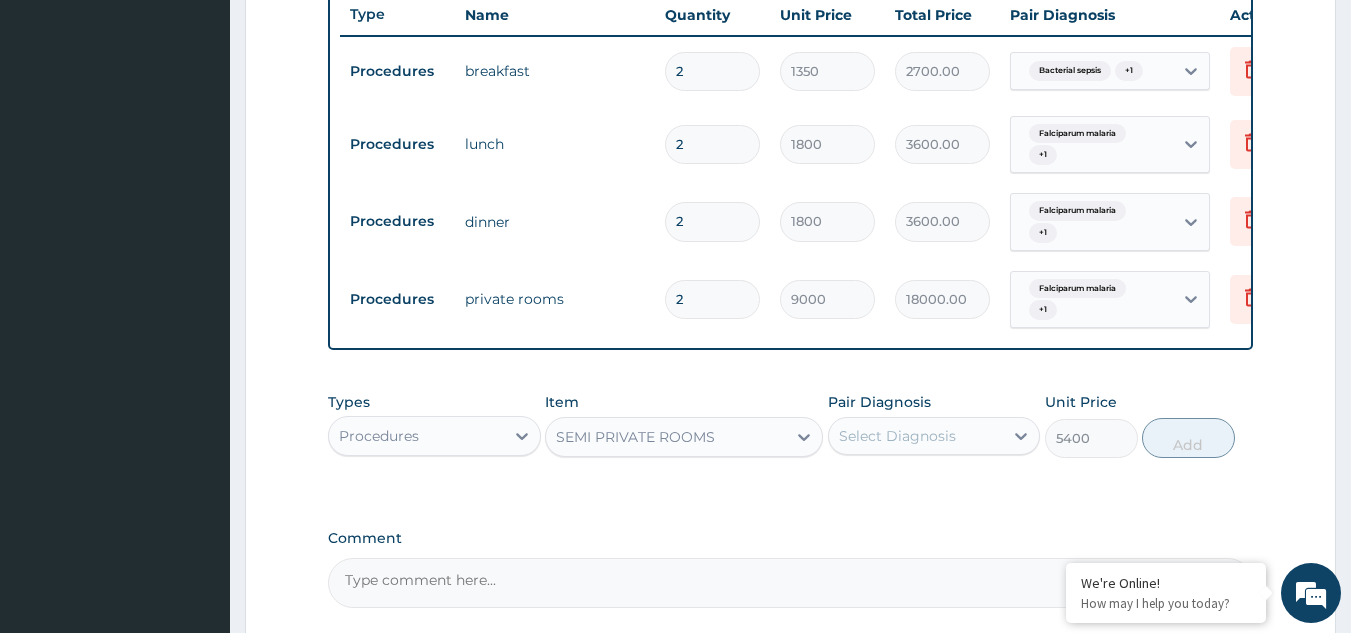click on "Select Diagnosis" at bounding box center (916, 436) 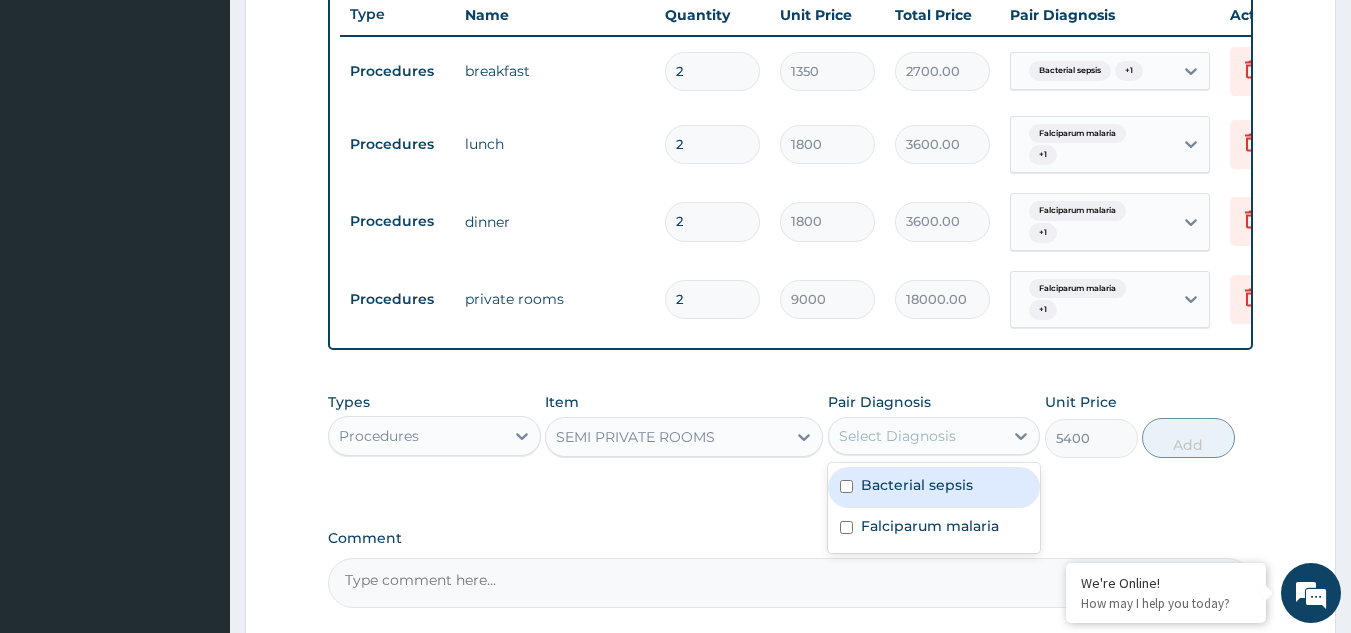 click on "Bacterial sepsis" at bounding box center (917, 485) 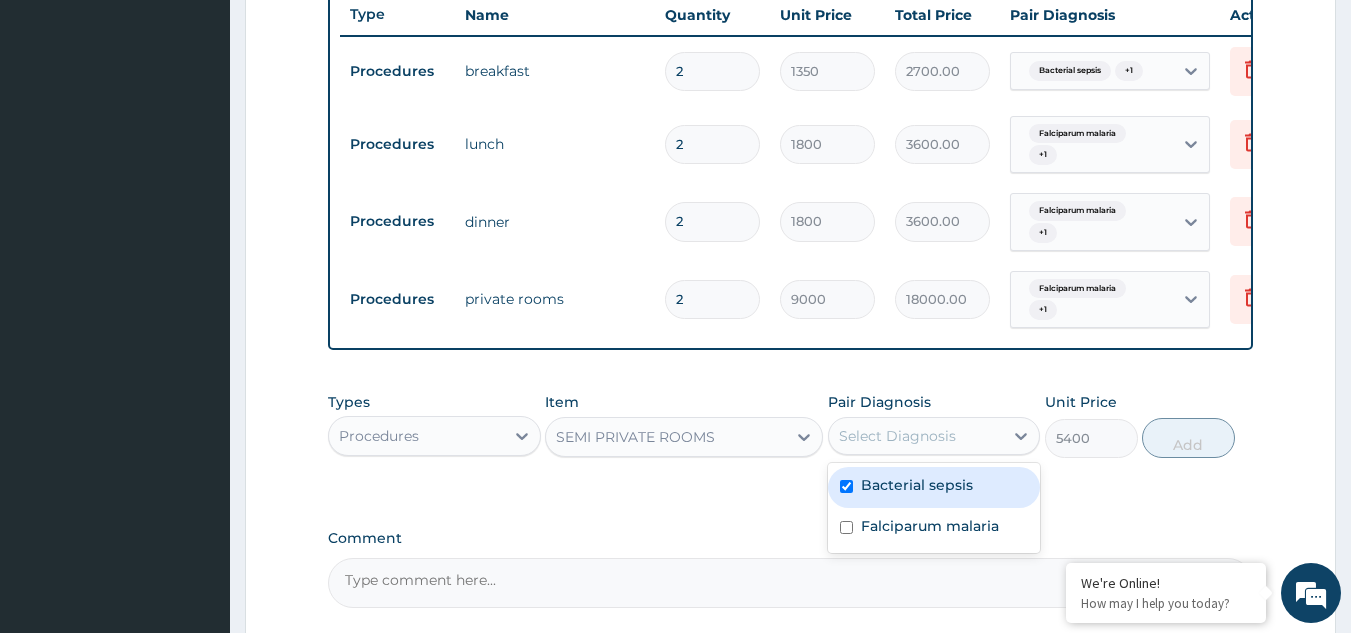 checkbox on "true" 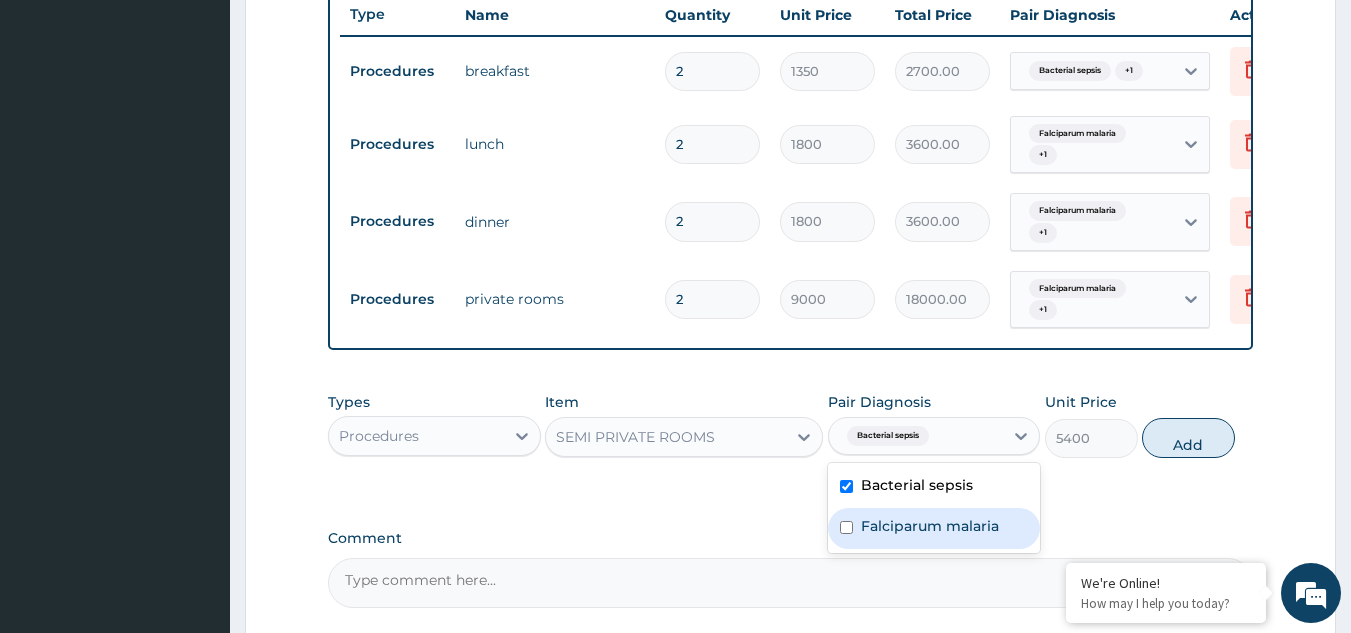 click on "Falciparum malaria" at bounding box center [930, 526] 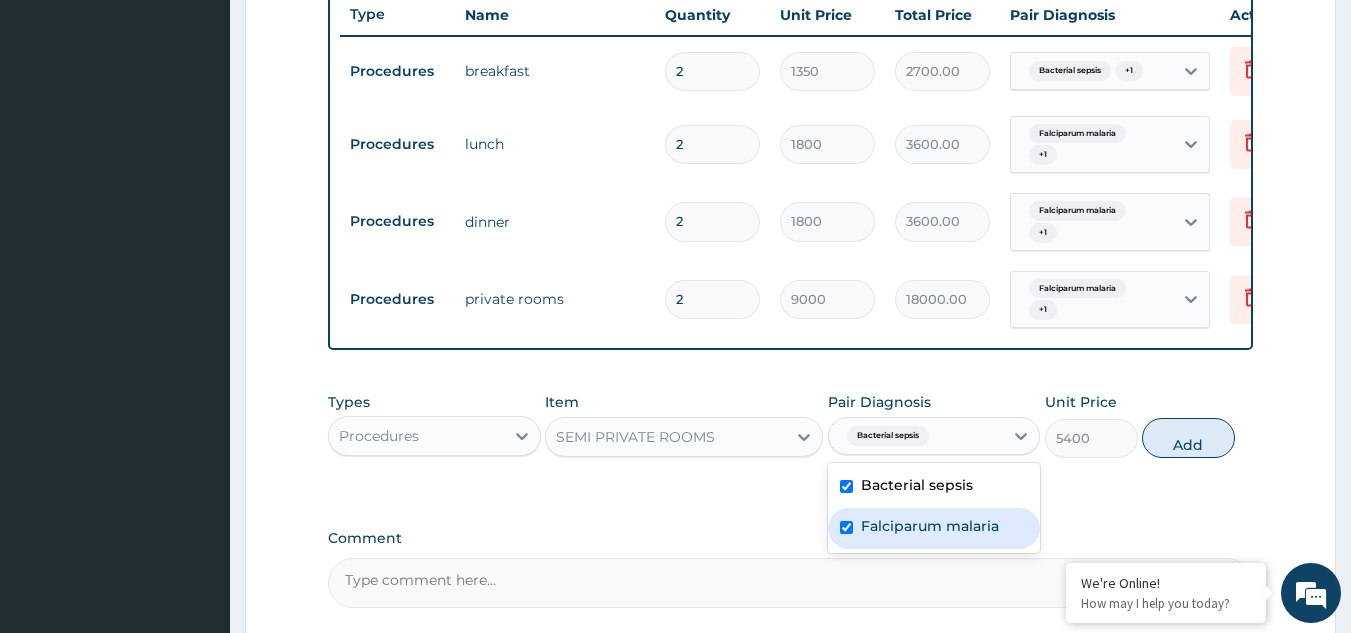 checkbox on "true" 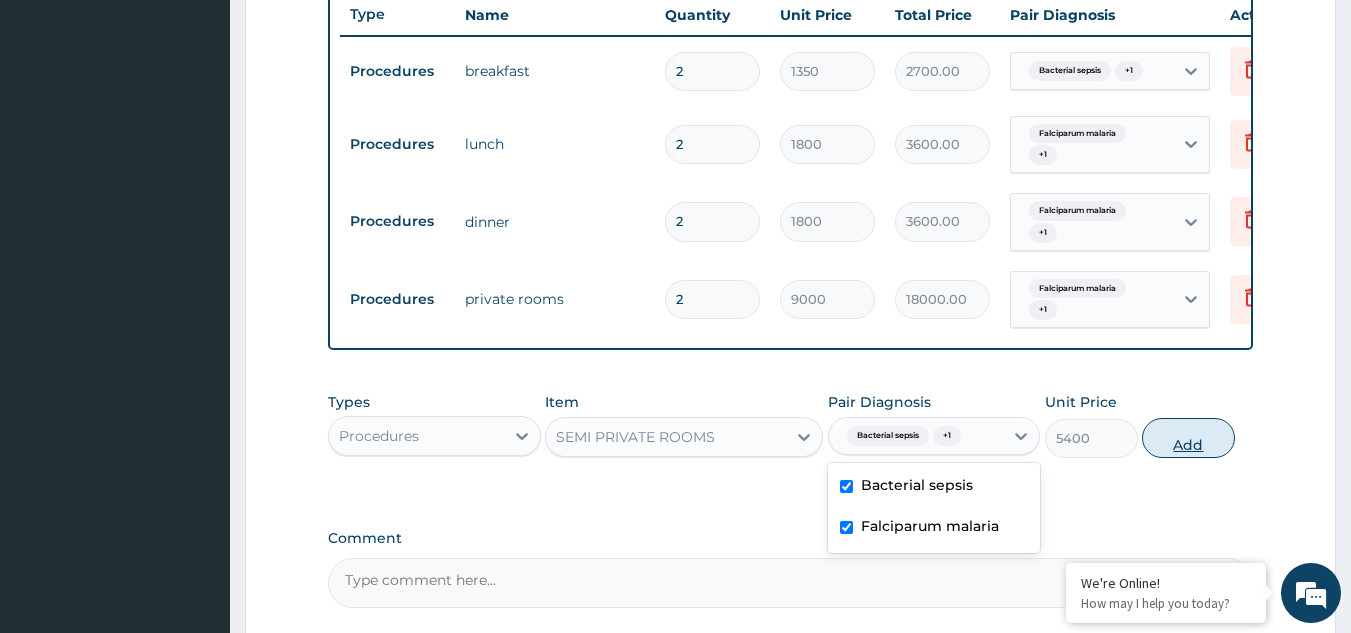click on "Add" at bounding box center (1188, 438) 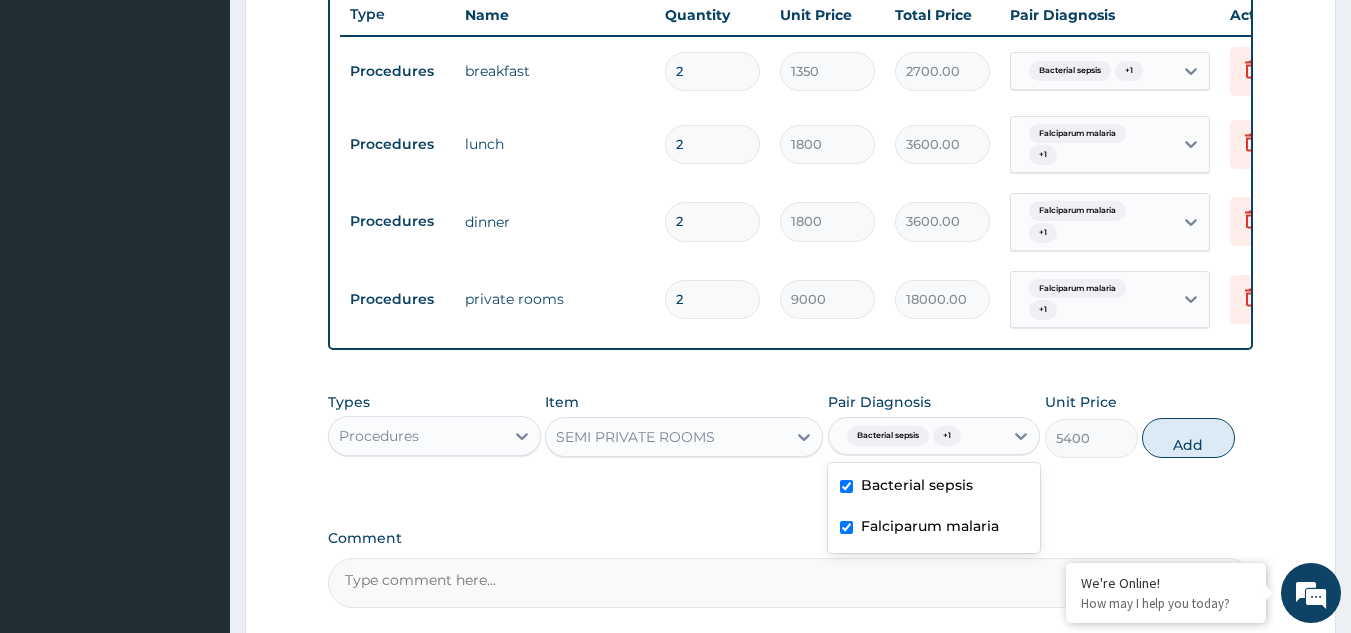 type on "0" 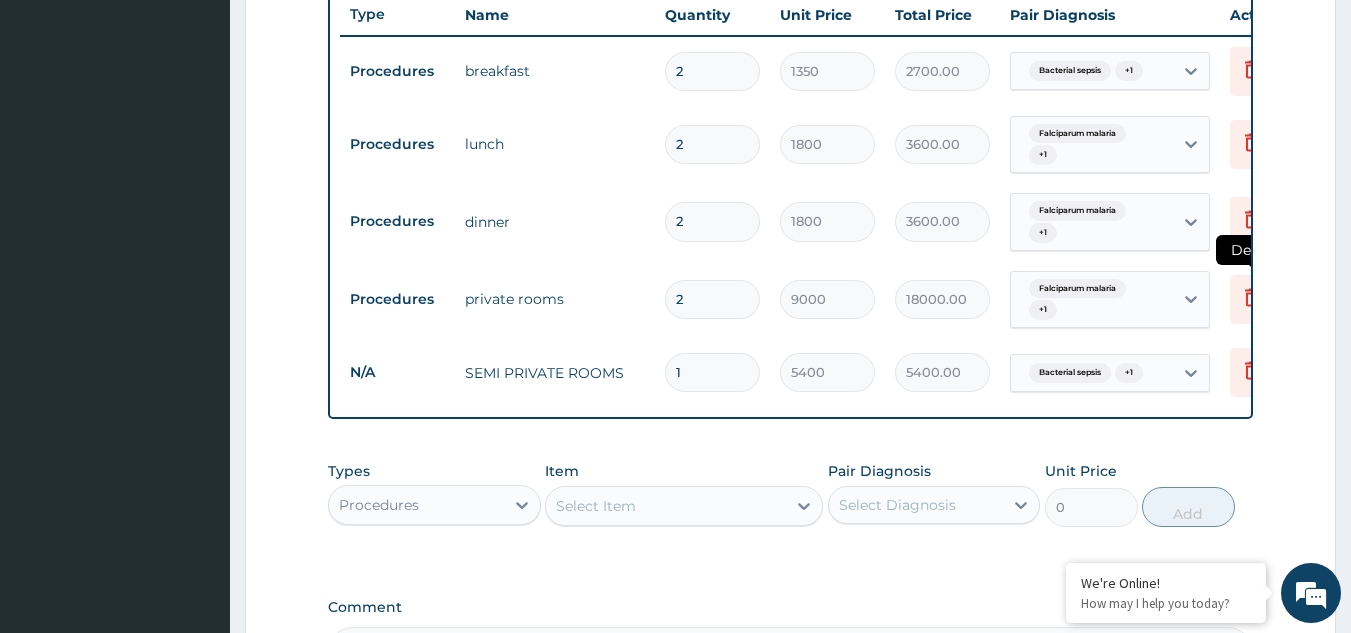 click 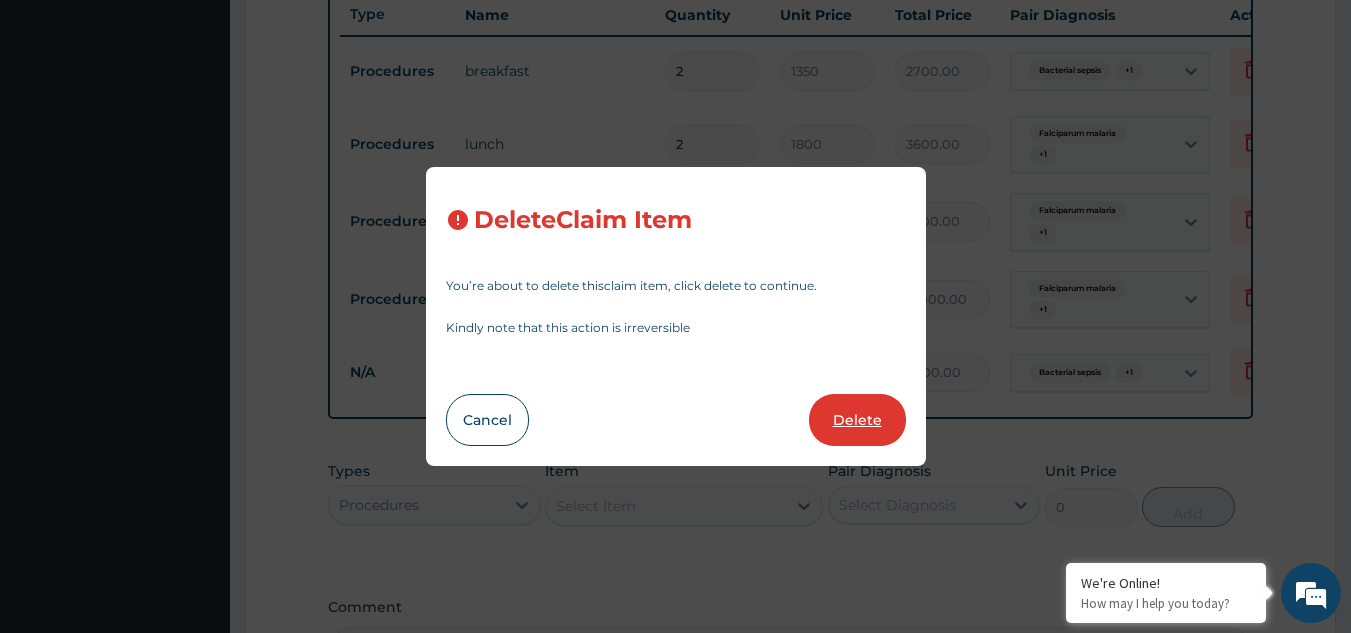 click on "Delete" at bounding box center [857, 420] 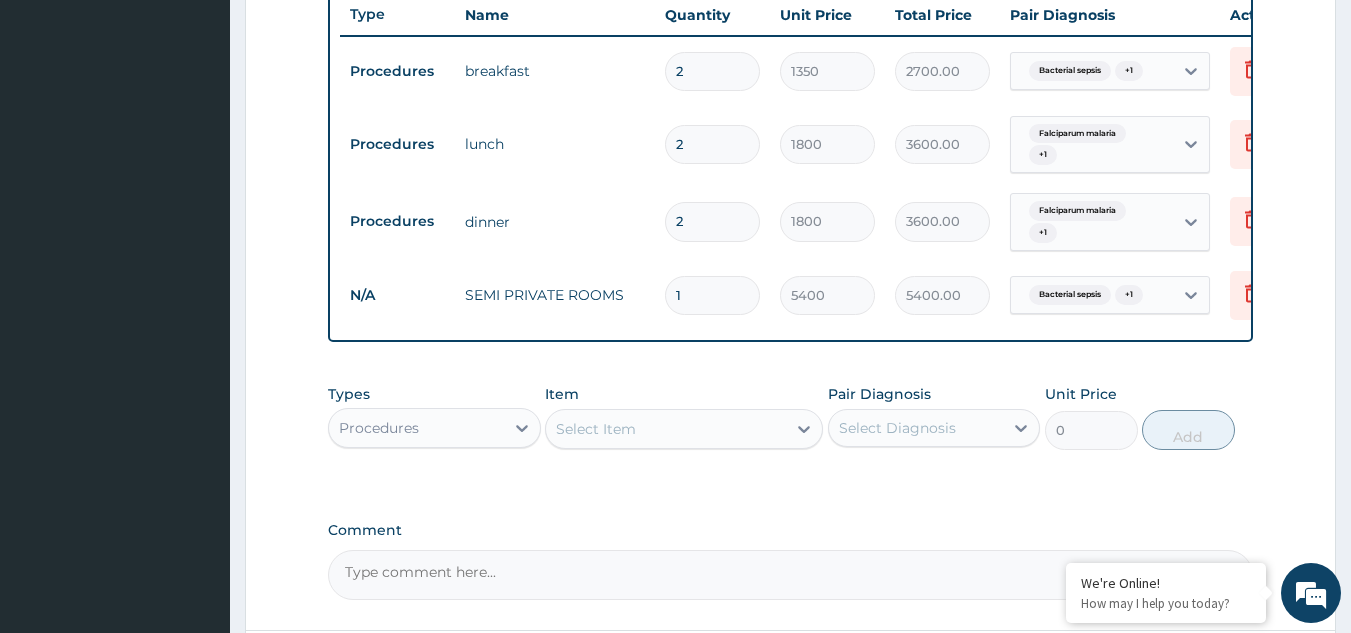 click on "1" at bounding box center (712, 295) 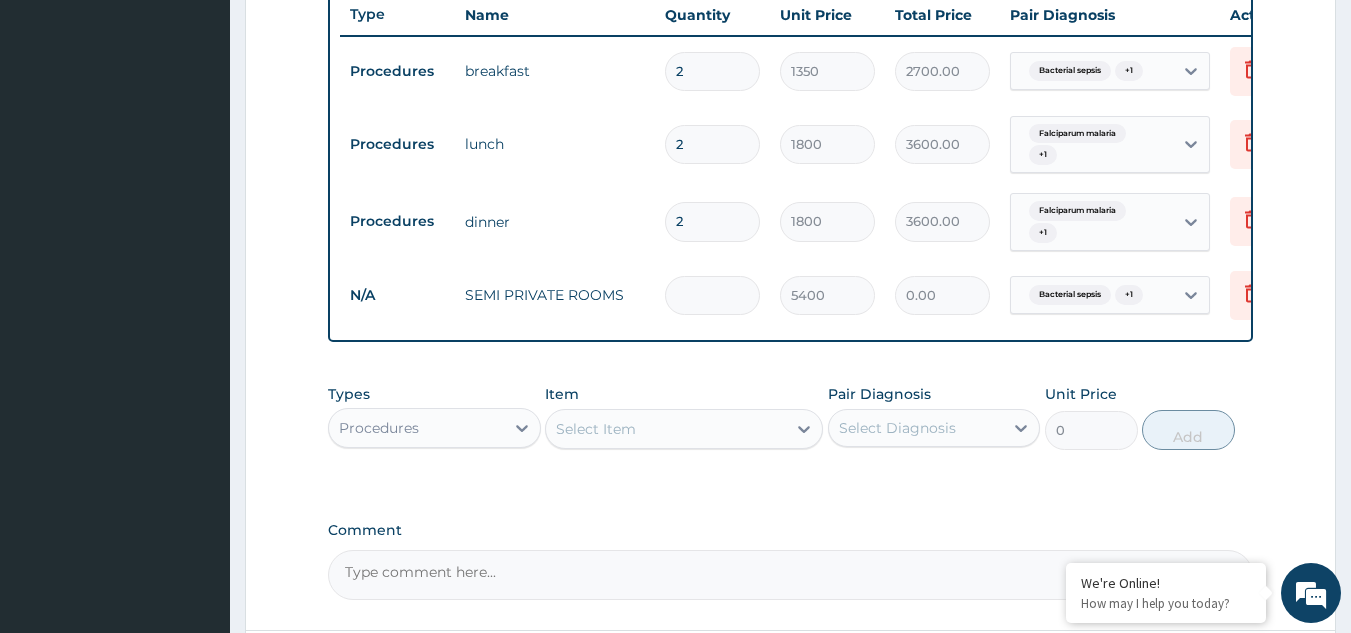 type on "2" 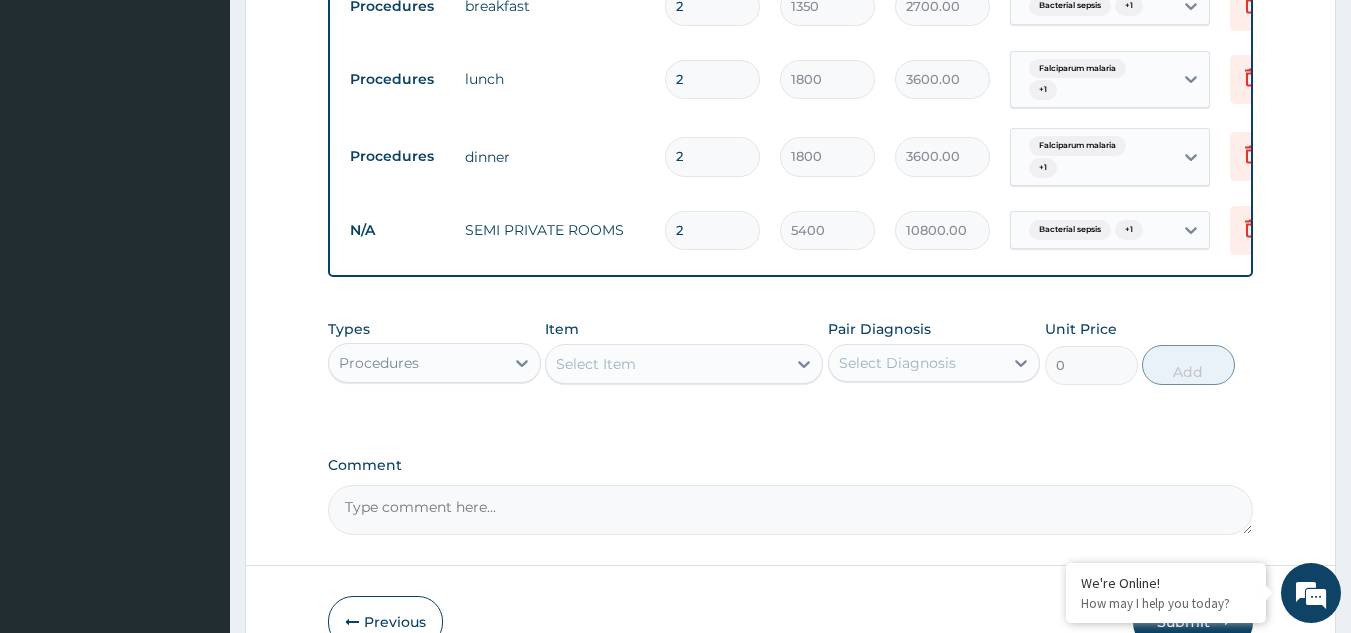 scroll, scrollTop: 861, scrollLeft: 0, axis: vertical 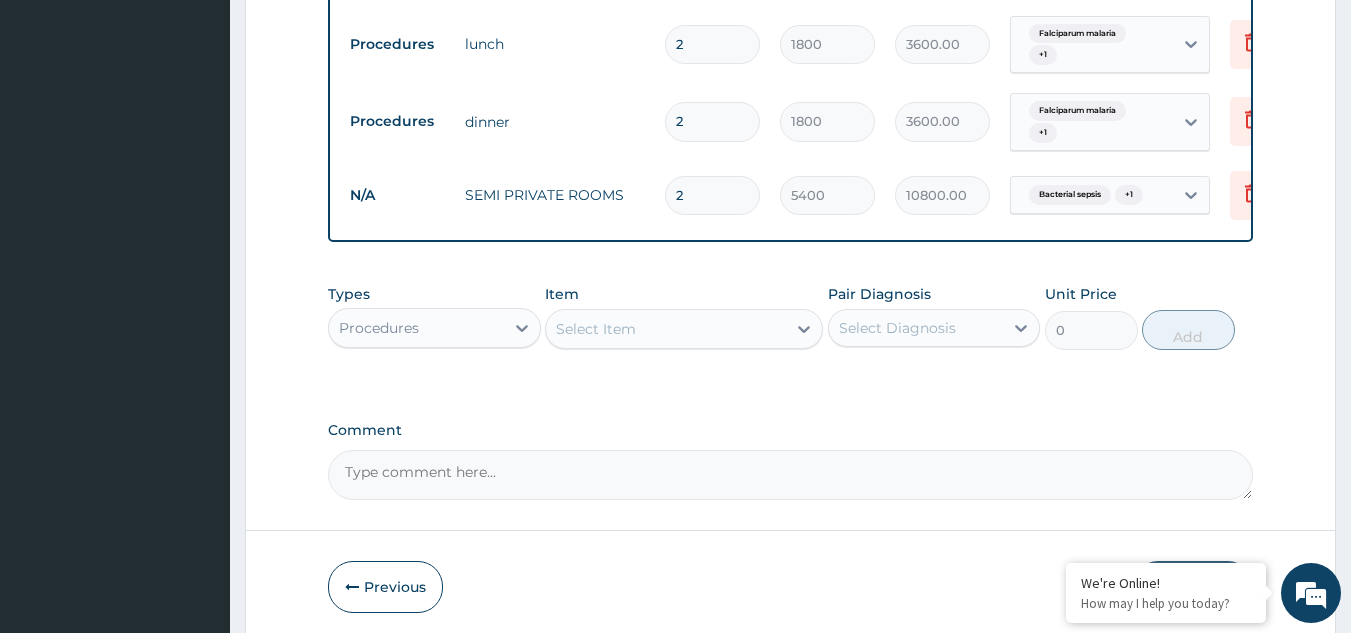type on "2" 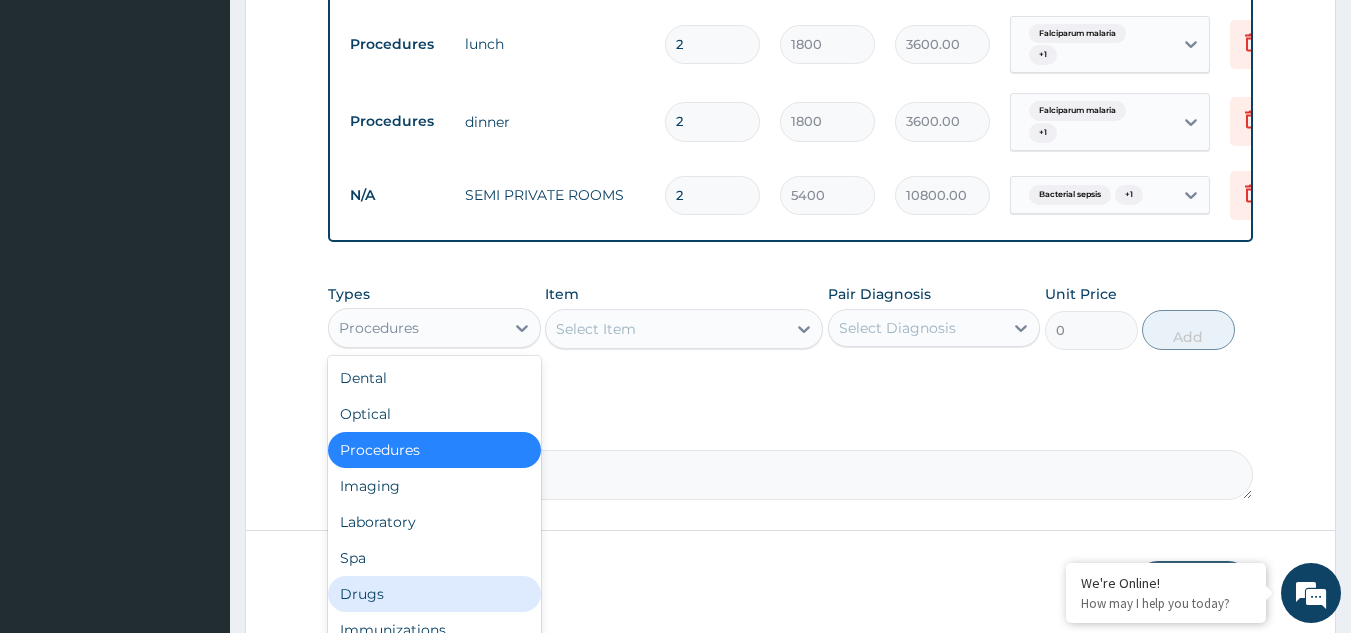 click on "Drugs" at bounding box center [434, 594] 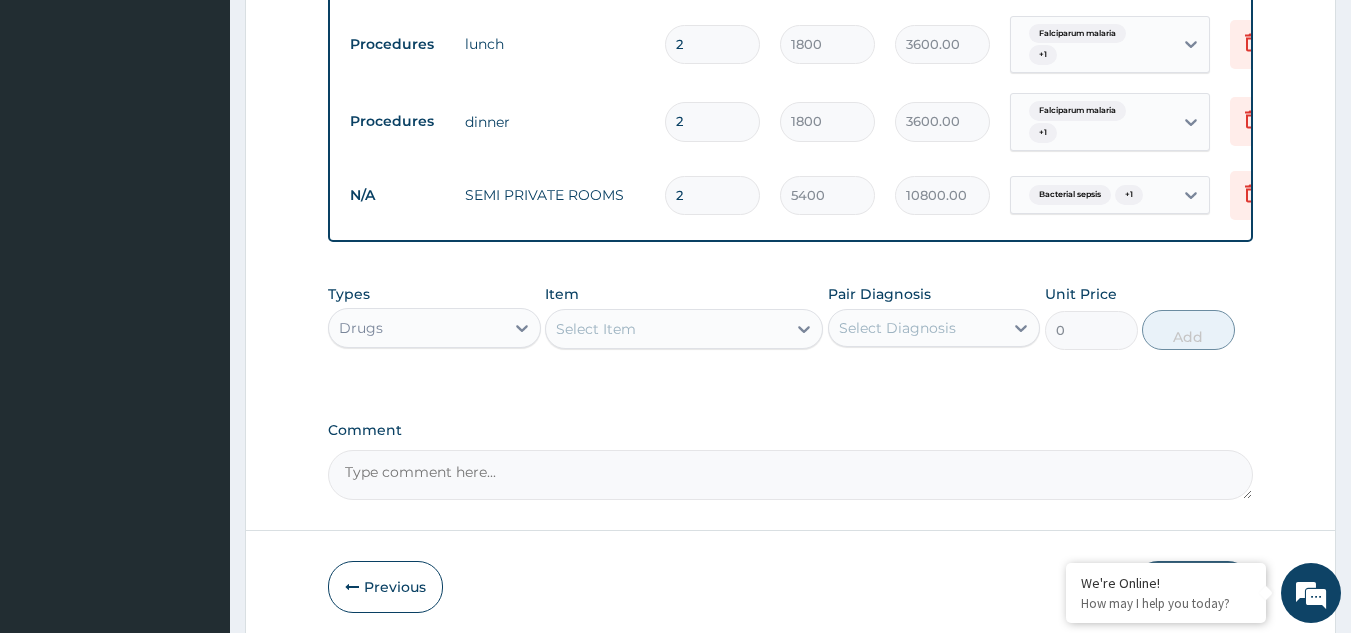 click on "Select Item" at bounding box center (596, 329) 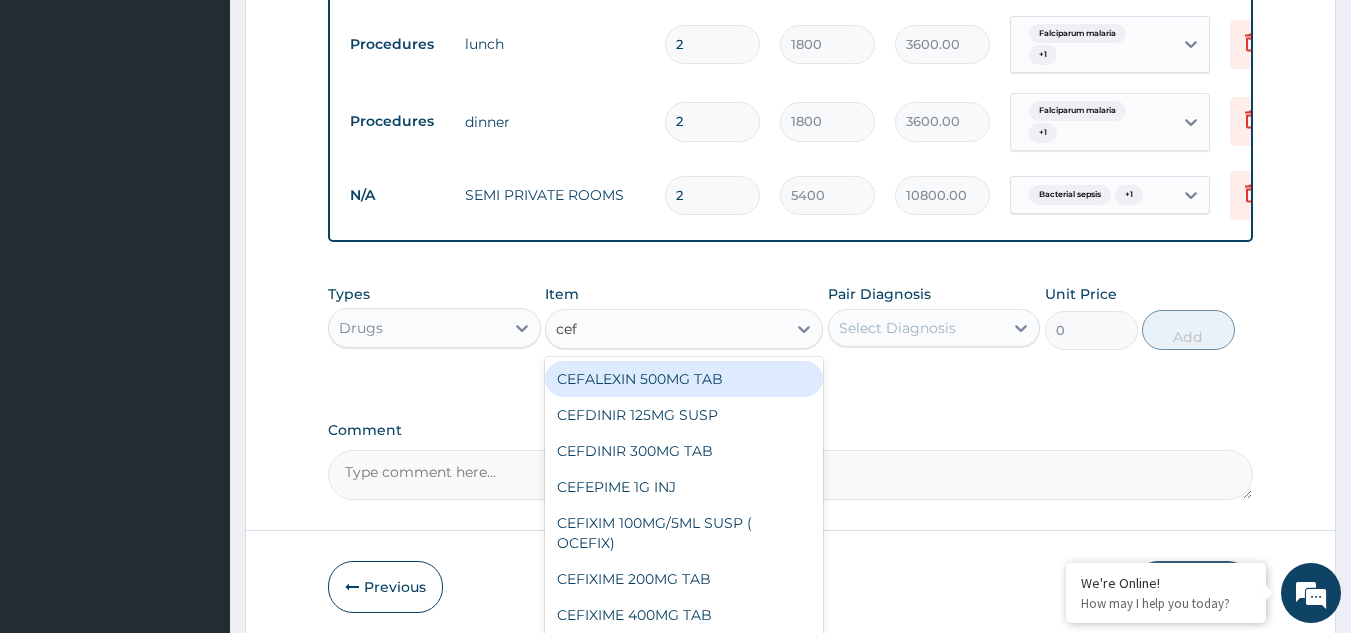 type on "cefu" 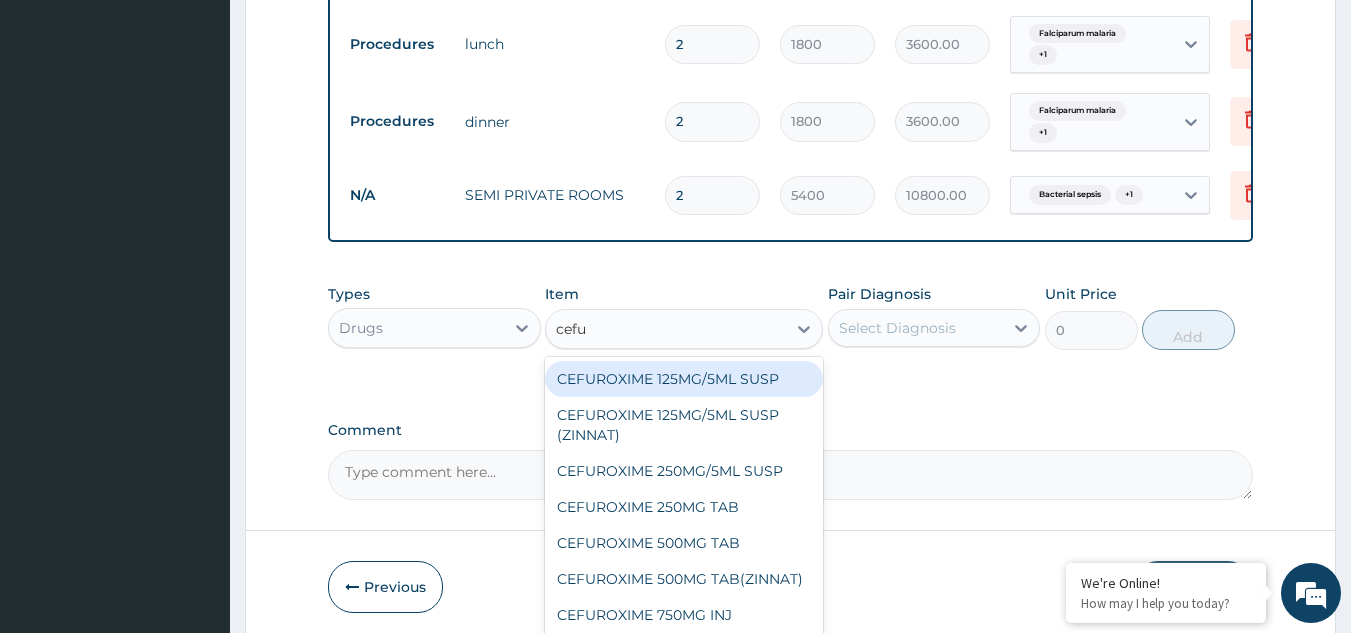 click on "CEFUROXIME 125MG/5ML SUSP" at bounding box center [684, 379] 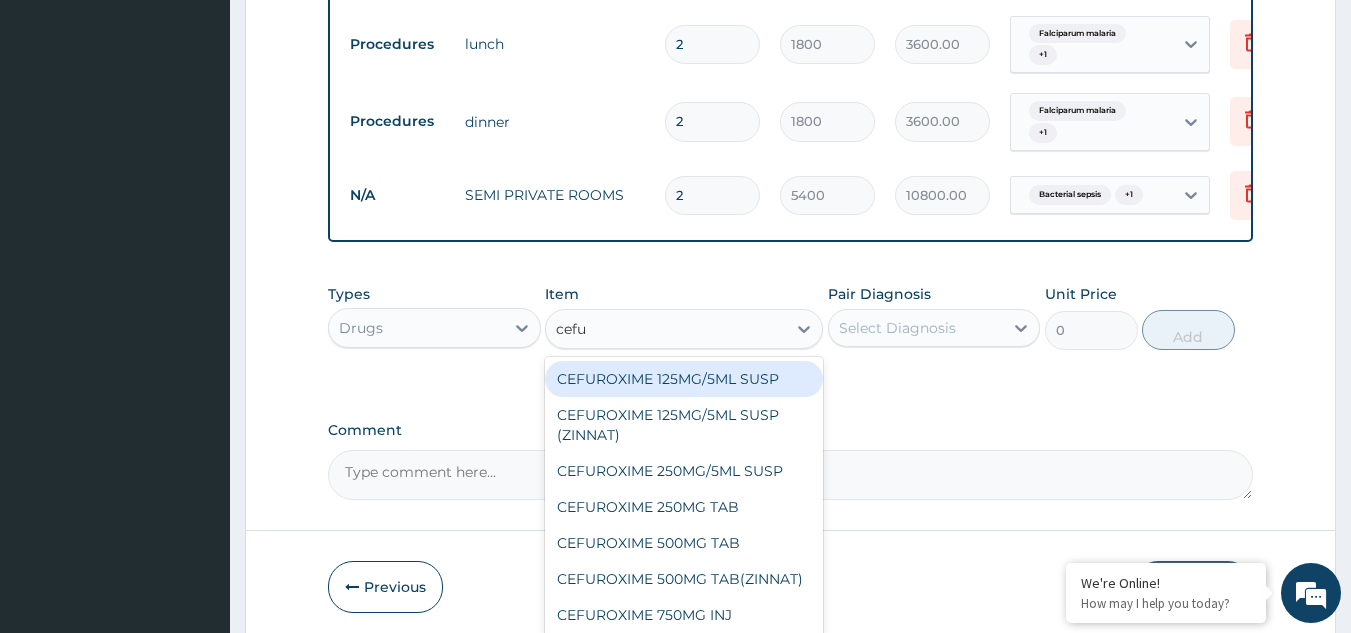 type 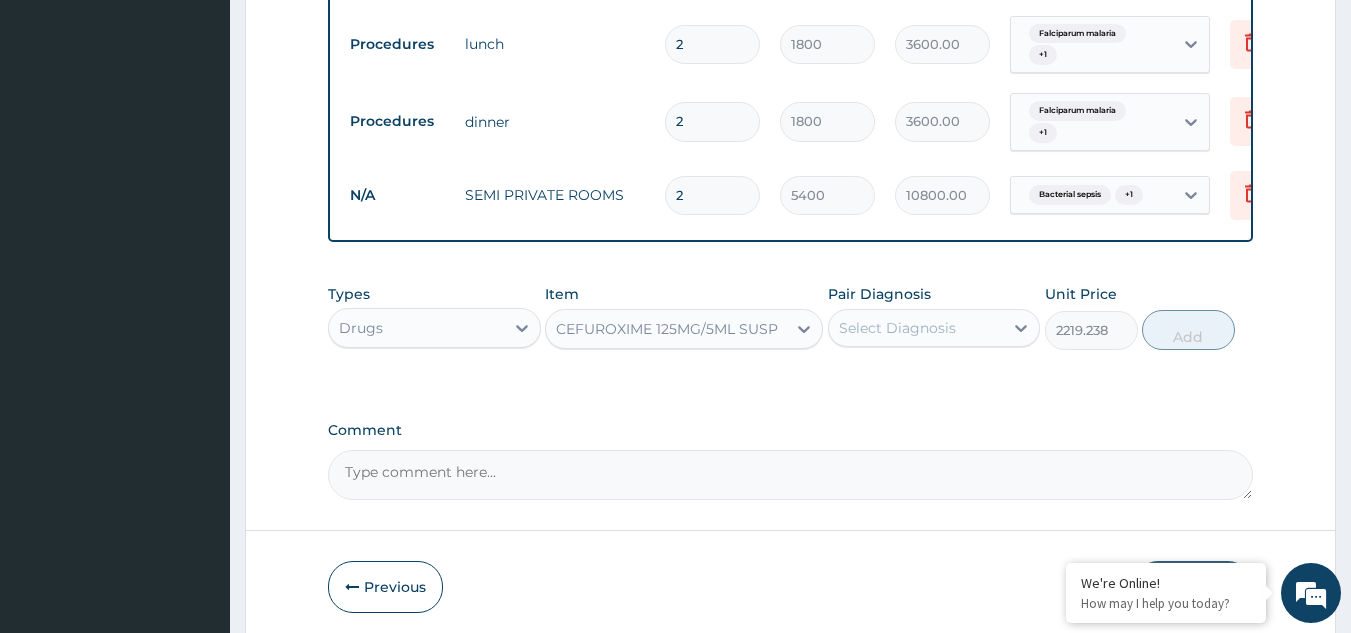click on "Select Diagnosis" at bounding box center (897, 328) 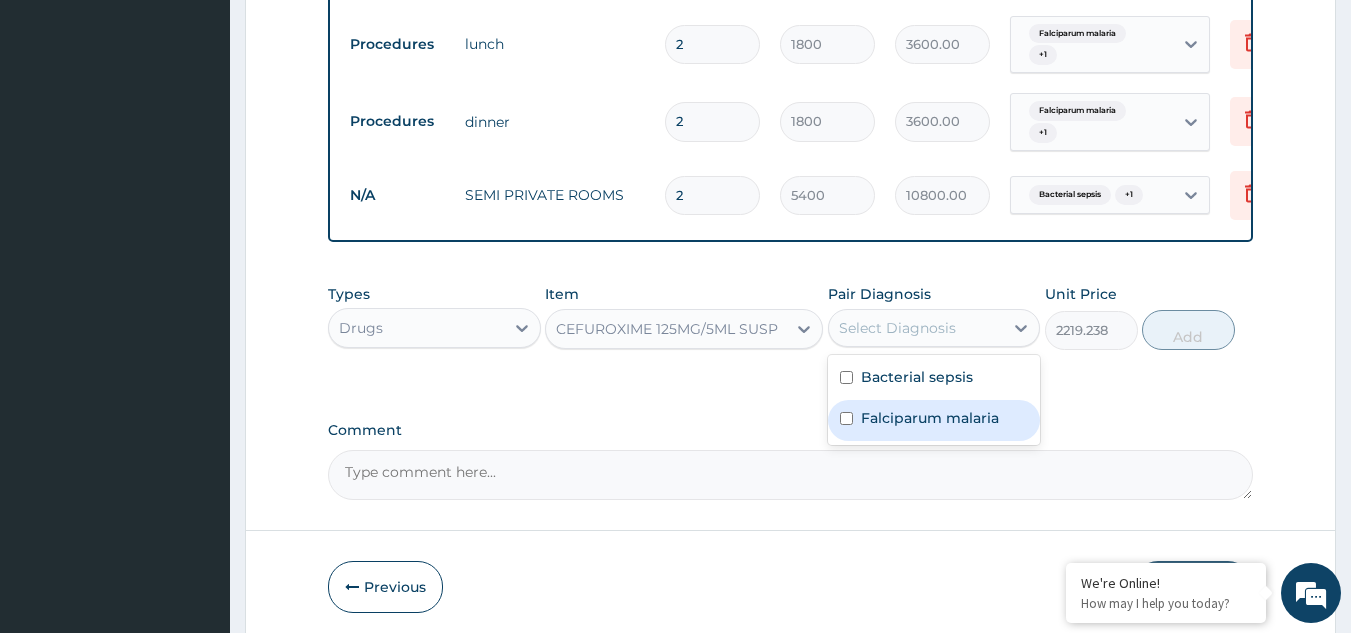 click on "Falciparum malaria" at bounding box center (930, 418) 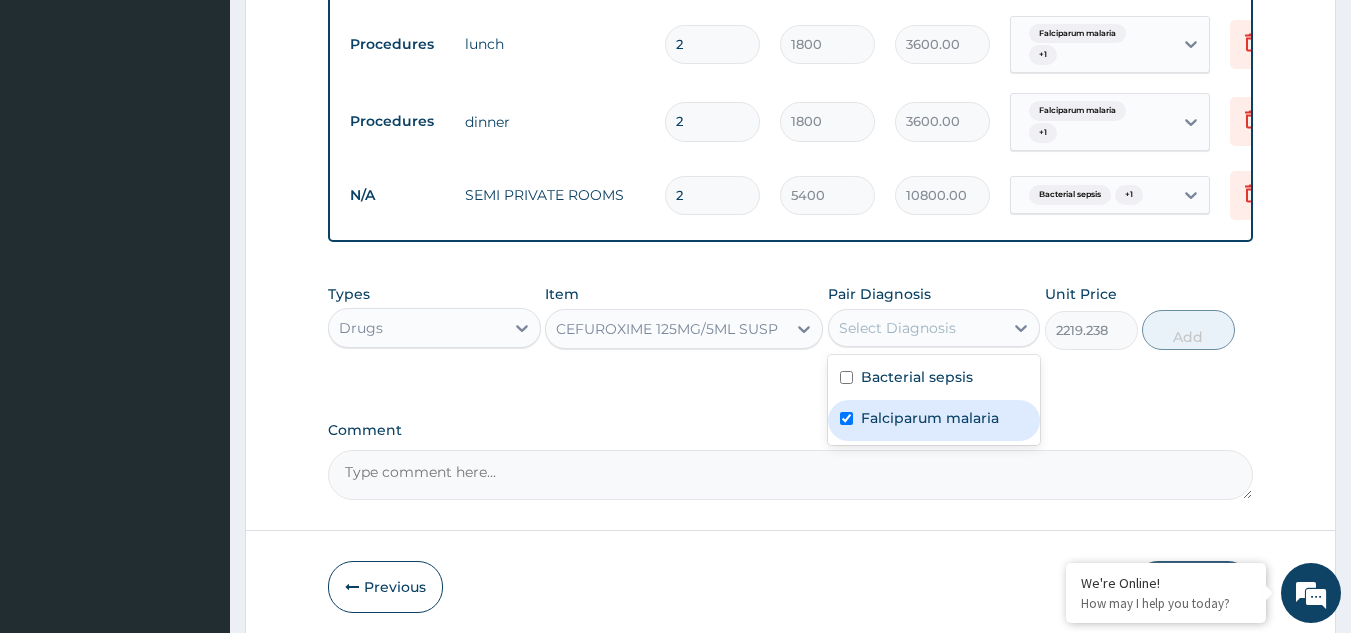 checkbox on "true" 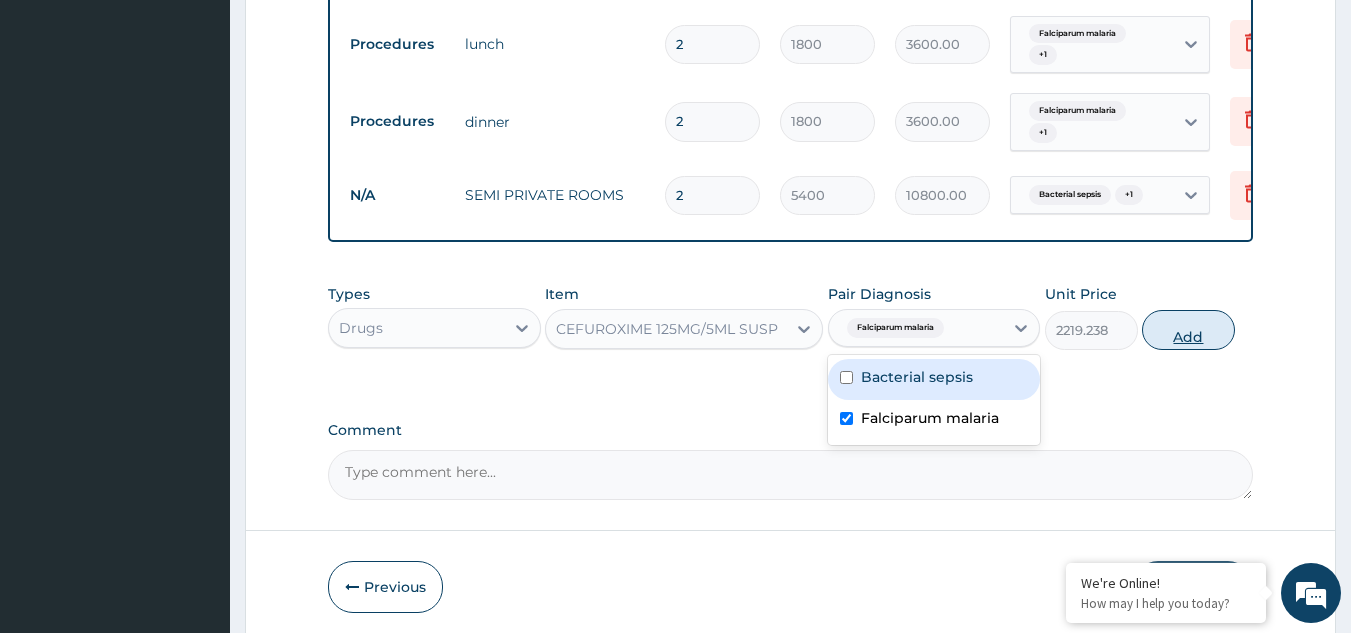 click on "Add" at bounding box center (1188, 330) 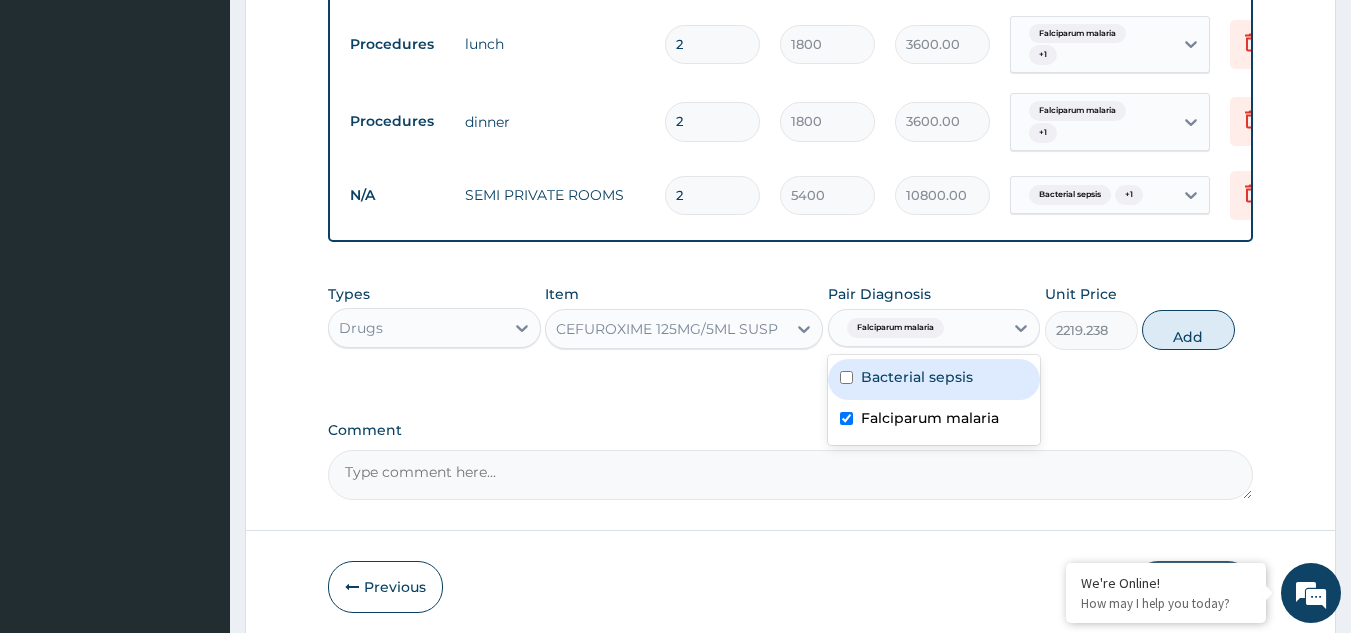 type on "0" 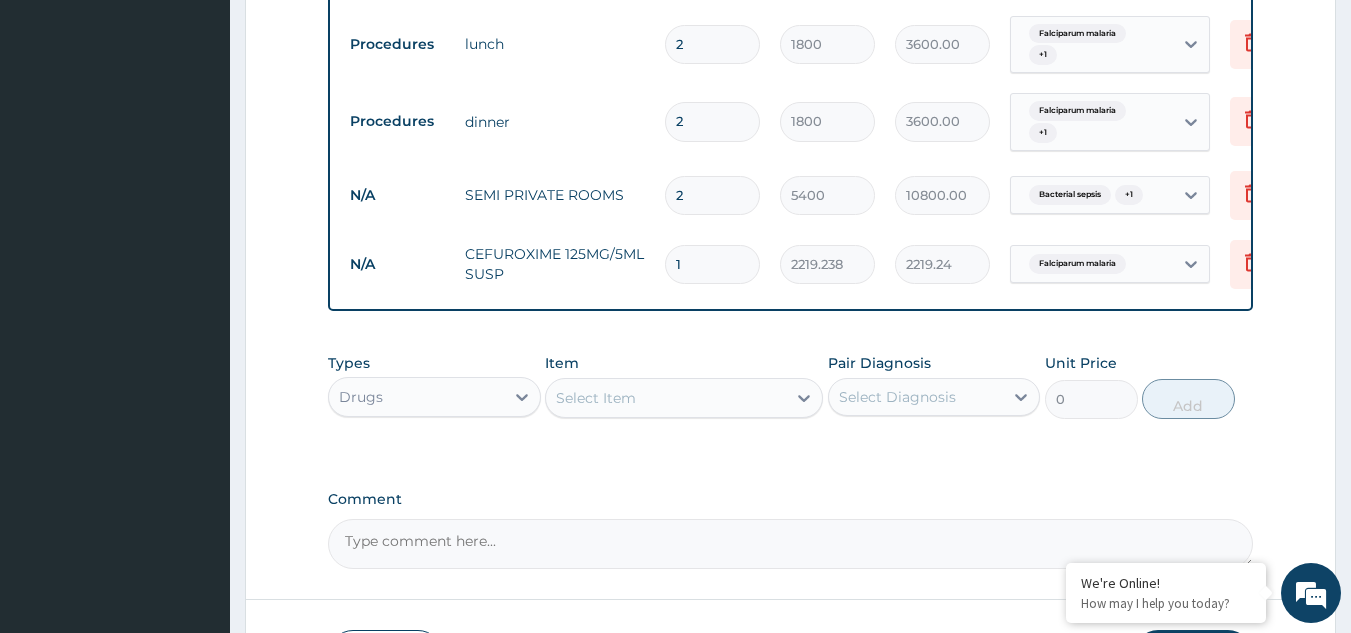 type on "0" 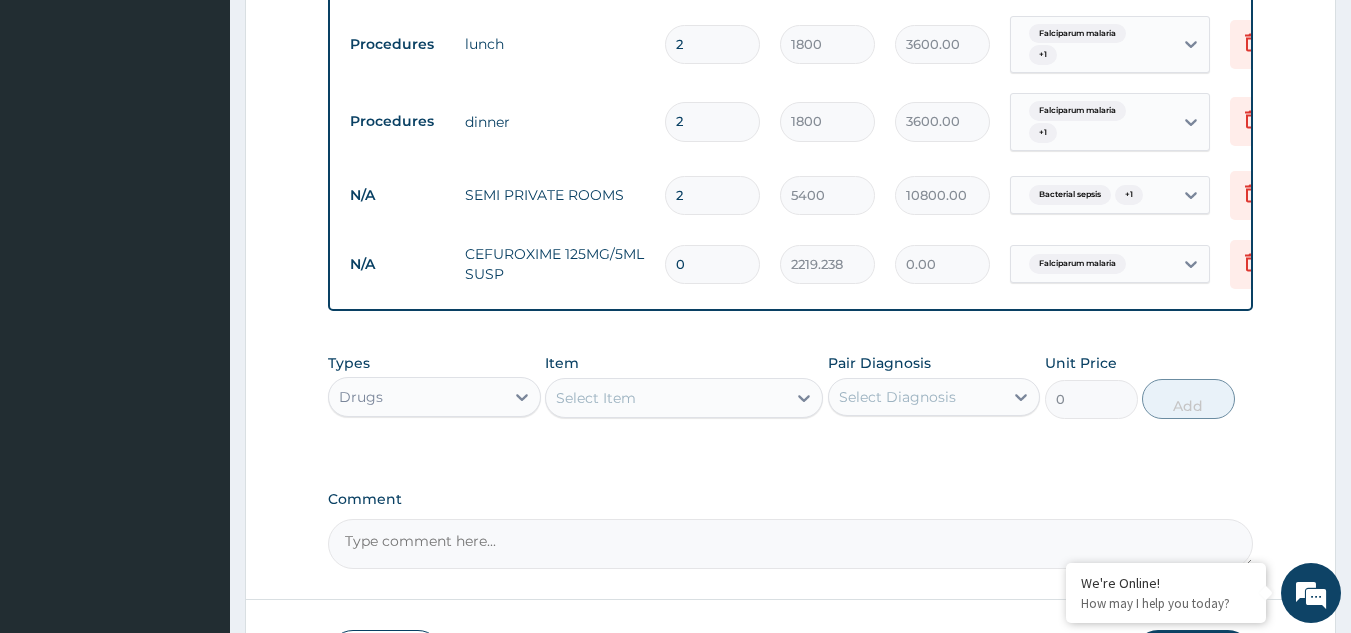 scroll, scrollTop: 961, scrollLeft: 0, axis: vertical 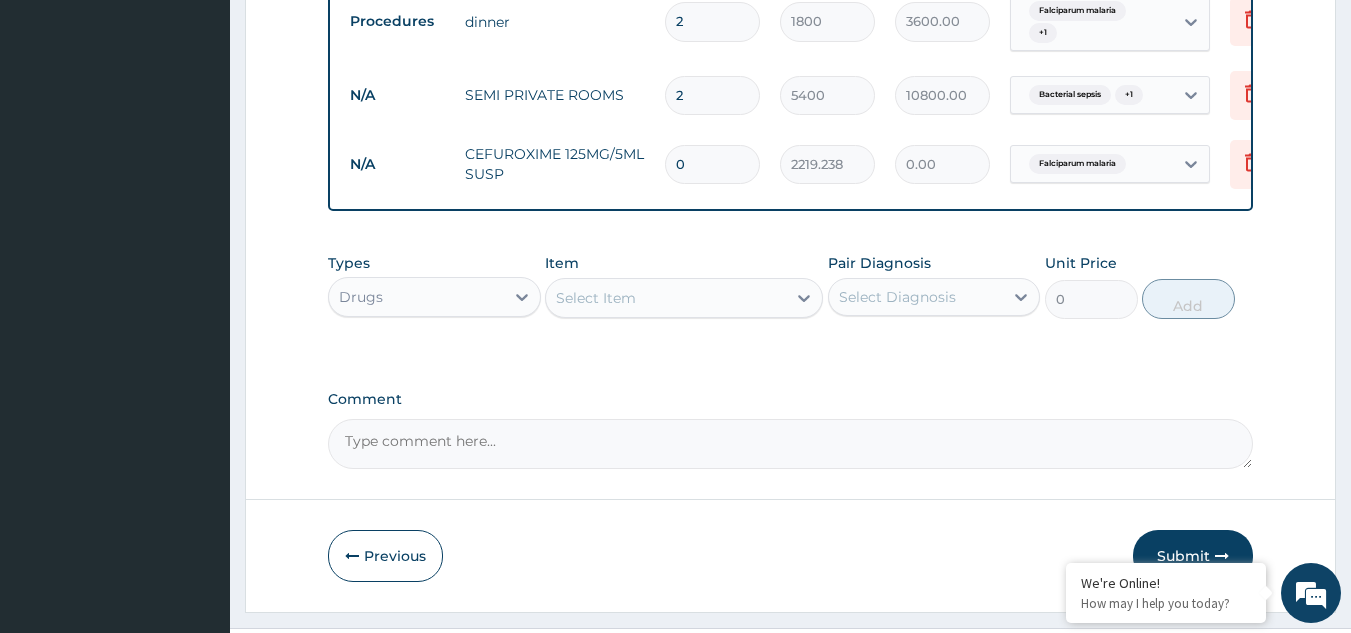 type on "0" 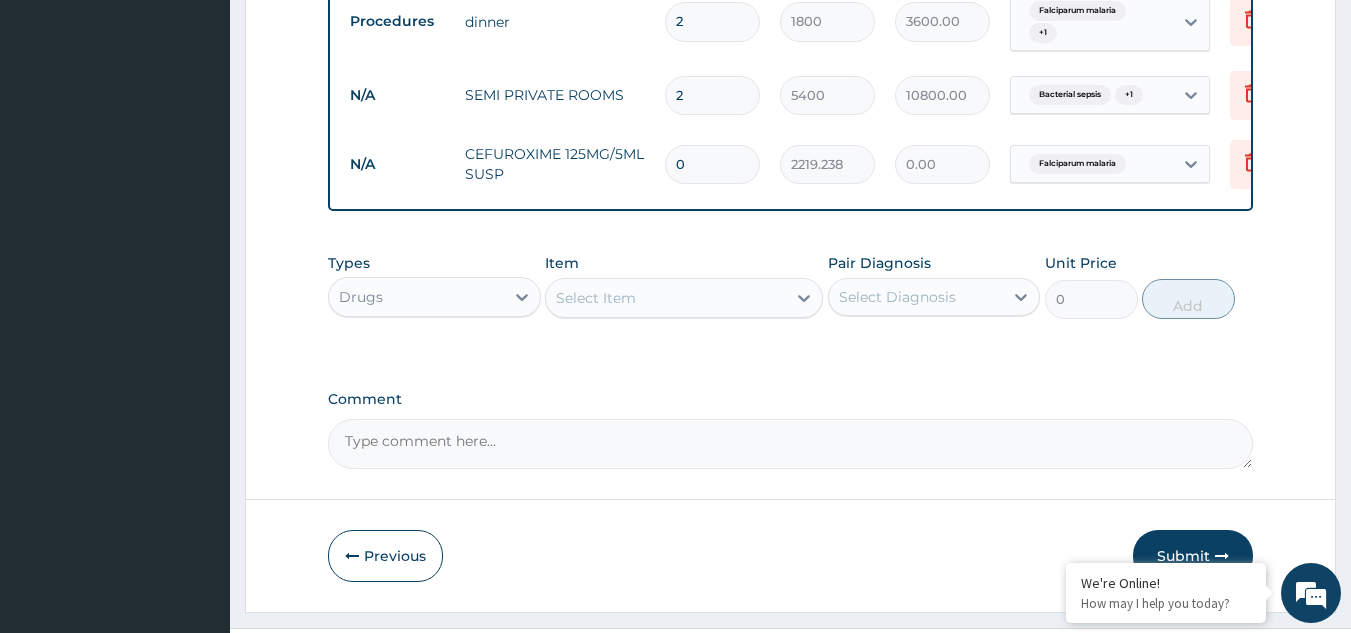 click on "0" at bounding box center (712, 164) 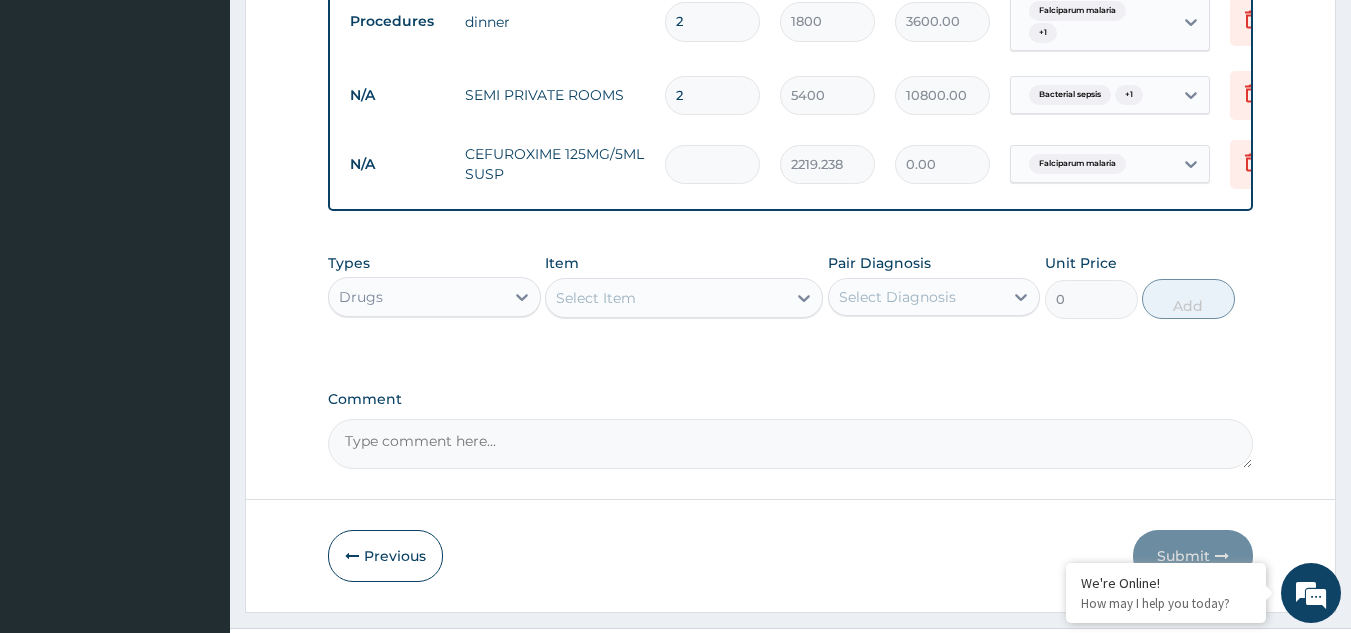 type on "1" 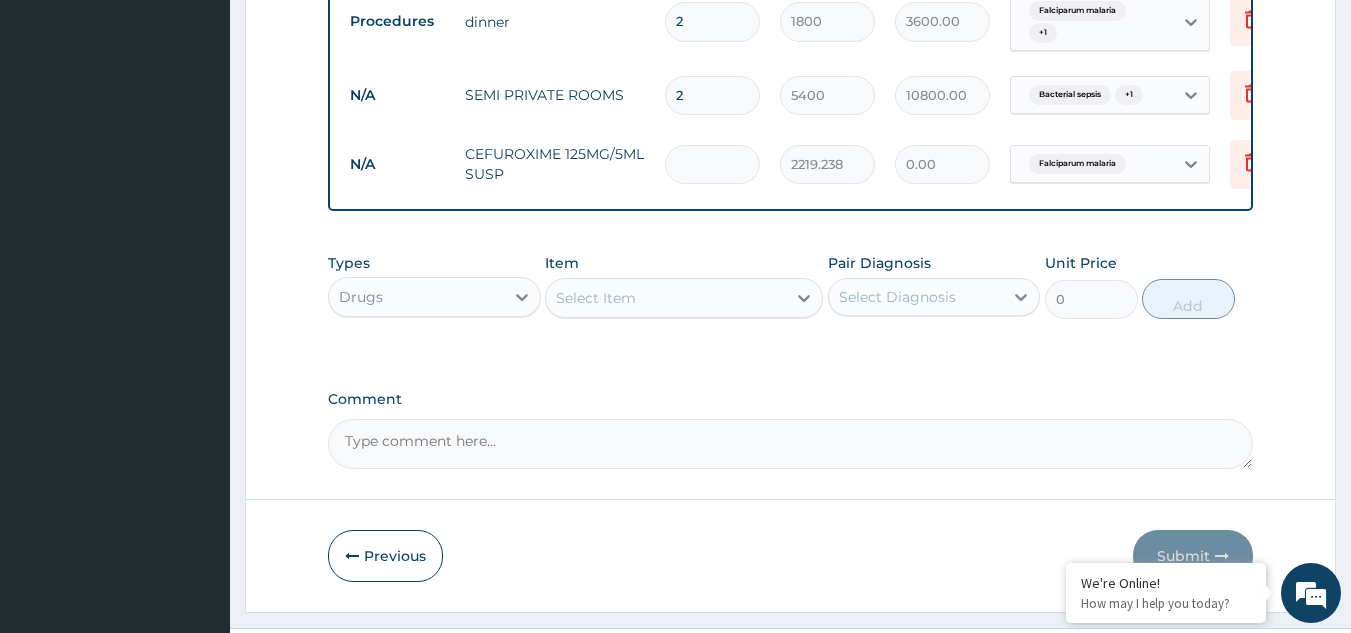 type on "2219.24" 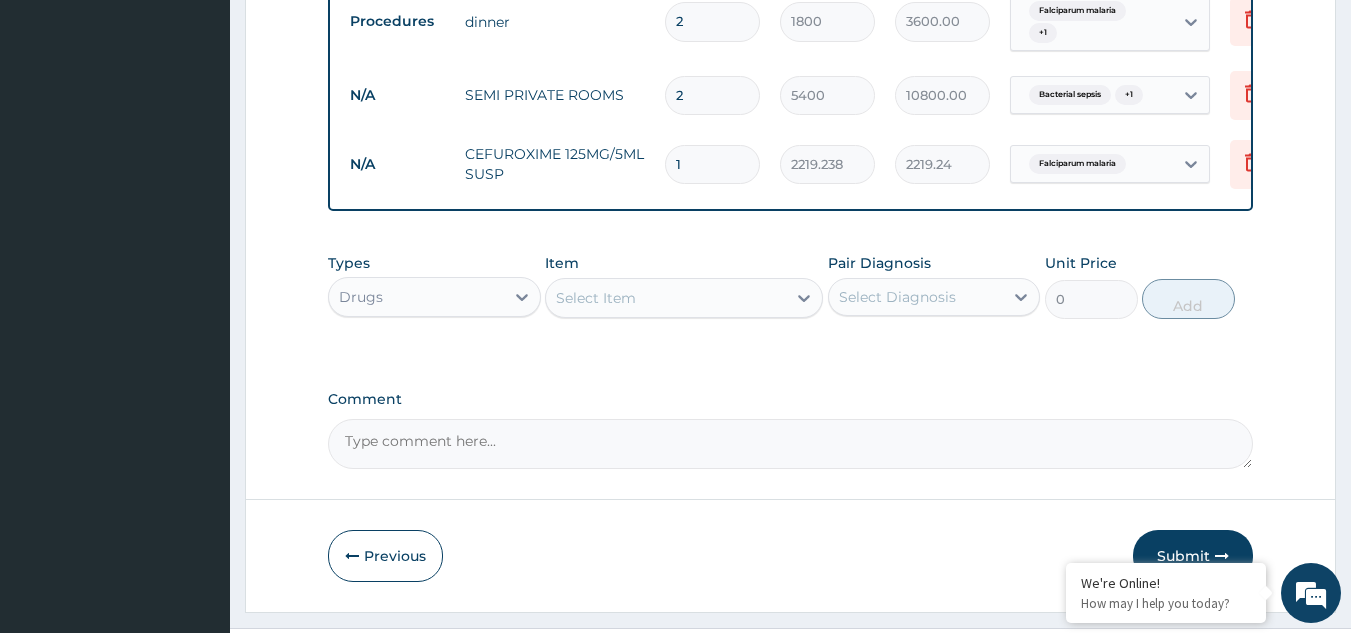 type on "1" 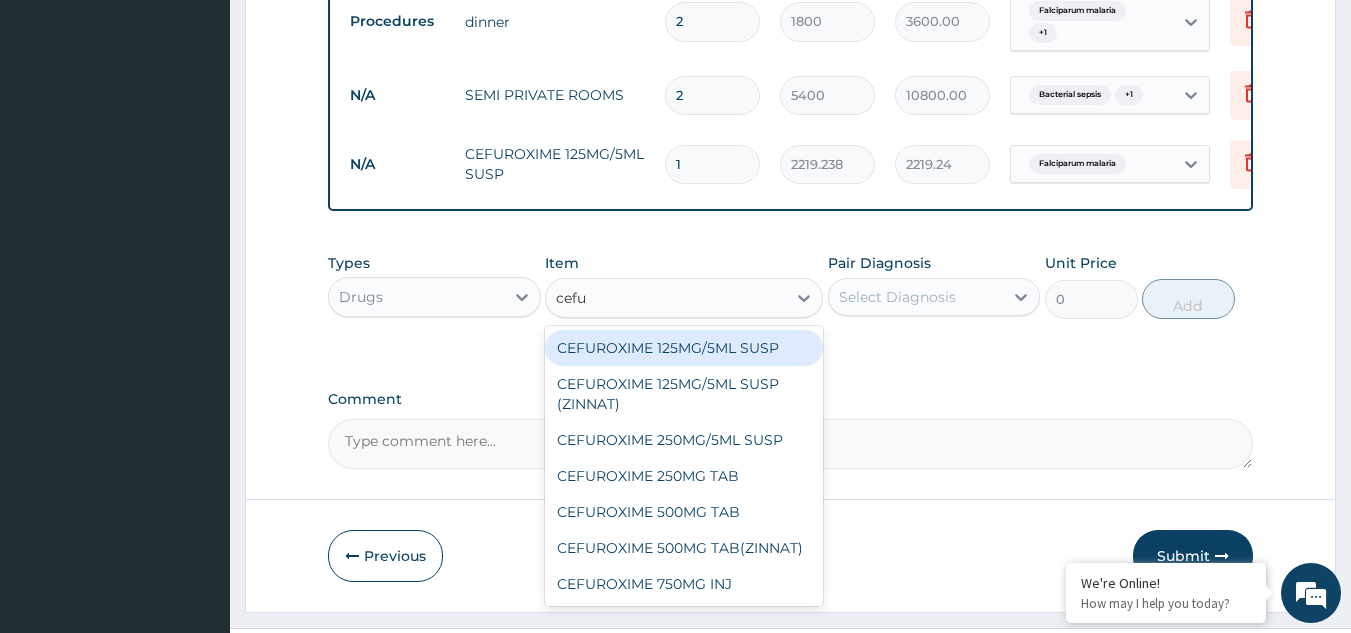 type on "cefur" 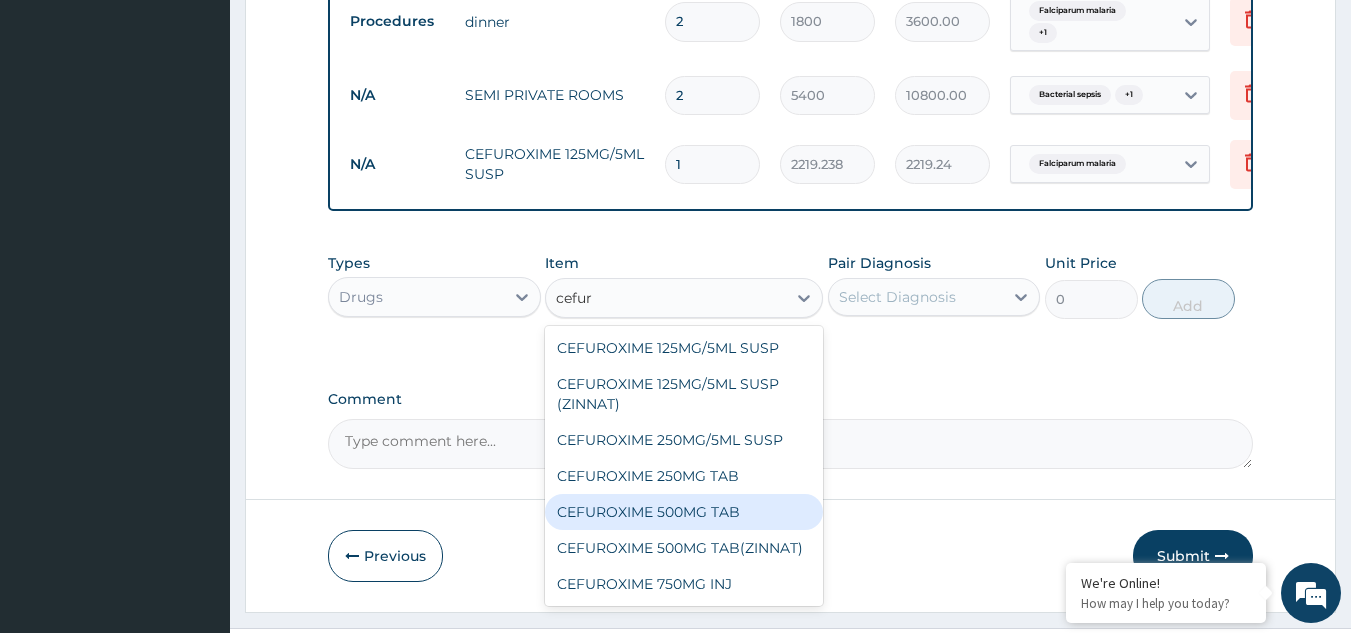 click on "CEFUROXIME 500MG TAB" at bounding box center [684, 512] 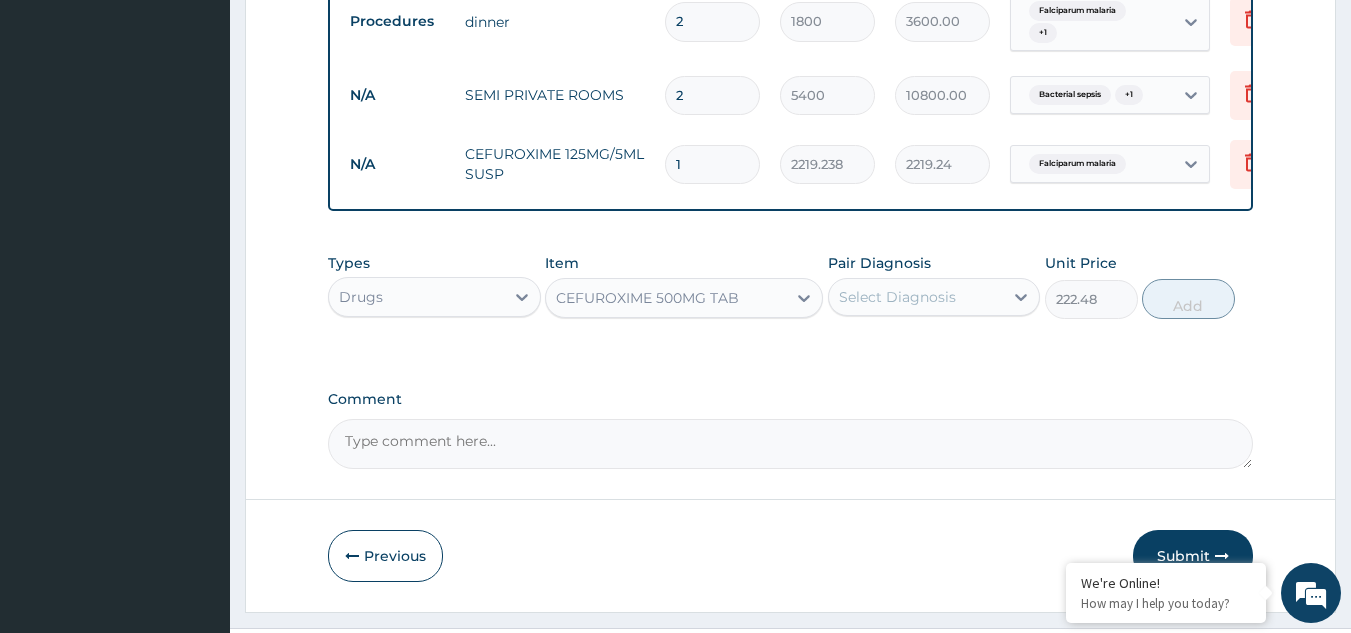 click on "CEFUROXIME 500MG TAB" at bounding box center [647, 298] 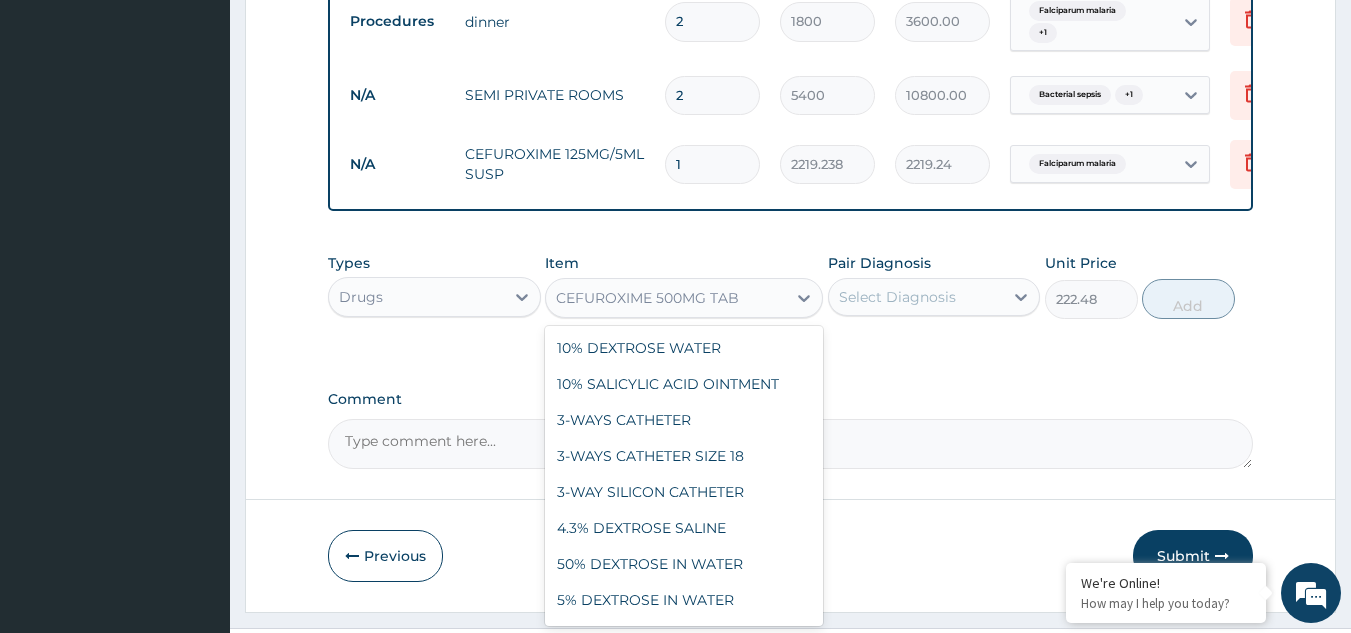 scroll, scrollTop: 11972, scrollLeft: 0, axis: vertical 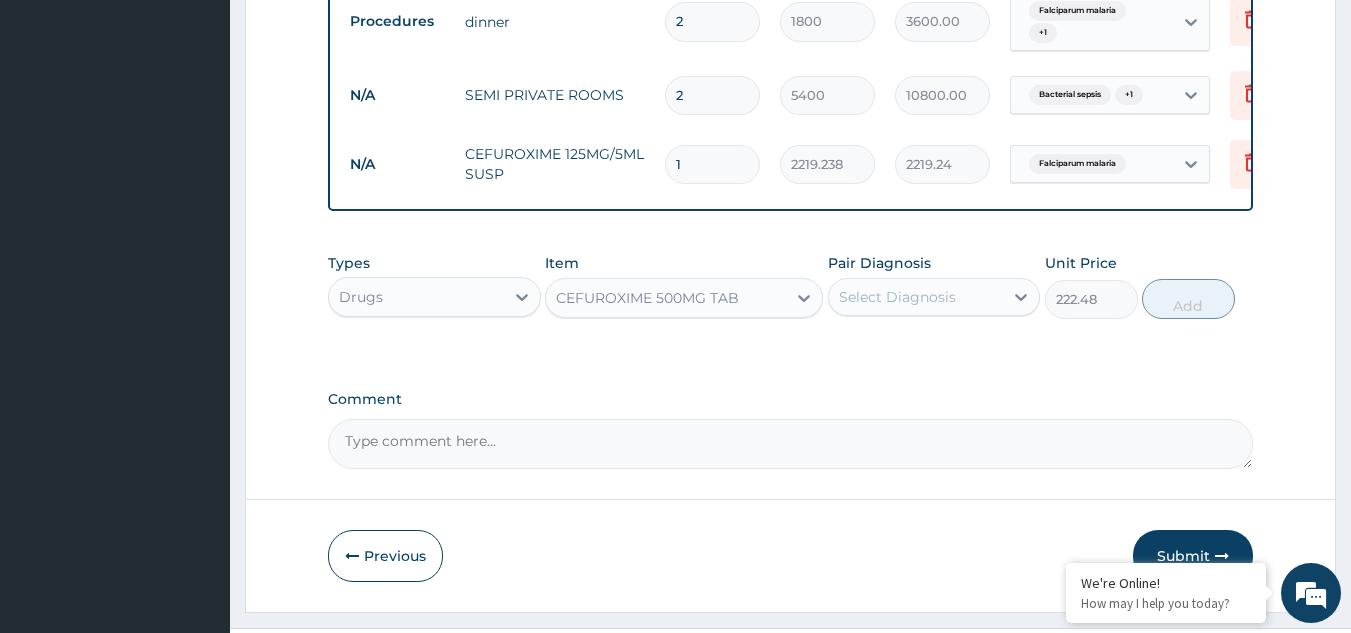 click on "2" at bounding box center [712, 21] 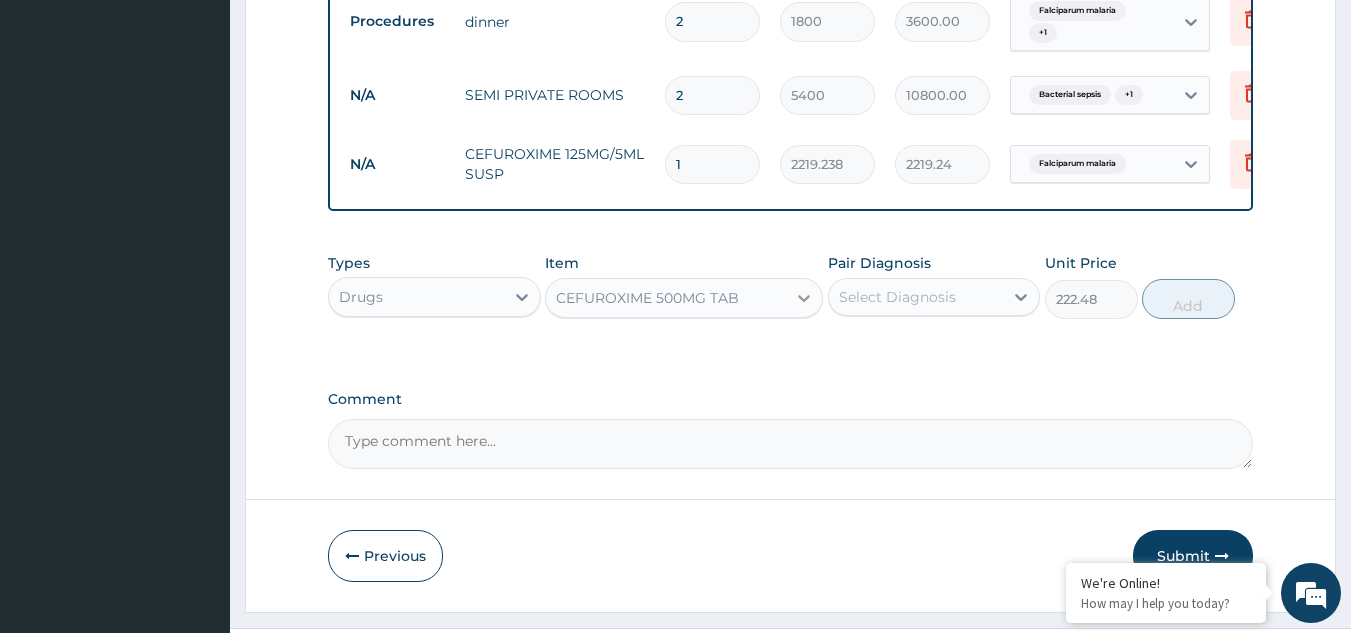 click at bounding box center [804, 298] 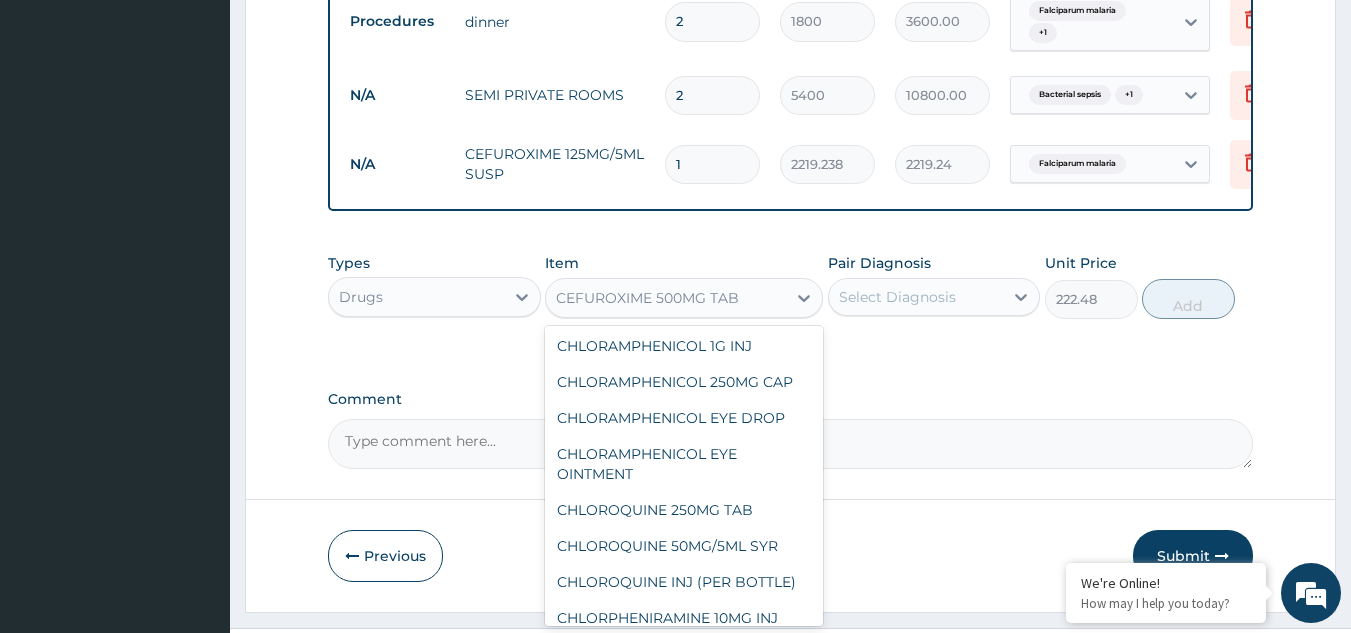scroll, scrollTop: 12672, scrollLeft: 0, axis: vertical 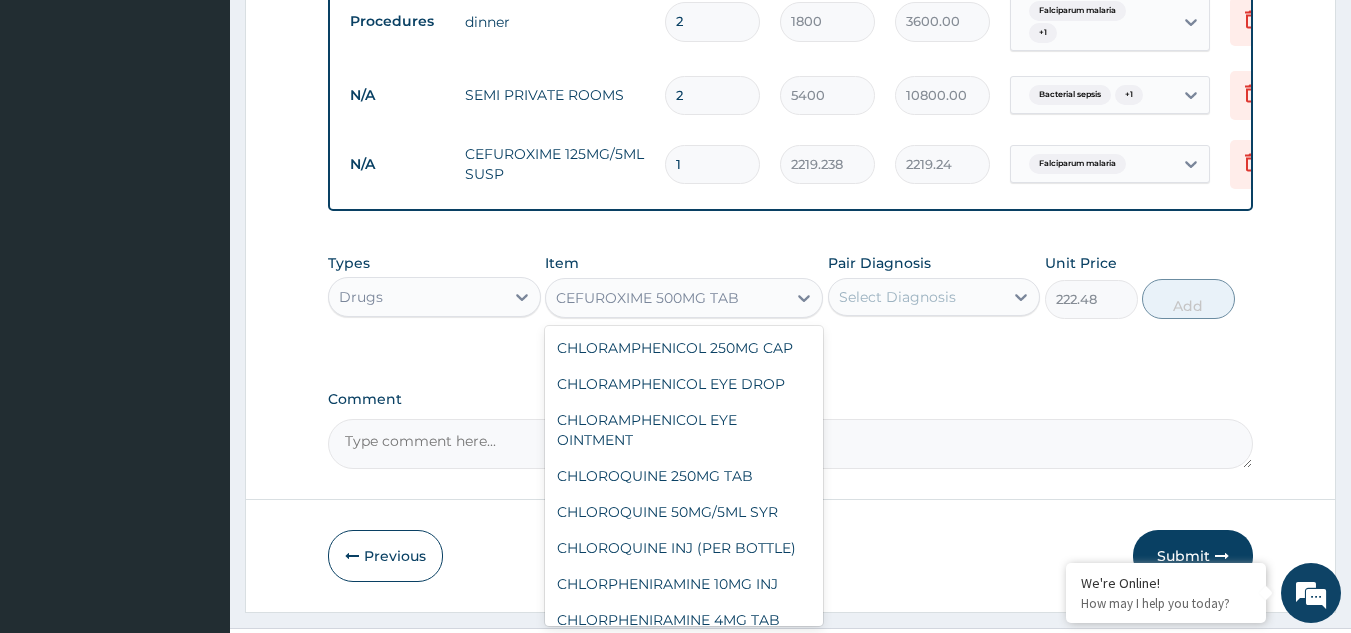 click on "CEFUROXIME 500MG TAB" at bounding box center (647, 298) 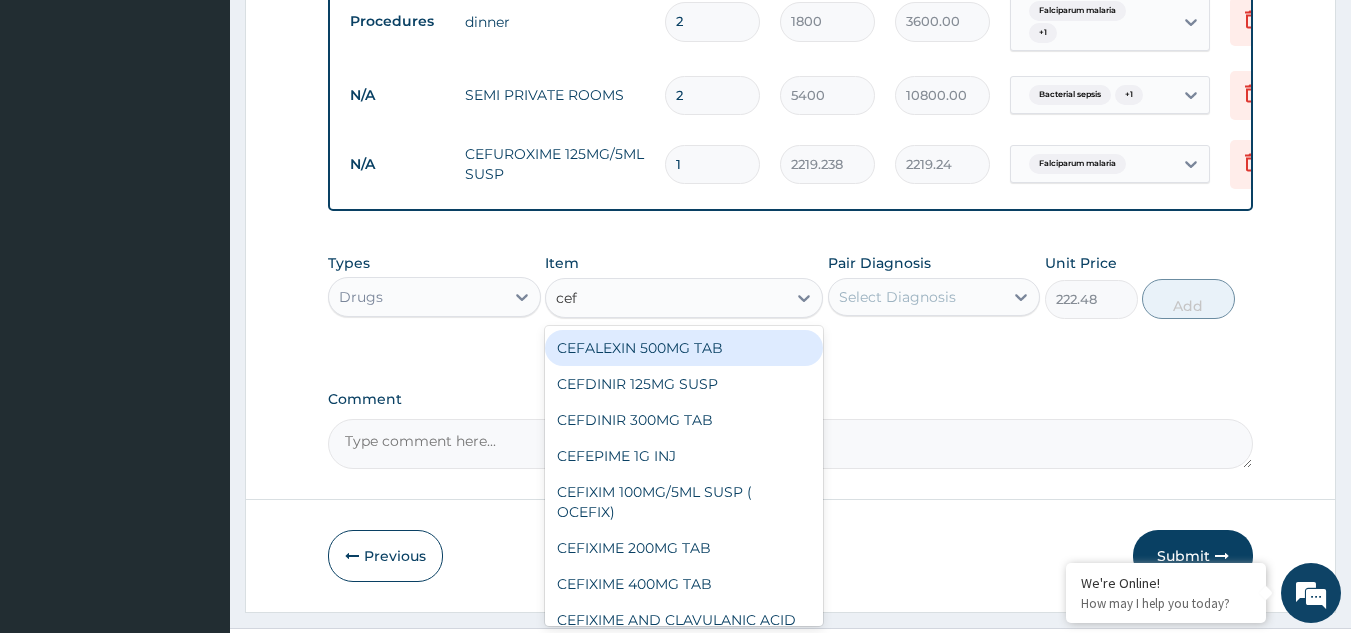 type on "cefu" 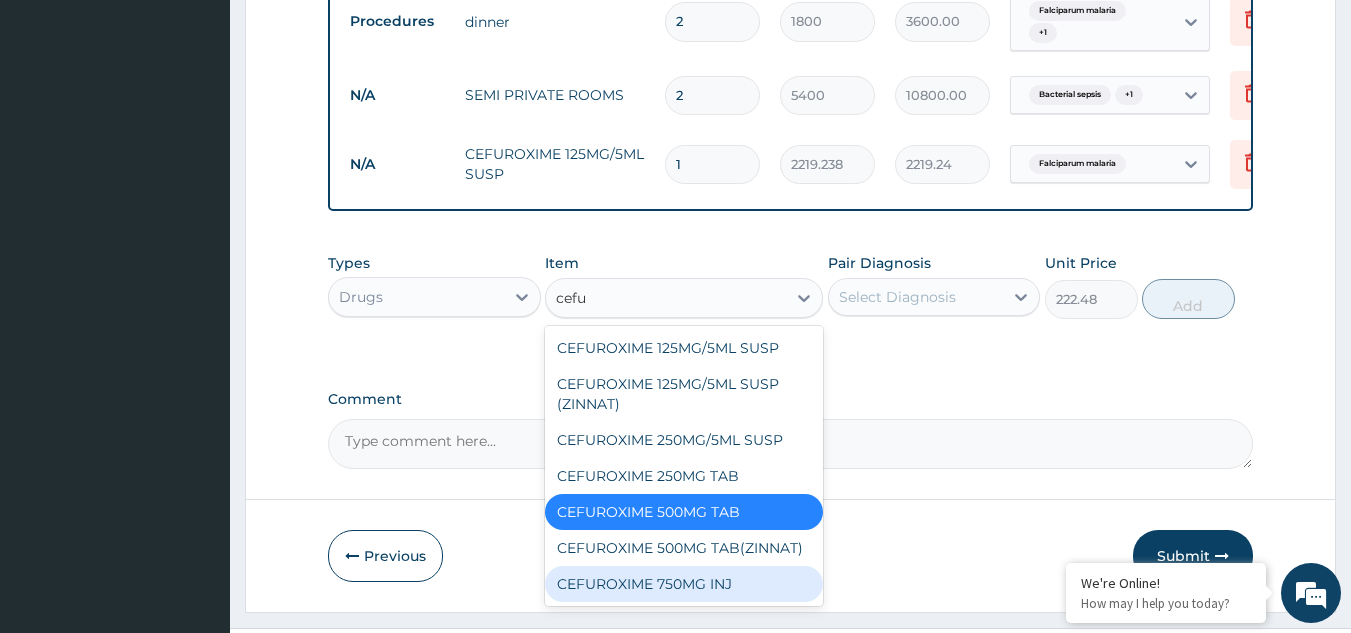 click on "CEFUROXIME 750MG INJ" at bounding box center [684, 584] 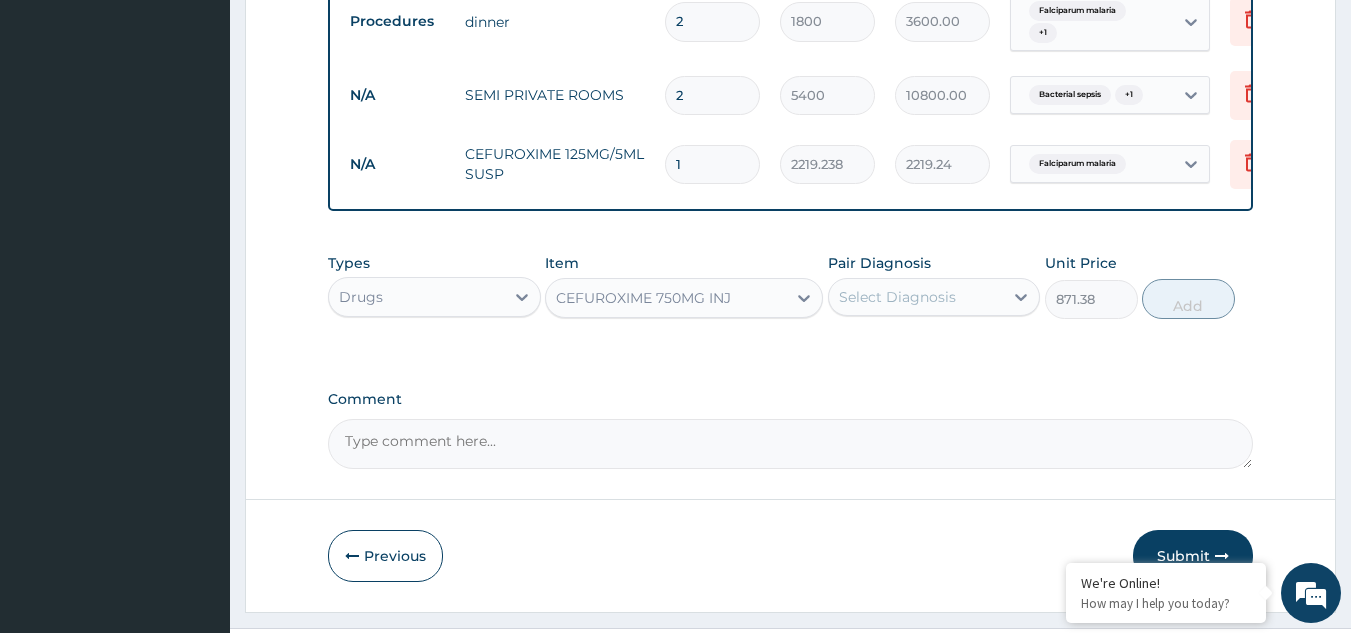click on "Select Diagnosis" at bounding box center [916, 297] 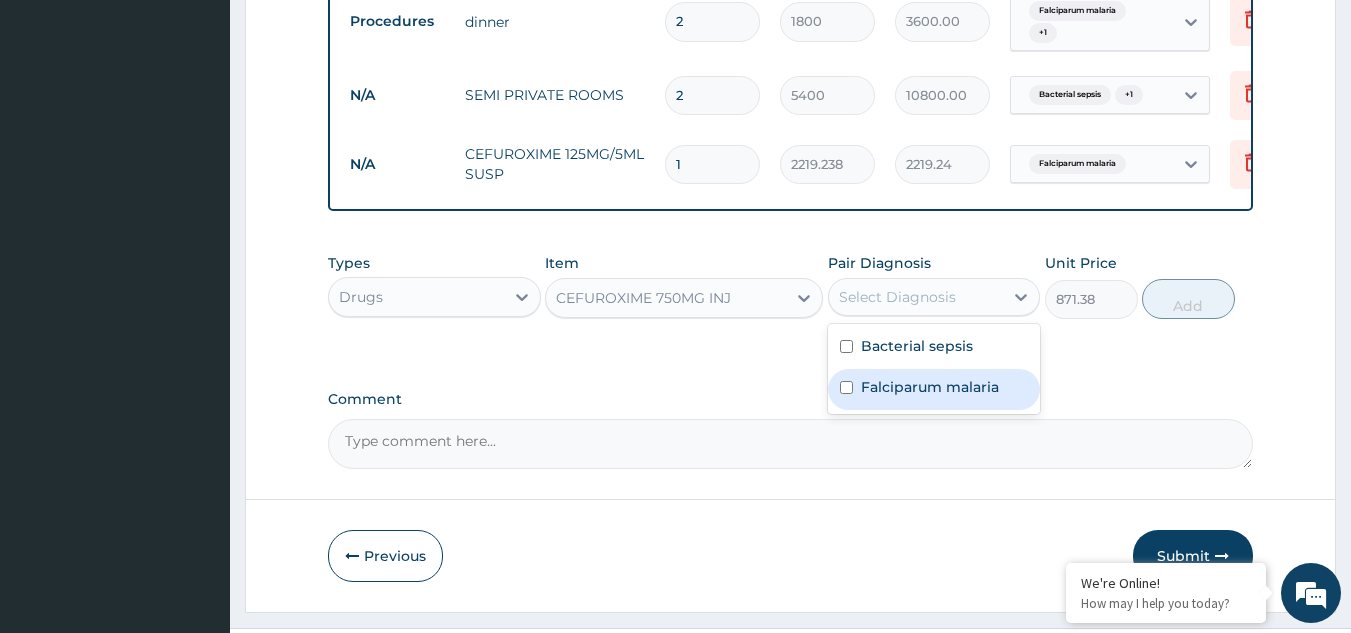 click on "Falciparum malaria" at bounding box center [930, 387] 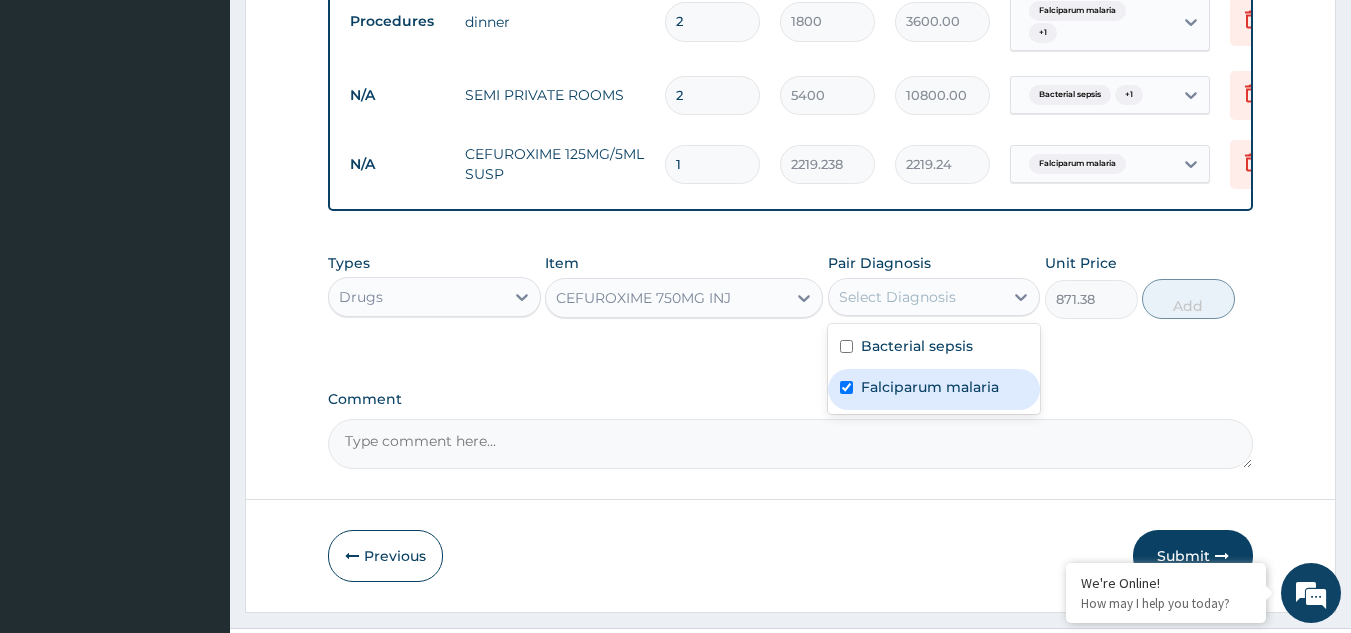 checkbox on "true" 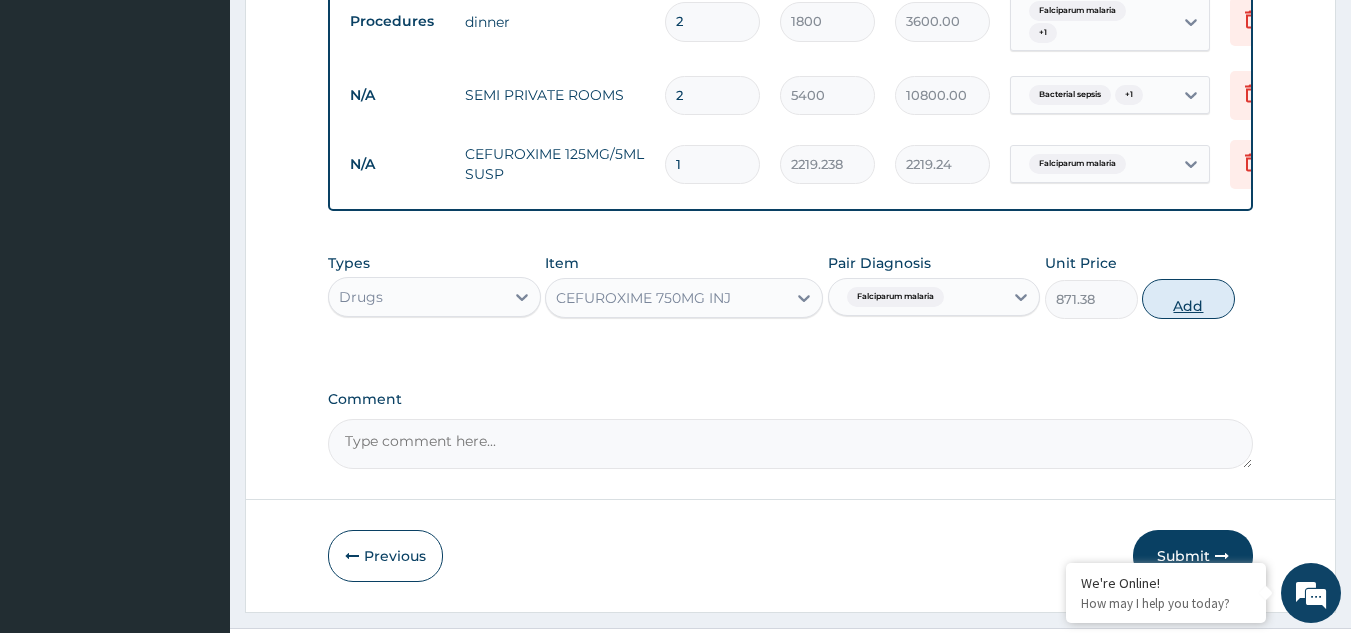 click on "Add" at bounding box center (1188, 299) 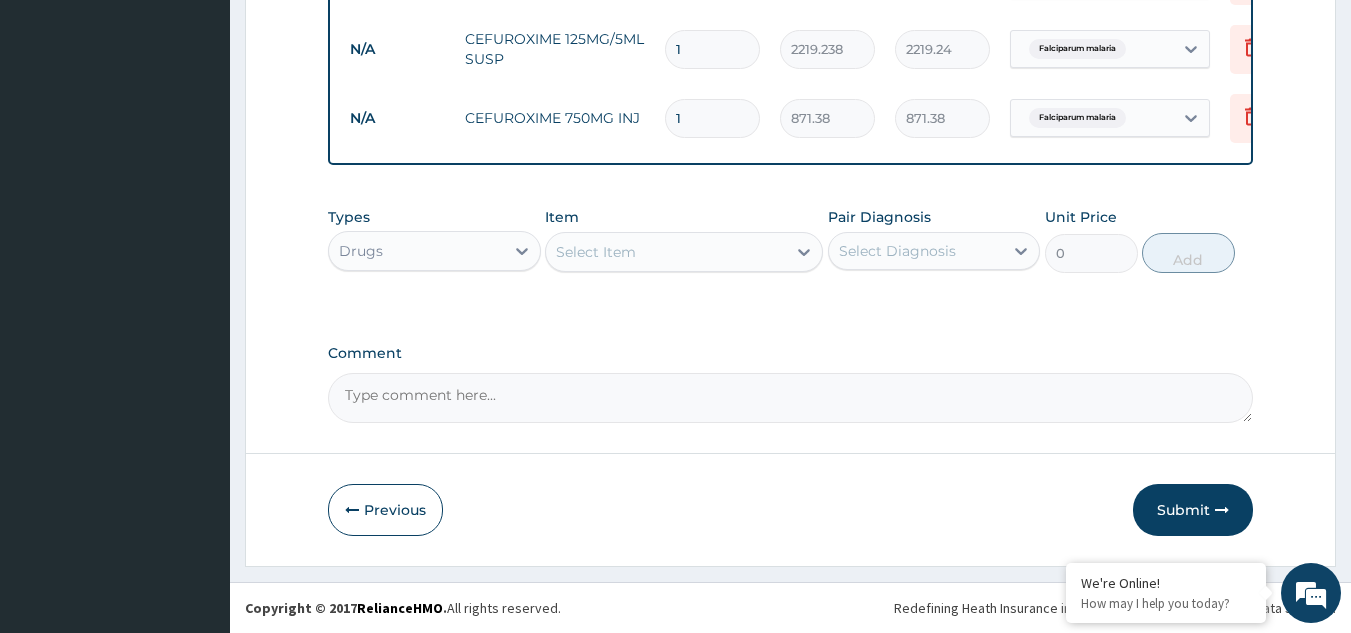 scroll, scrollTop: 1091, scrollLeft: 0, axis: vertical 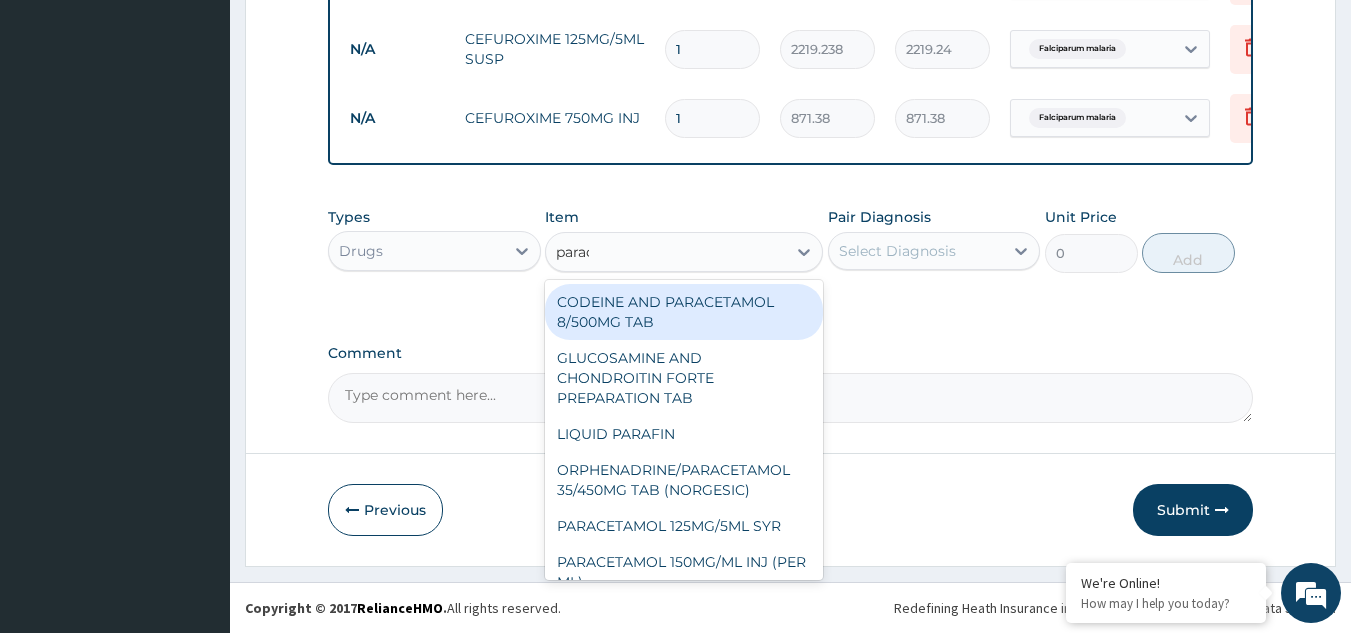 type on "parace" 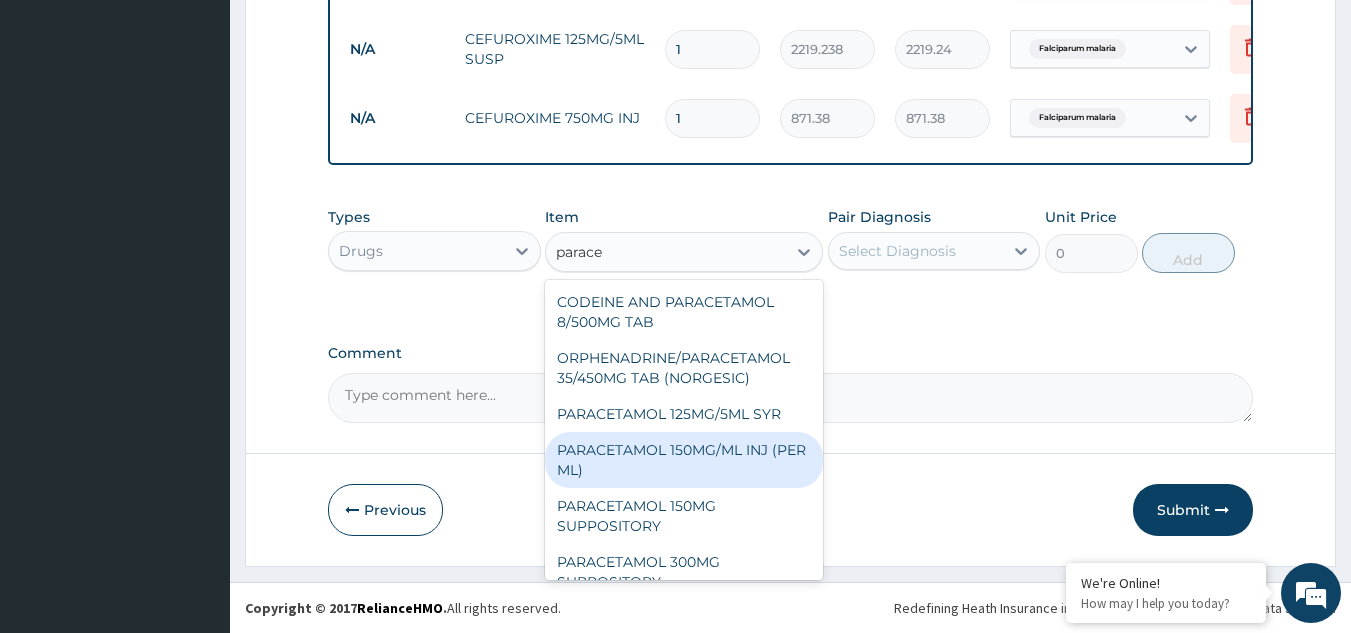 click on "PARACETAMOL 150MG/ML INJ (PER ML)" at bounding box center (684, 460) 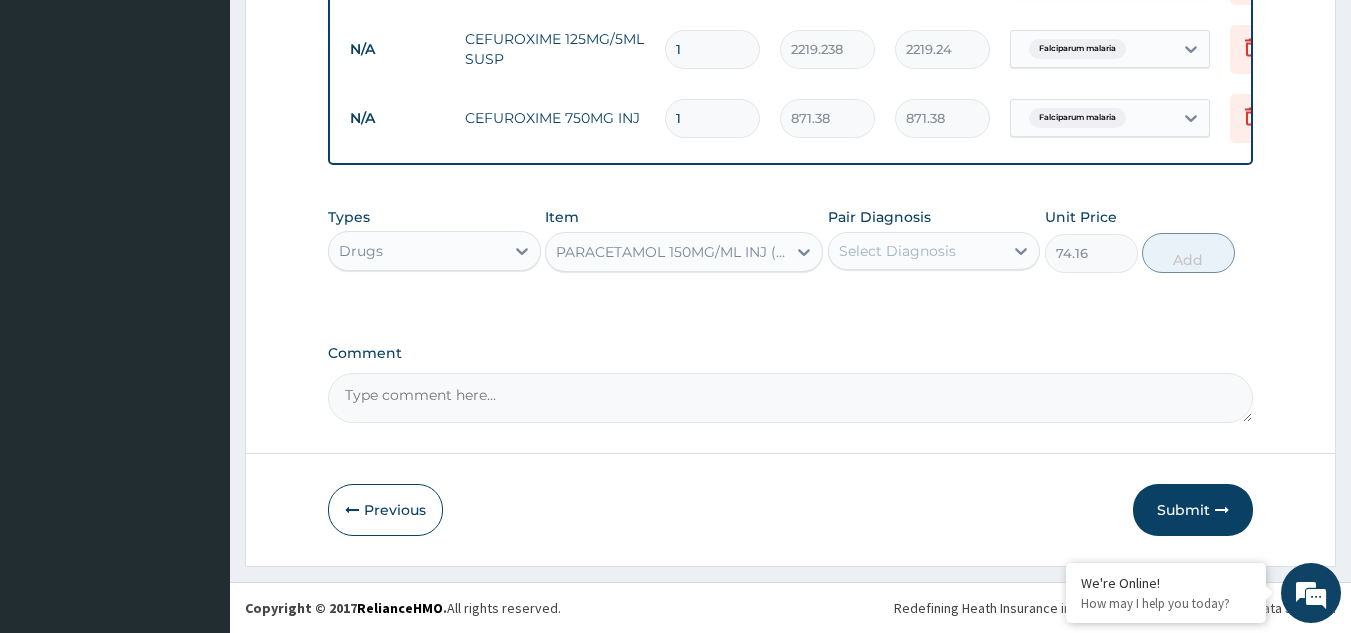 click on "Select Diagnosis" at bounding box center (897, 251) 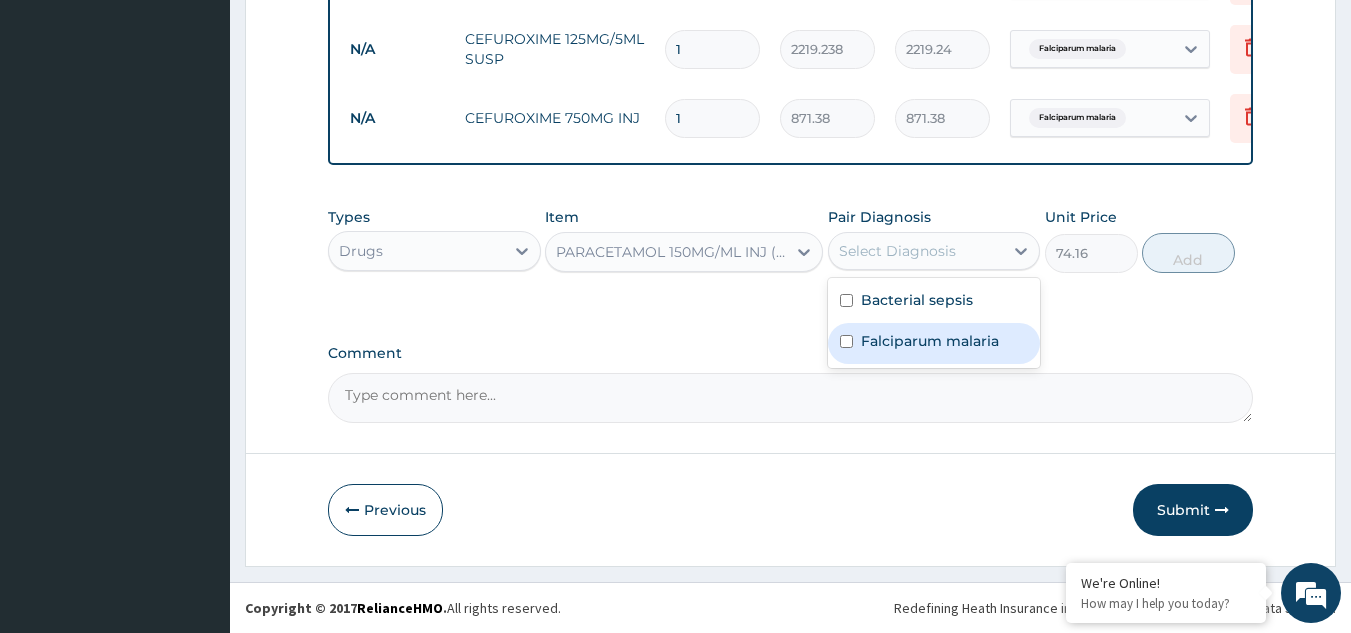 click on "Falciparum malaria" at bounding box center (934, 343) 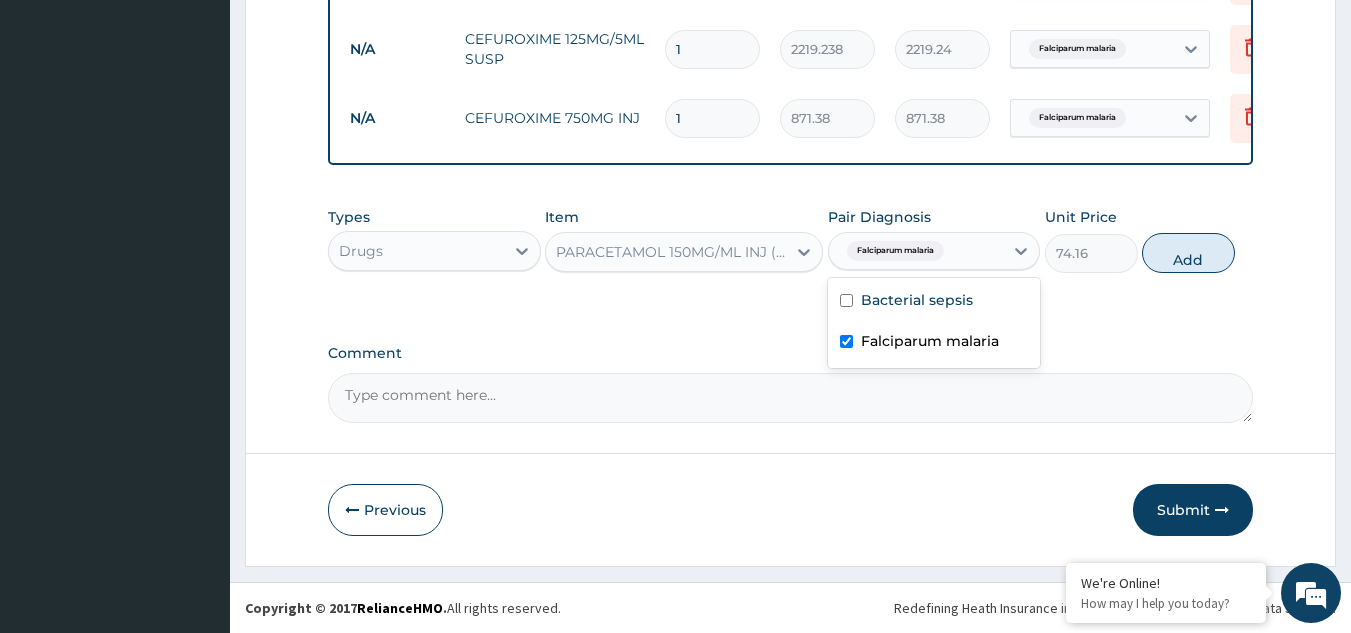 checkbox on "true" 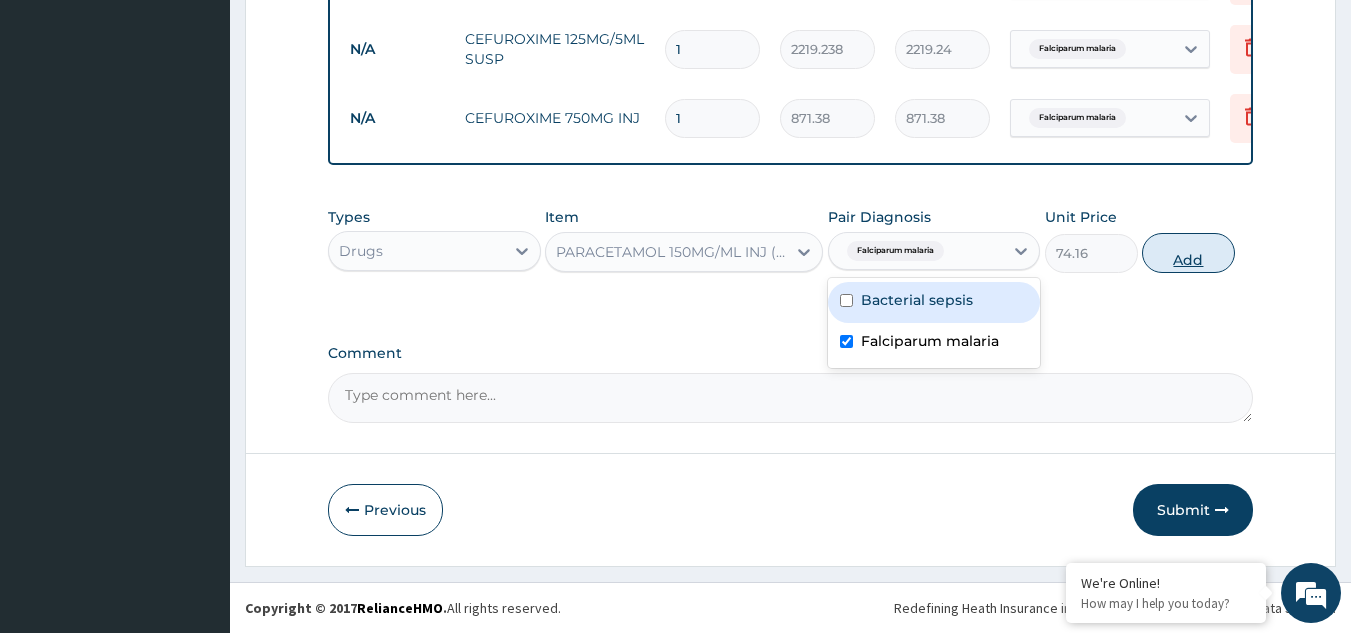 click on "Add" at bounding box center (1188, 253) 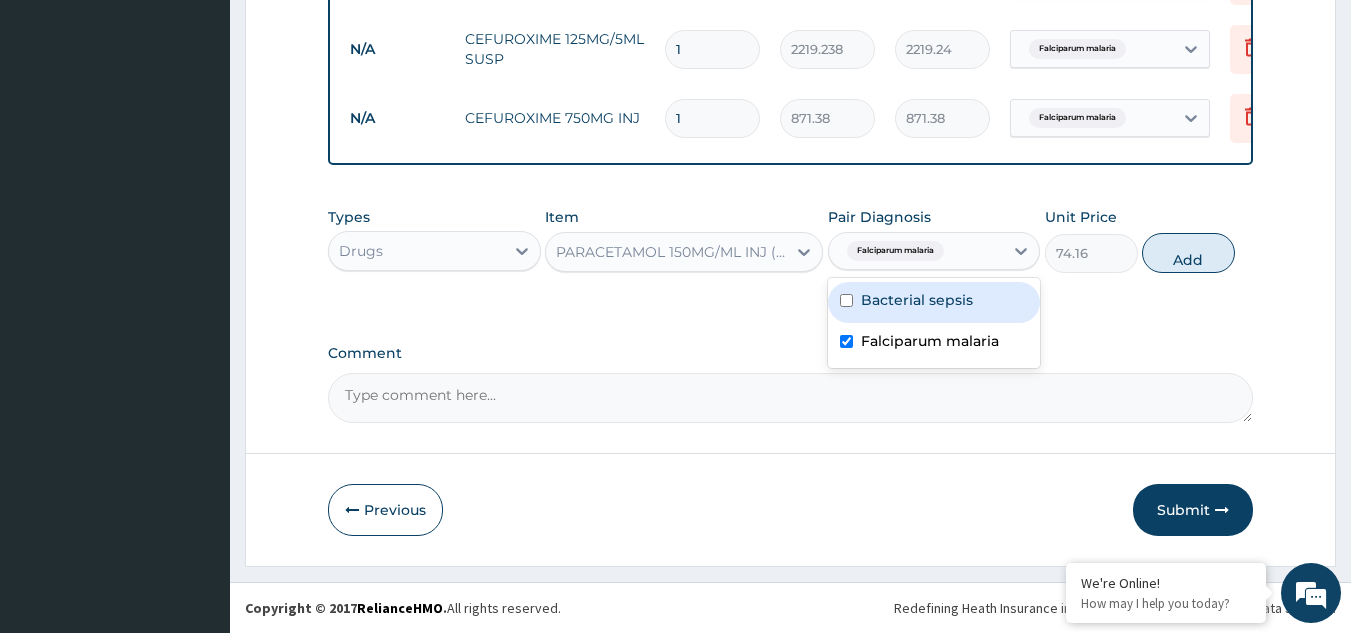 type on "0" 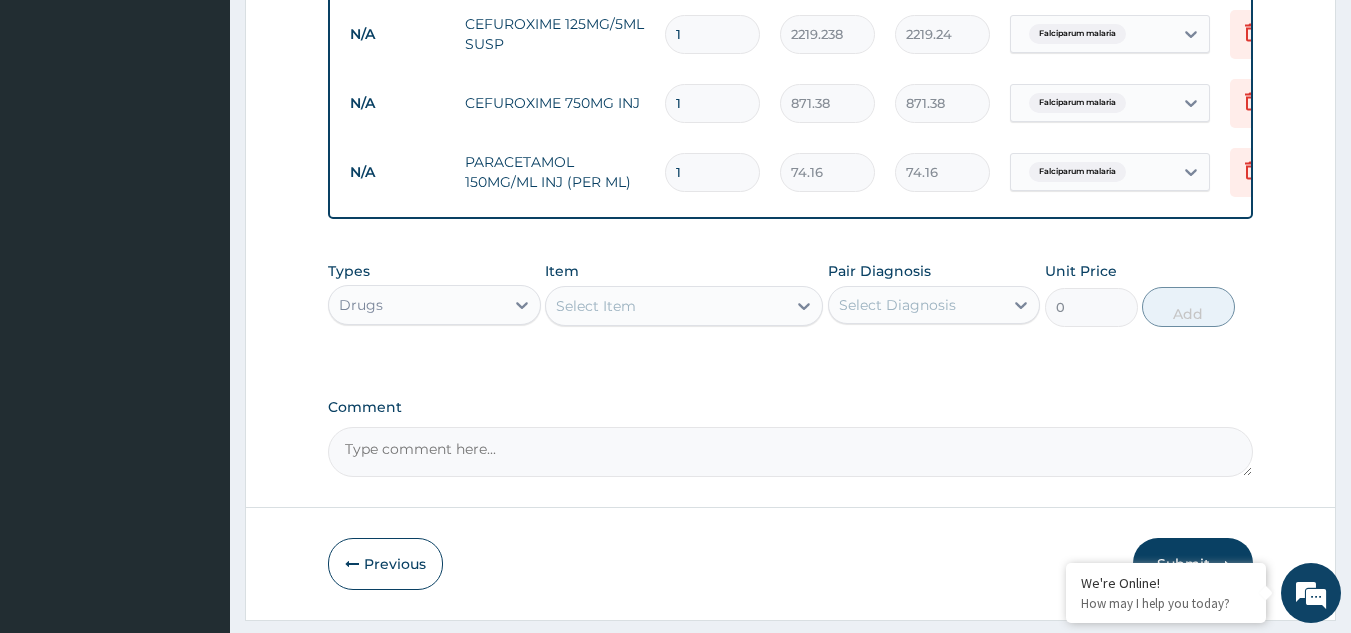 click on "1" at bounding box center (712, 172) 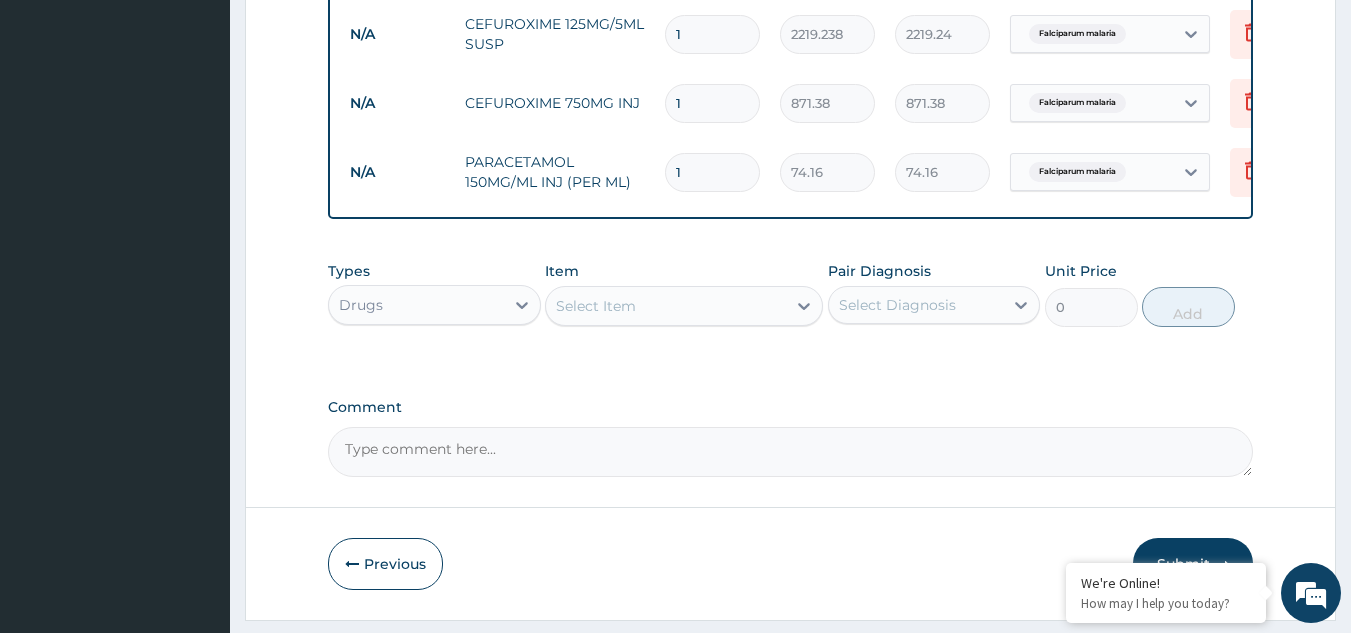type 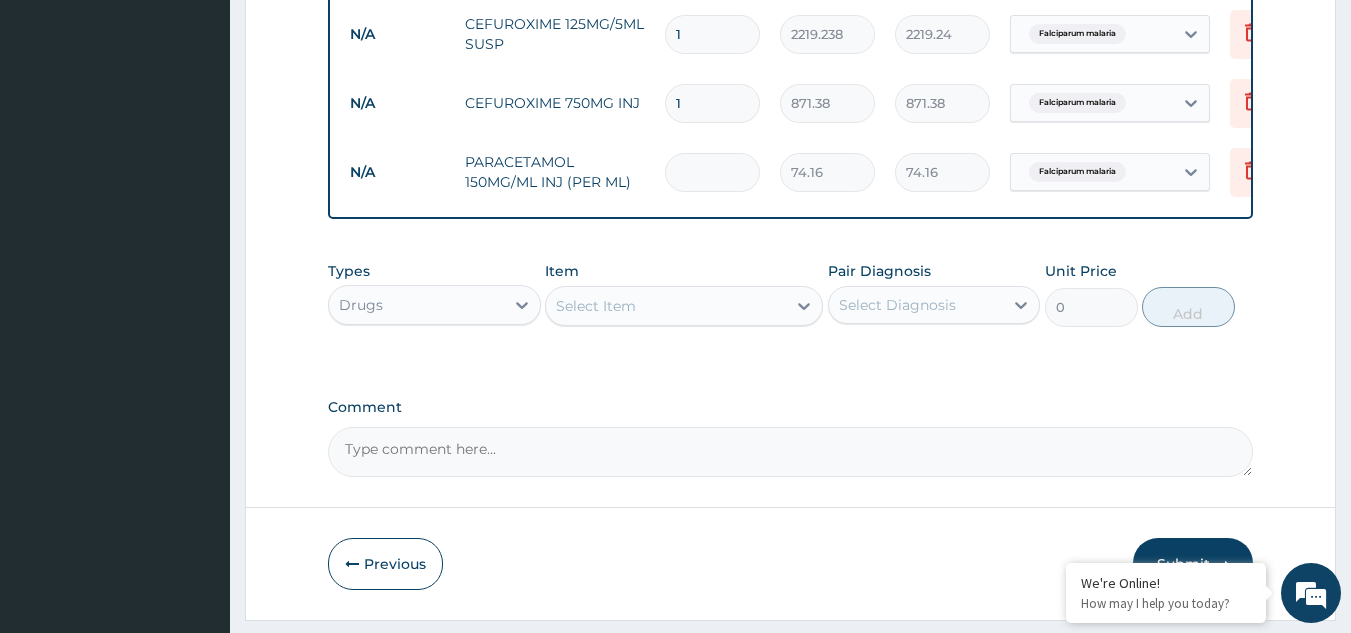 type on "0.00" 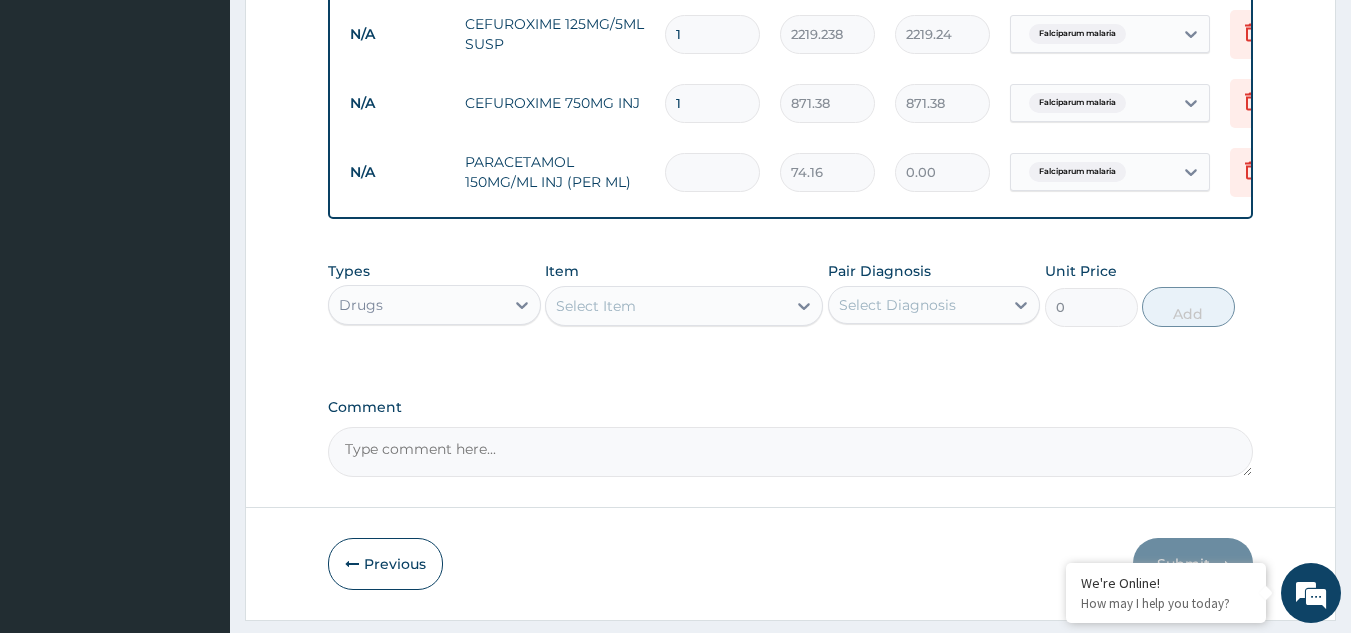 type on "4" 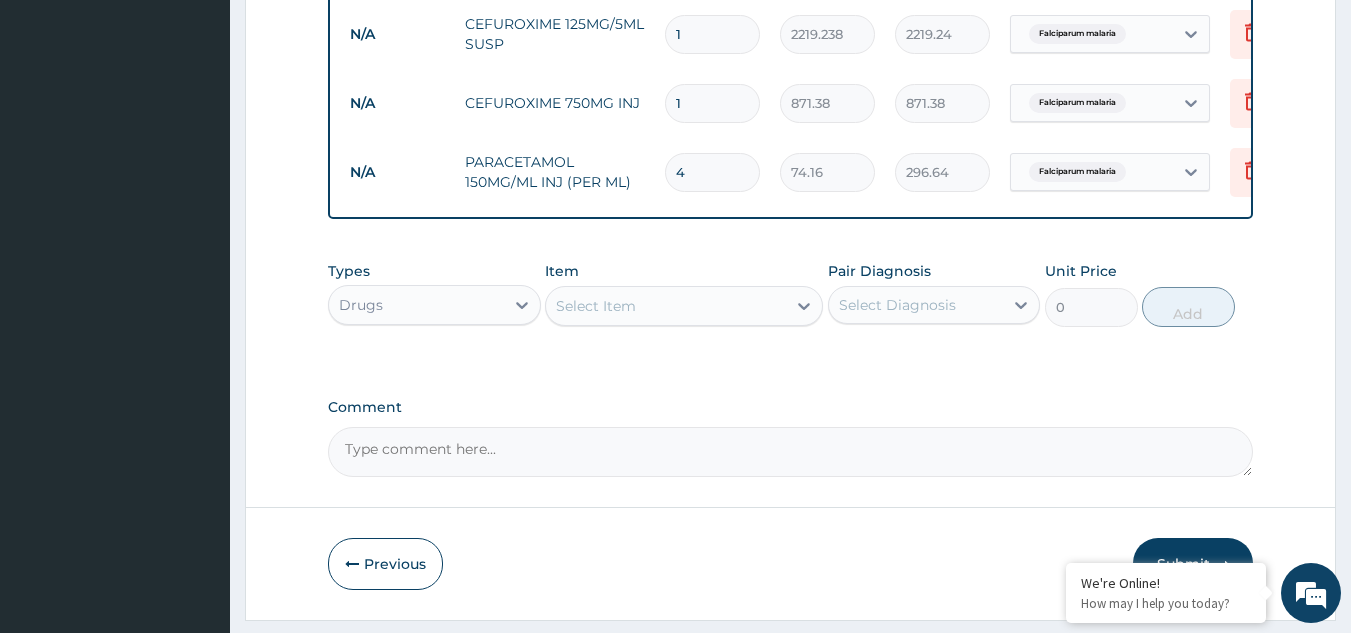 type on "4" 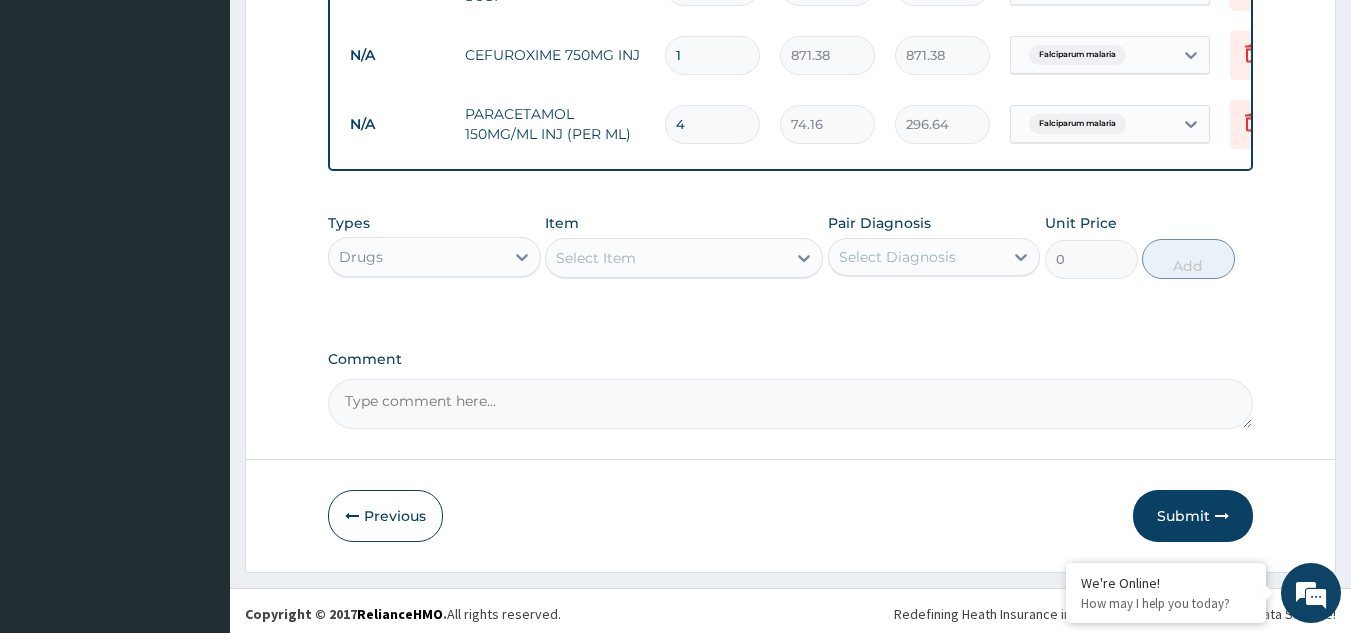 scroll, scrollTop: 1160, scrollLeft: 0, axis: vertical 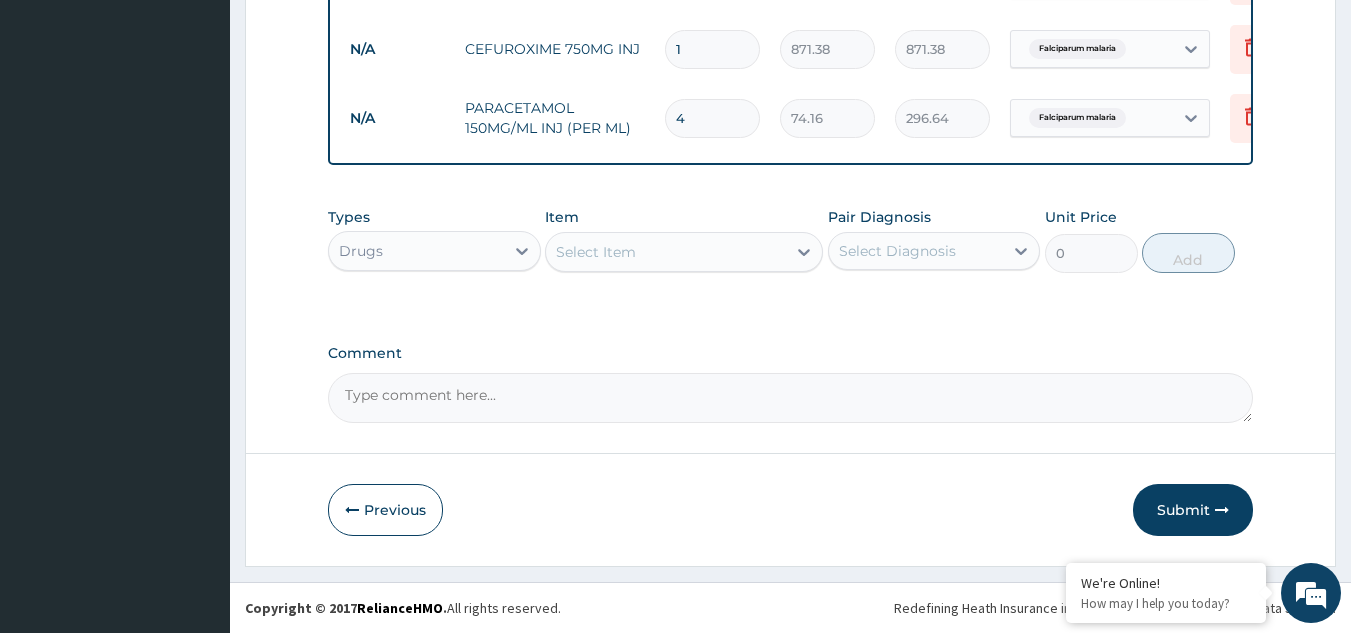click on "Select Item" at bounding box center (596, 252) 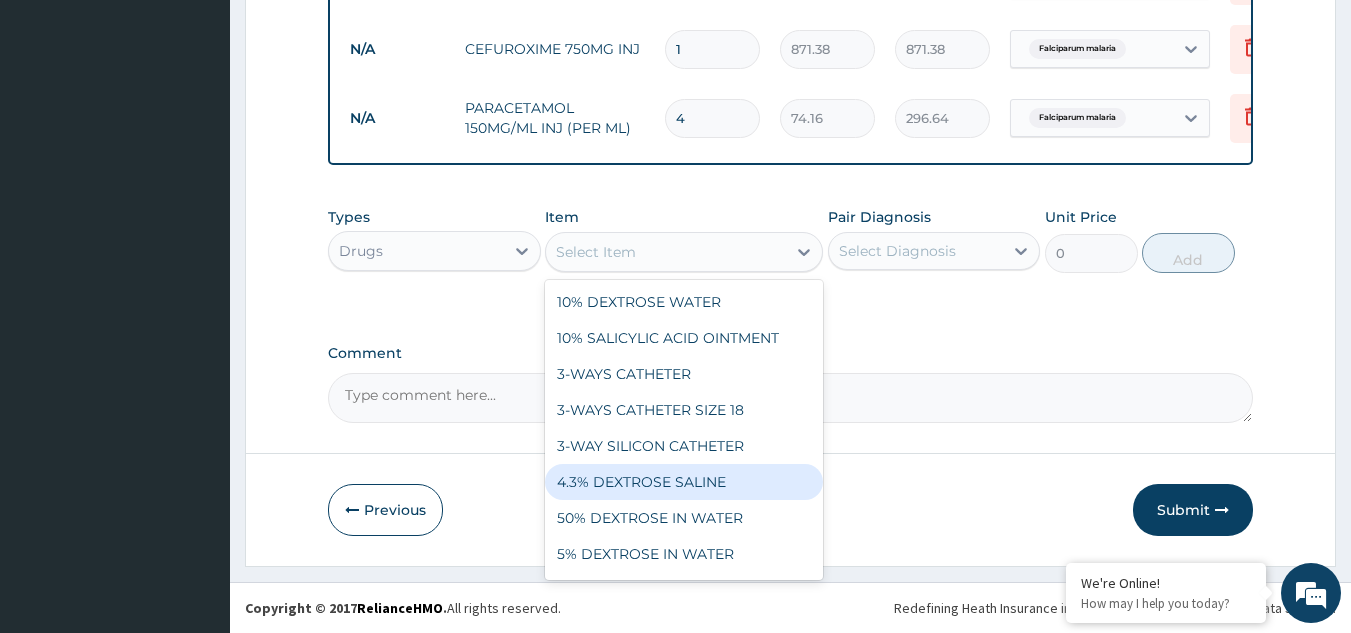 click on "4.3% DEXTROSE SALINE" at bounding box center [684, 482] 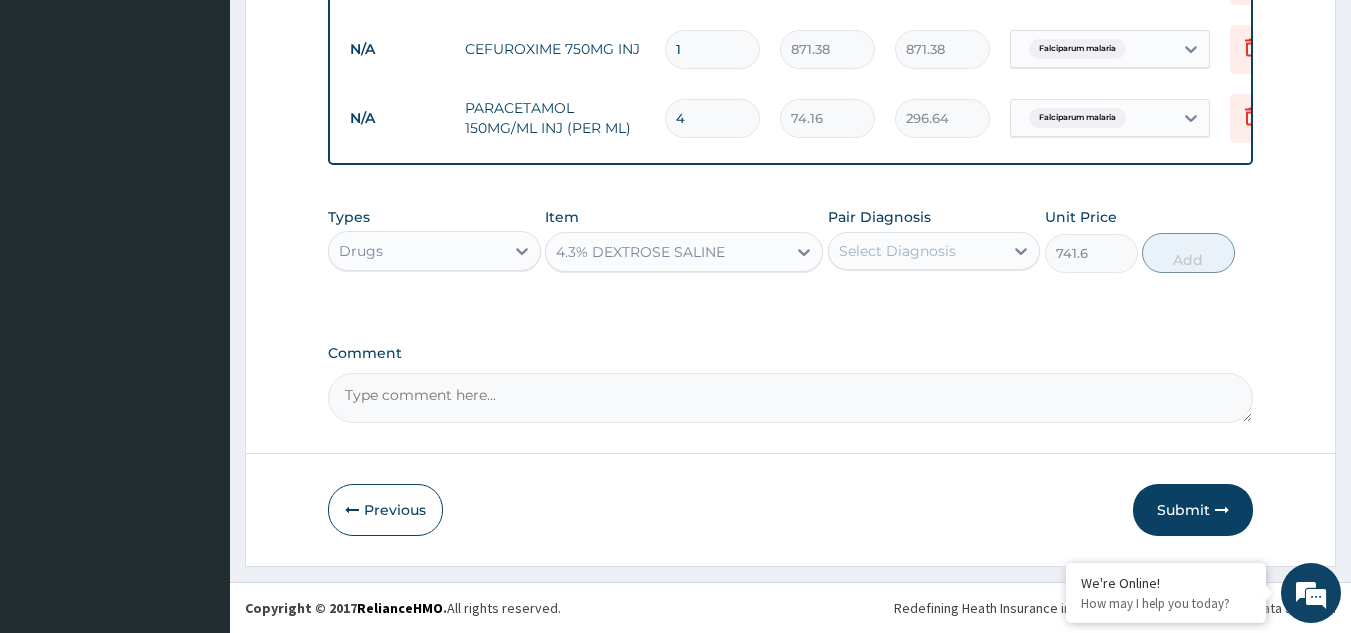 click on "Select Diagnosis" at bounding box center (897, 251) 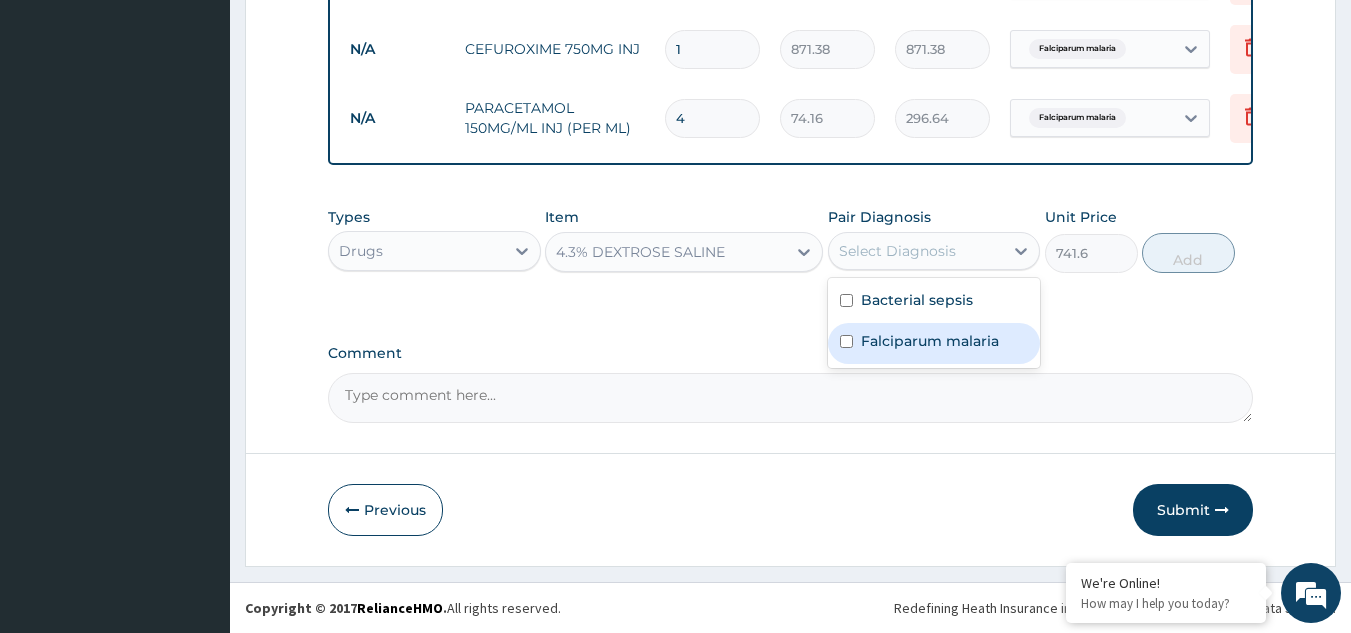 click on "Falciparum malaria" at bounding box center [930, 341] 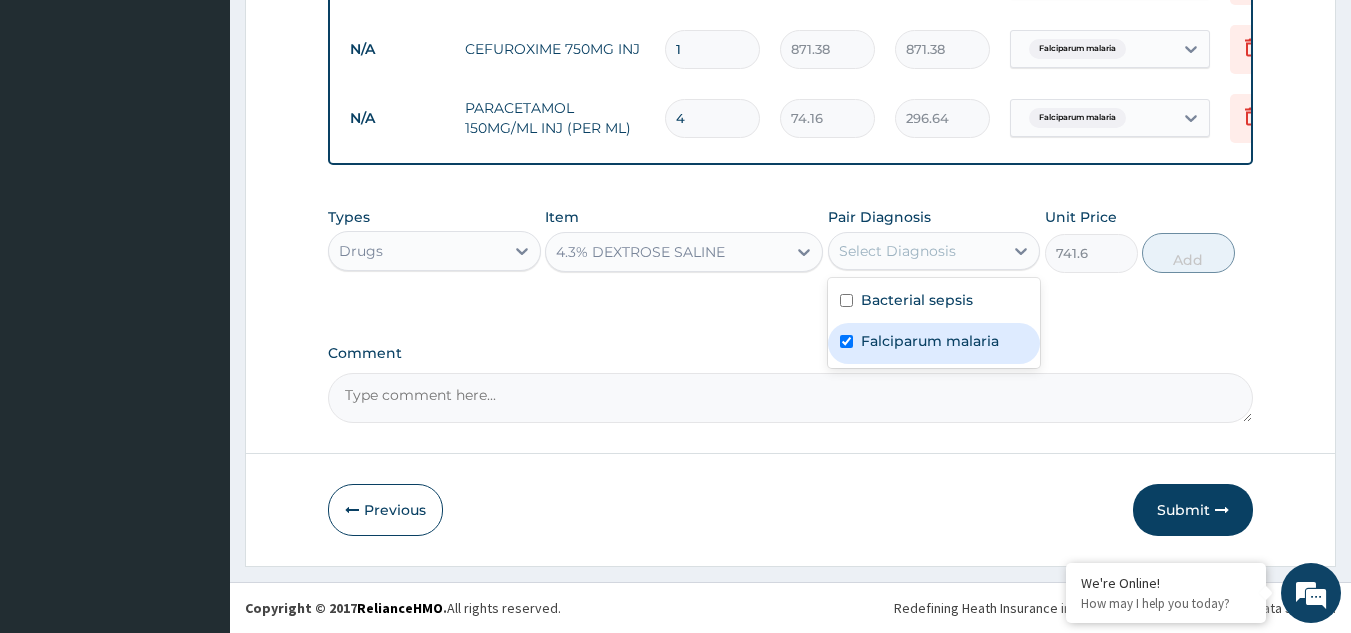checkbox on "true" 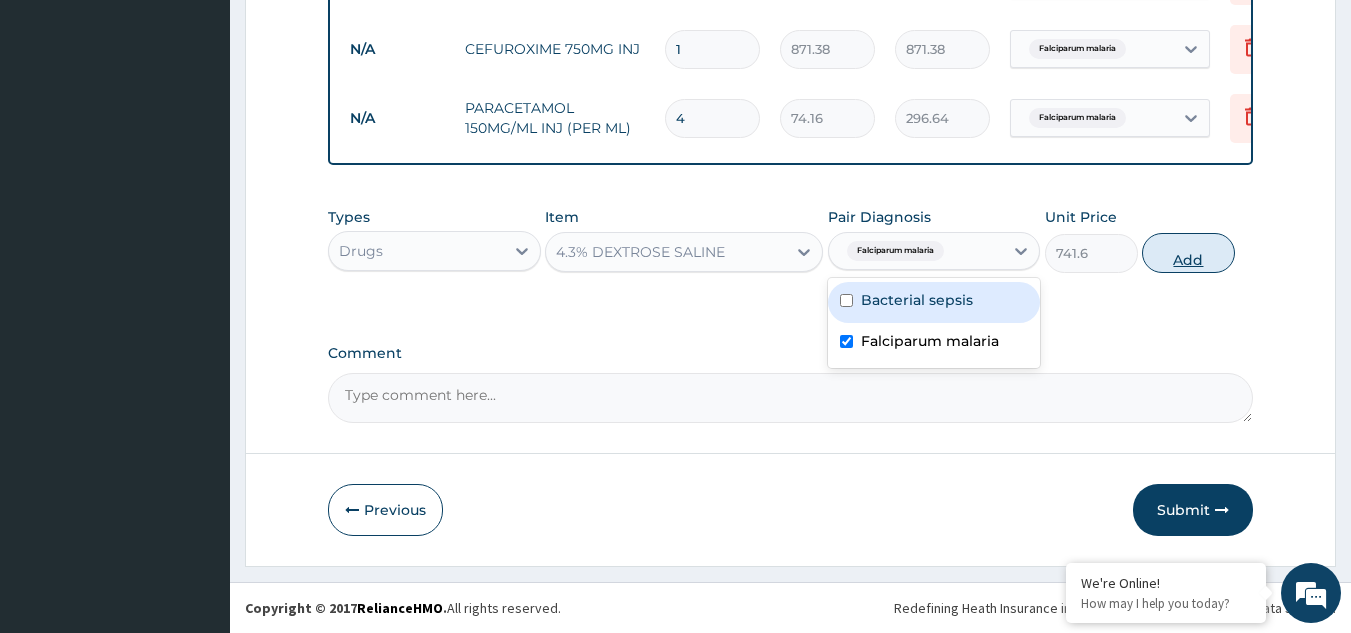 click on "Add" at bounding box center (1188, 253) 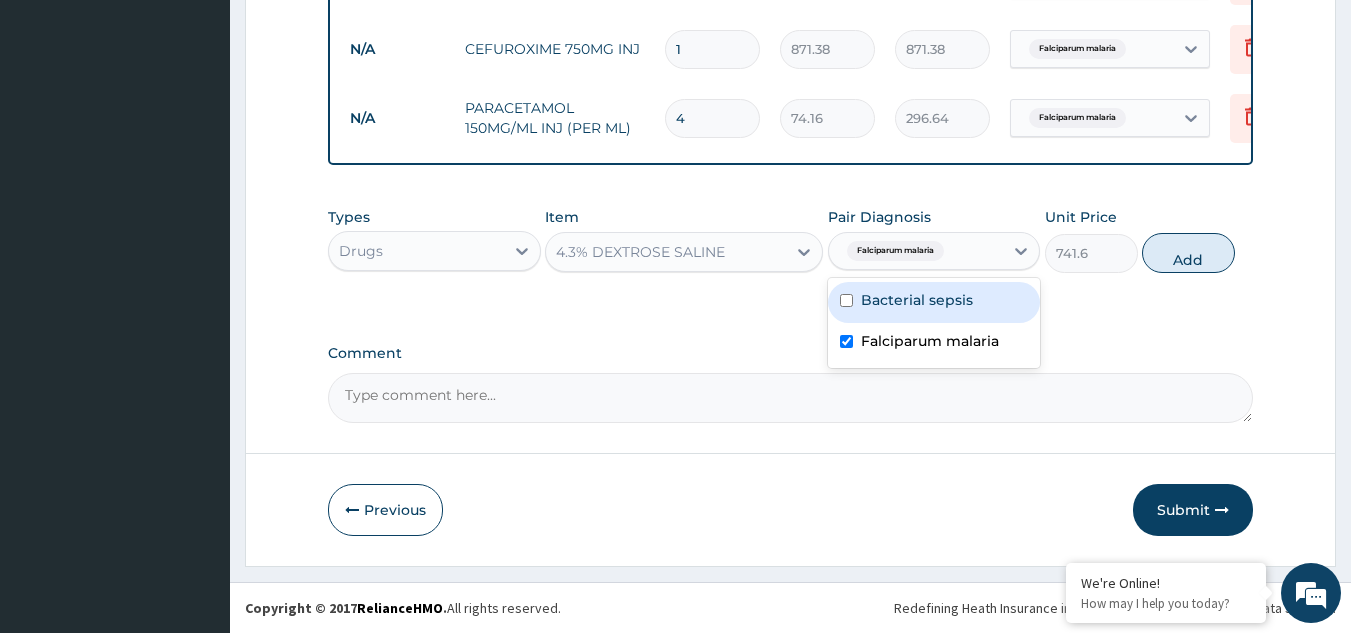 type on "0" 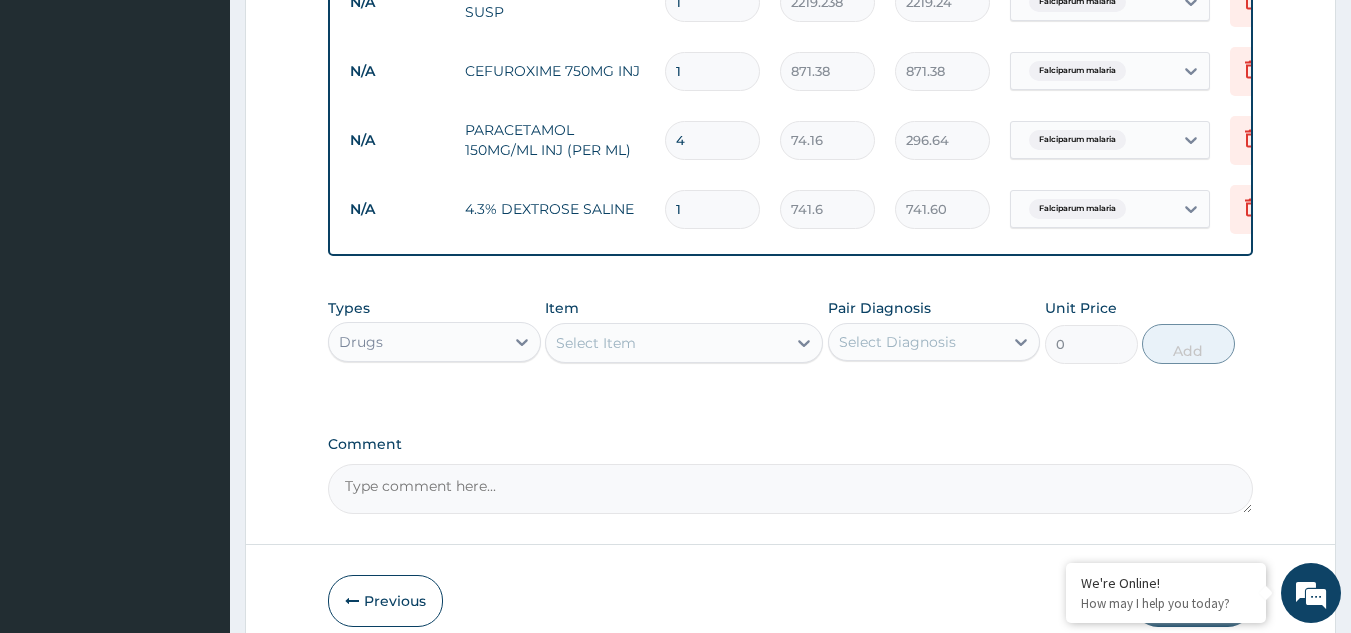 scroll, scrollTop: 1060, scrollLeft: 0, axis: vertical 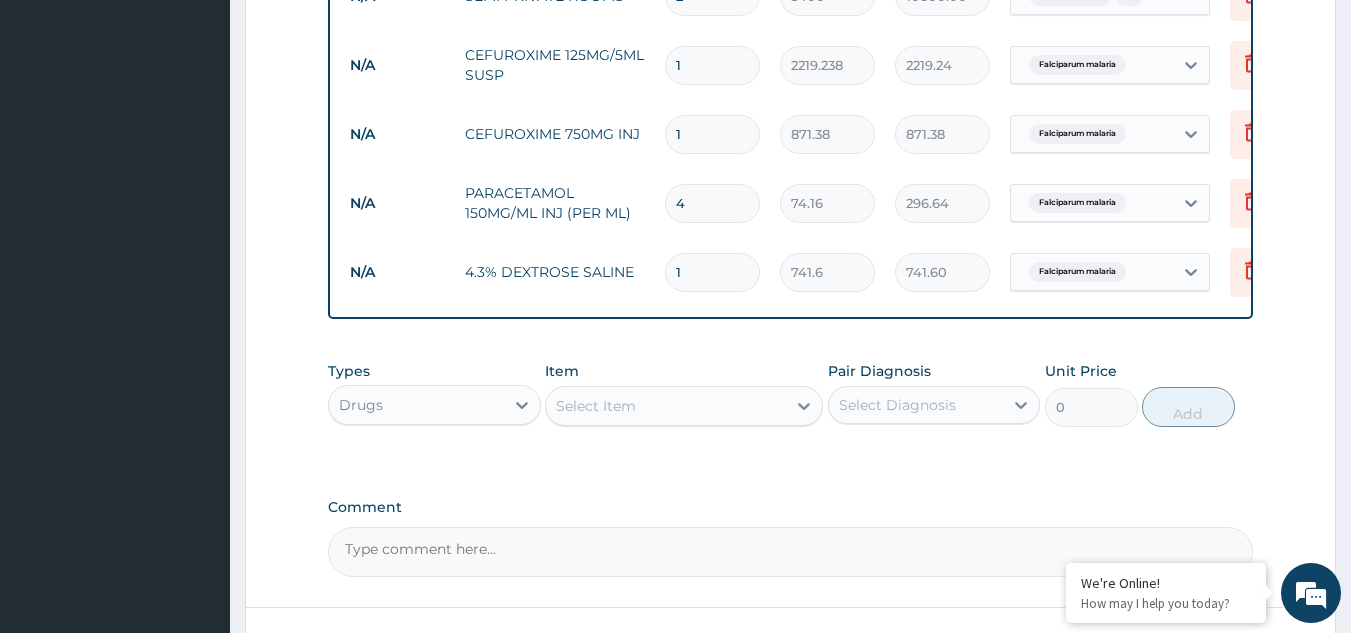 click on "1" at bounding box center (712, 134) 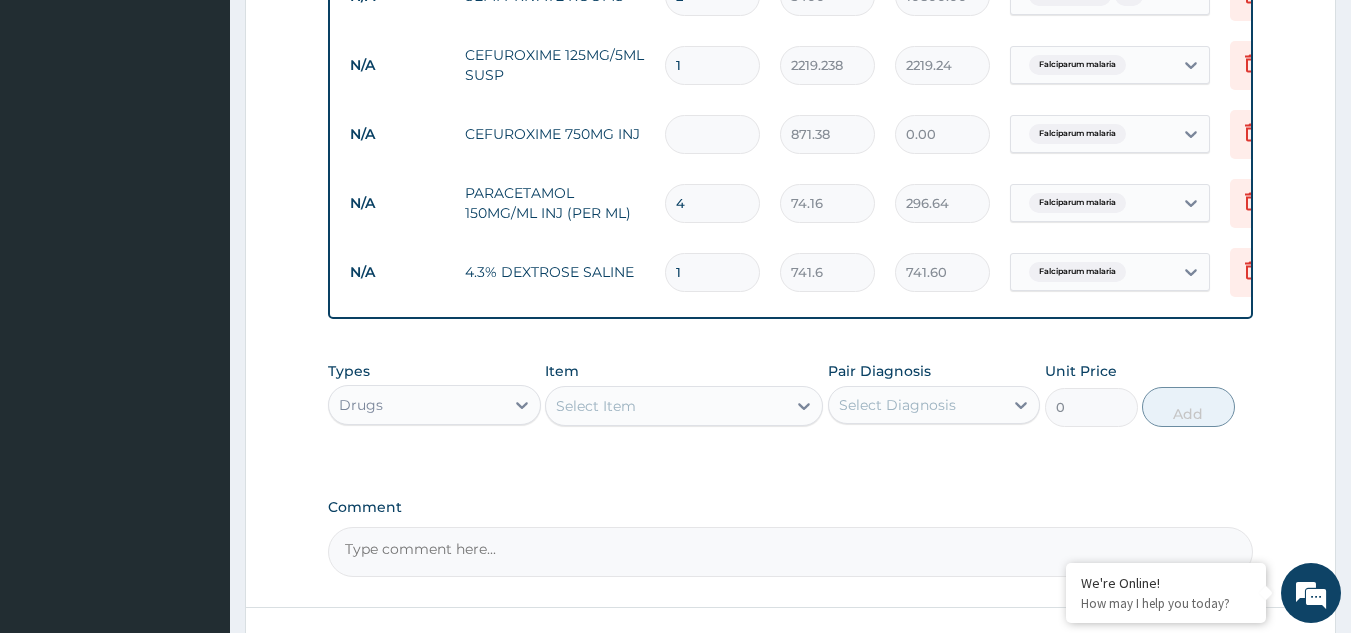 type on "2" 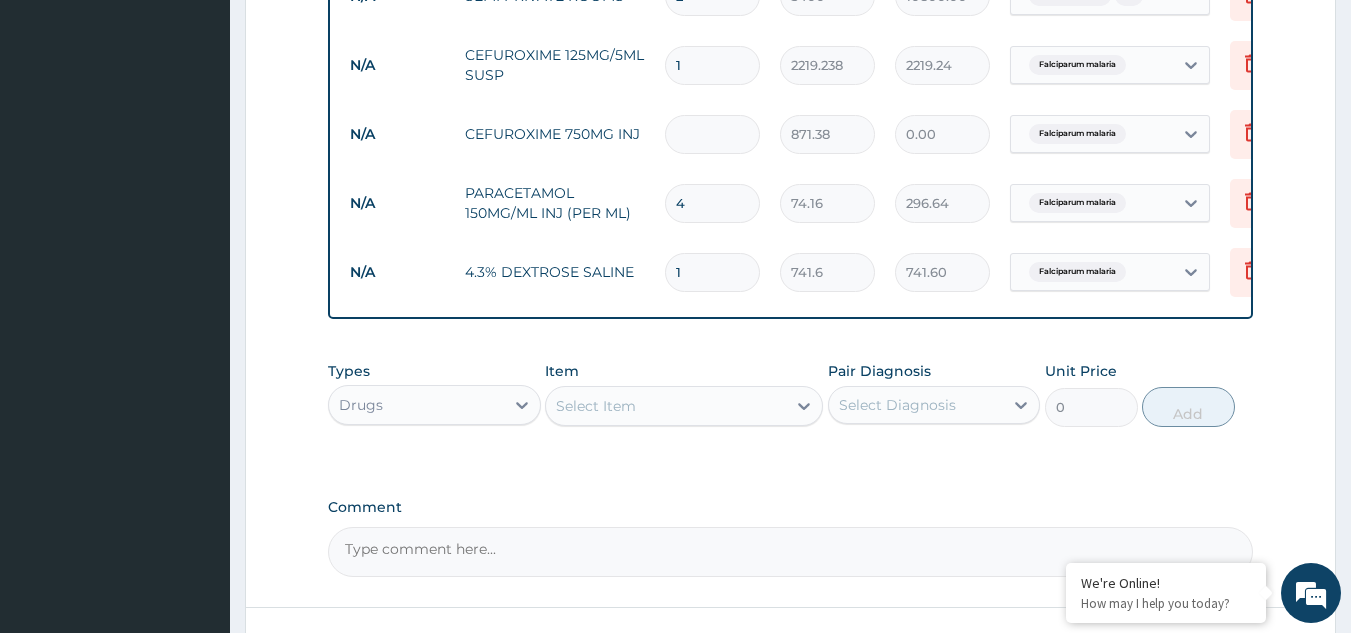 type on "1742.76" 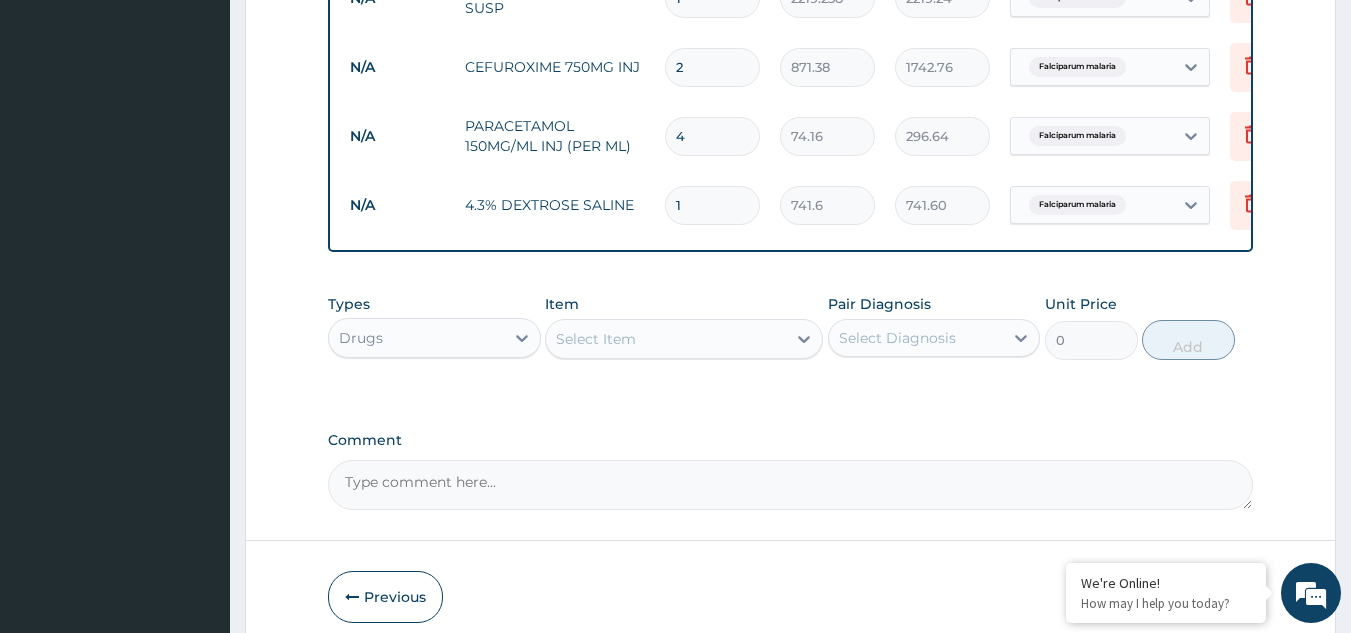 scroll, scrollTop: 1229, scrollLeft: 0, axis: vertical 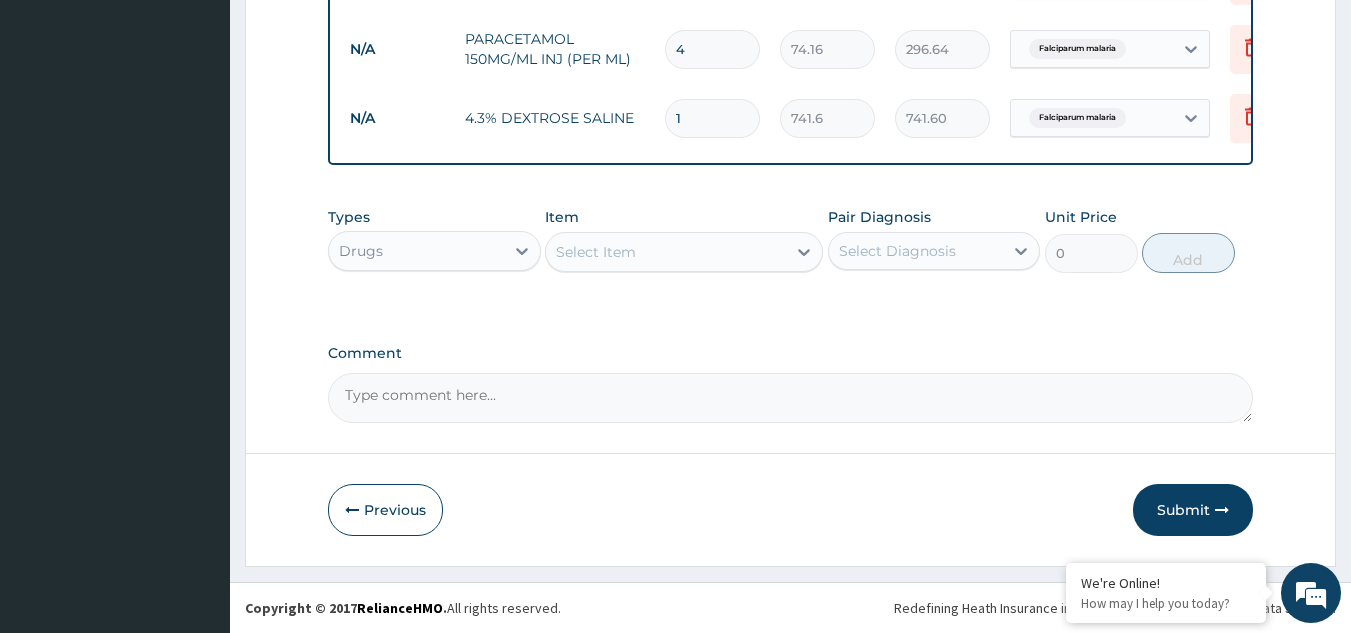 type on "2" 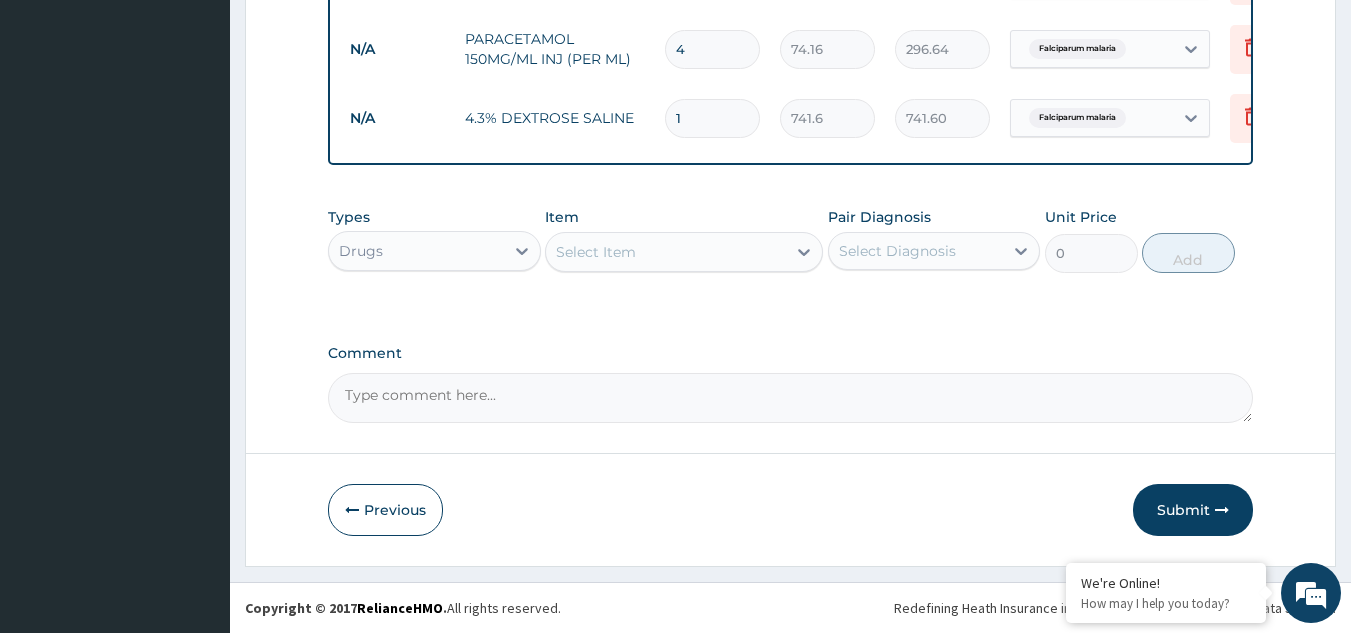 click on "Drugs" at bounding box center (434, 251) 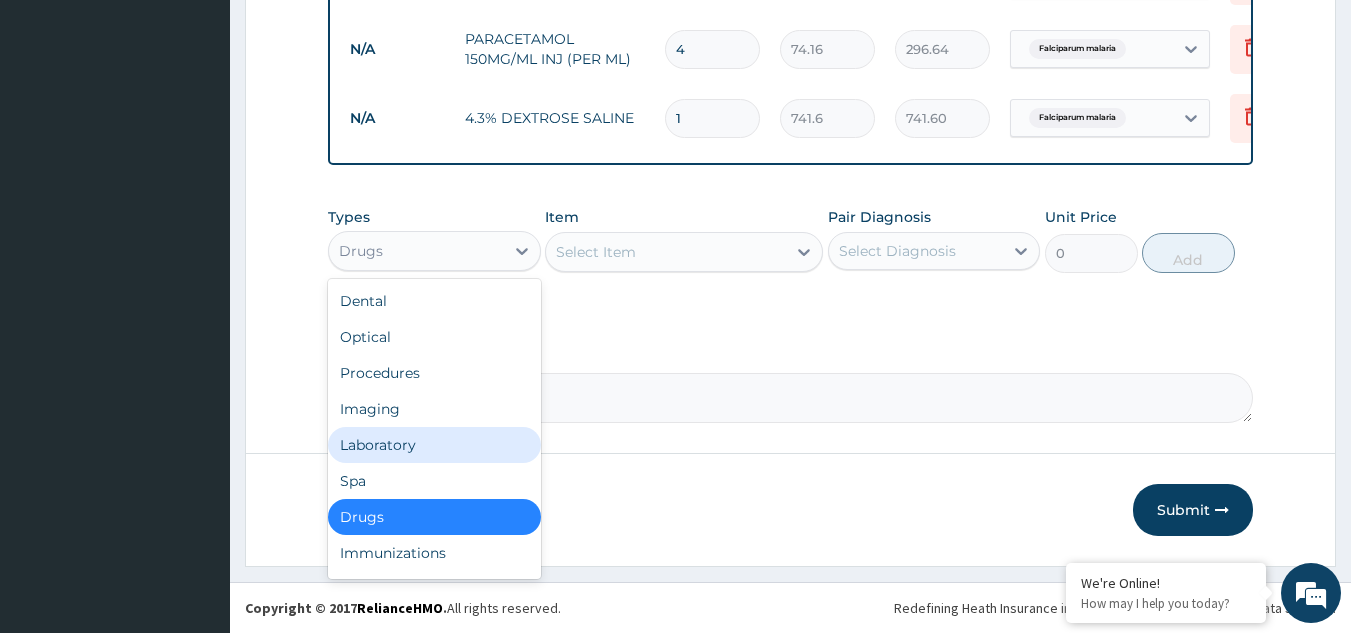 click on "Laboratory" at bounding box center [434, 445] 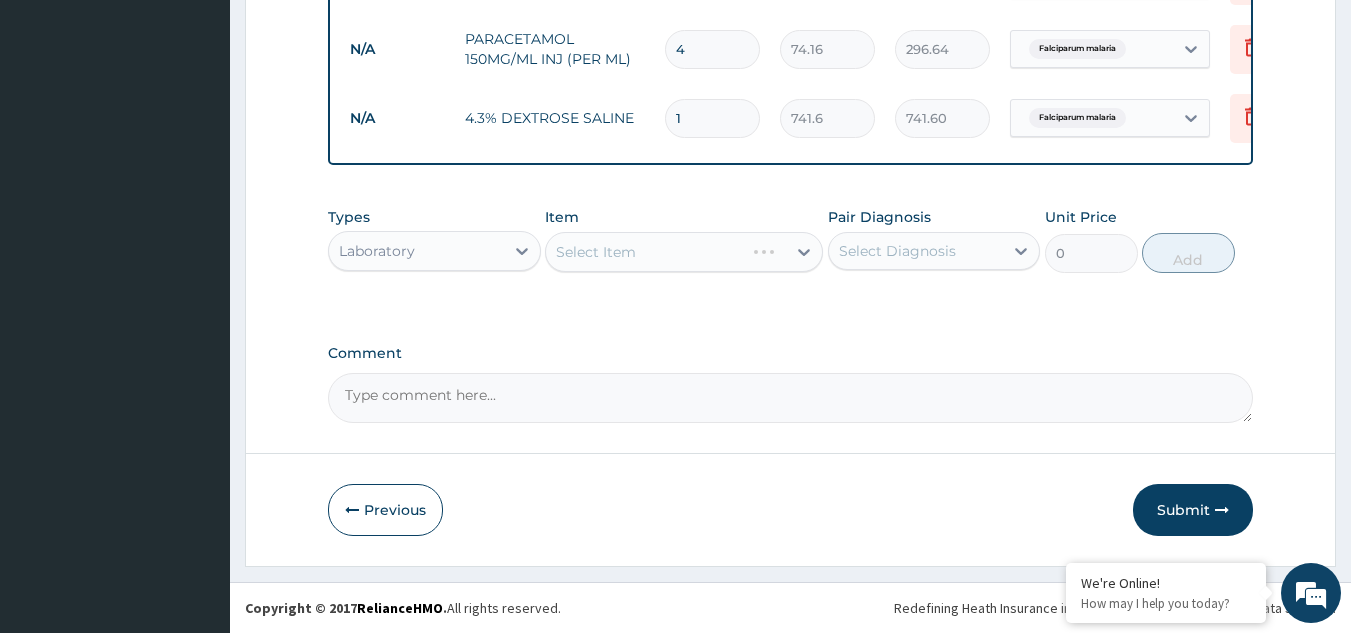 click on "Select Item" at bounding box center (684, 252) 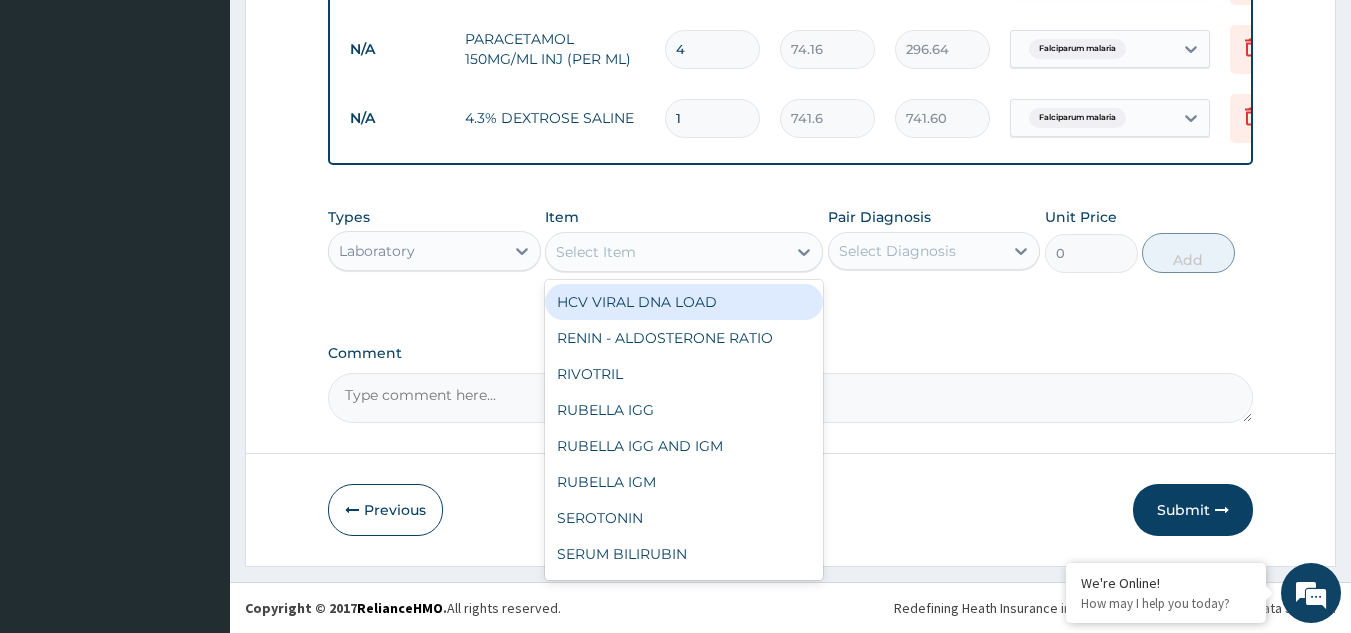 click on "Select Item" at bounding box center [666, 252] 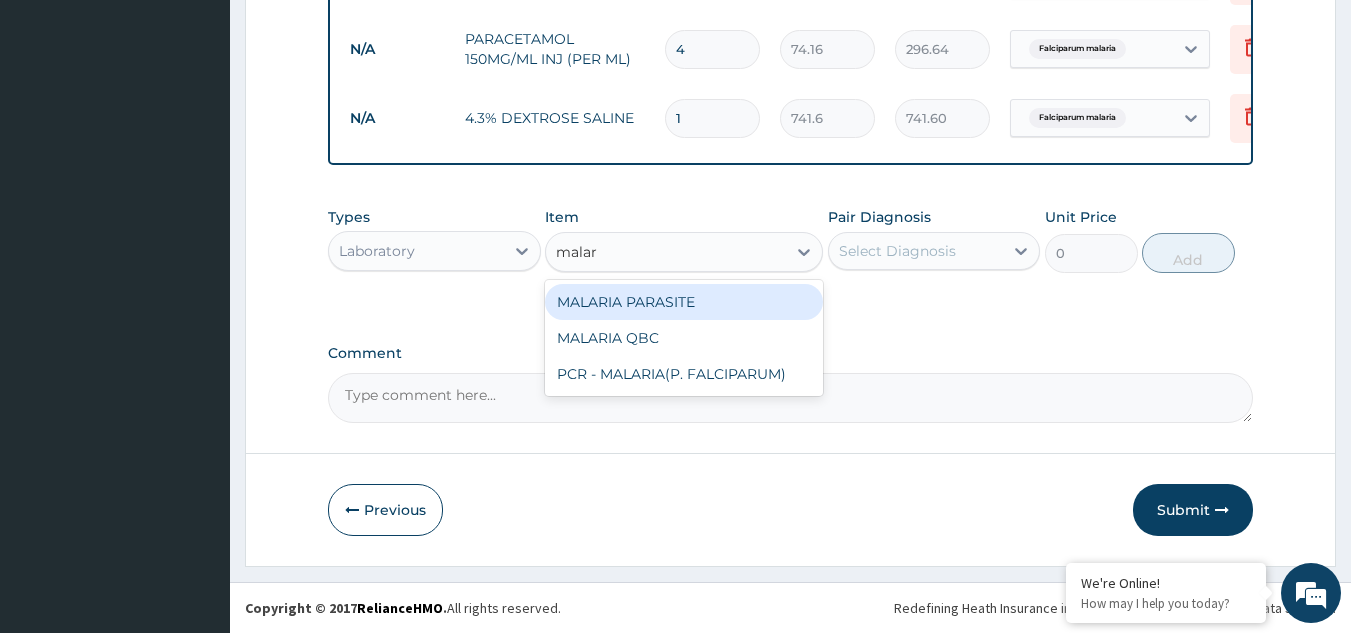 type on "malari" 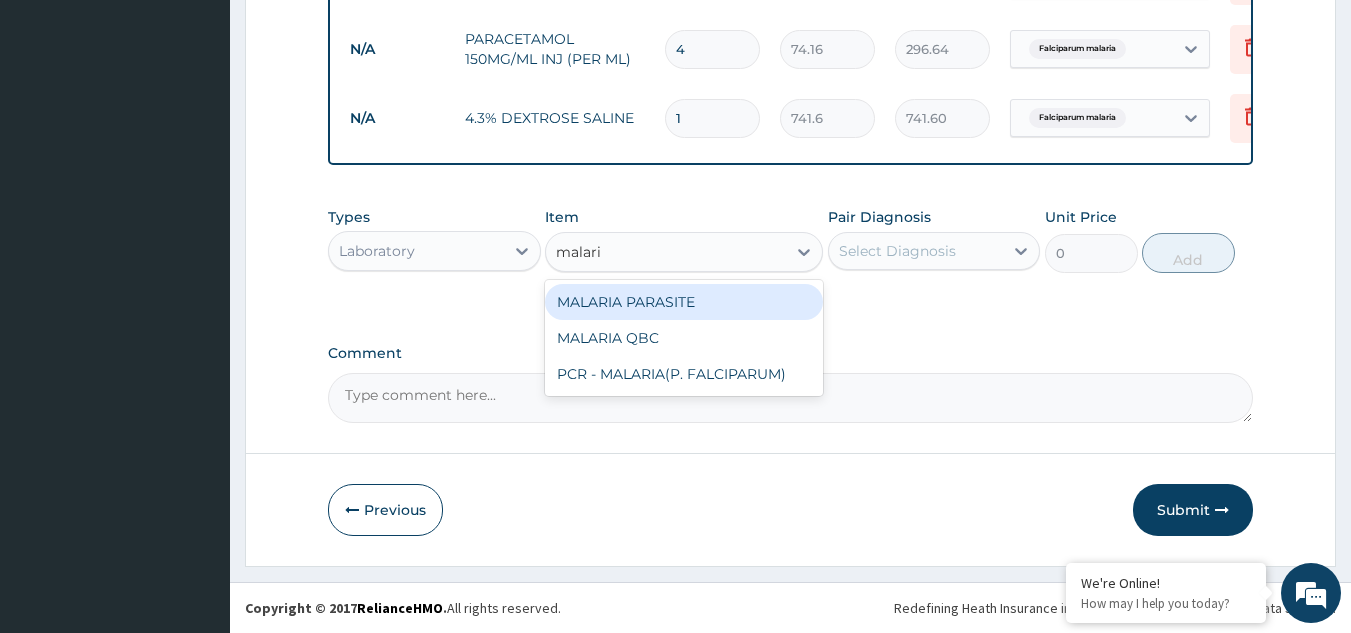 click on "MALARIA PARASITE" at bounding box center [684, 302] 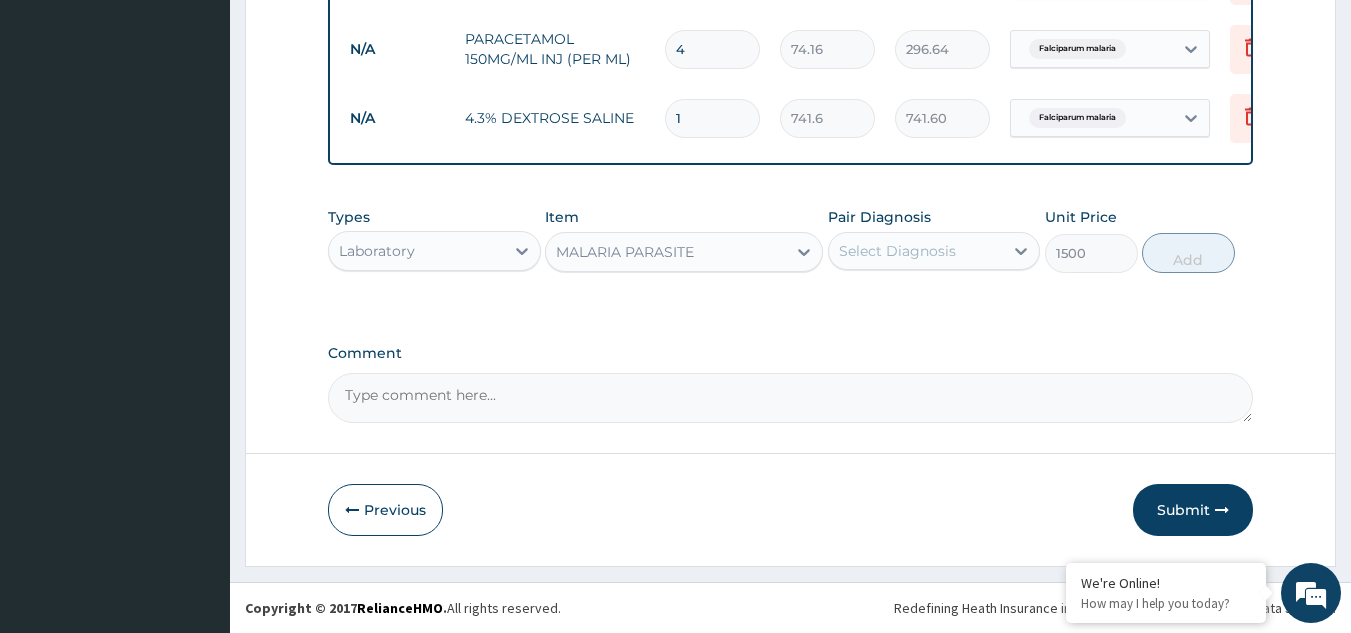click on "Select Diagnosis" at bounding box center [897, 251] 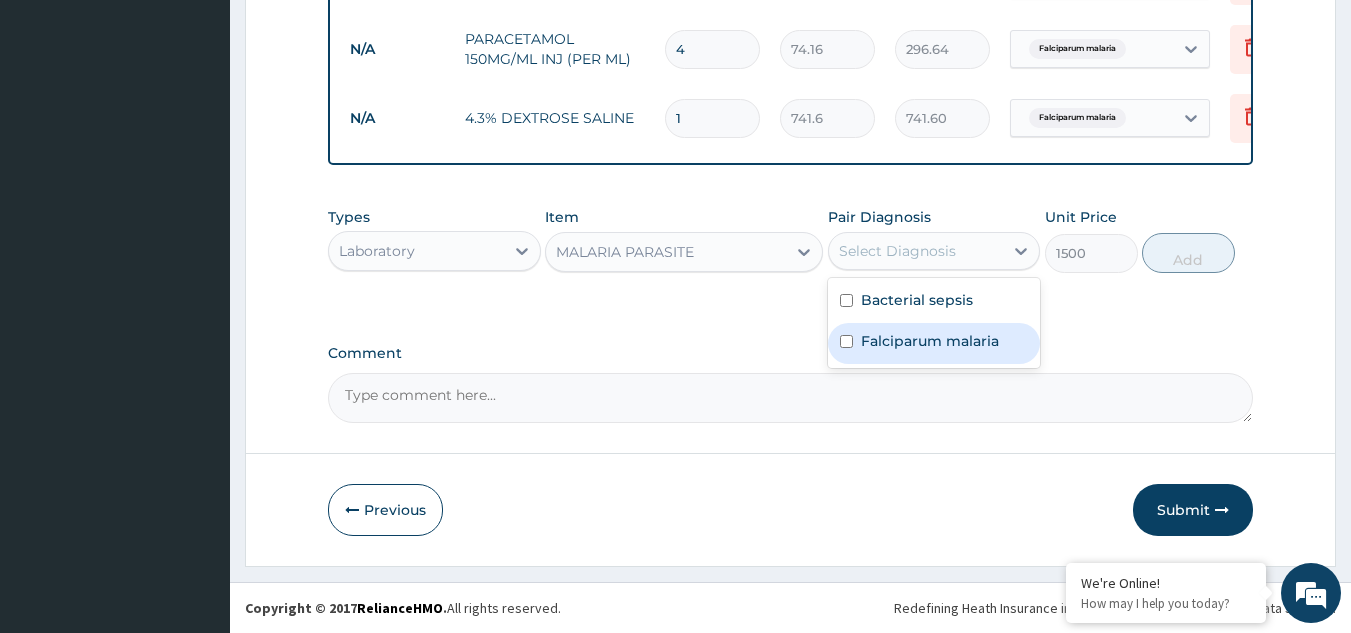 click on "Falciparum malaria" at bounding box center (930, 341) 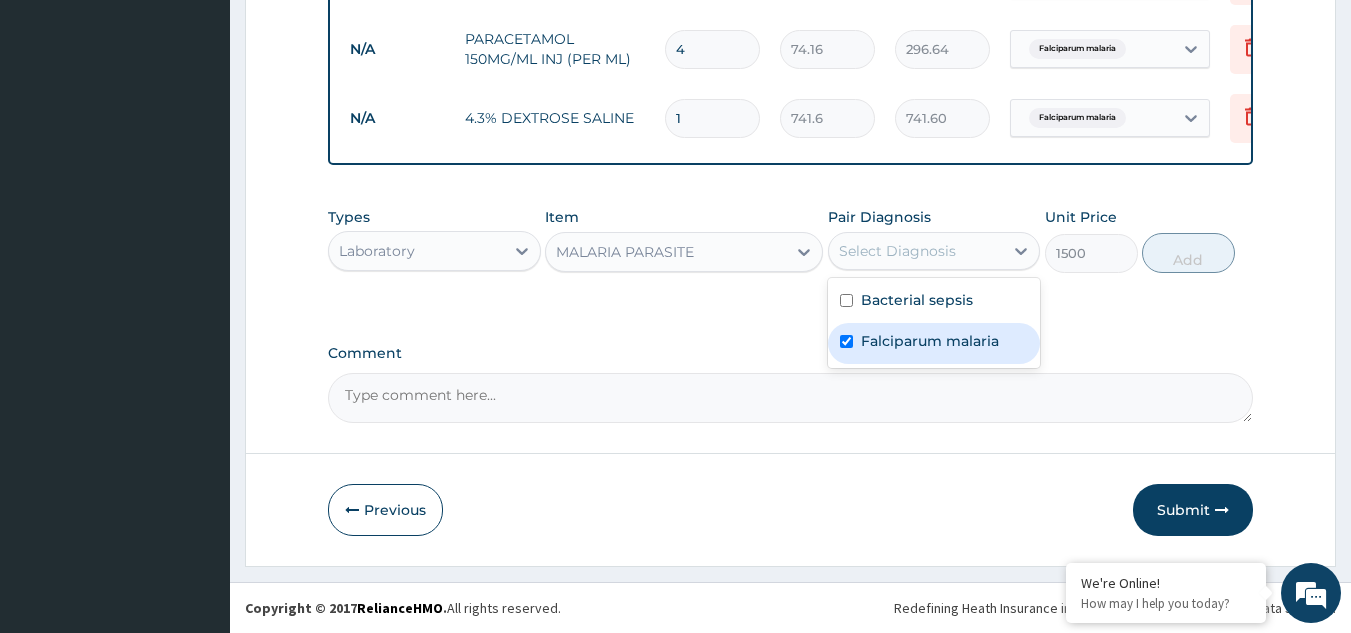 checkbox on "true" 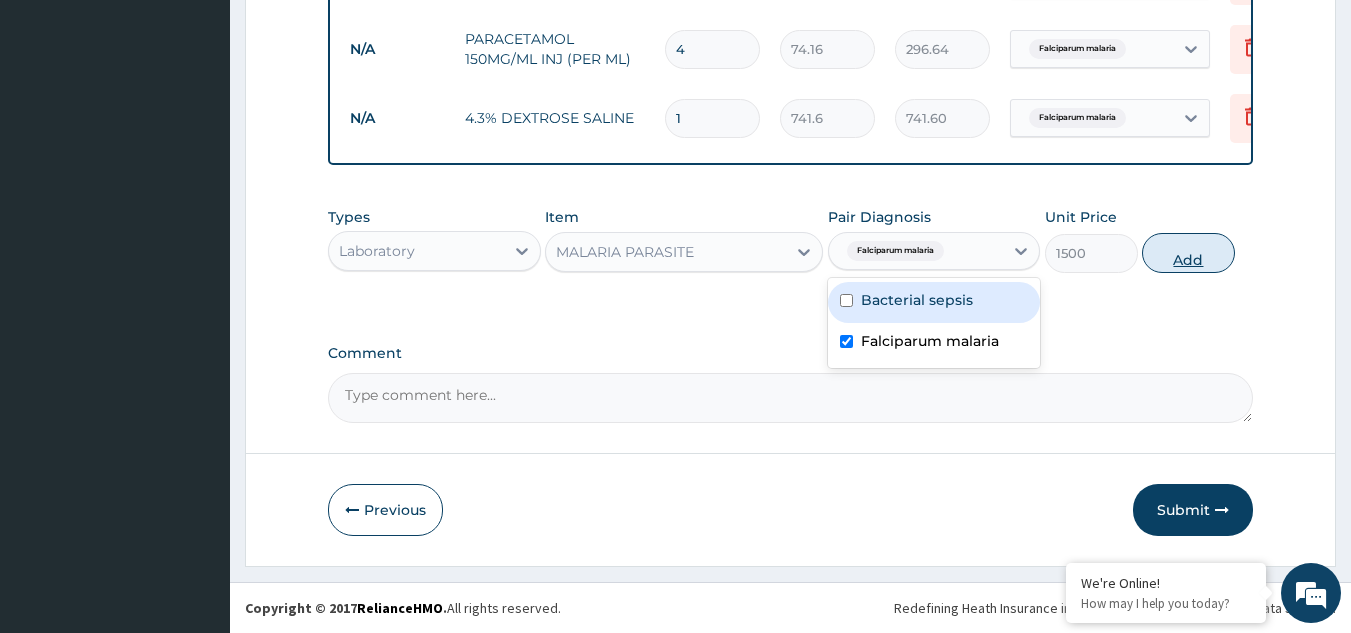 click on "Add" at bounding box center (1188, 253) 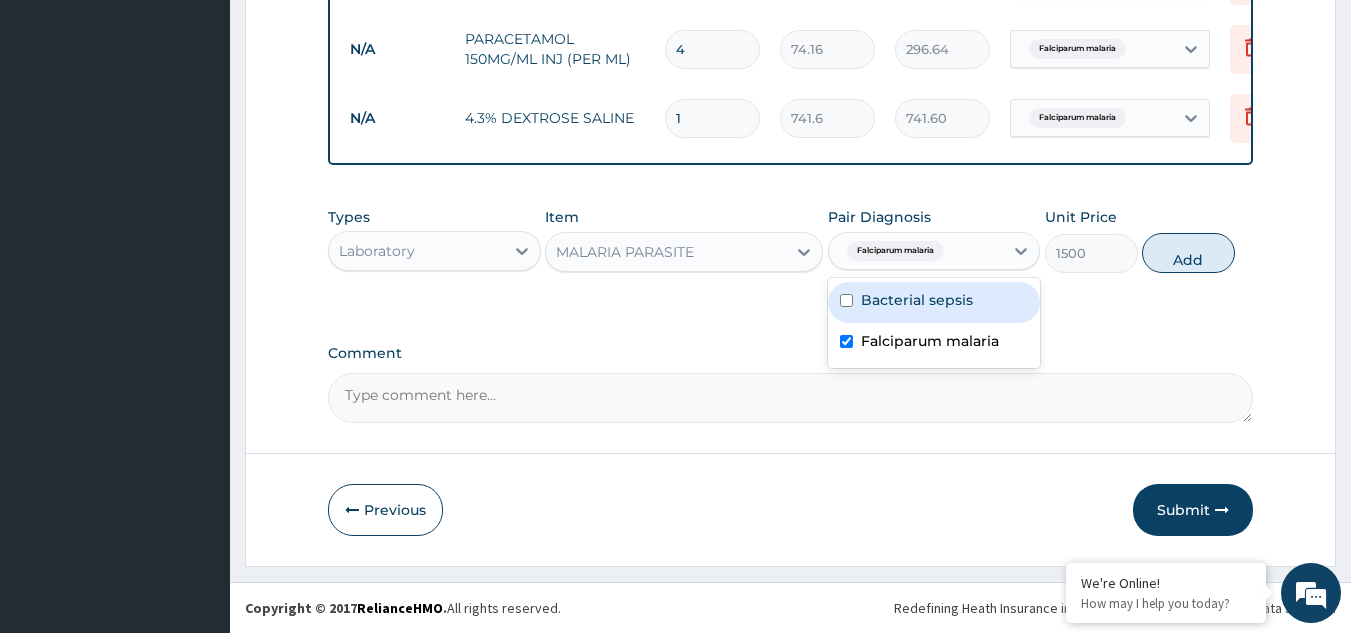 type on "0" 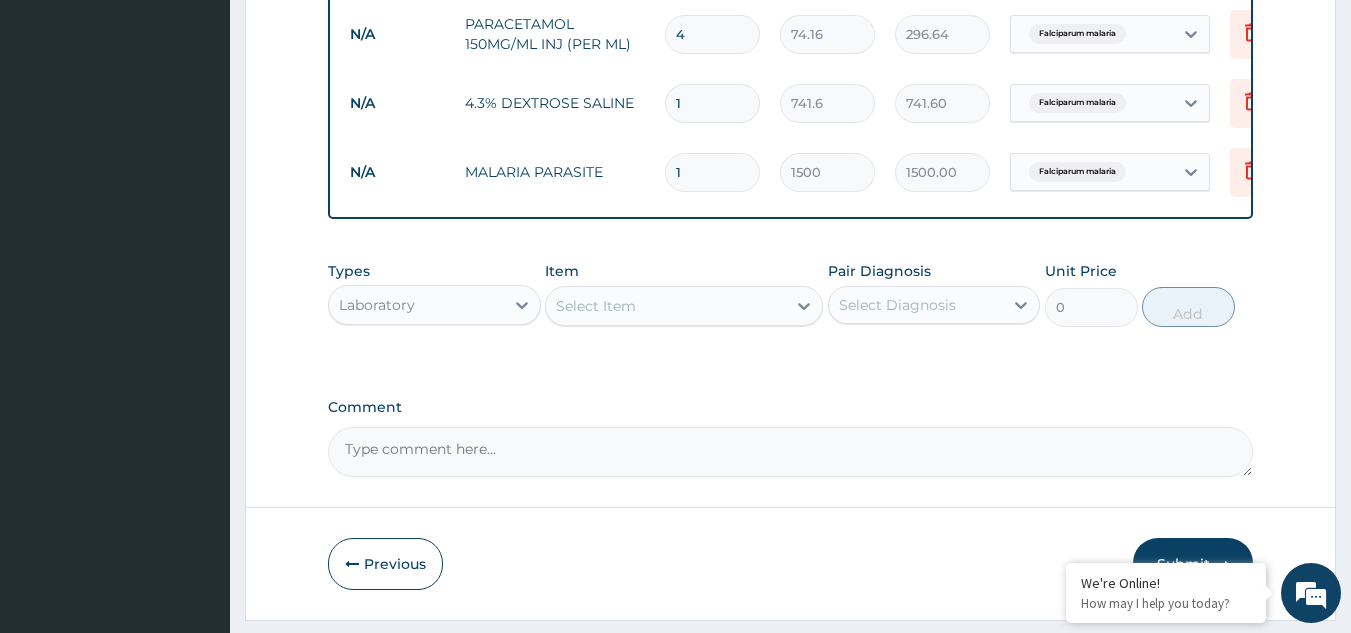 click on "Select Item" at bounding box center [666, 306] 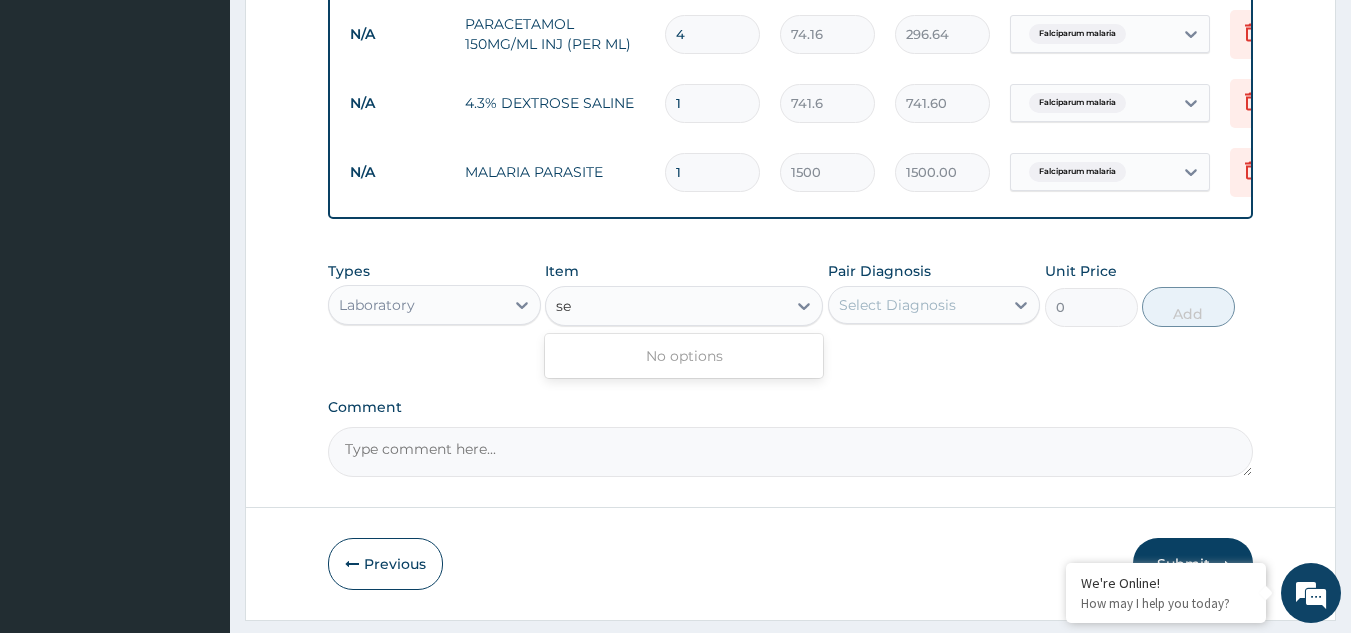 type on "s" 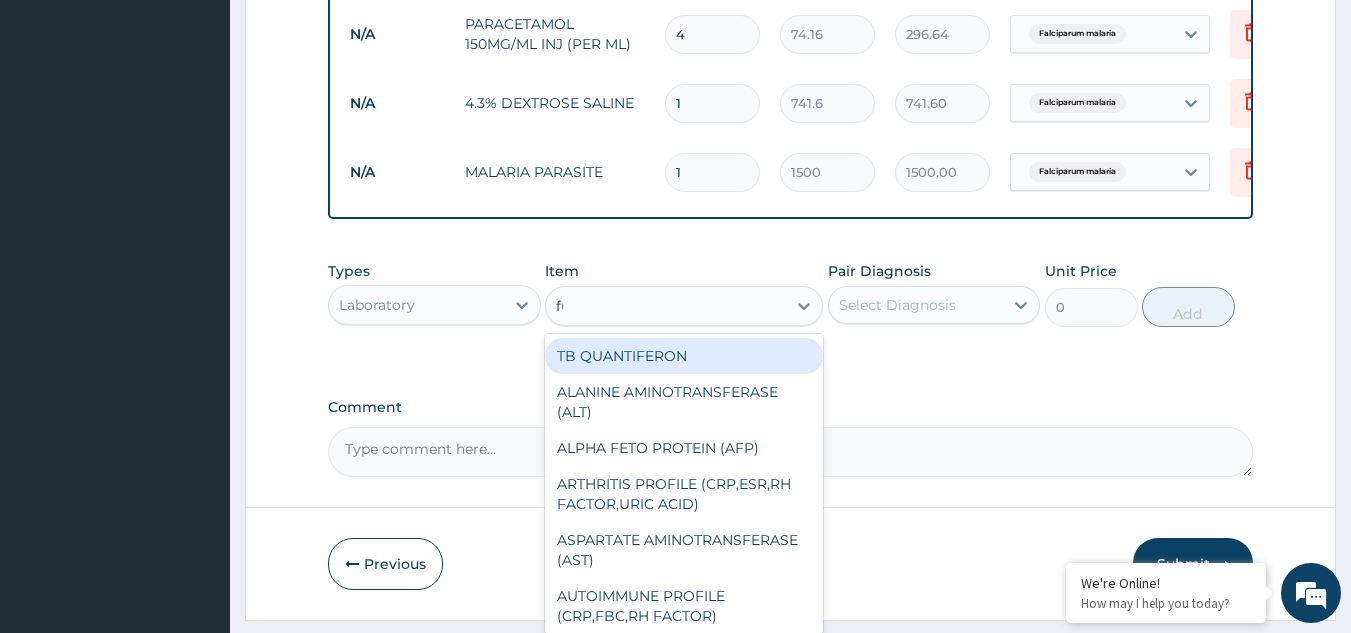 type on "ful" 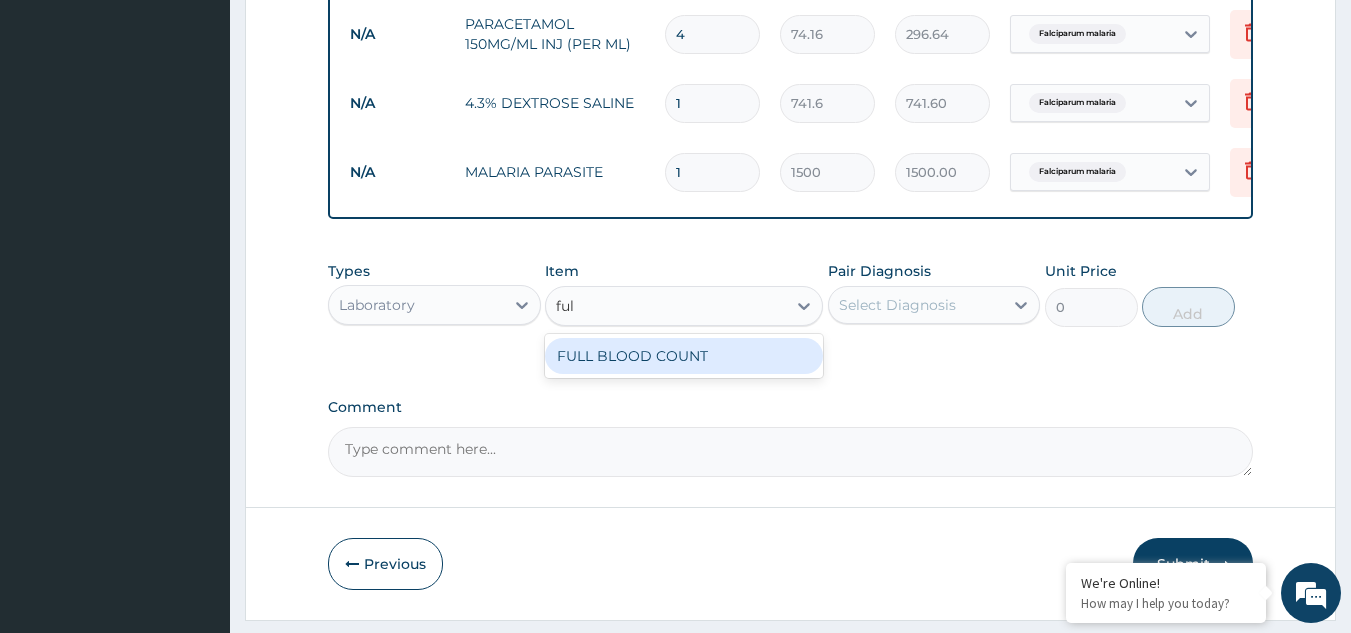 click on "FULL BLOOD COUNT" at bounding box center [684, 356] 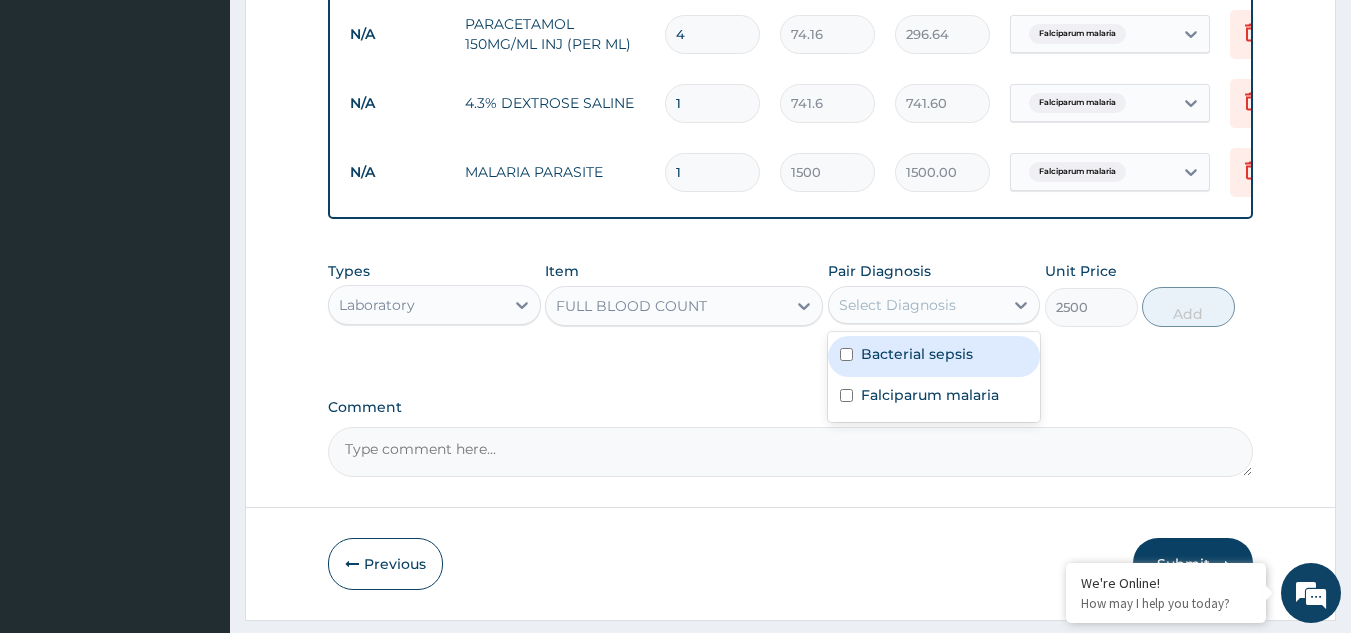 click on "Select Diagnosis" at bounding box center (897, 305) 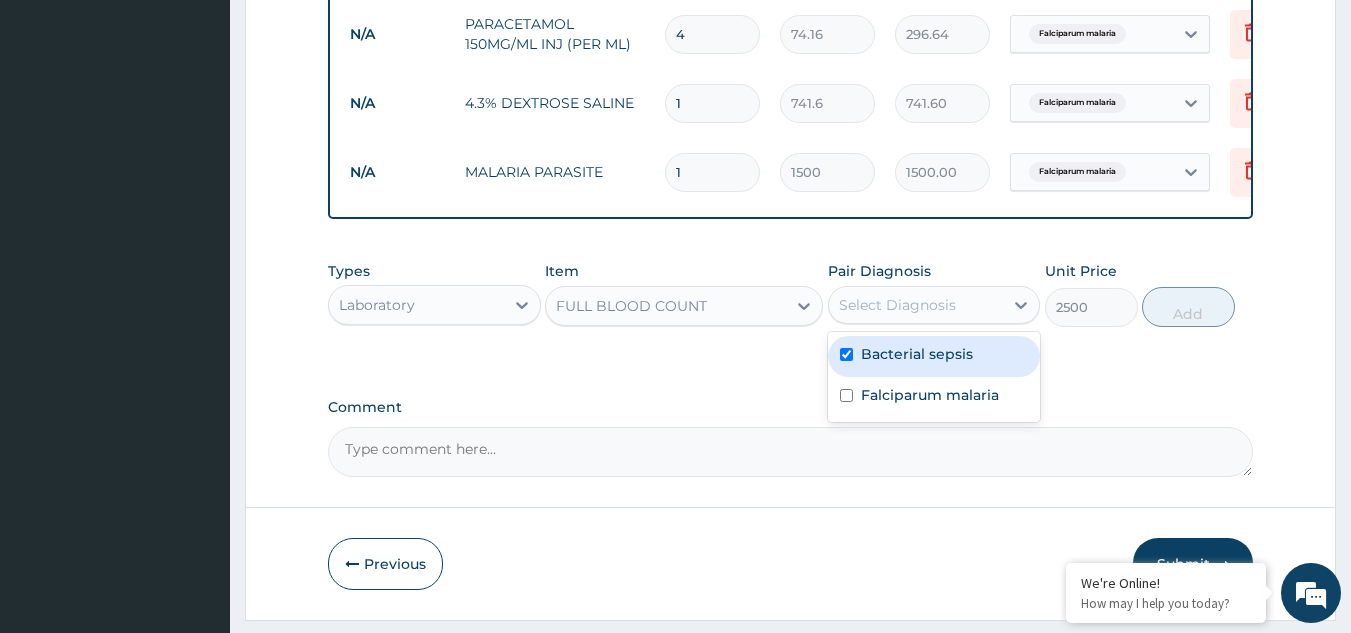 checkbox on "true" 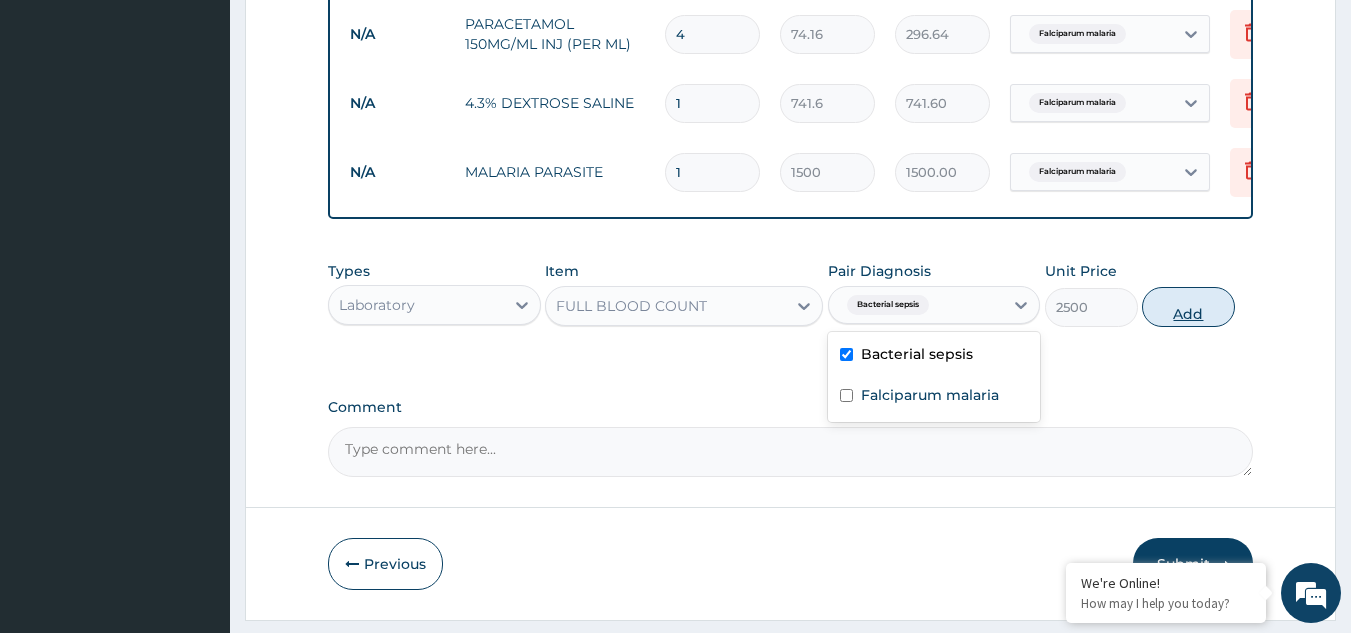 click on "Add" at bounding box center (1188, 307) 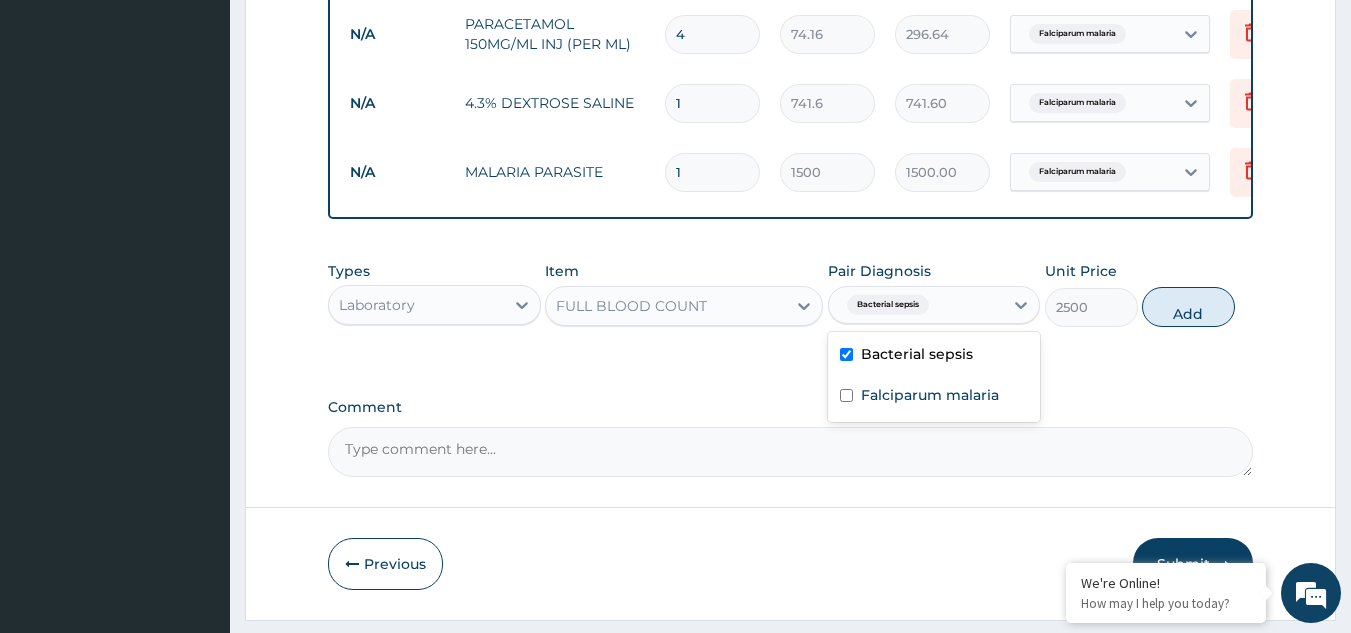 type on "0" 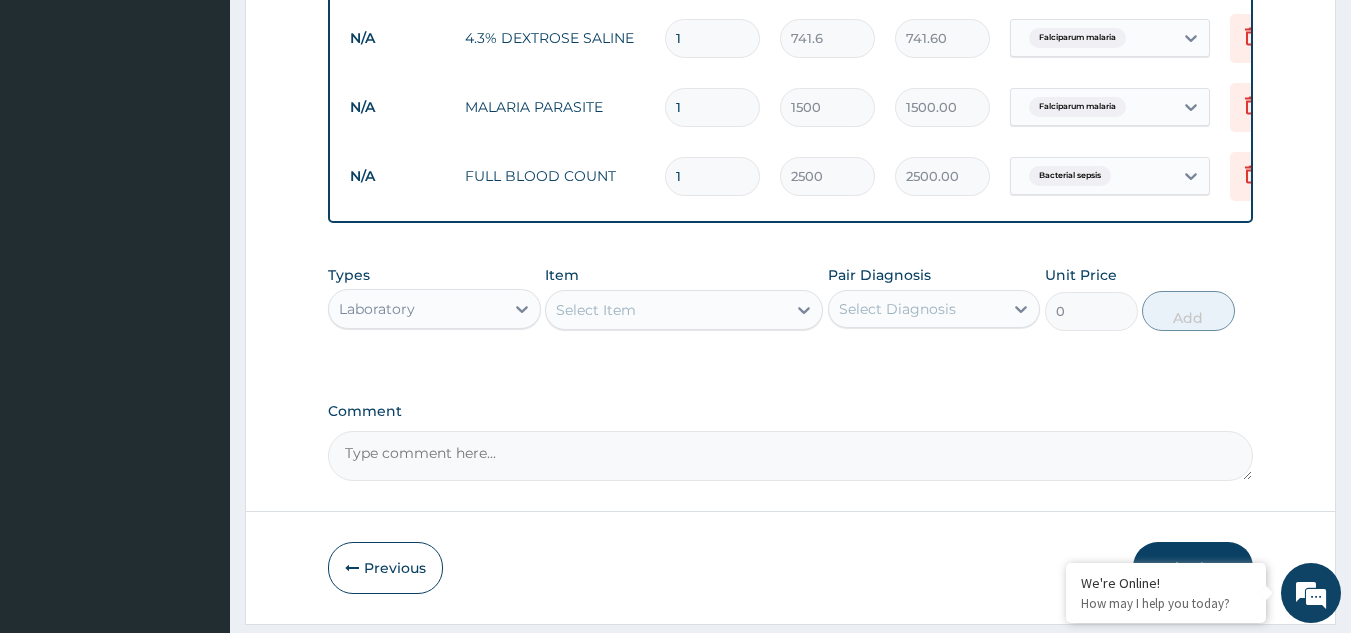 scroll, scrollTop: 1367, scrollLeft: 0, axis: vertical 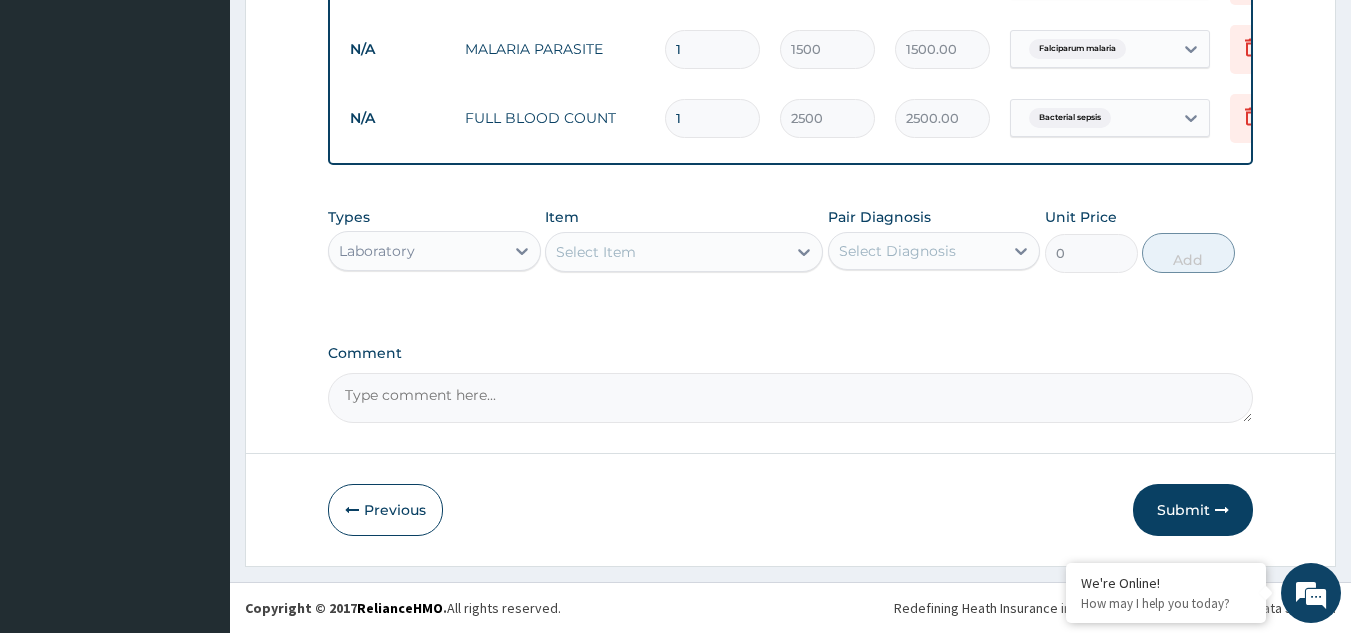 click on "Laboratory" at bounding box center (416, 251) 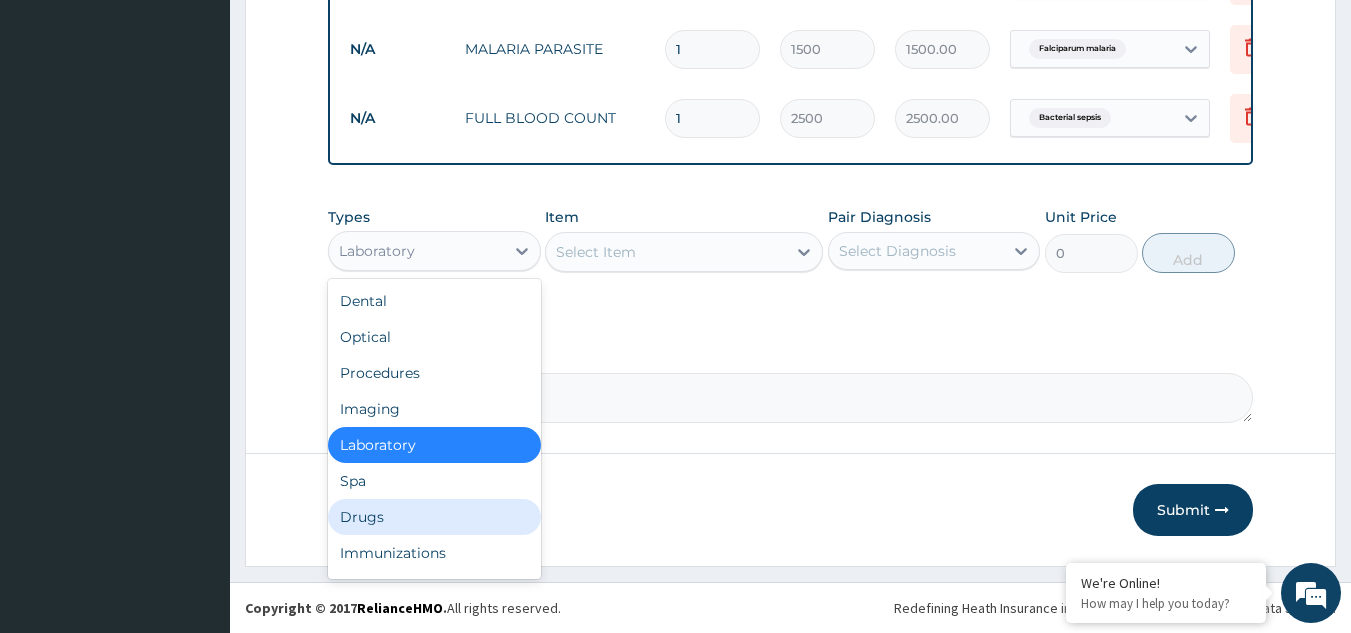 click on "Drugs" at bounding box center (434, 517) 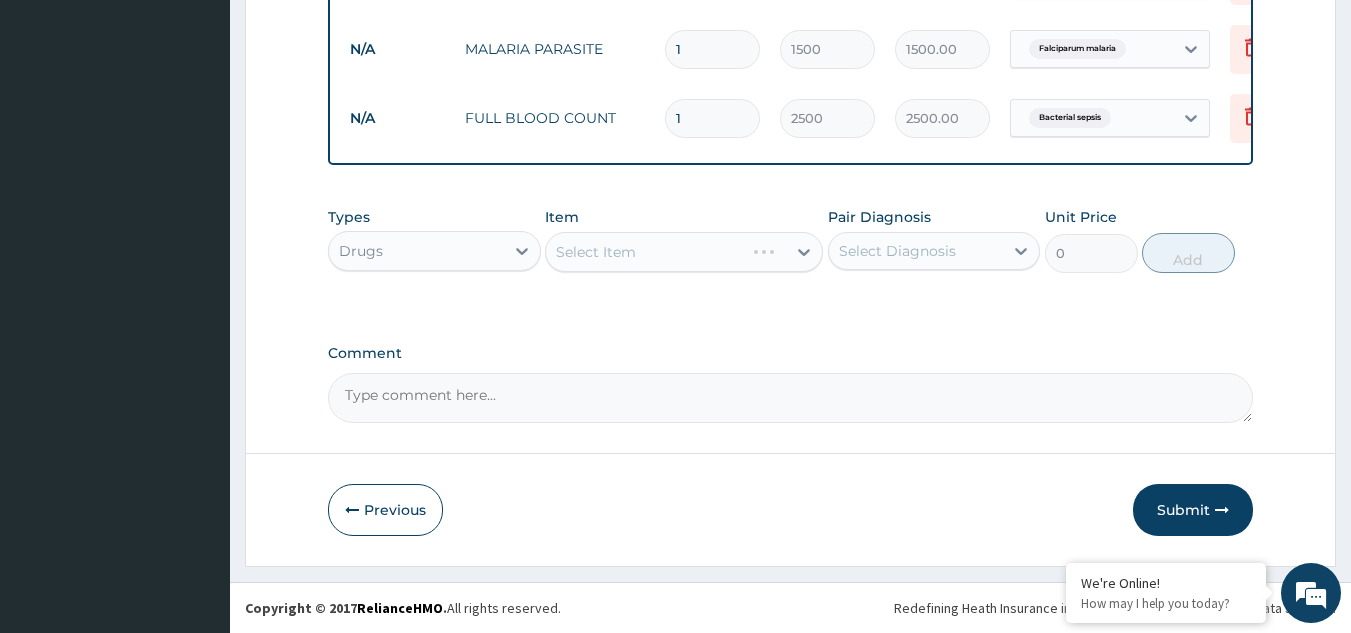 click on "Select Item" at bounding box center [684, 252] 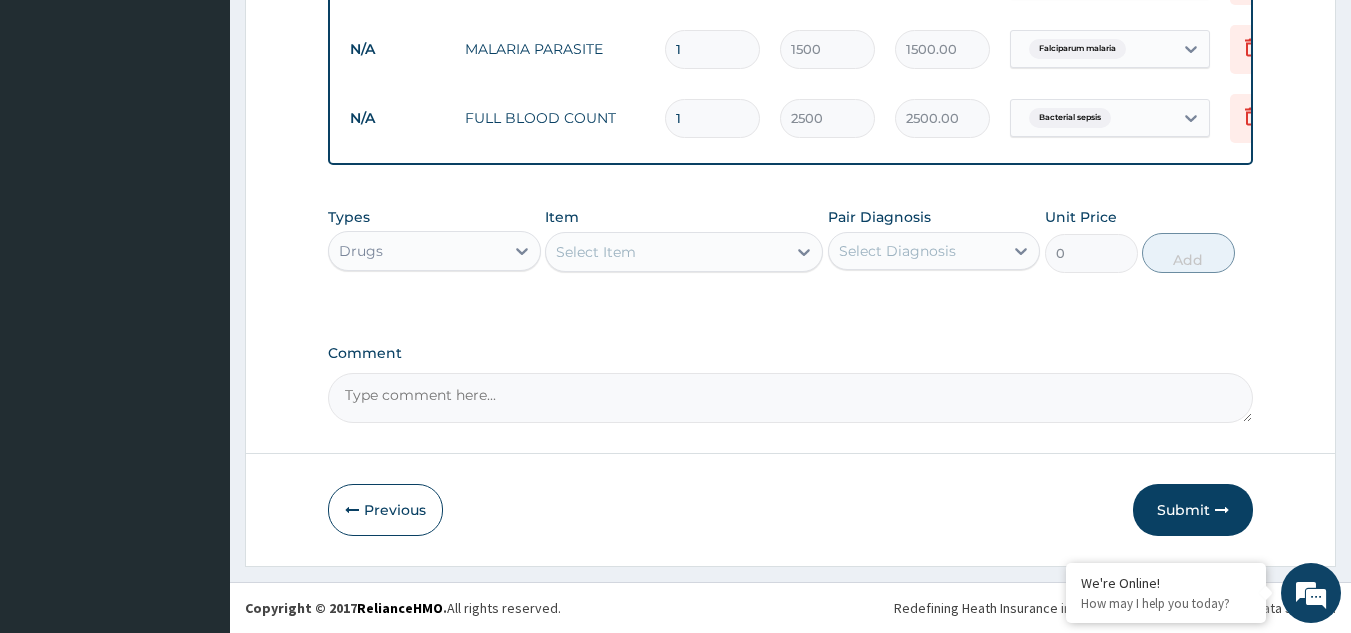 click on "Select Item" at bounding box center (596, 252) 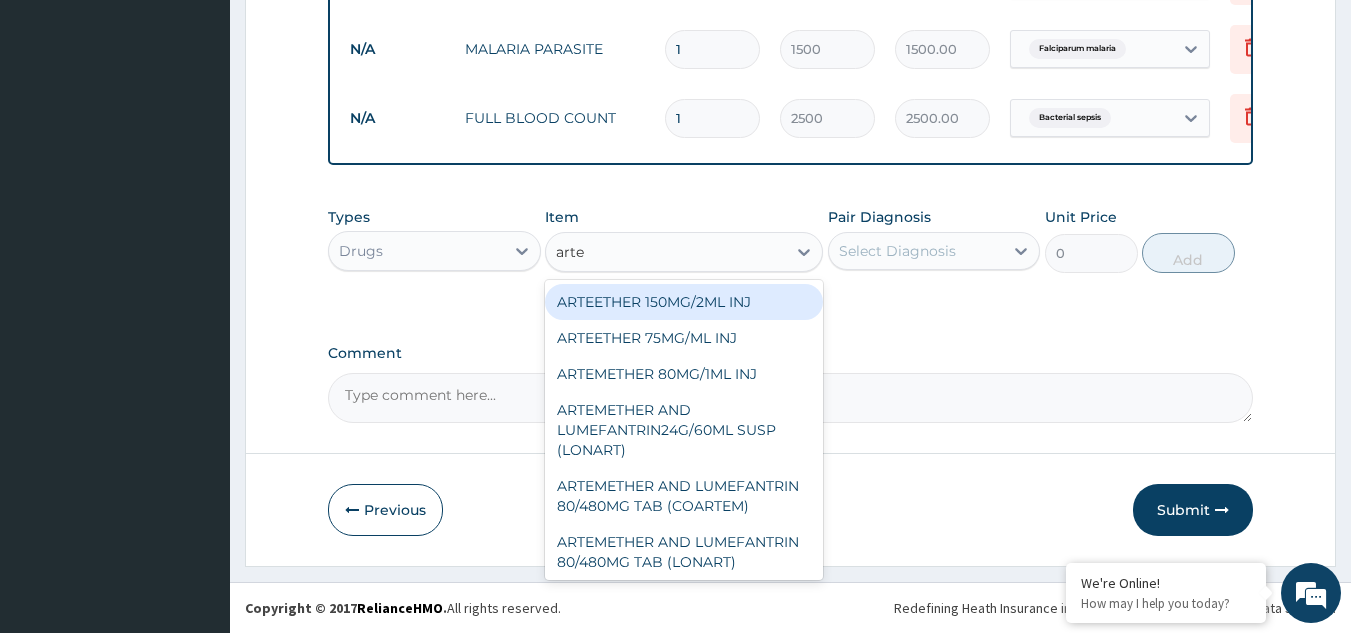 type on "artes" 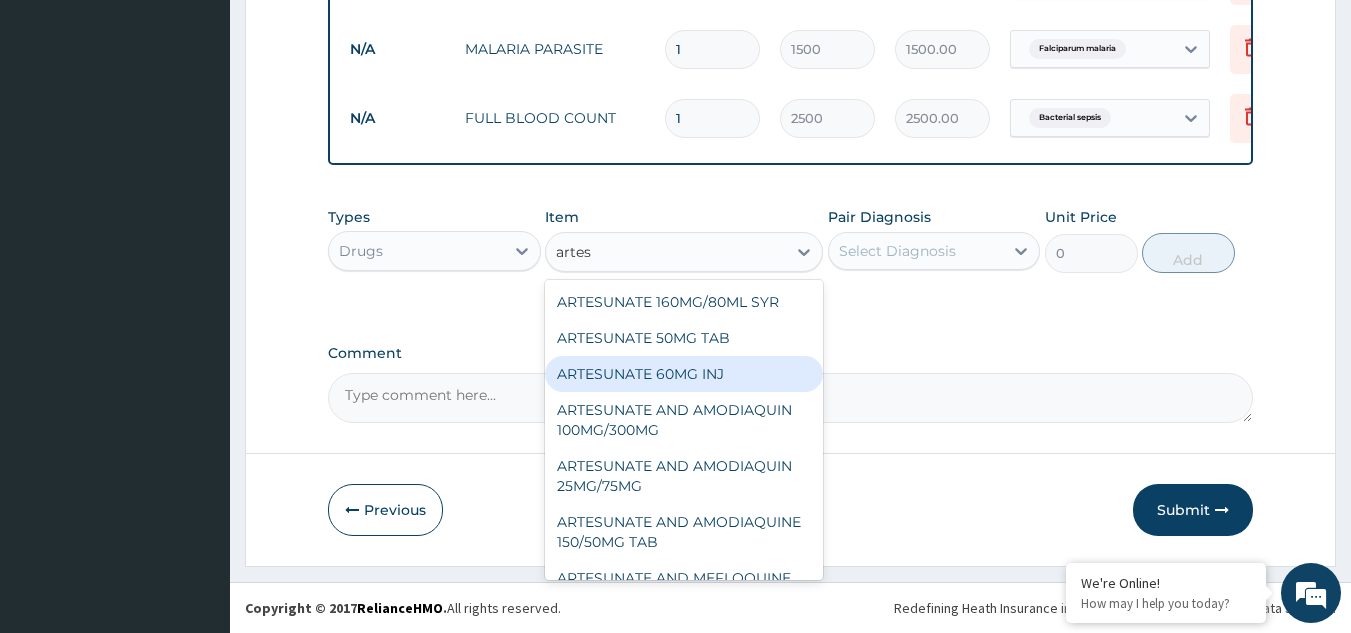 click on "ARTESUNATE 60MG INJ" at bounding box center [684, 374] 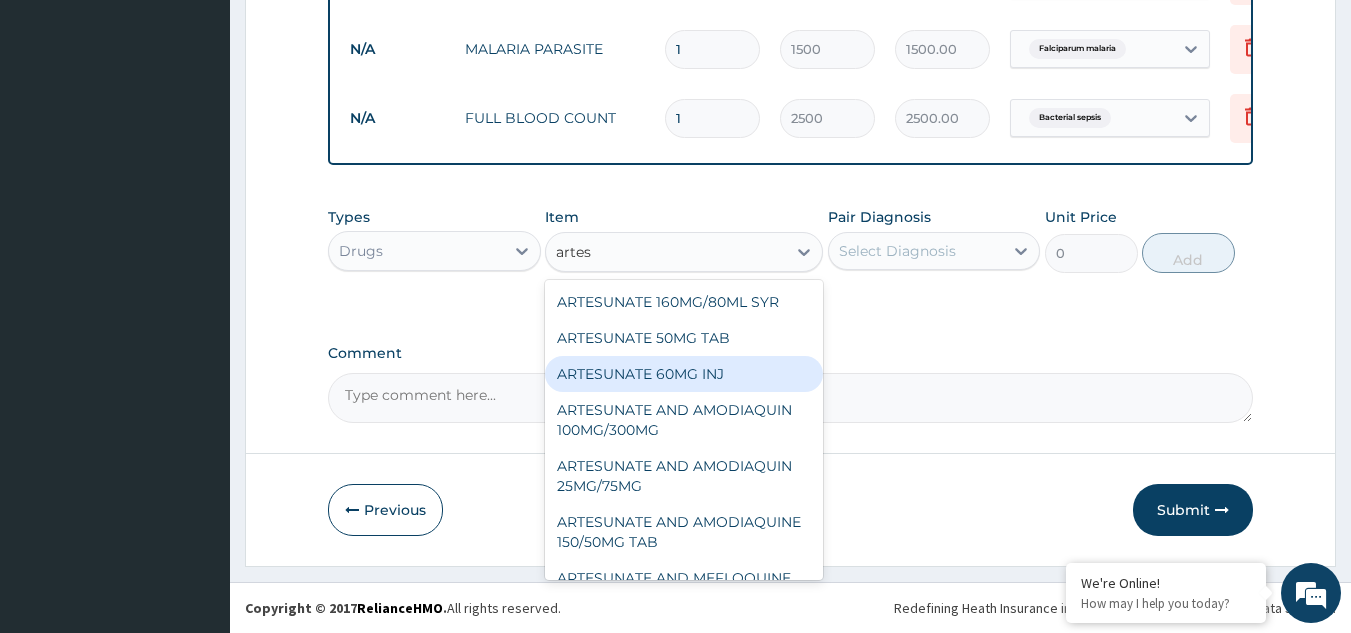 type 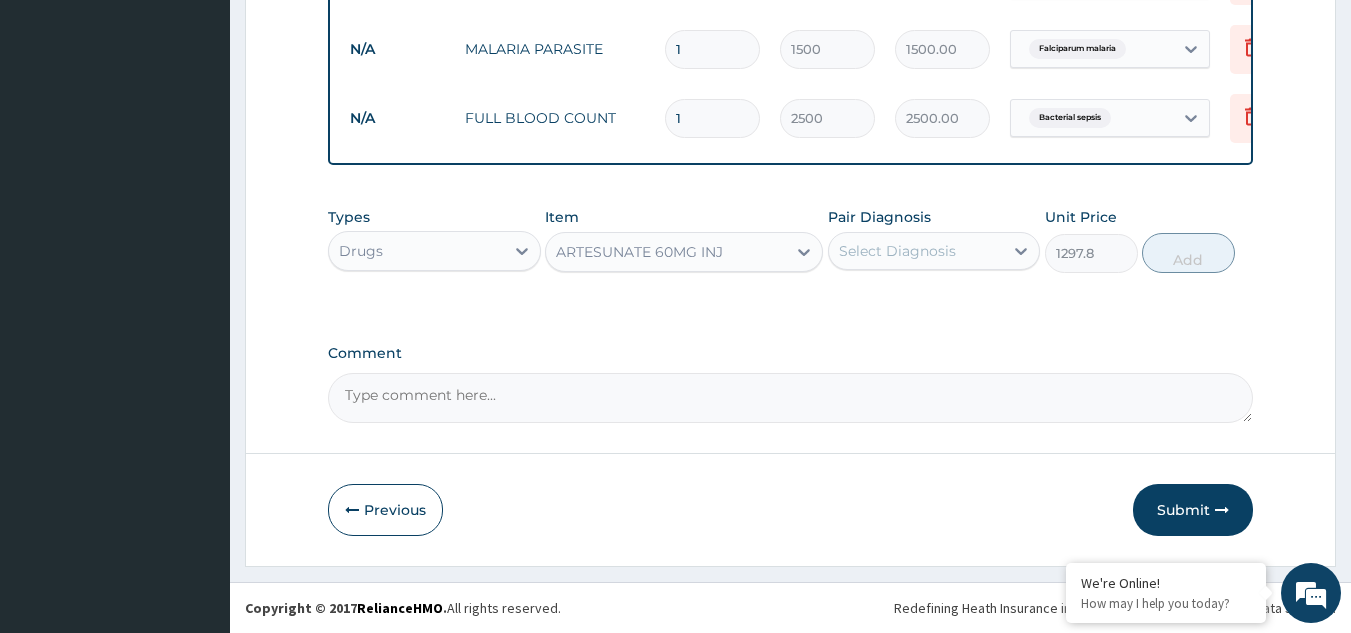 click on "Select Diagnosis" at bounding box center [897, 251] 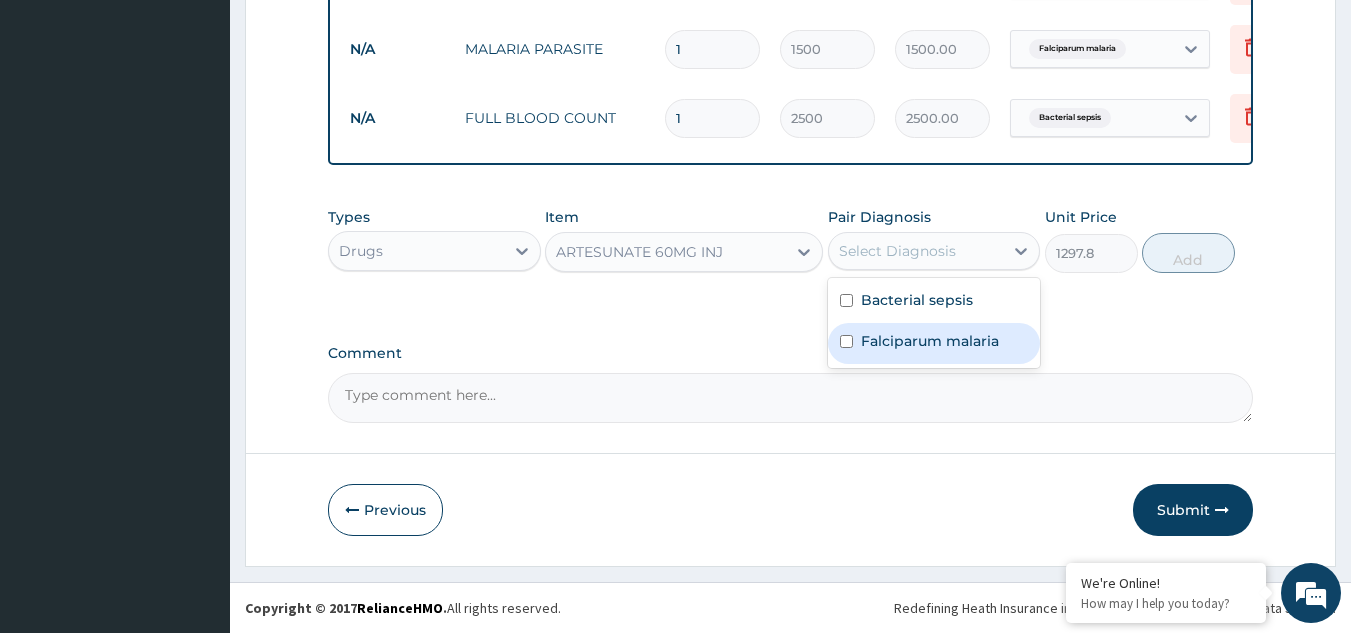 drag, startPoint x: 887, startPoint y: 342, endPoint x: 865, endPoint y: 302, distance: 45.65085 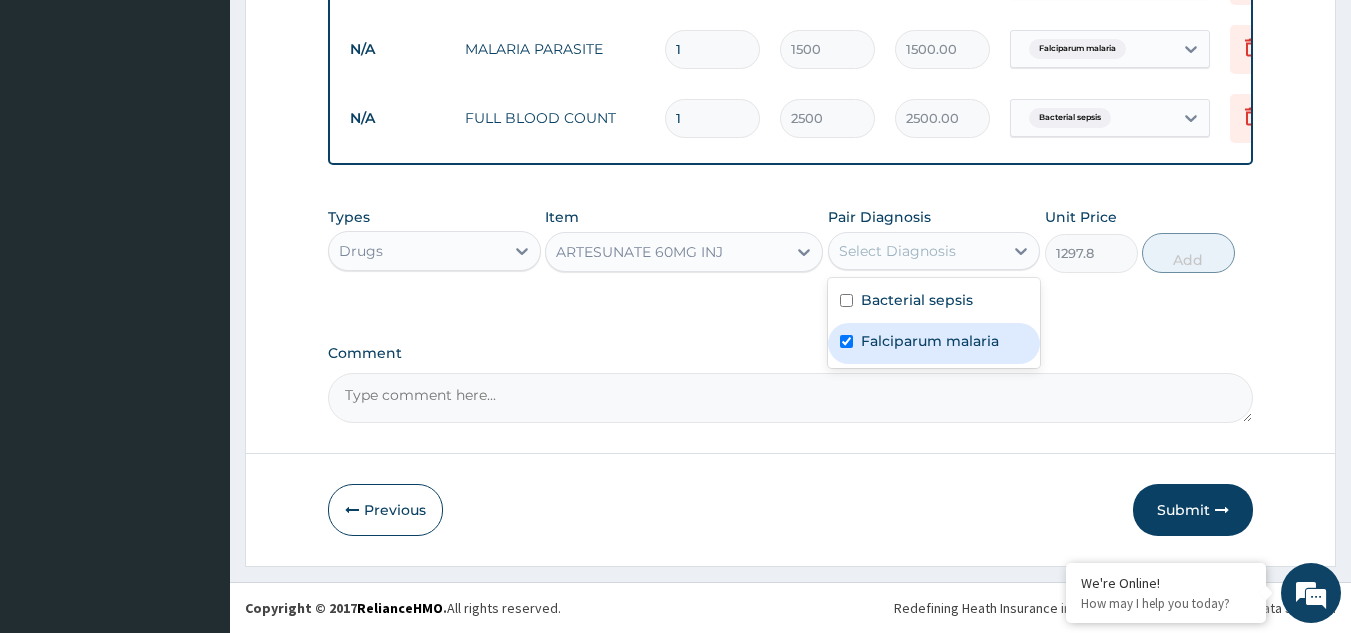 checkbox on "true" 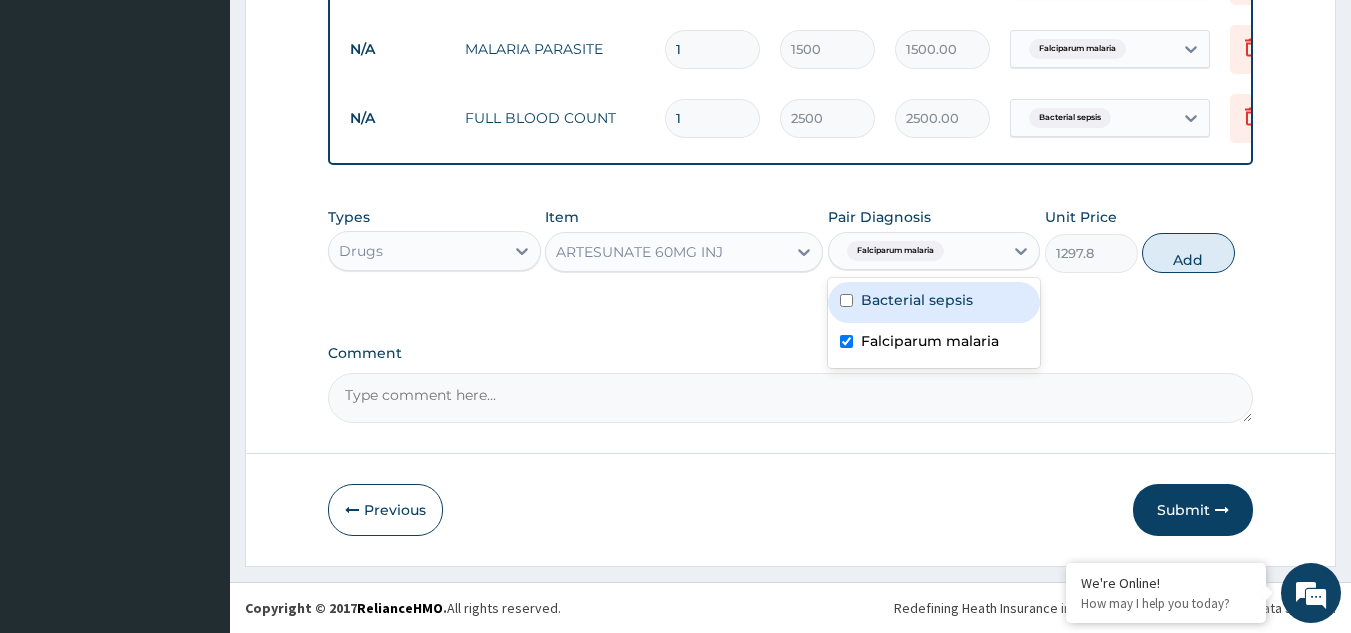 click on "Bacterial sepsis" at bounding box center [934, 302] 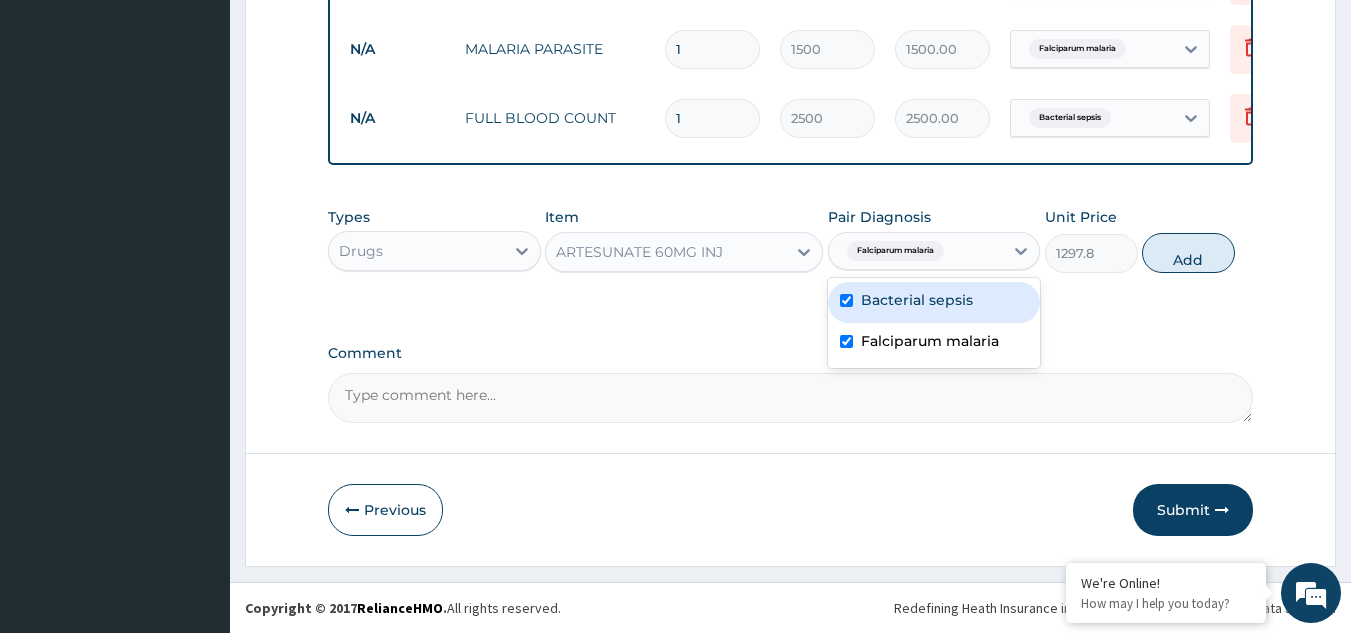 checkbox on "true" 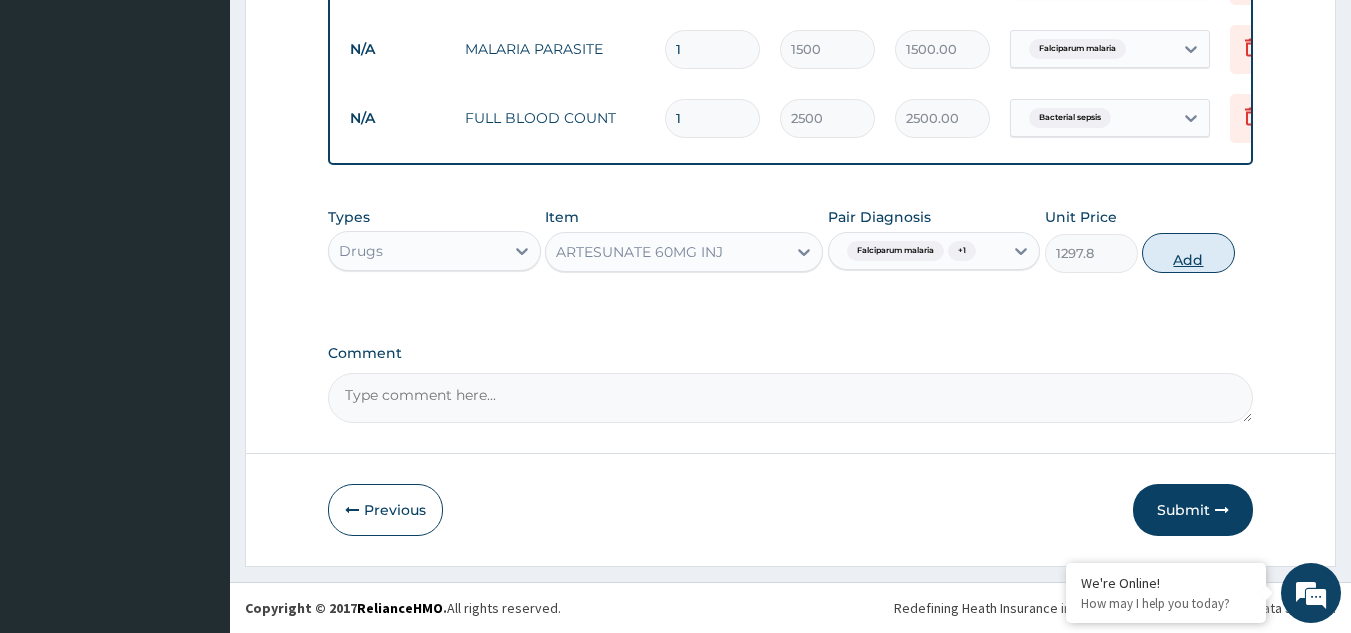 click on "Add" at bounding box center (1188, 253) 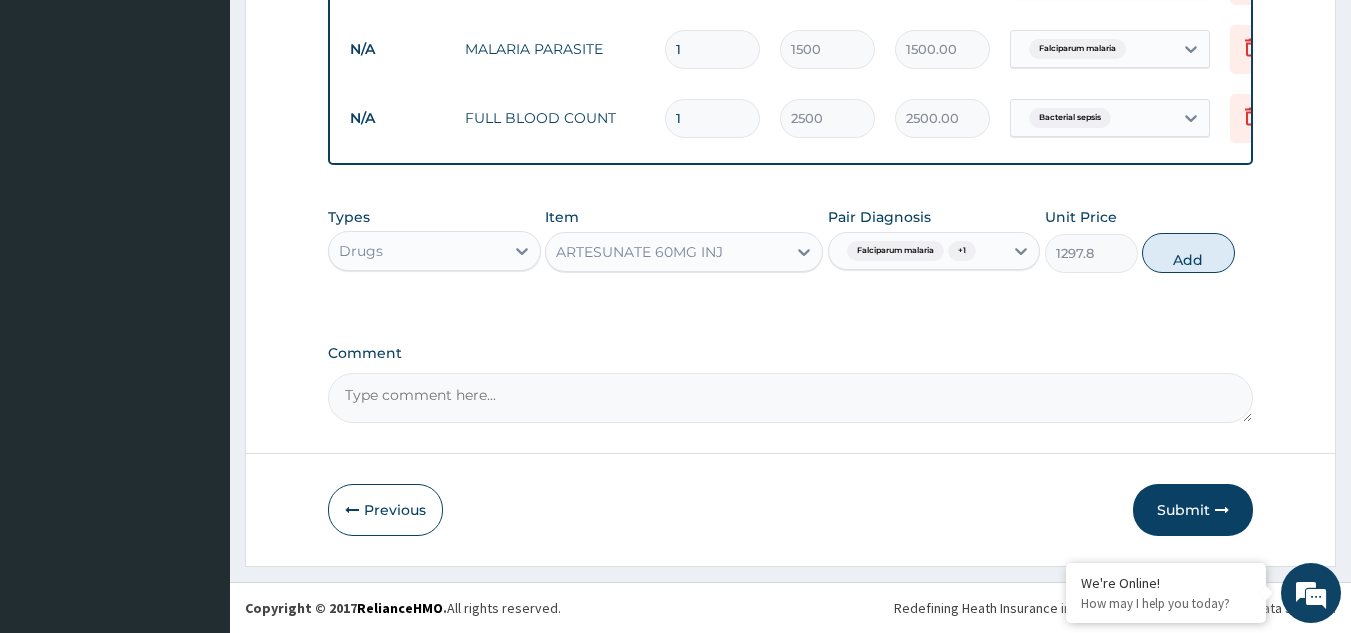 type on "0" 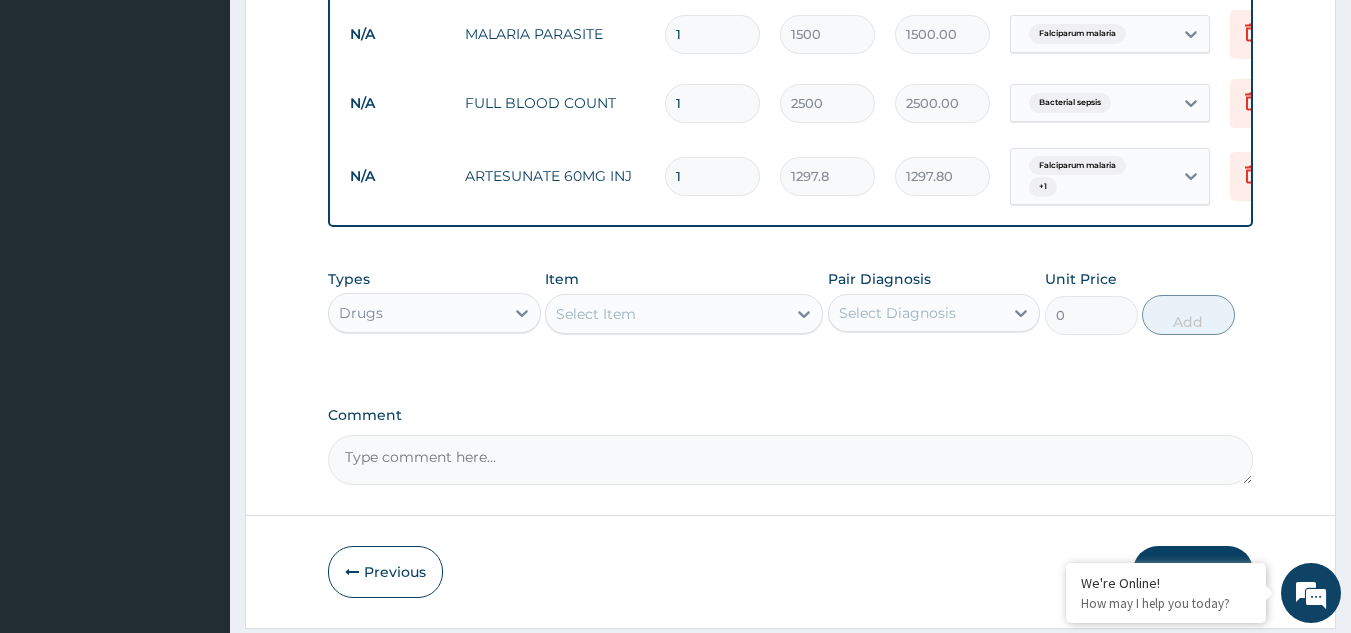click on "1" at bounding box center [712, 176] 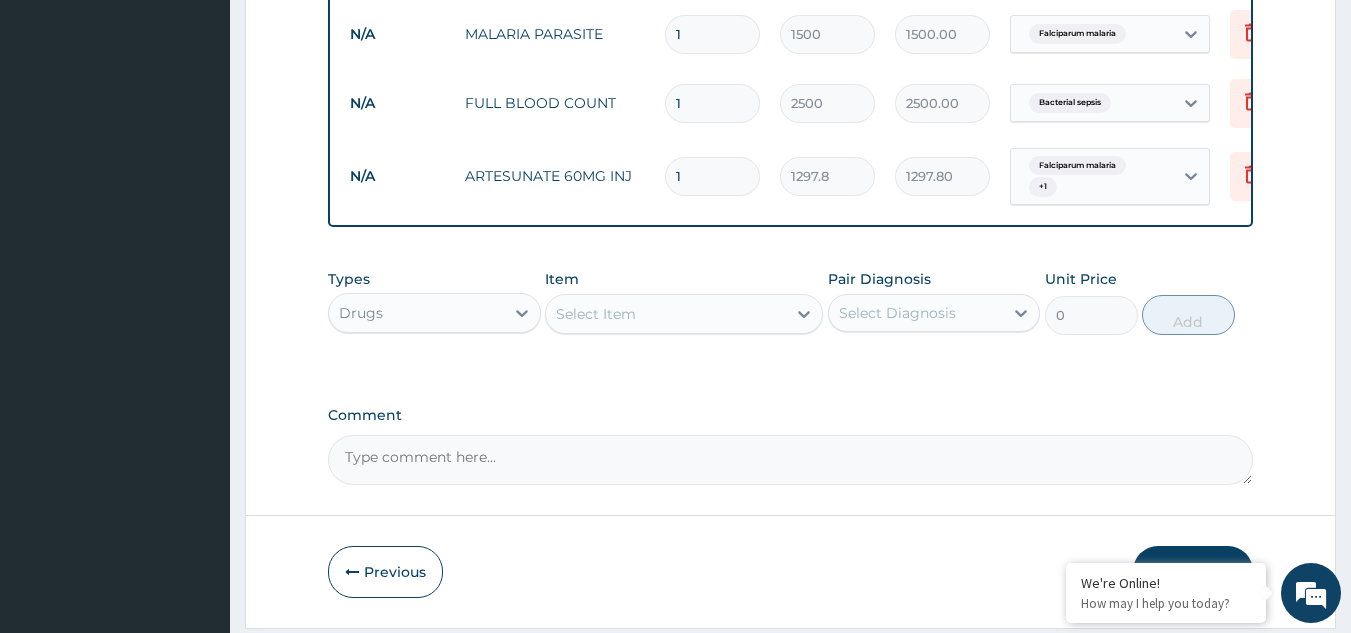 type 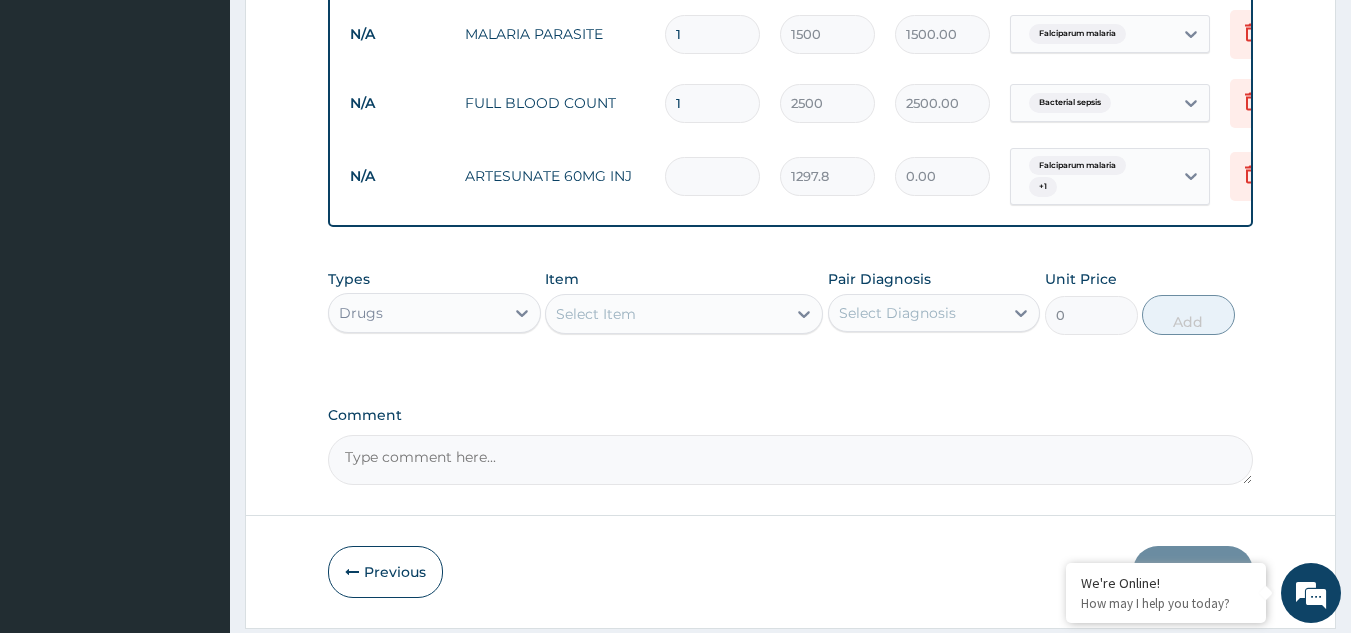 type on "4" 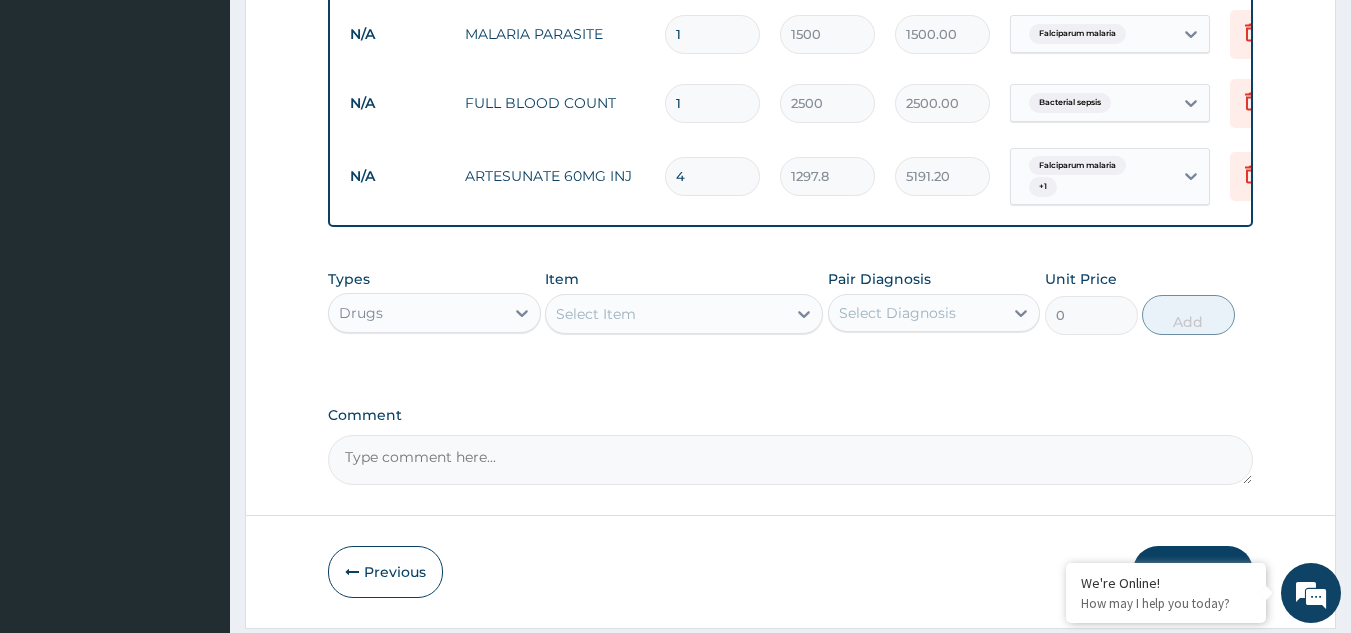 type on "4" 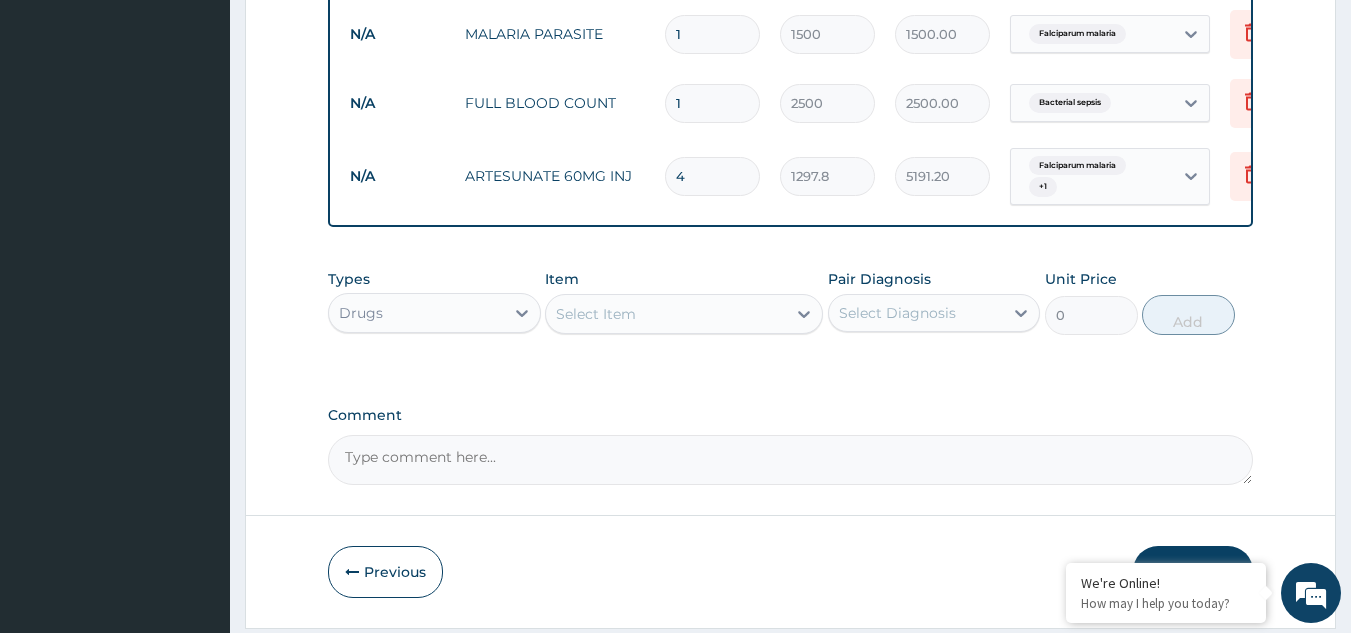 type on "0.00" 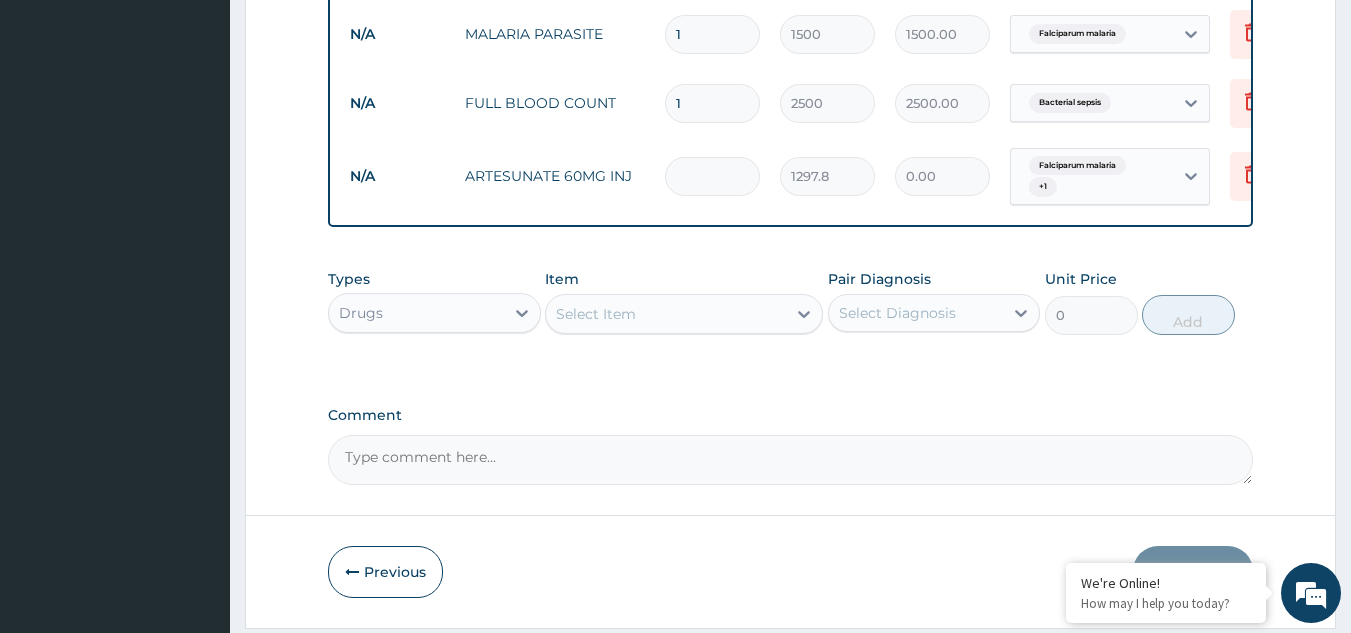 type on "2" 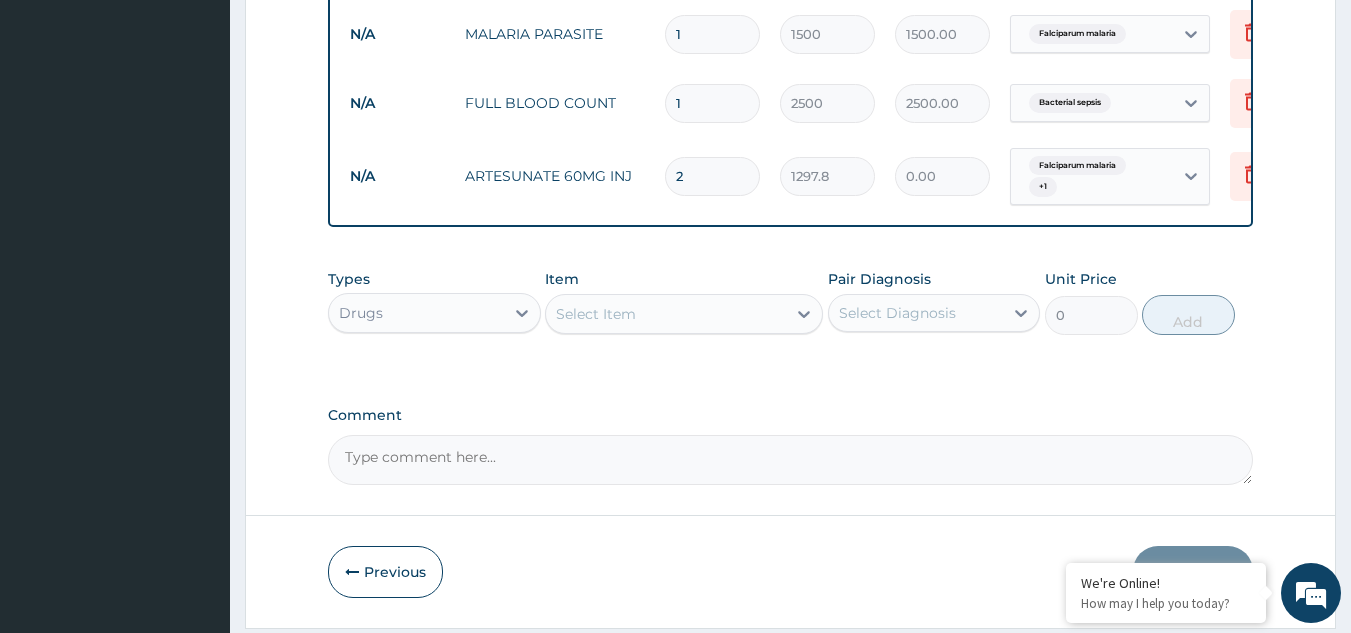 type on "2595.60" 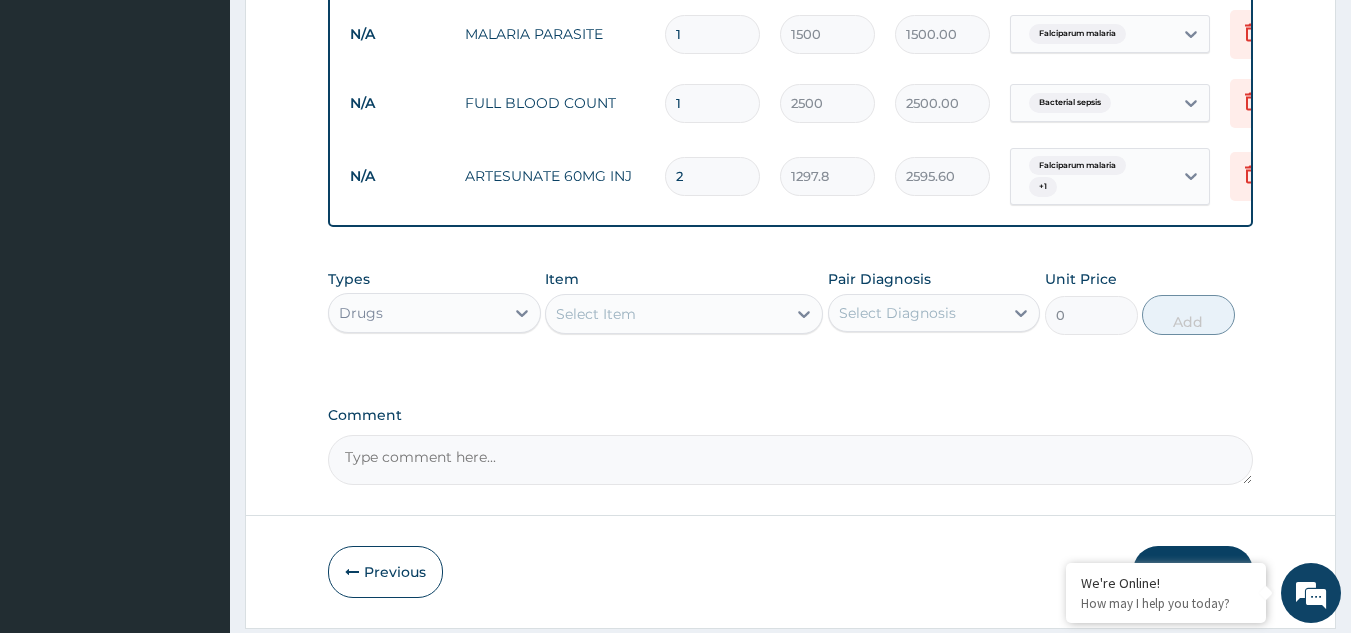 type on "2" 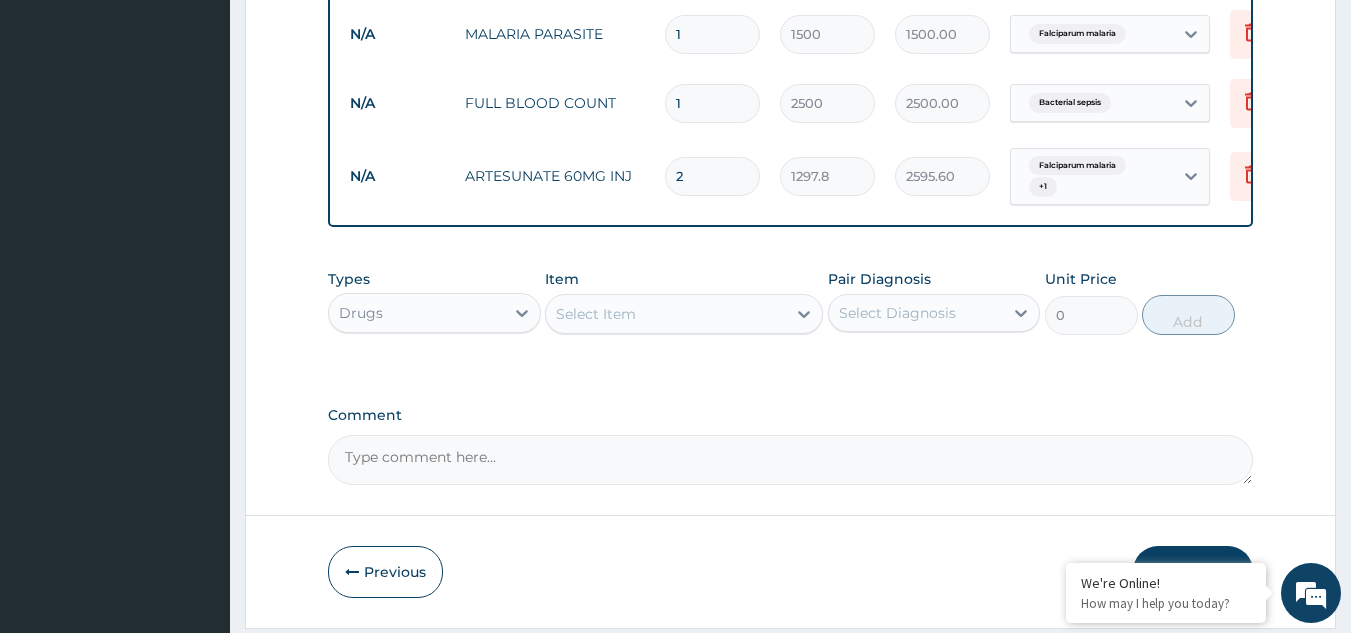 click on "Select Item" at bounding box center (666, 314) 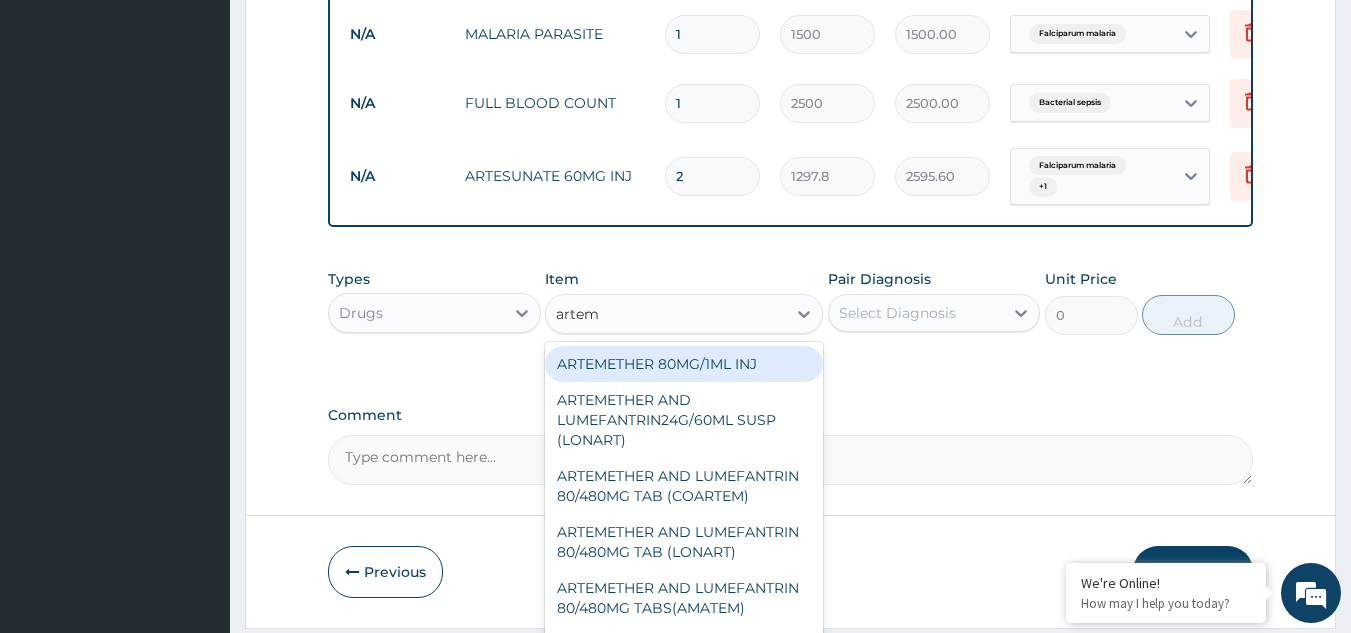 type on "arteme" 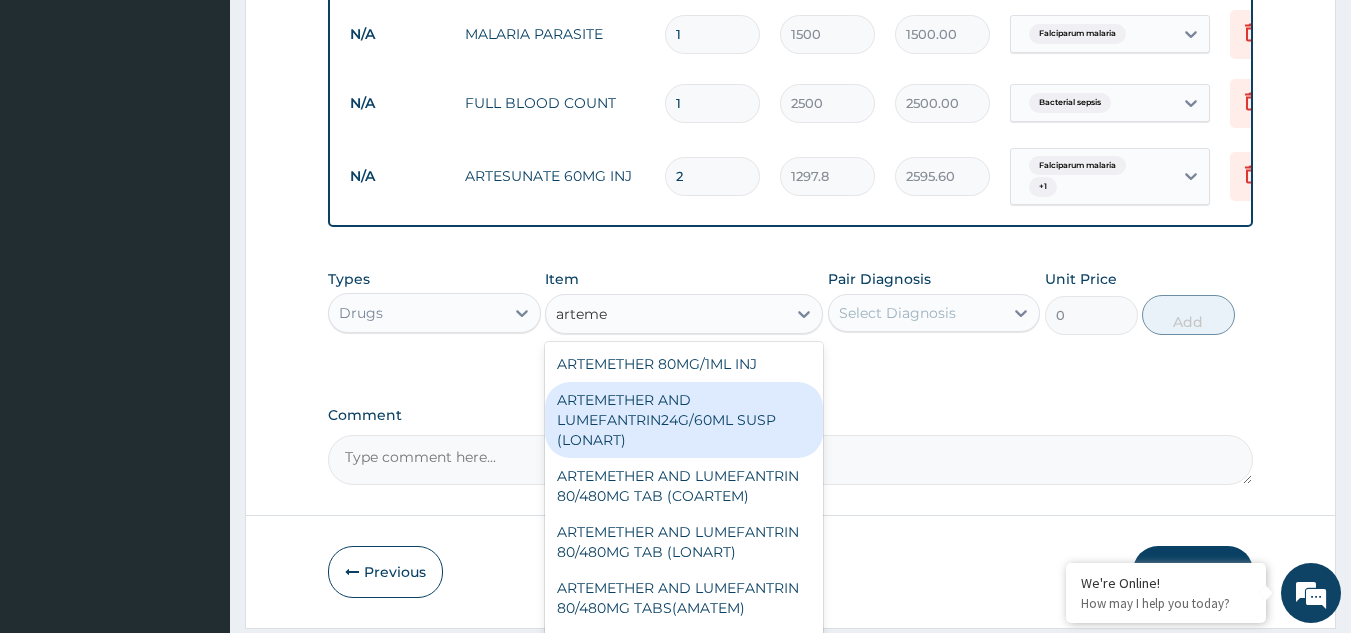 click on "ARTEMETHER AND LUMEFANTRIN24G/60ML SUSP (LONART)" at bounding box center (684, 420) 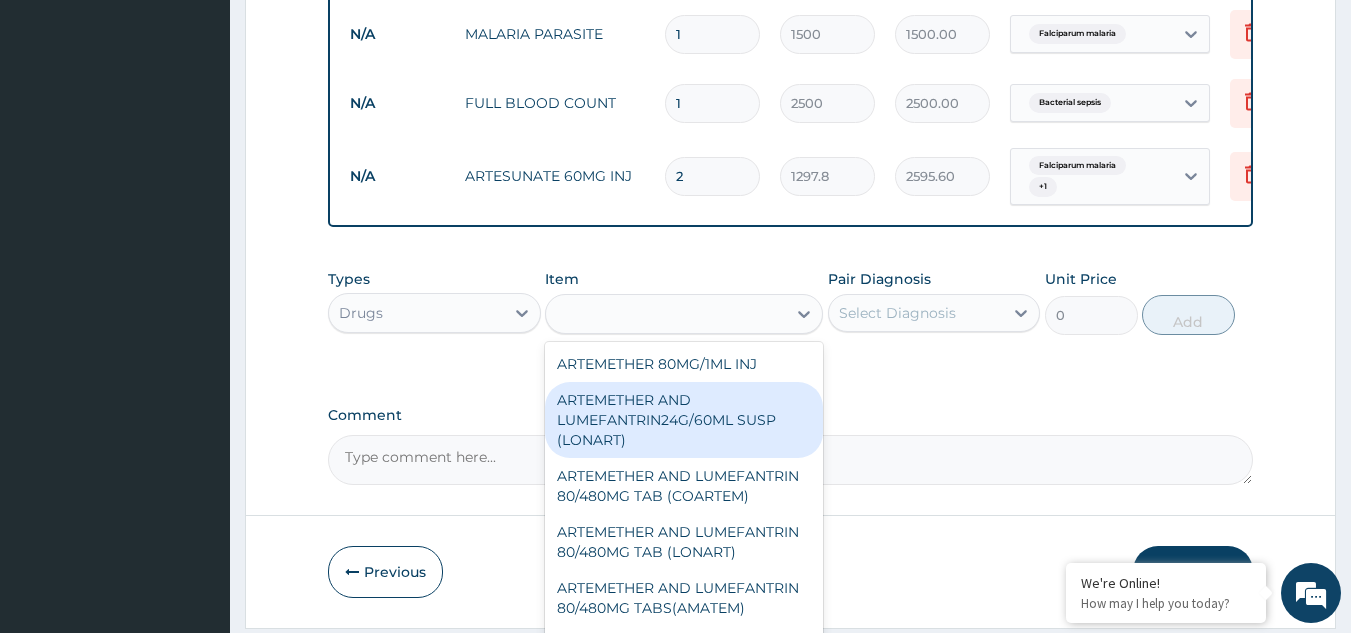 type on "2063.502" 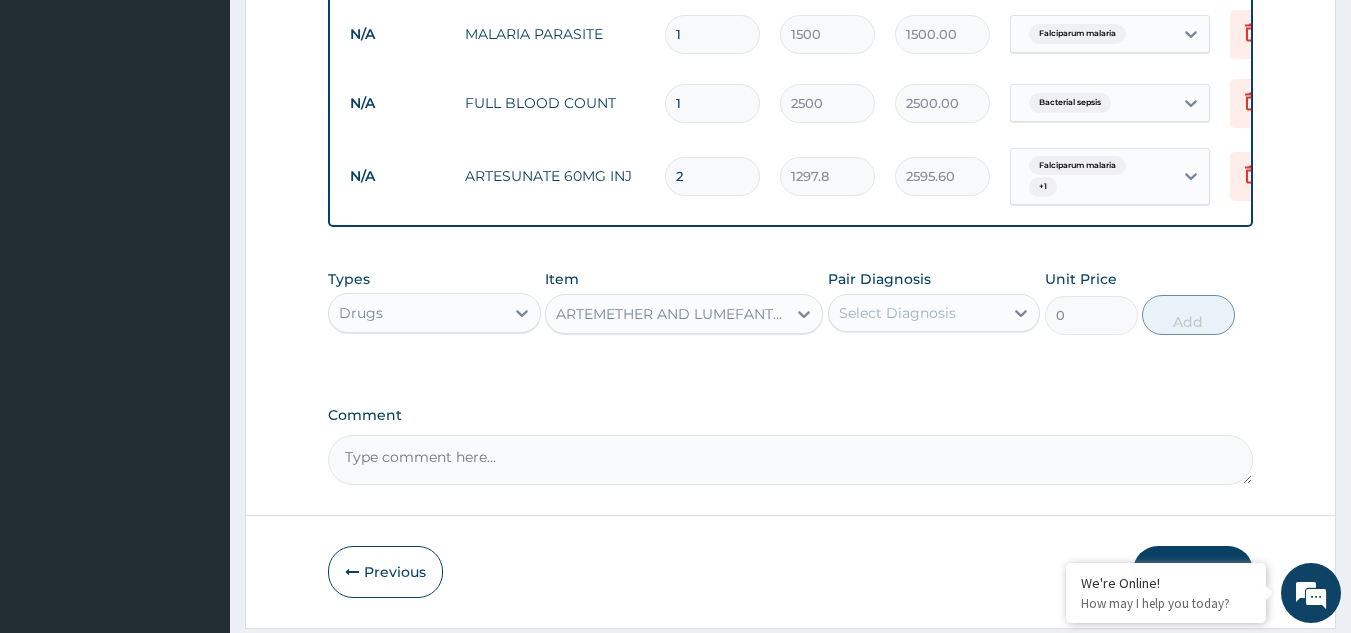 click on "Select Diagnosis" at bounding box center [897, 313] 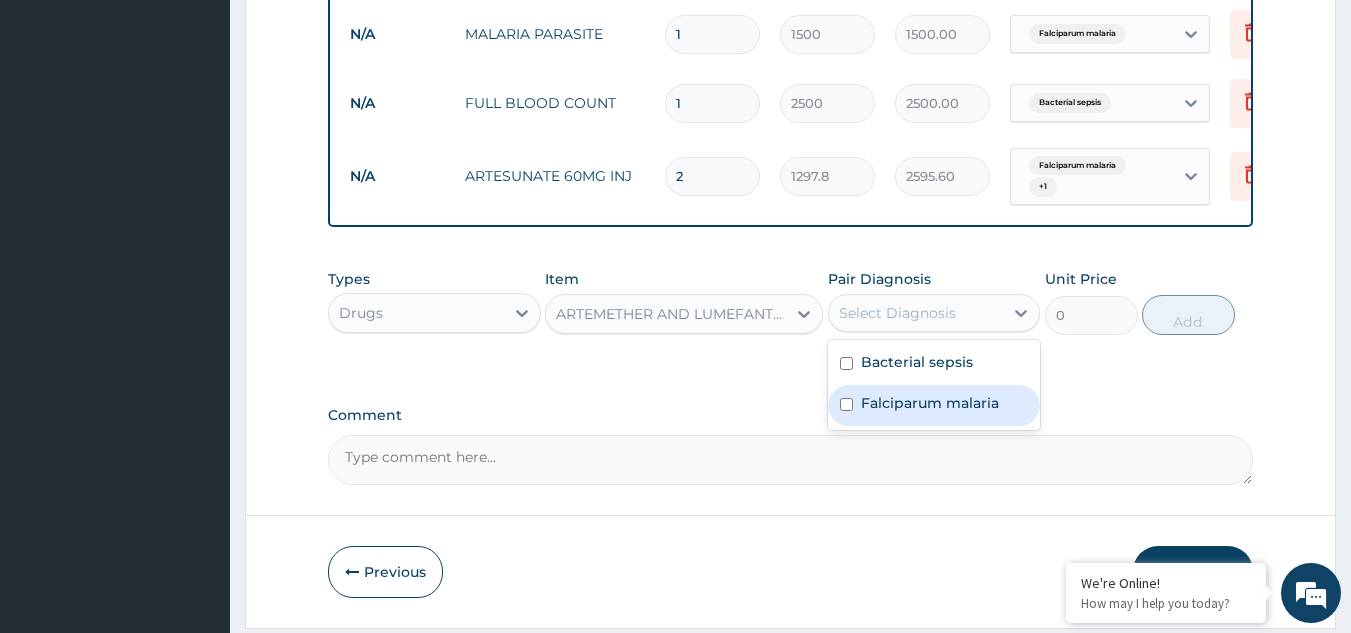 click on "Falciparum malaria" at bounding box center [930, 403] 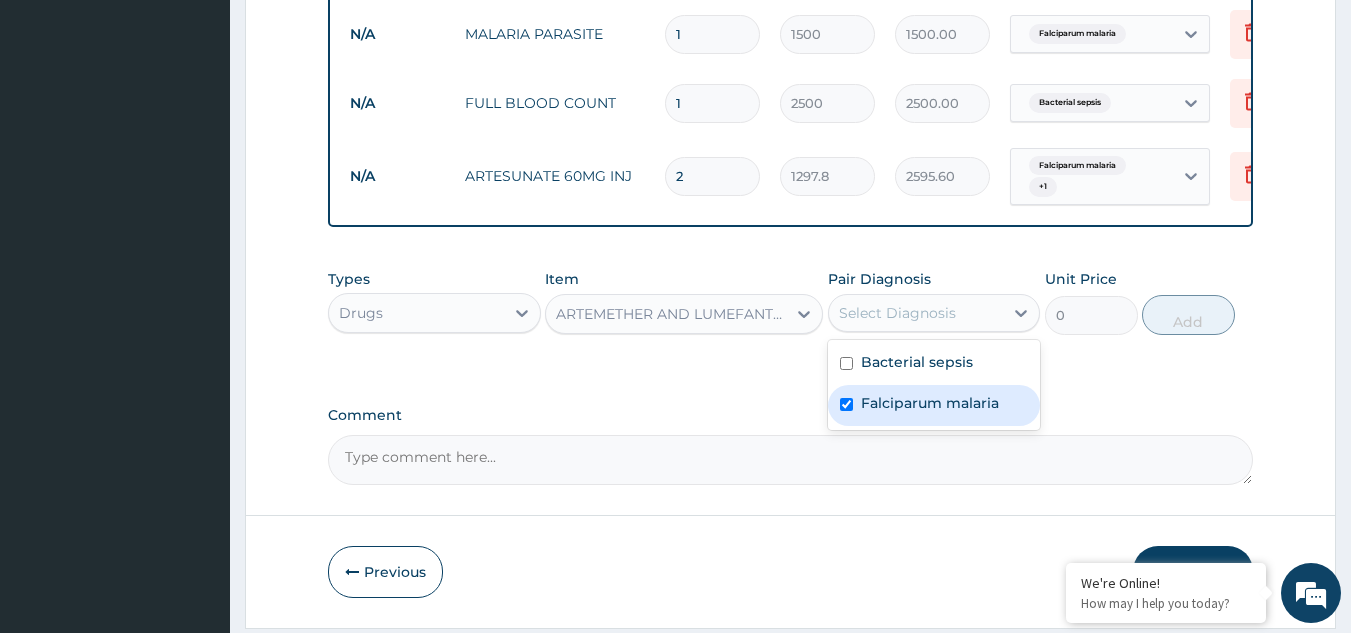 checkbox on "true" 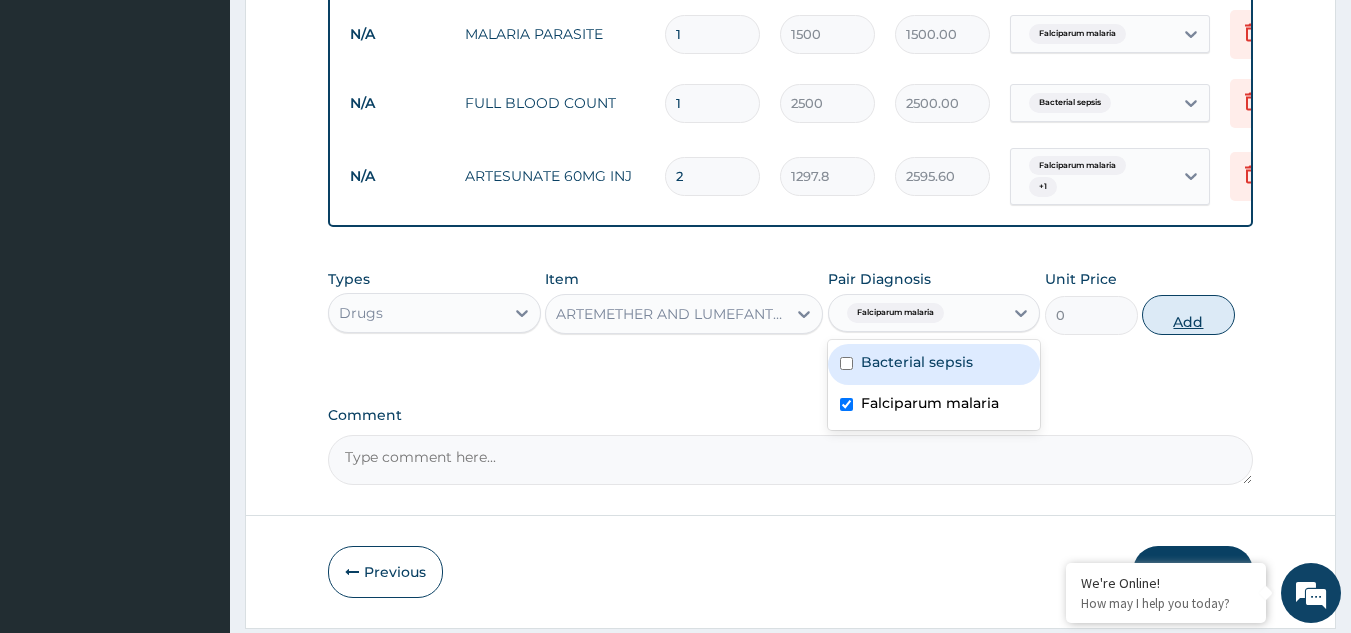 click on "Add" at bounding box center (1188, 315) 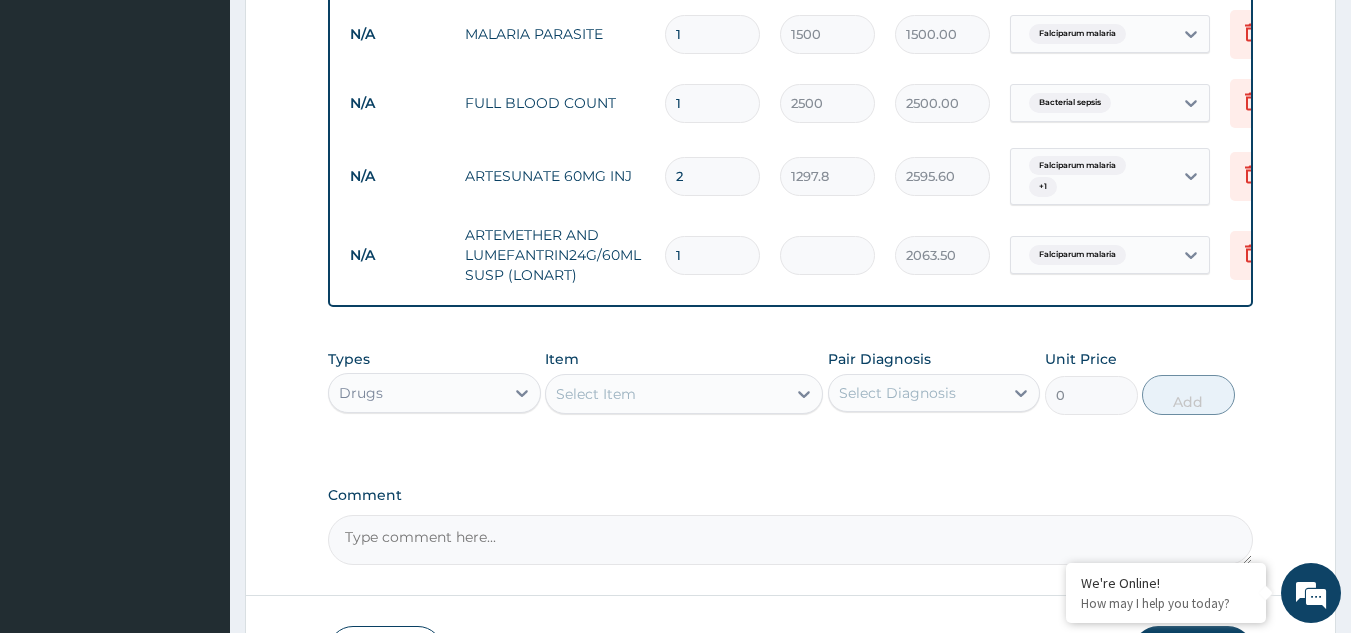 click on "Select Item" at bounding box center [666, 394] 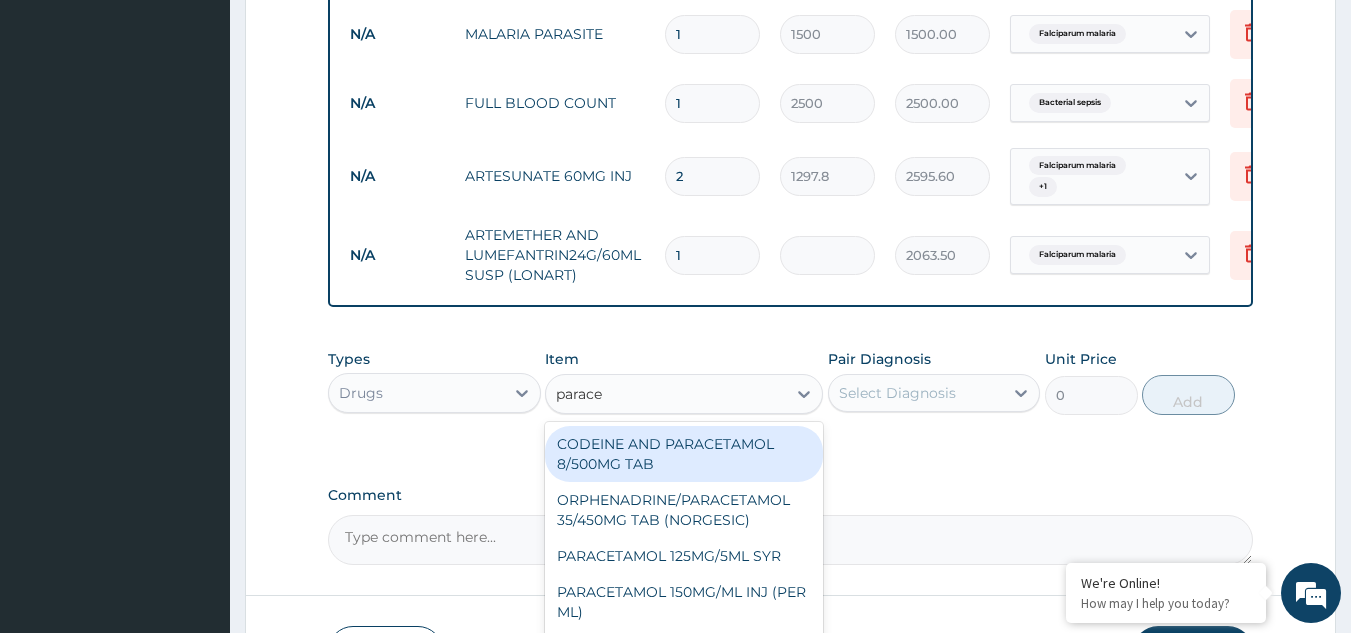 type on "paracet" 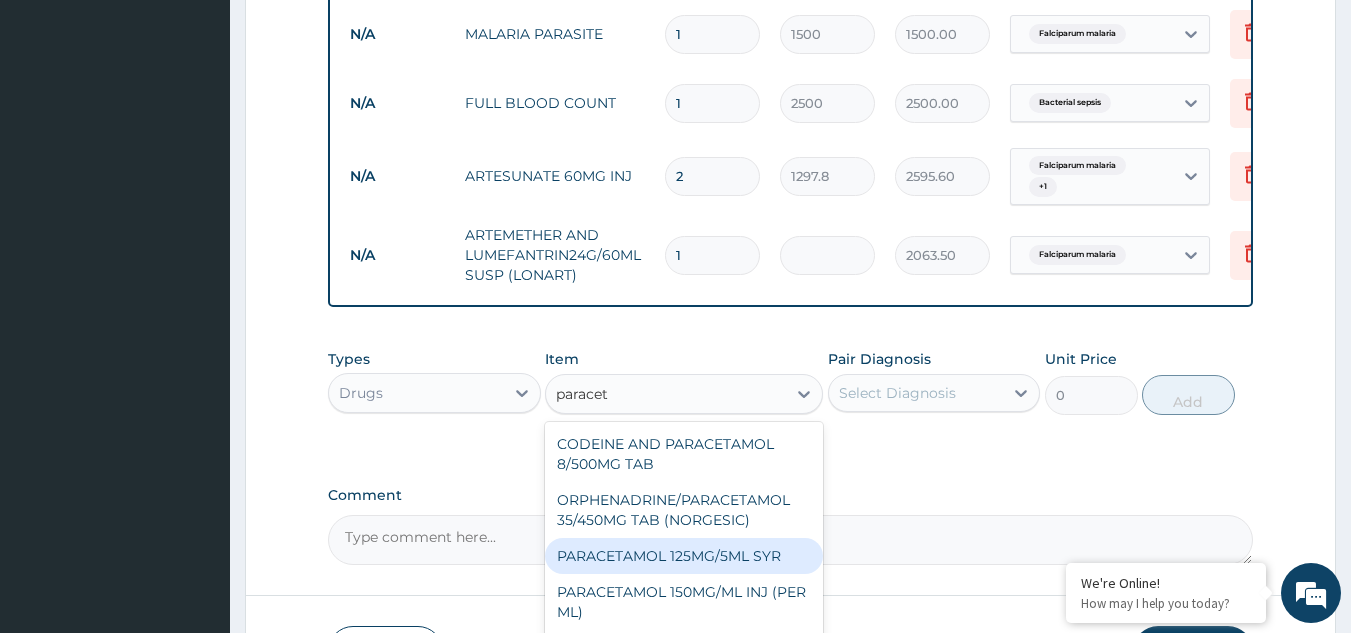 click on "PARACETAMOL 125MG/5ML SYR" at bounding box center [684, 556] 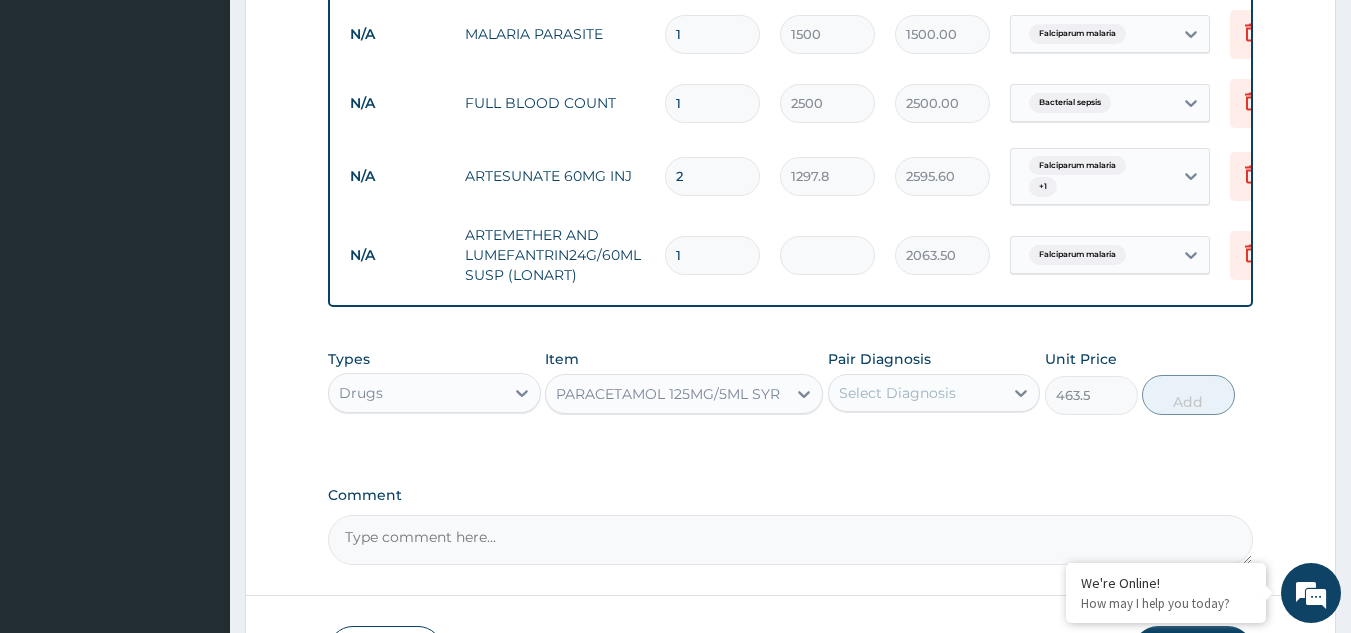 click on "Select Diagnosis" at bounding box center [897, 393] 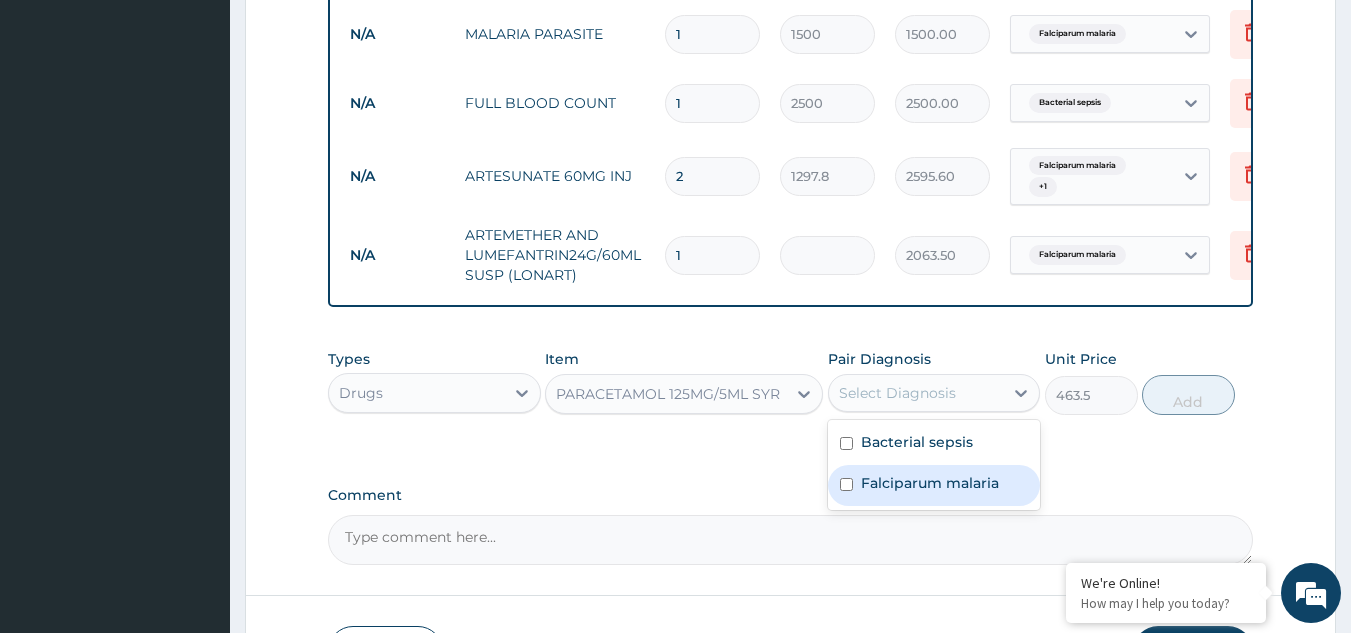 click on "Falciparum malaria" at bounding box center (930, 483) 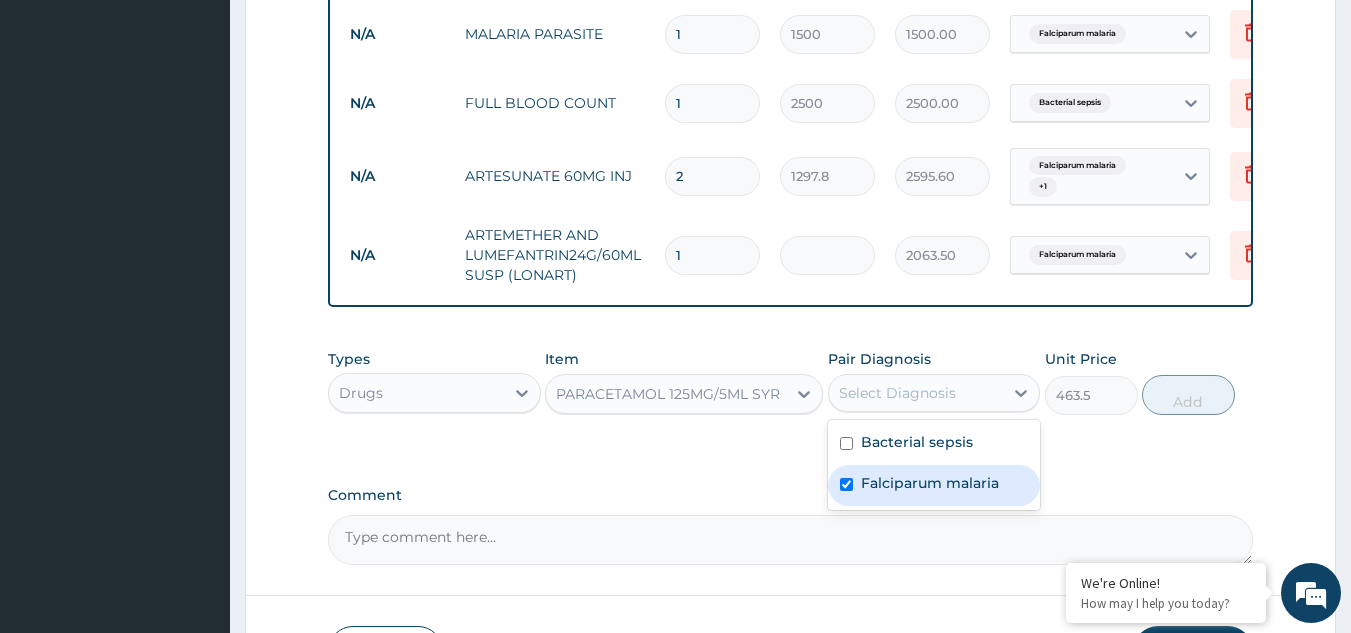 checkbox on "true" 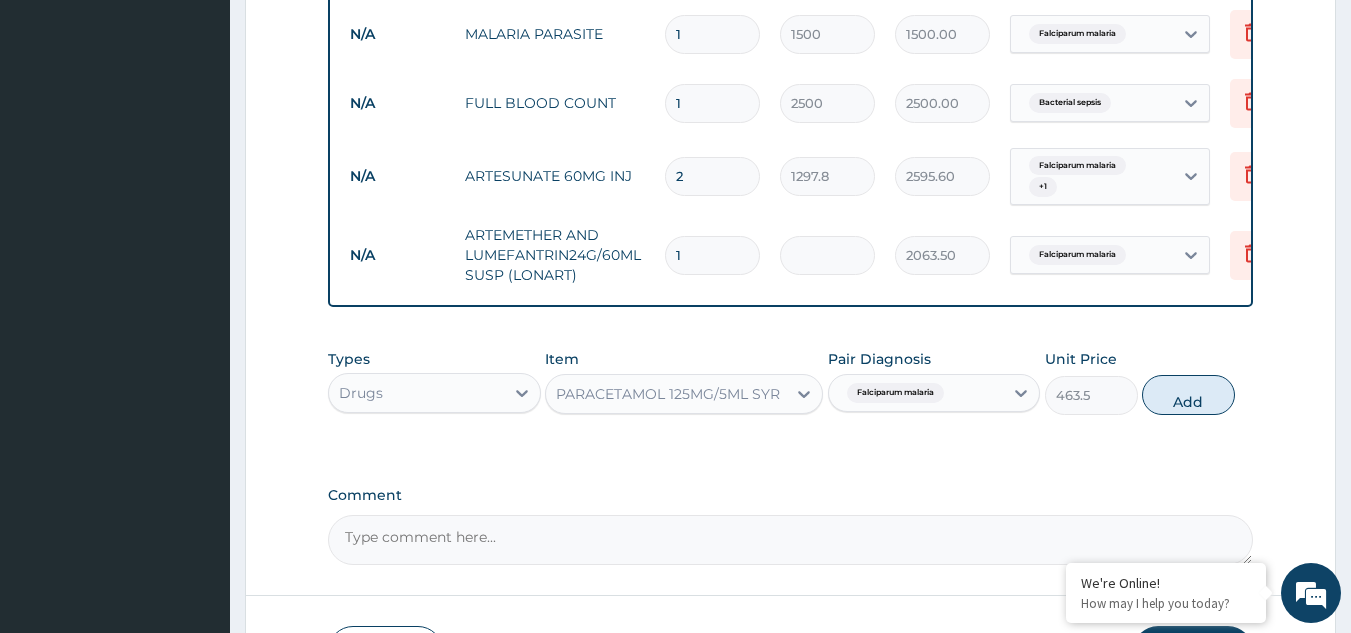click on "Types Drugs Item PARACETAMOL 125MG/5ML SYR Pair Diagnosis Falciparum malaria Unit Price 463.5 Add" at bounding box center [791, 382] 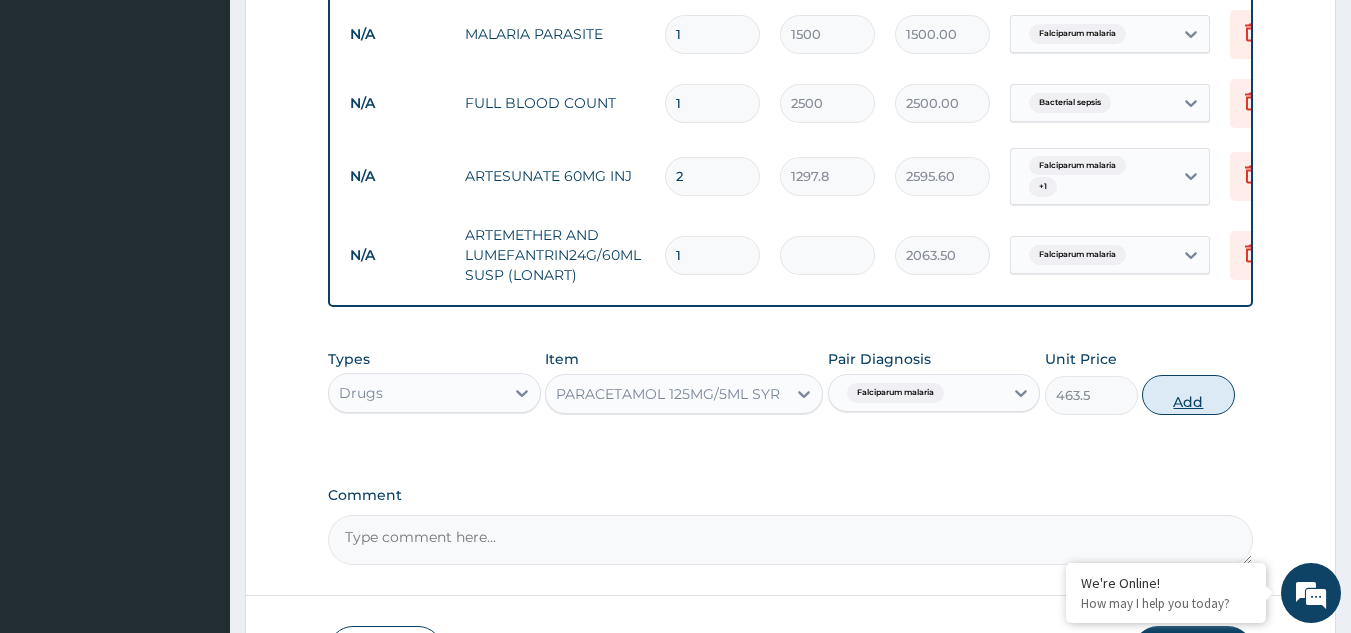 click on "Add" at bounding box center (1188, 395) 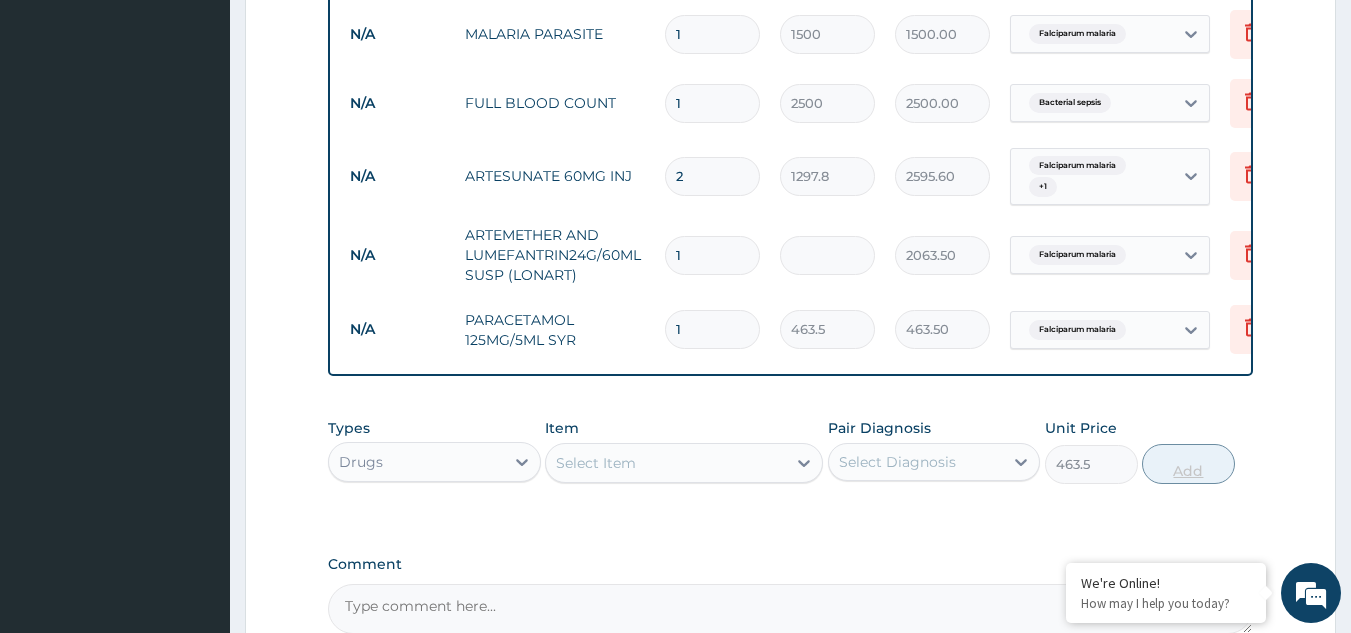 type on "0" 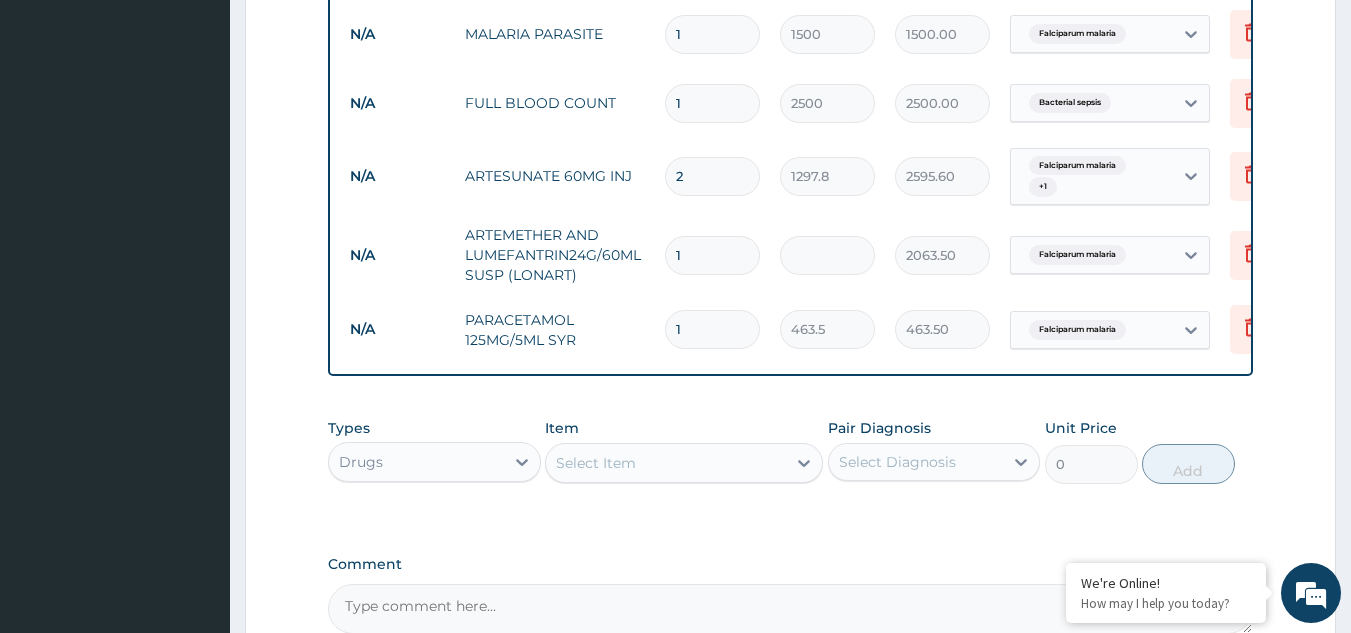 click on "Select Item" at bounding box center (666, 463) 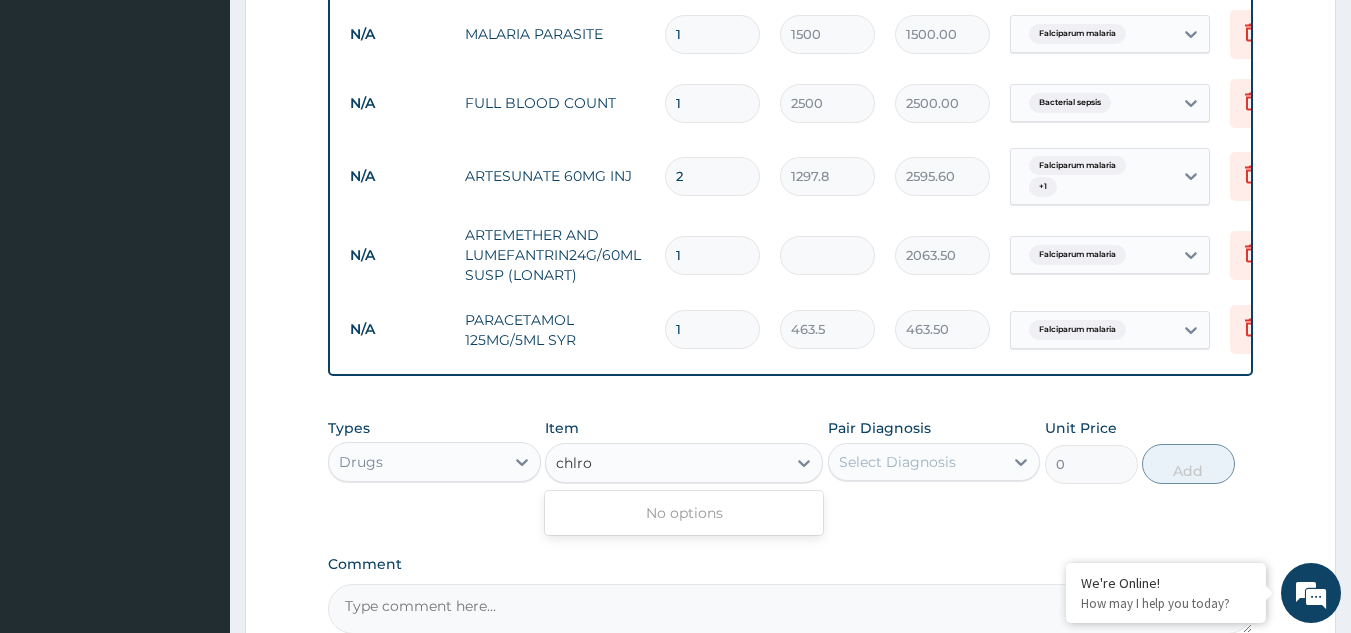 type on "chlro" 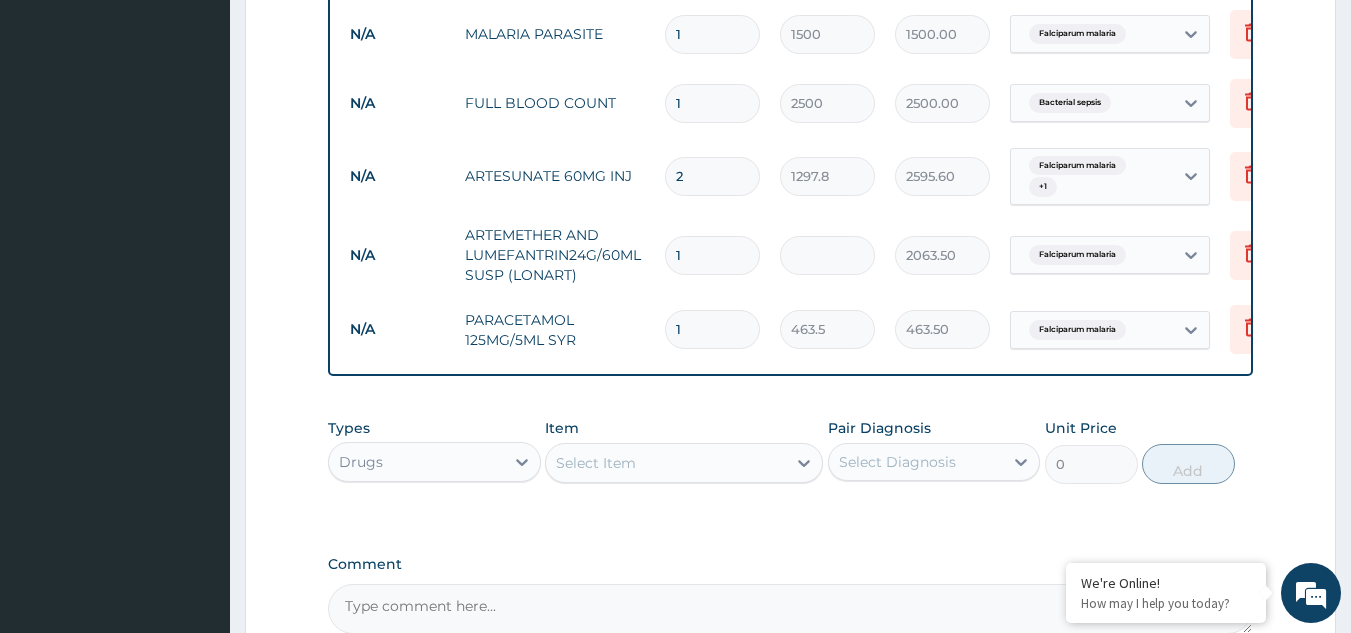 click on "Select Item" at bounding box center (596, 463) 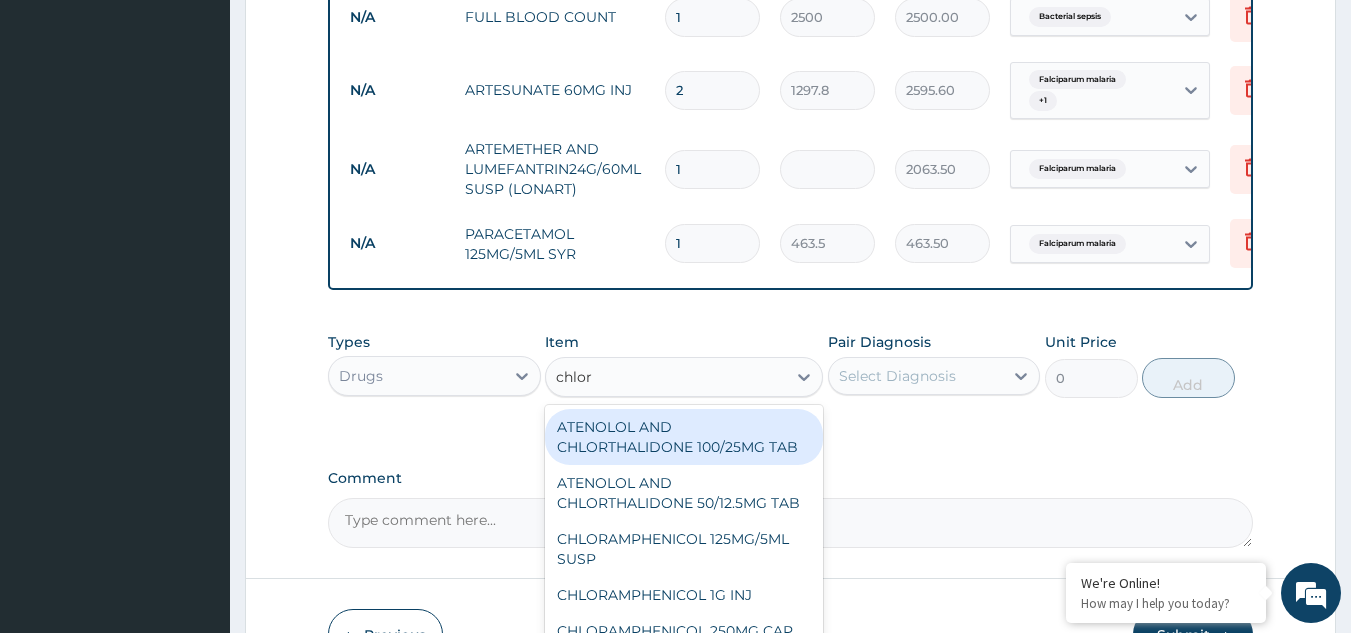 scroll, scrollTop: 1567, scrollLeft: 0, axis: vertical 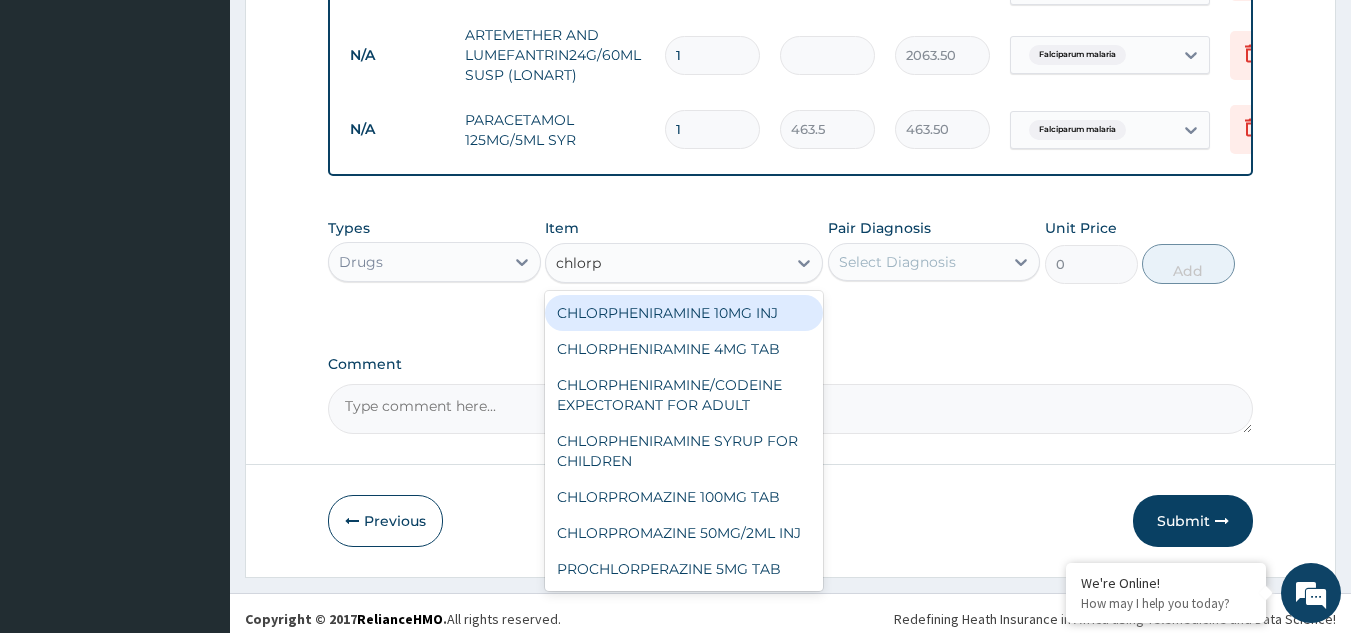 type on "chlorph" 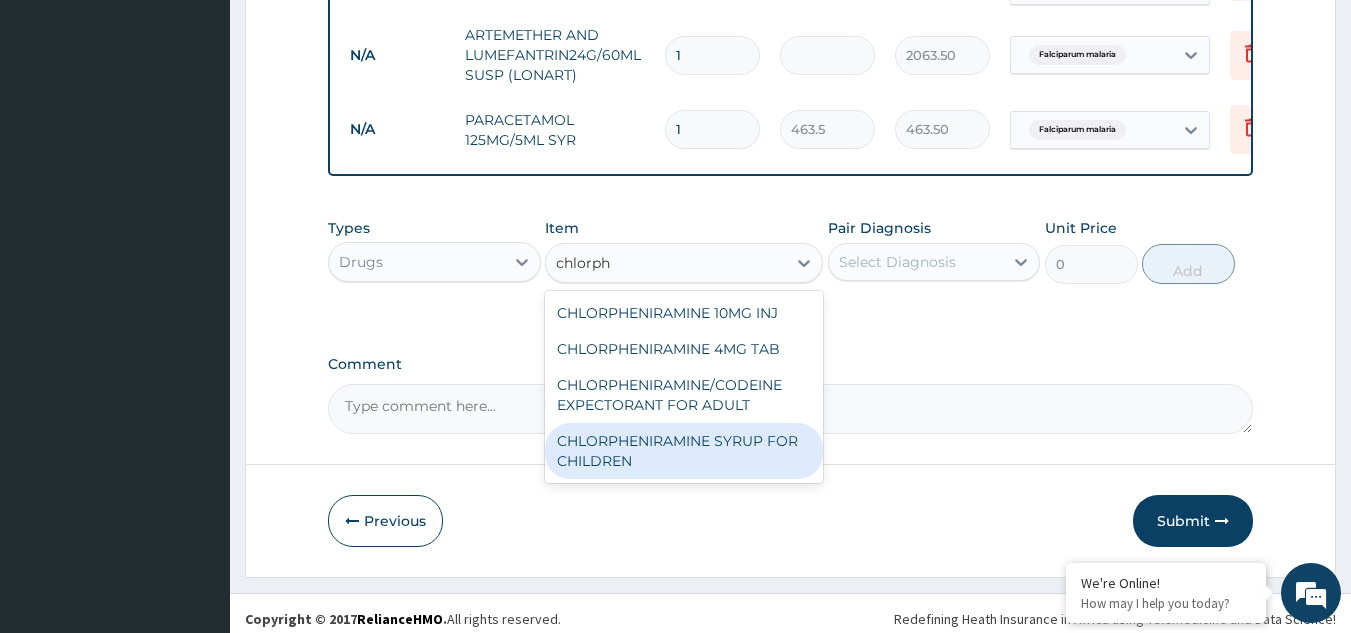 click on "CHLORPHENIRAMINE SYRUP FOR CHILDREN" at bounding box center (684, 451) 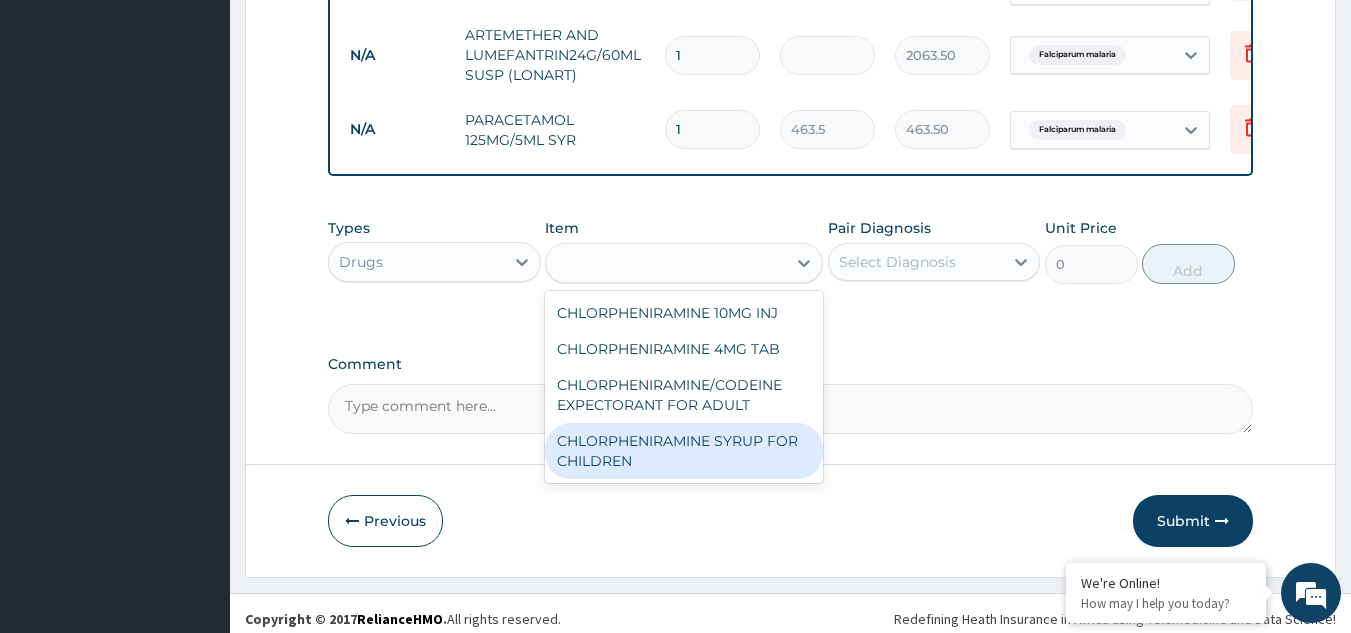 type on "315.18" 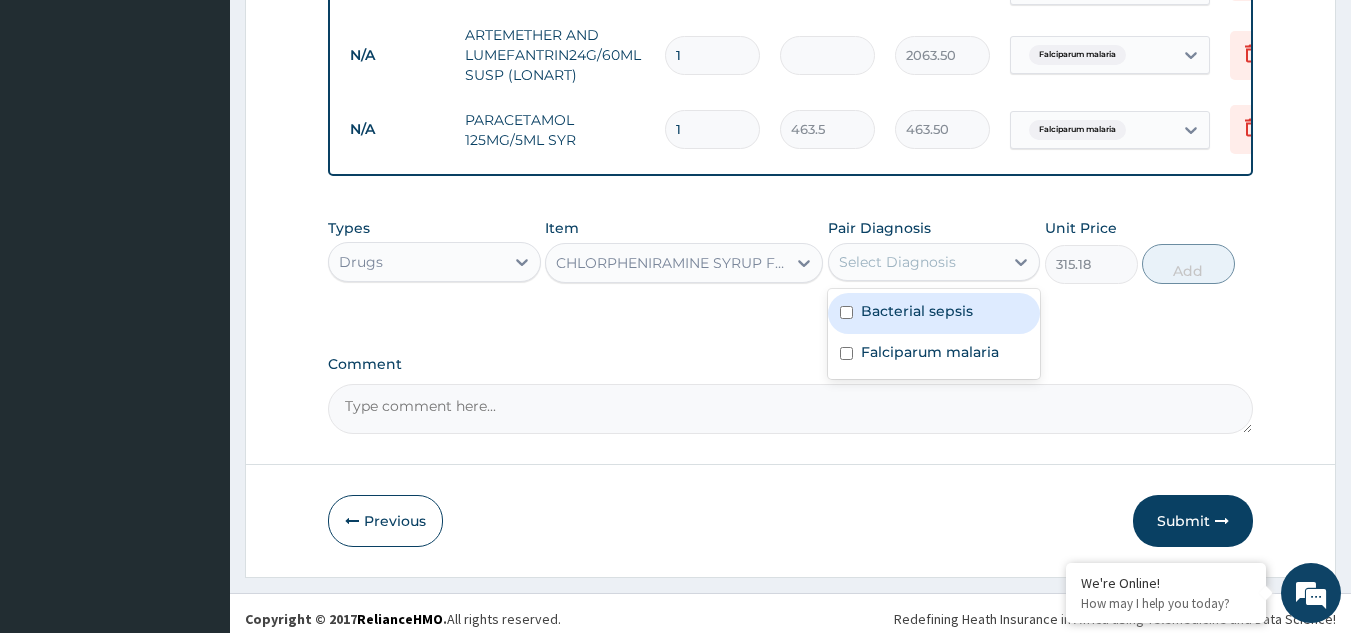 click on "Select Diagnosis" at bounding box center [897, 262] 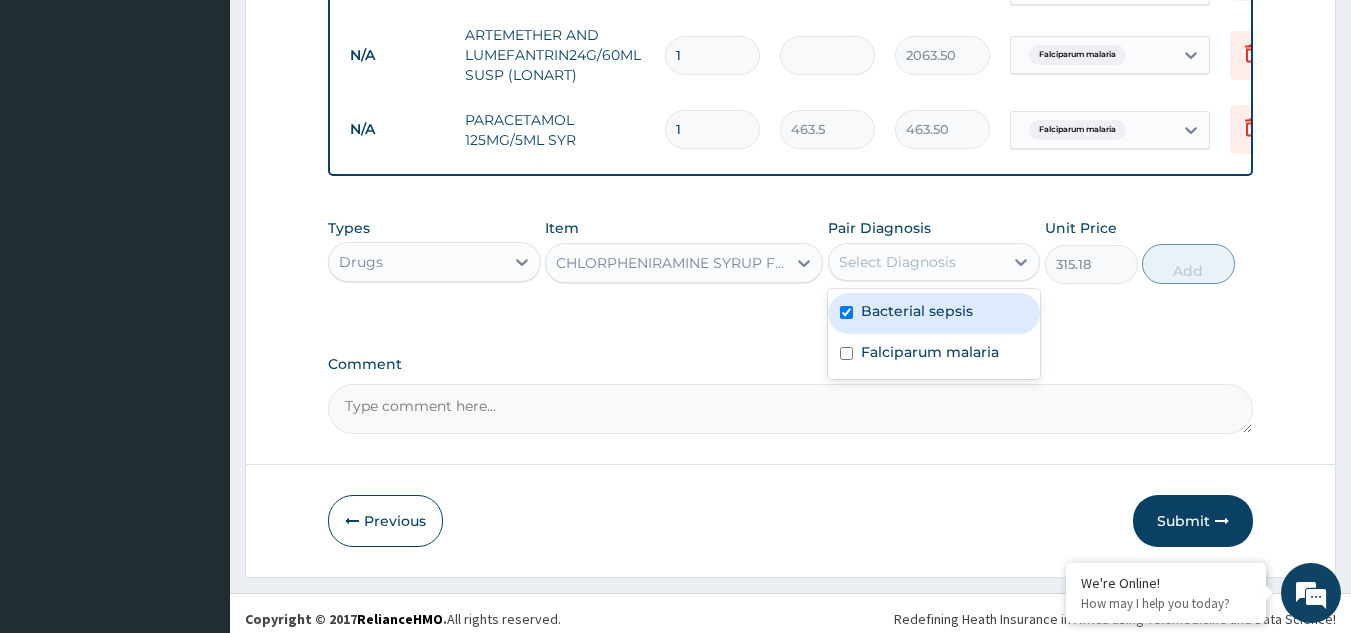 checkbox on "true" 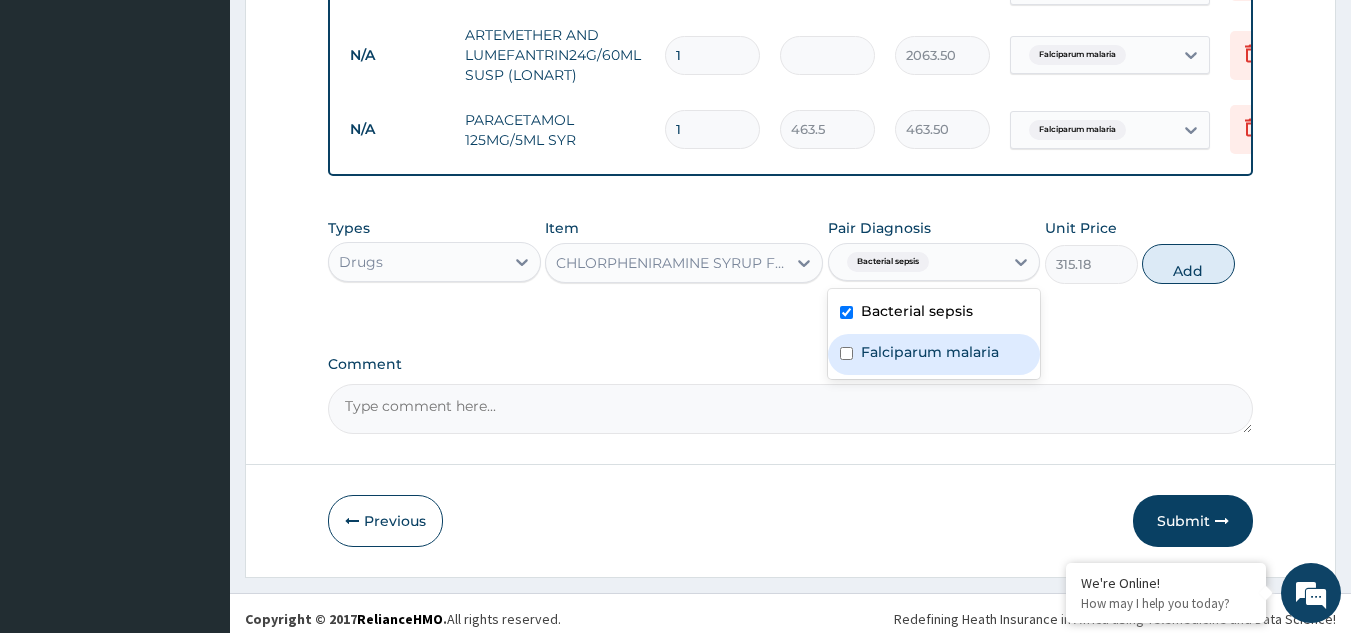 click on "Falciparum malaria" at bounding box center (930, 352) 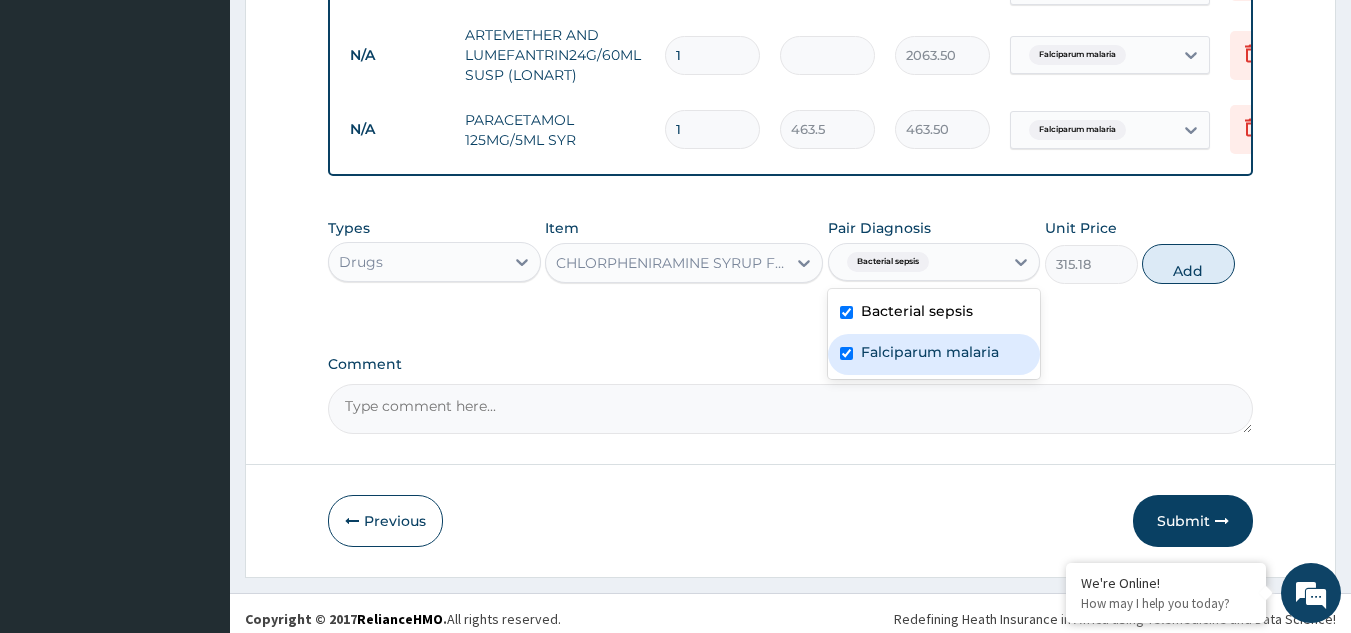 checkbox on "true" 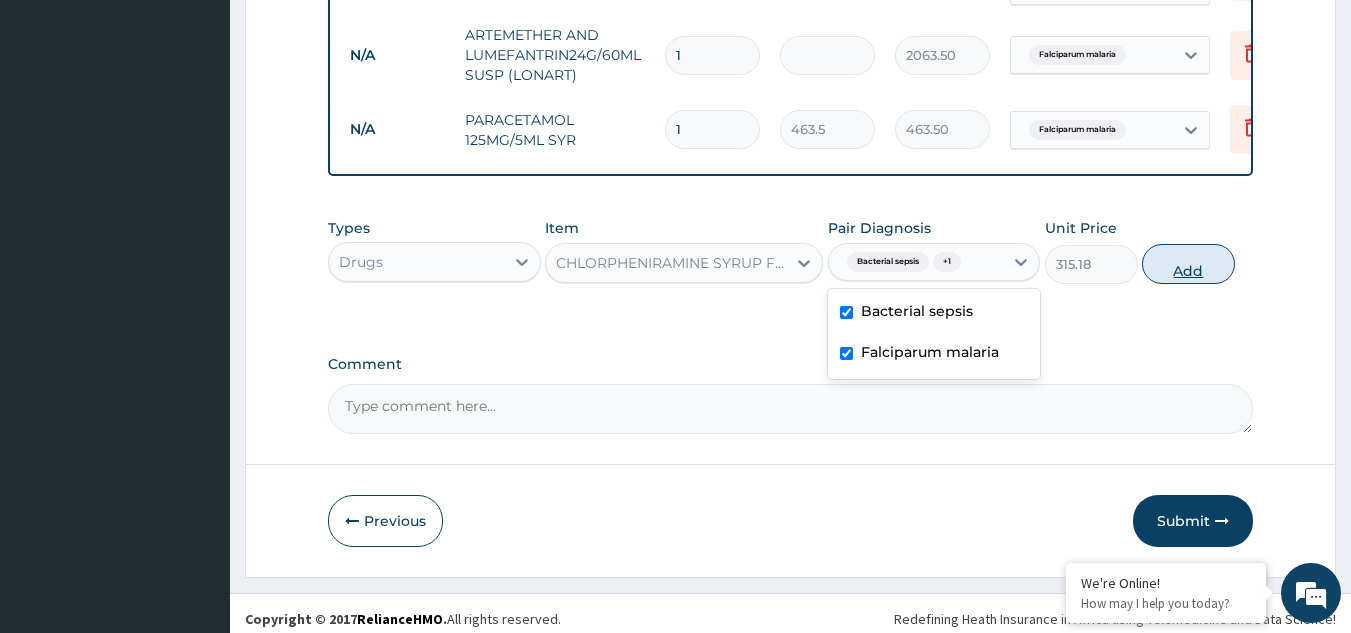 click on "Add" at bounding box center [1188, 264] 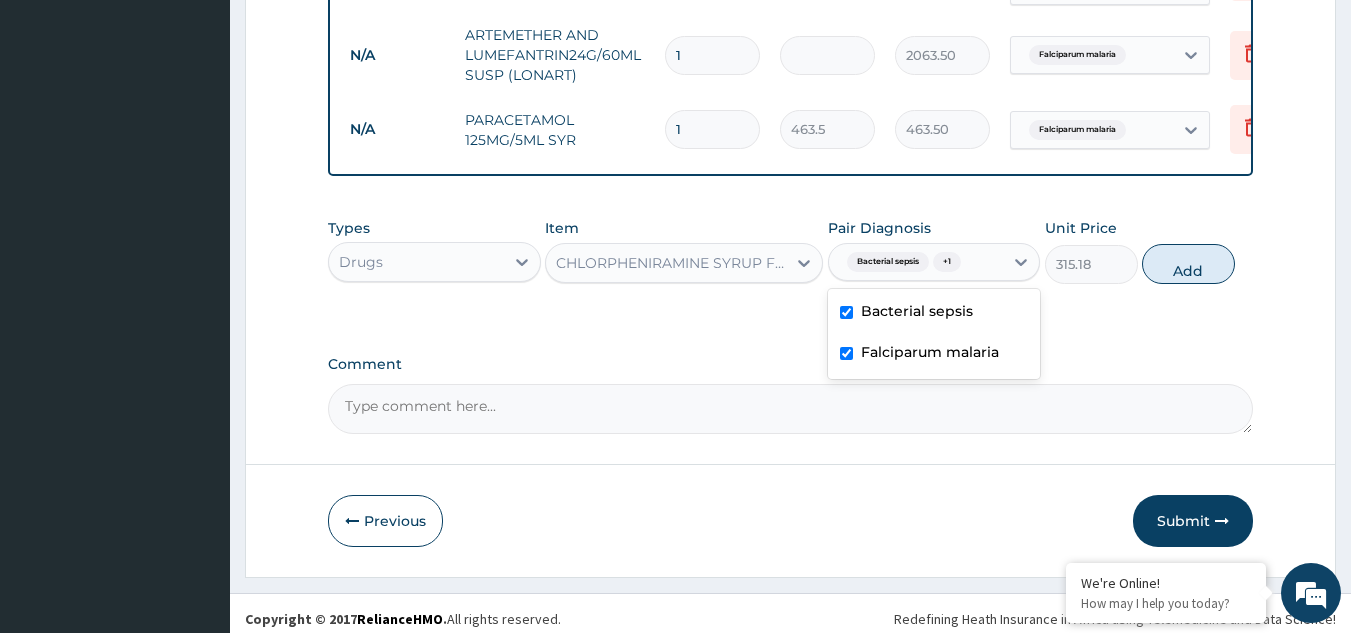 type on "0" 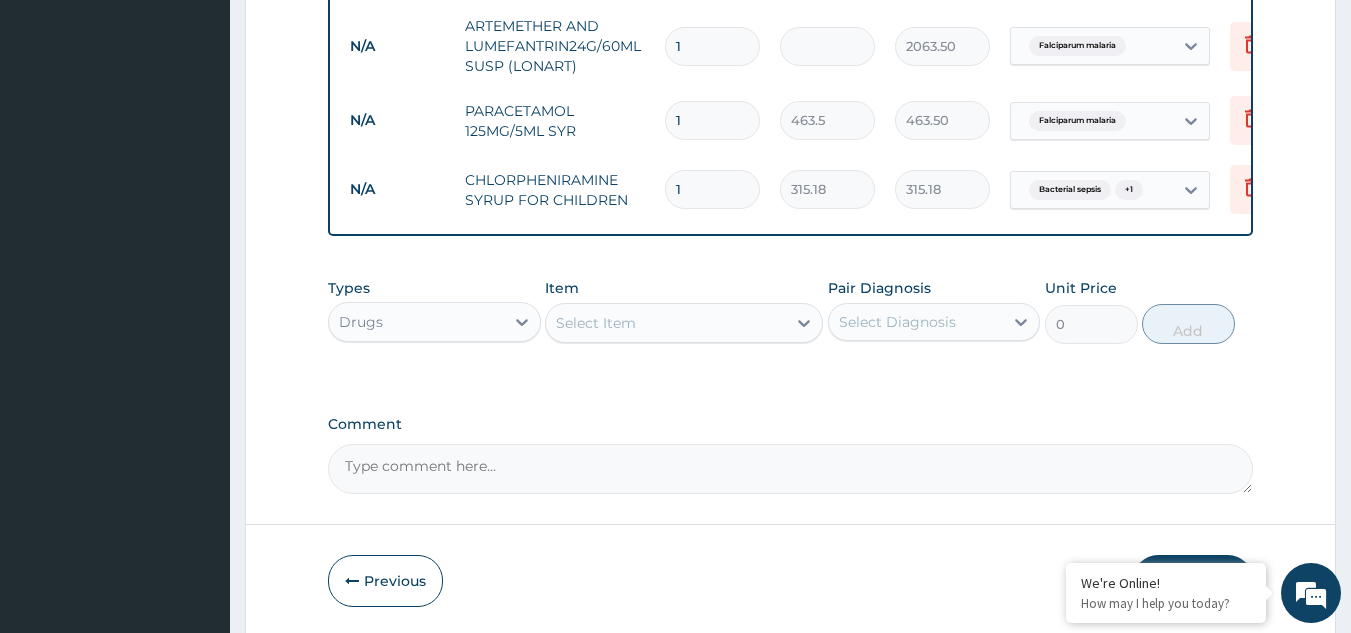 scroll, scrollTop: 1662, scrollLeft: 0, axis: vertical 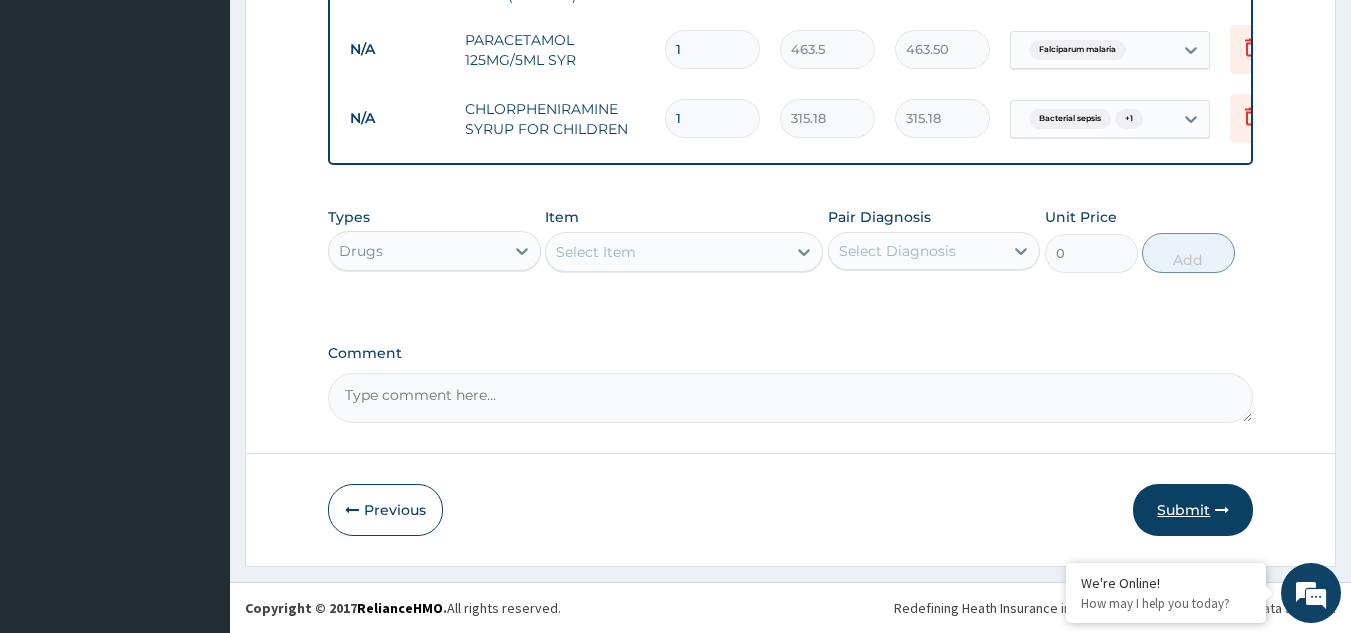 click on "Submit" at bounding box center [1193, 510] 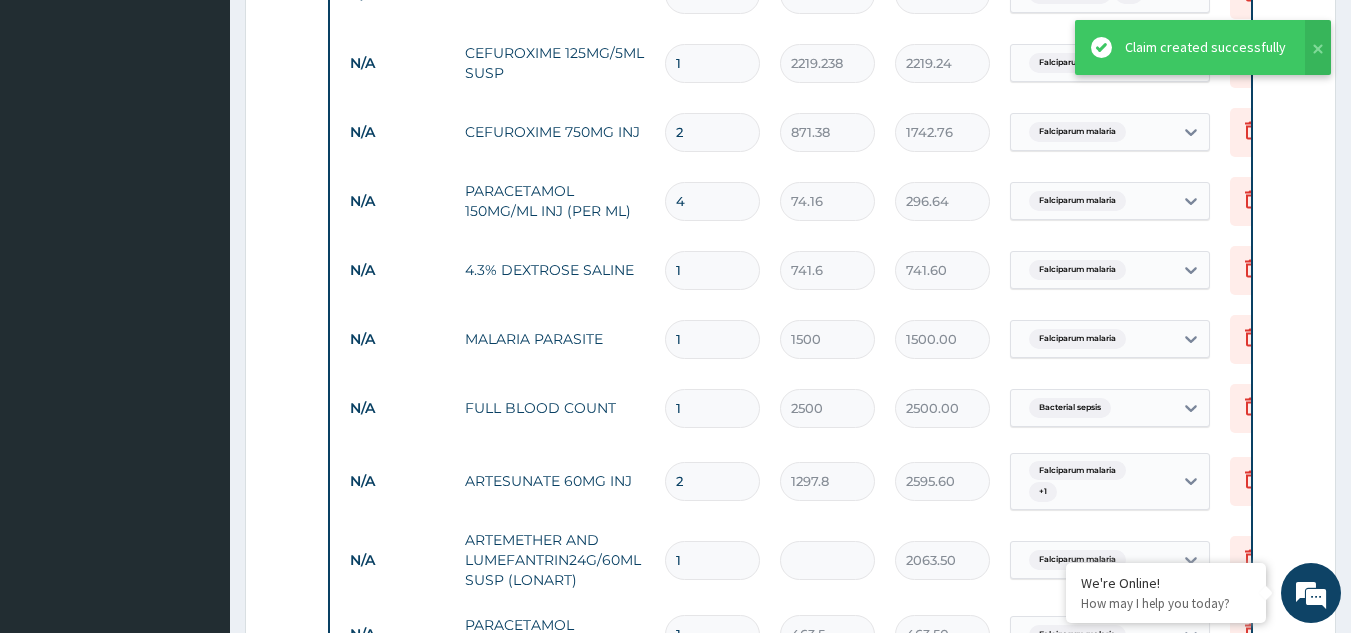 scroll, scrollTop: 785, scrollLeft: 0, axis: vertical 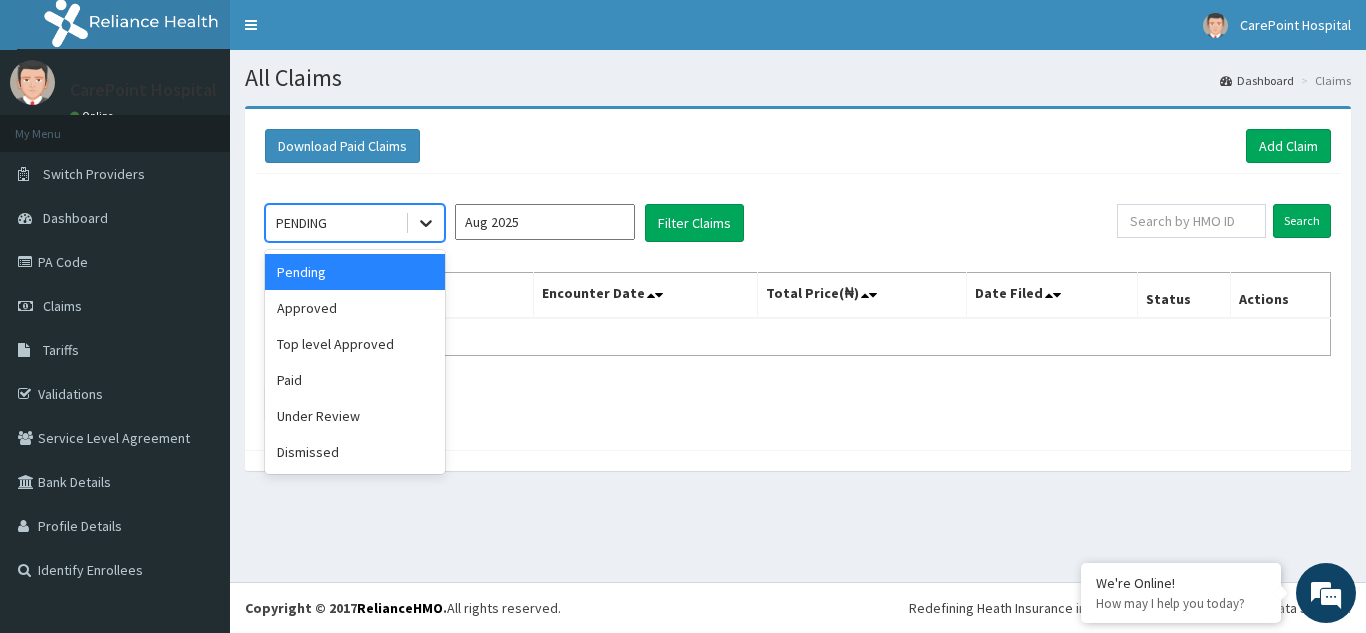 click 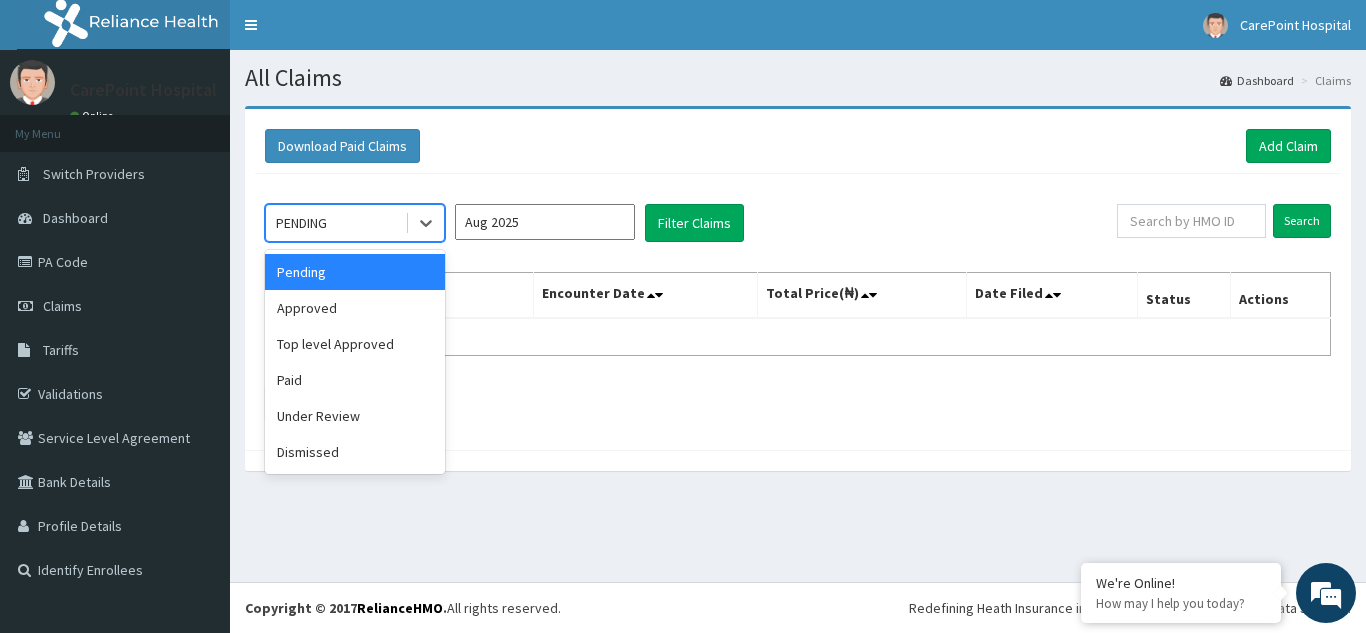 click on "Pending" at bounding box center [355, 272] 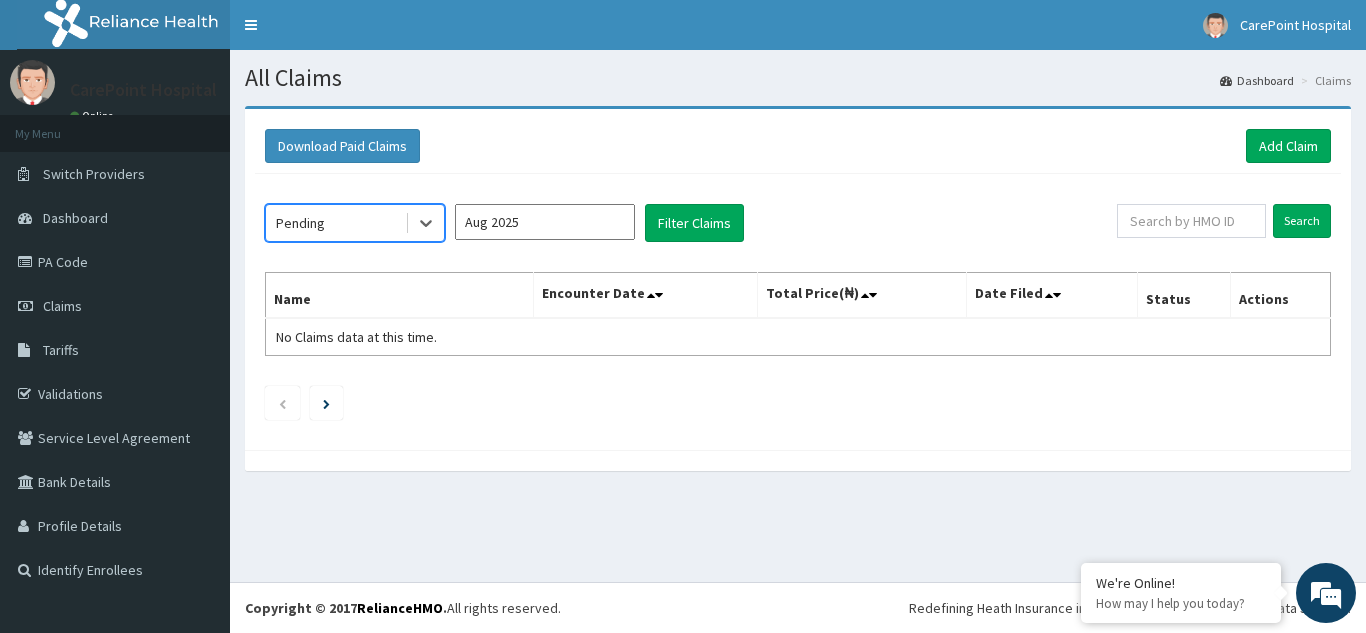 click on "Aug 2025" at bounding box center [545, 222] 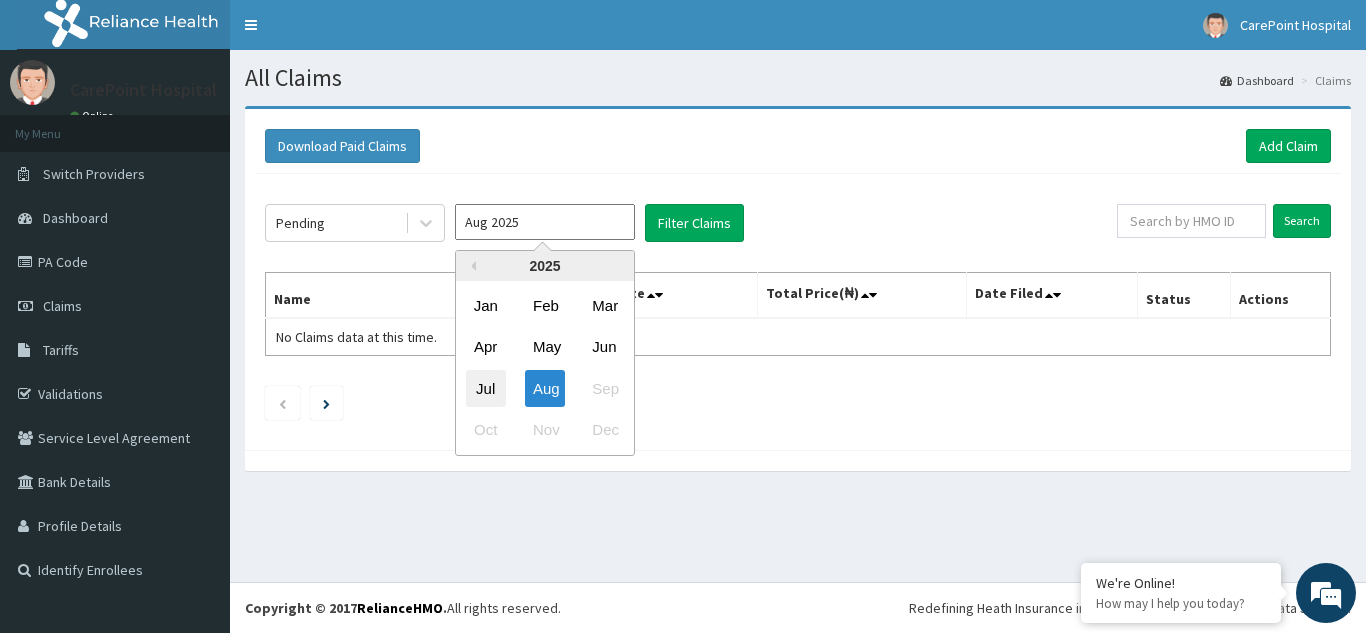 click on "Jul" at bounding box center [486, 388] 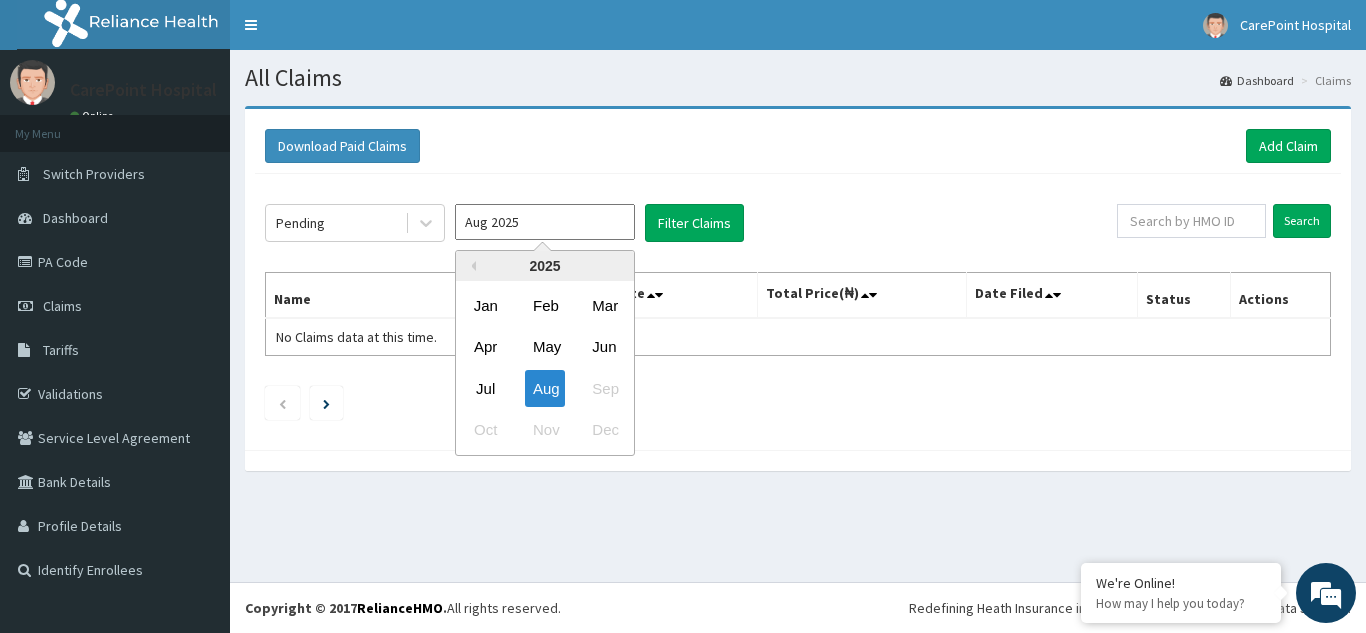 type on "Jul 2025" 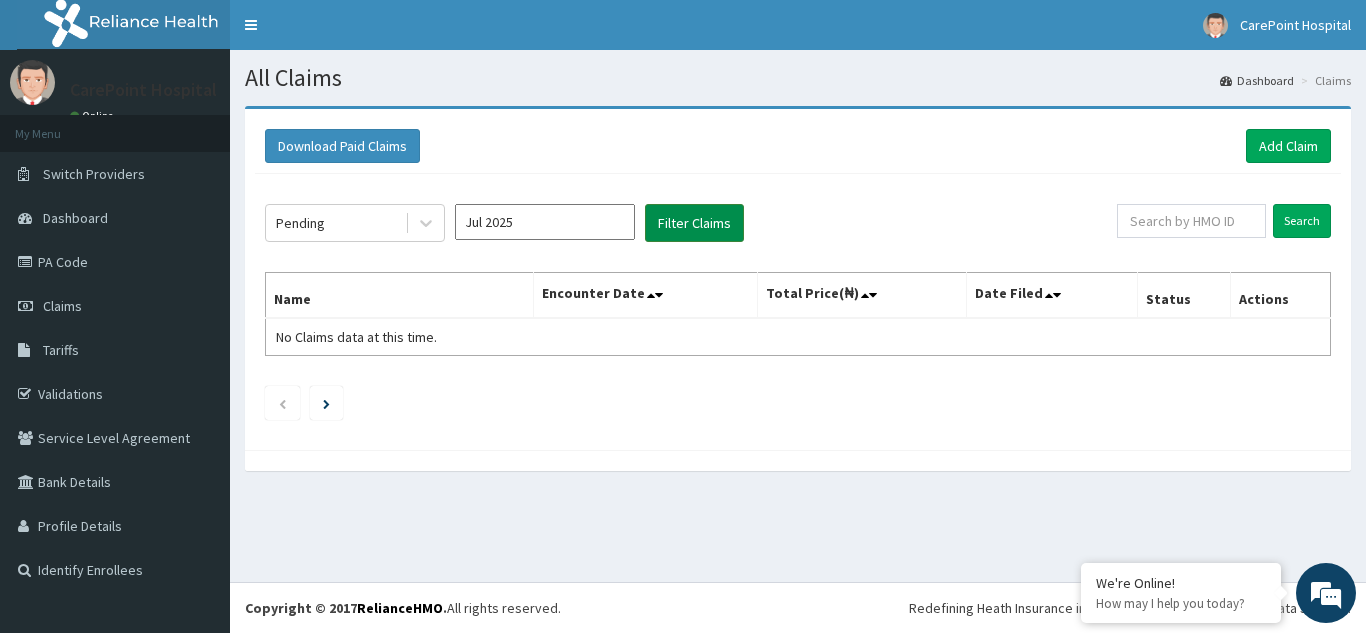 click on "Filter Claims" at bounding box center (694, 223) 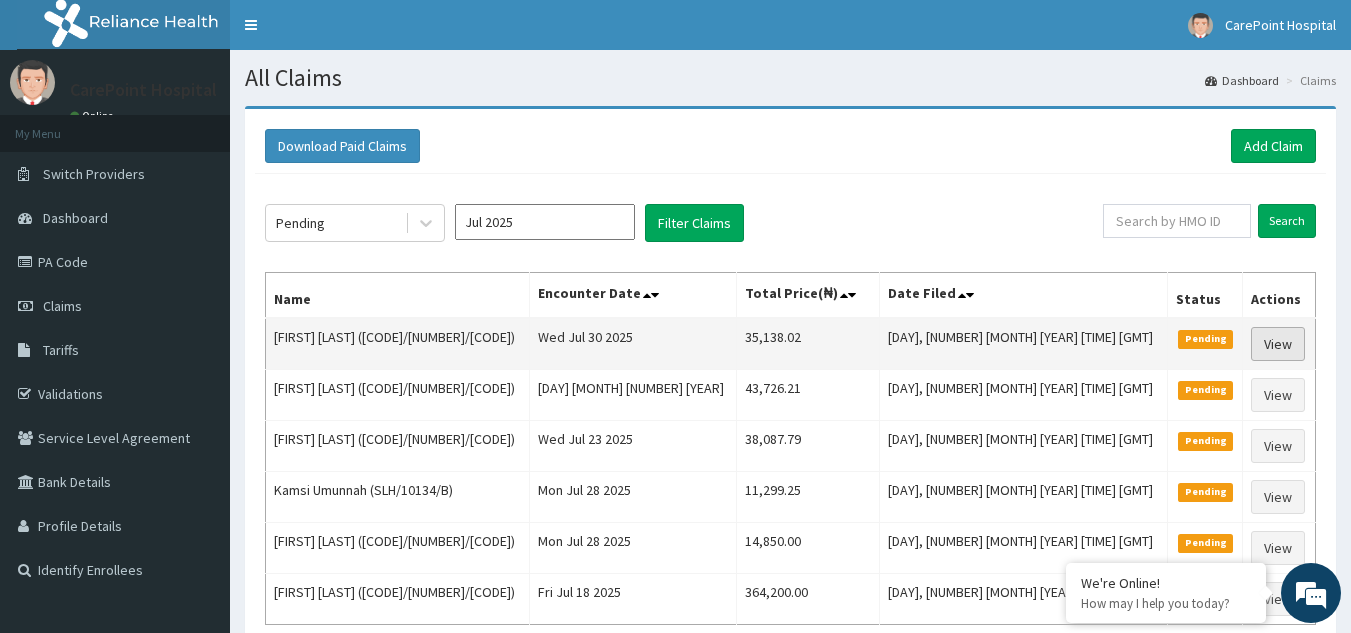 click on "View" at bounding box center [1278, 344] 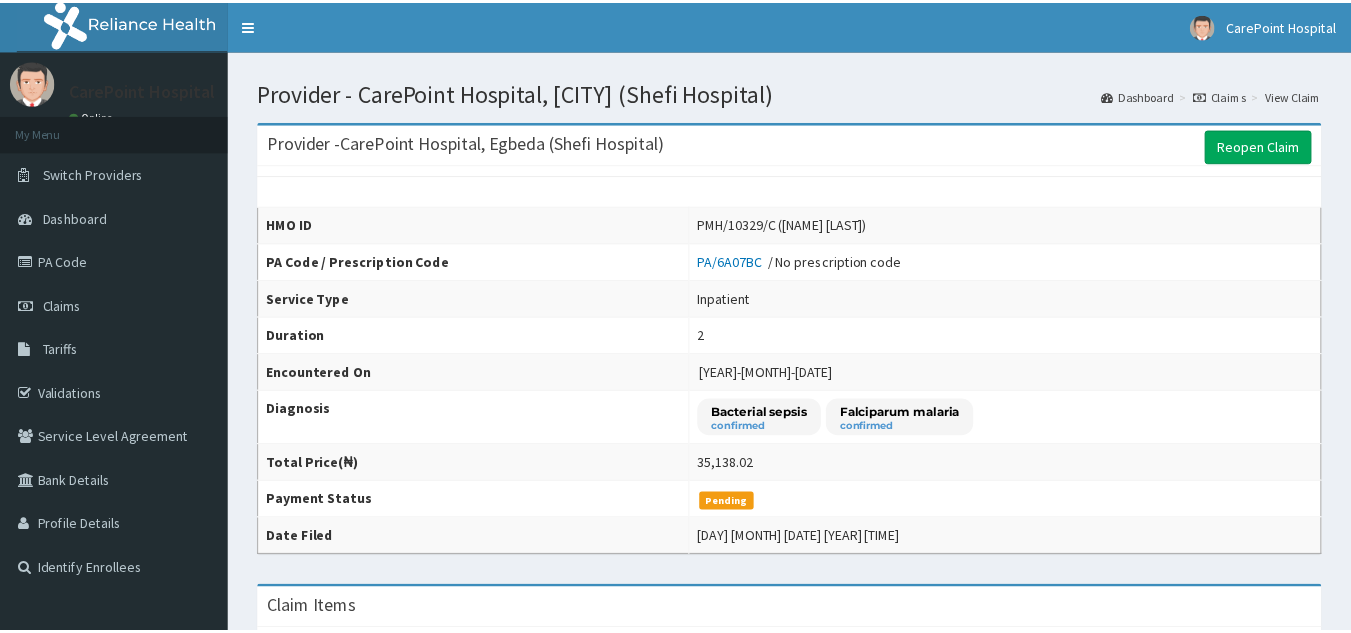 scroll, scrollTop: 0, scrollLeft: 0, axis: both 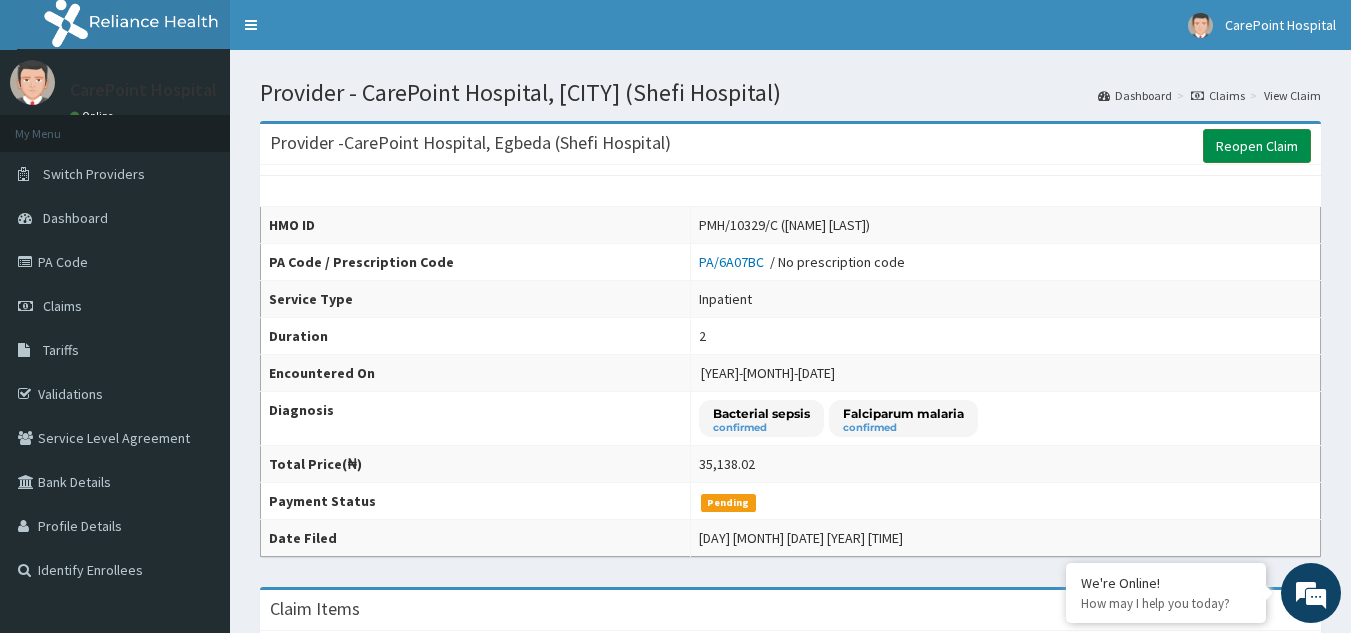 click on "Reopen Claim" at bounding box center (1257, 146) 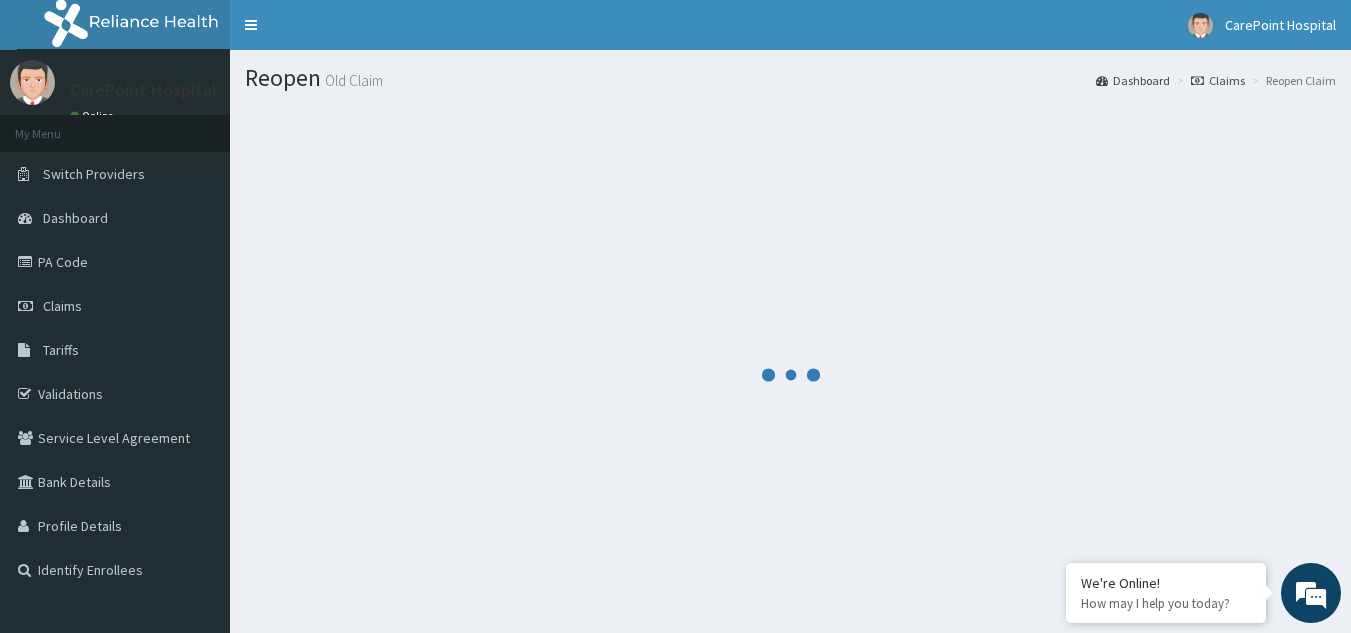 scroll, scrollTop: 0, scrollLeft: 0, axis: both 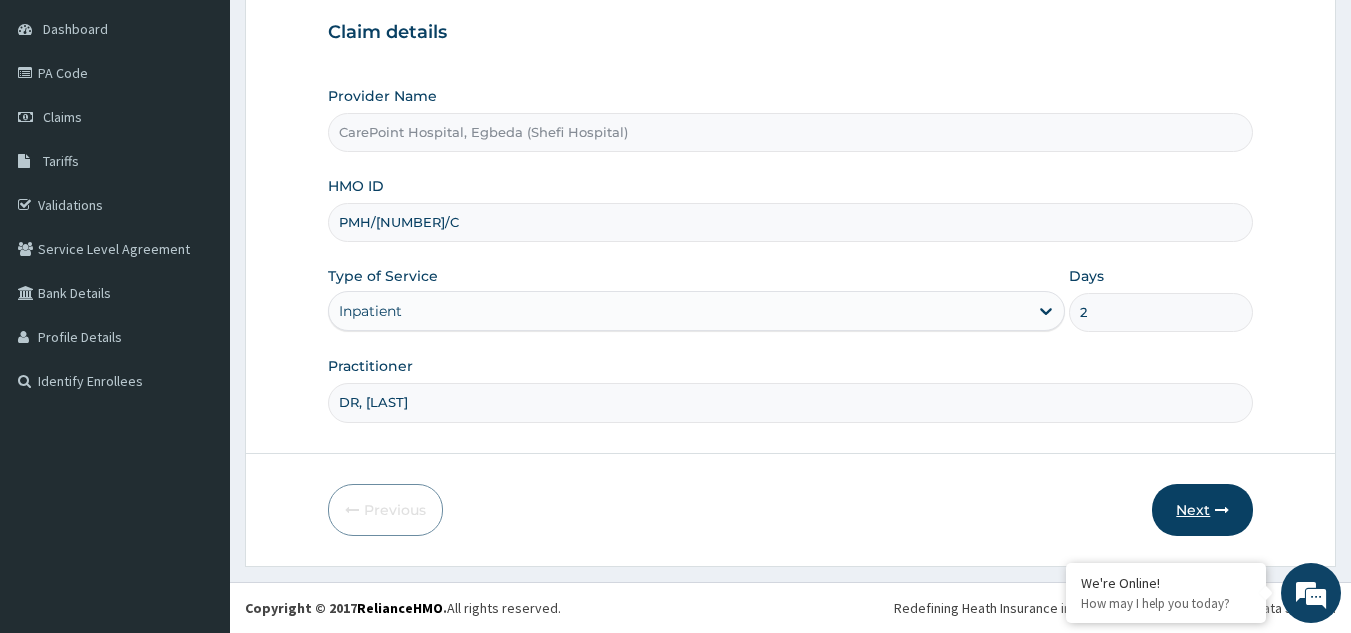 click on "Next" at bounding box center (1202, 510) 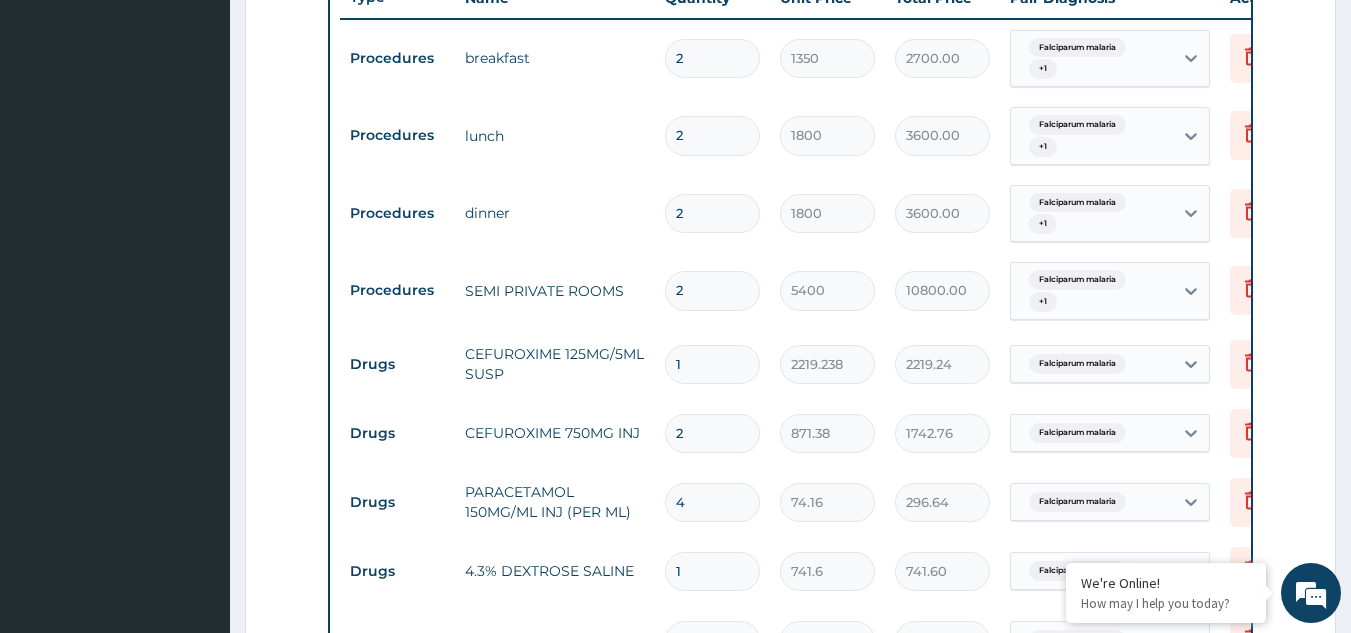 scroll, scrollTop: 378, scrollLeft: 0, axis: vertical 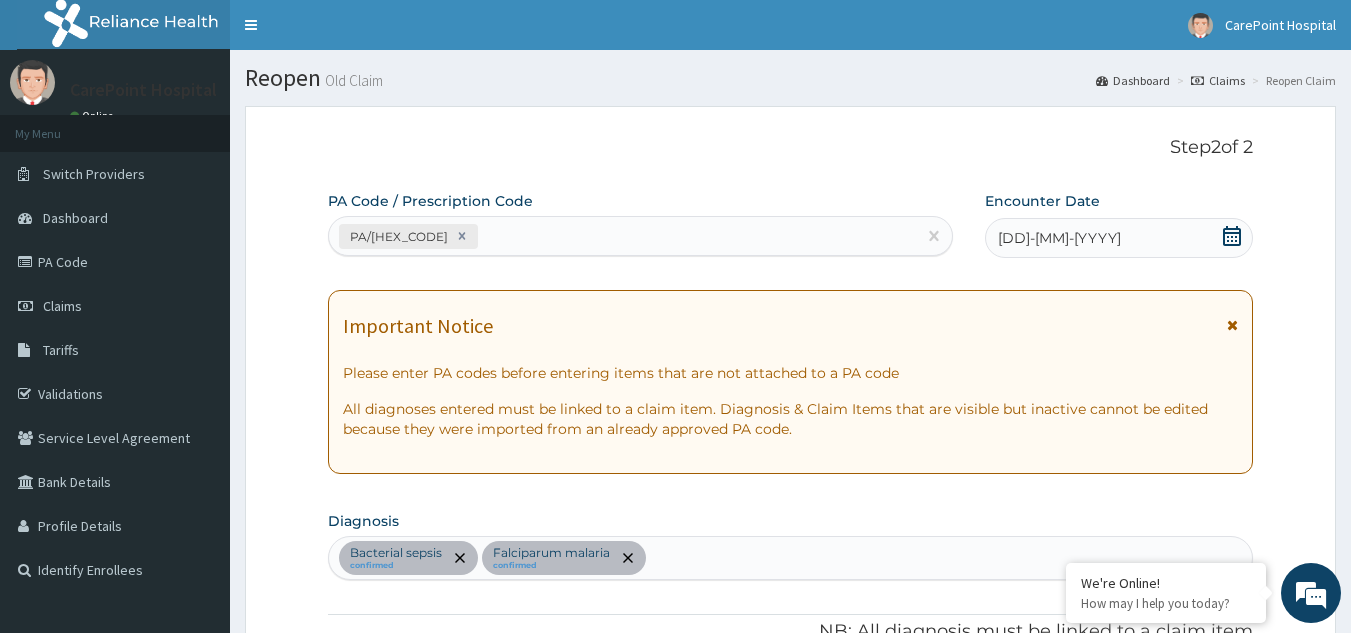click on "PA/6A07BC" at bounding box center [623, 236] 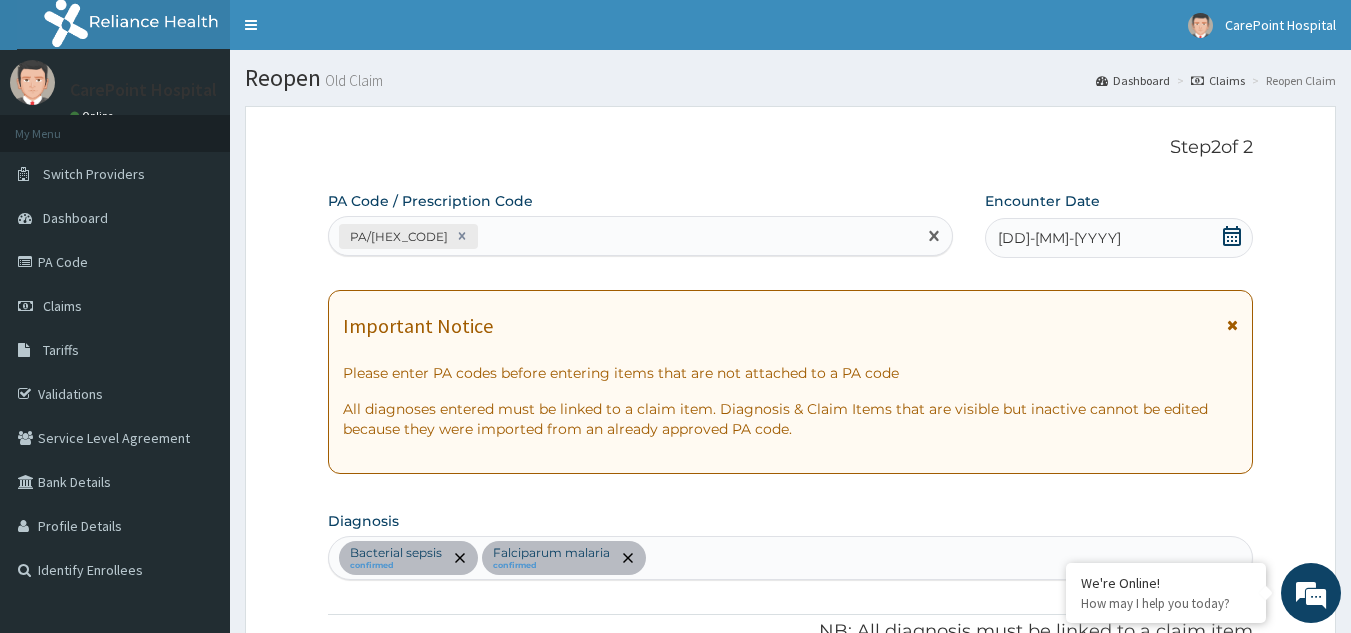 paste on "PA/8B54B4" 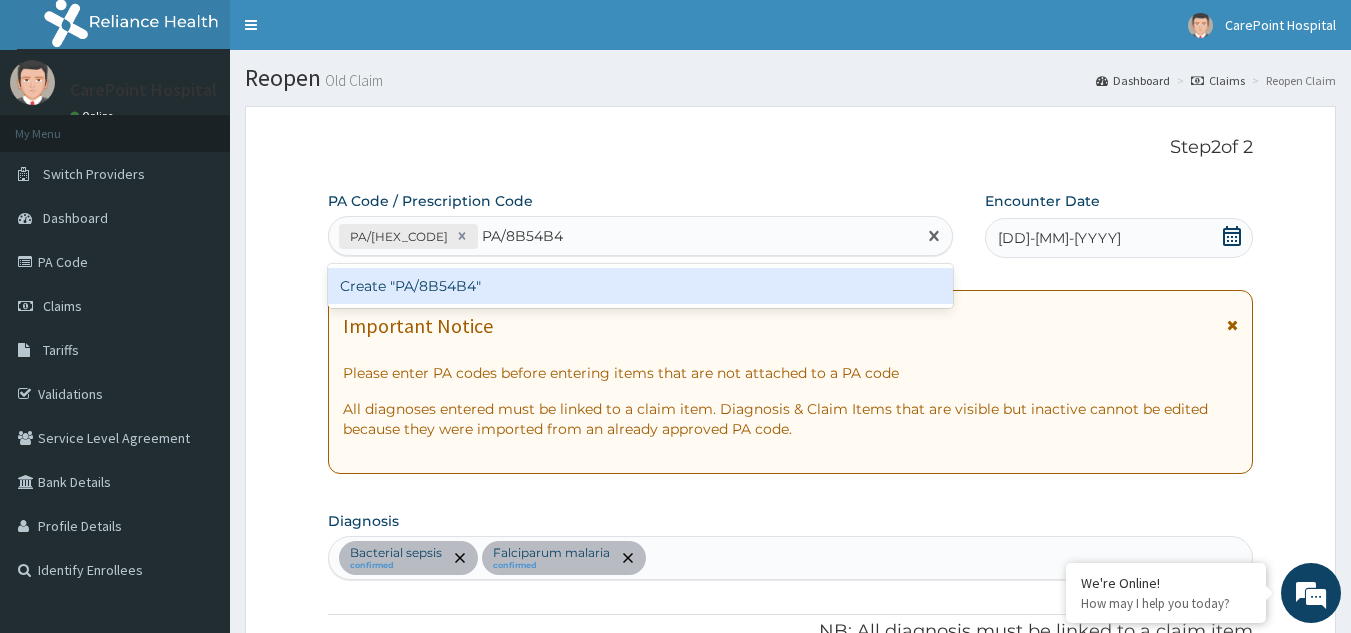 click on "Create "PA/8B54B4"" at bounding box center [641, 286] 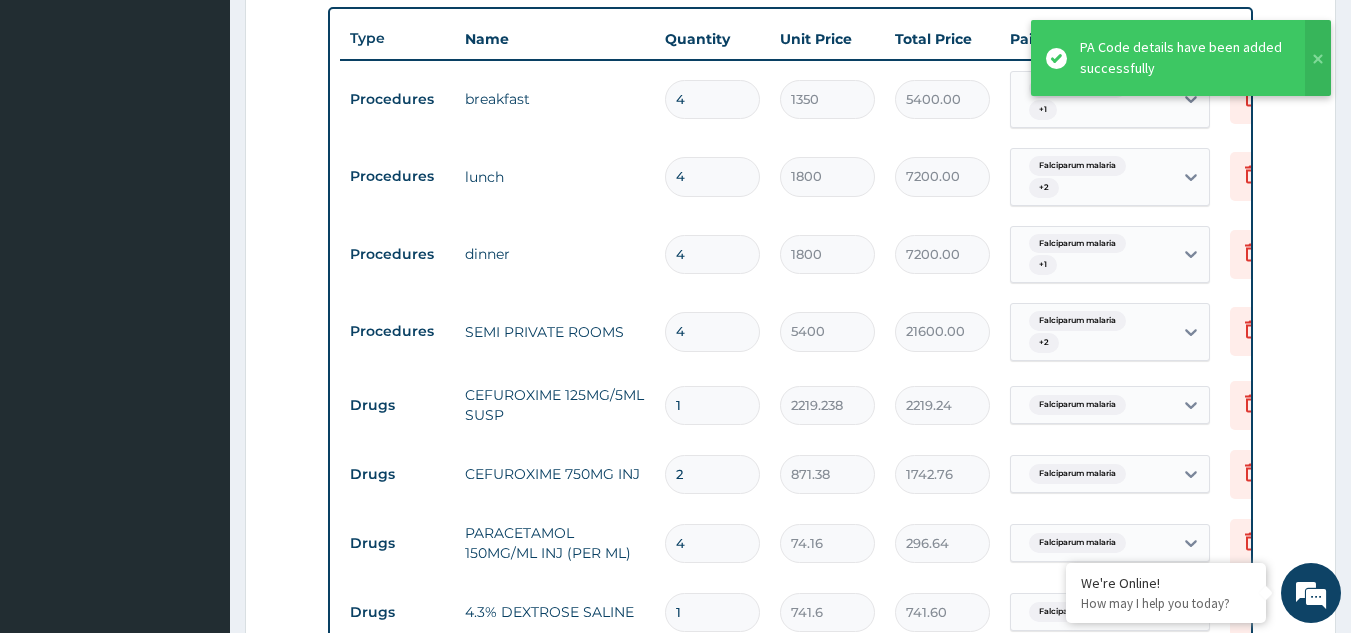 scroll, scrollTop: 670, scrollLeft: 0, axis: vertical 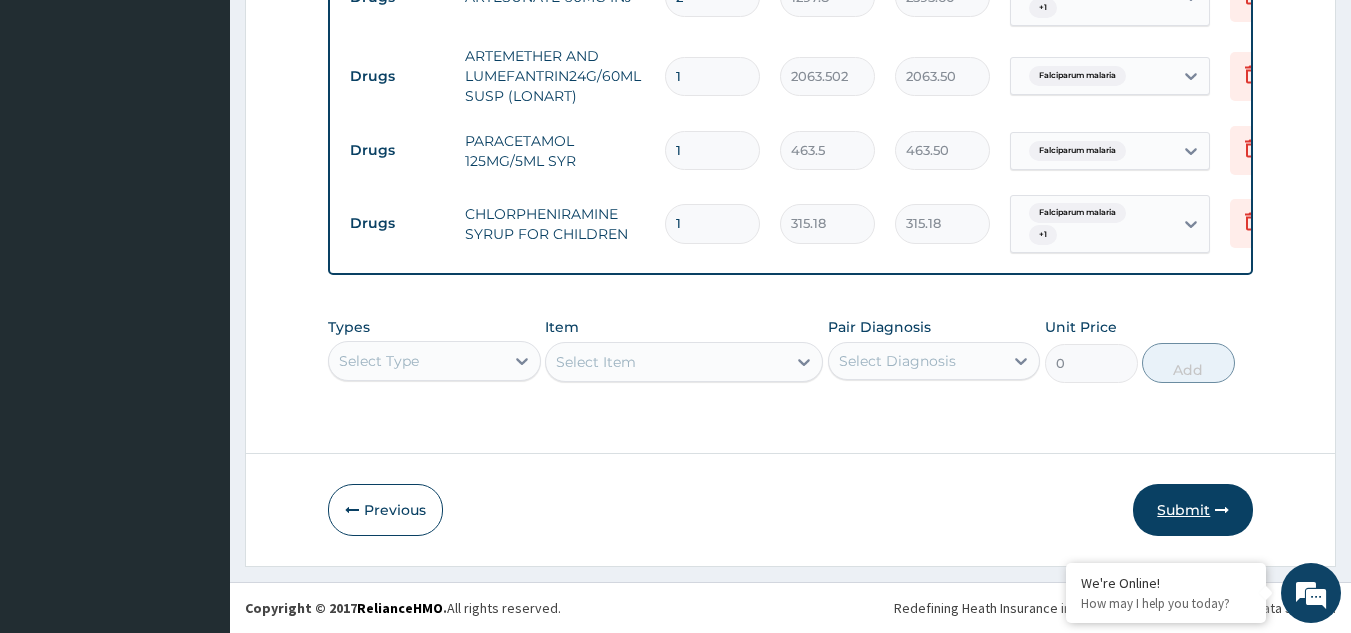 click on "Submit" at bounding box center [1193, 510] 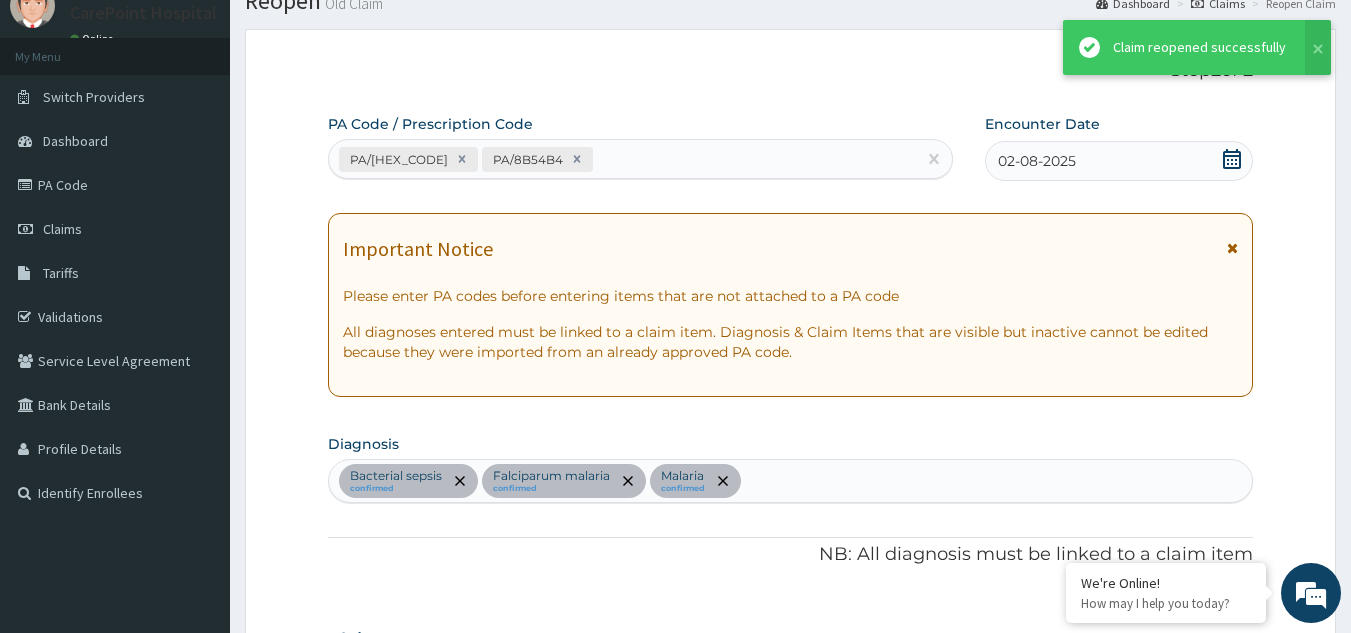 scroll, scrollTop: 1578, scrollLeft: 0, axis: vertical 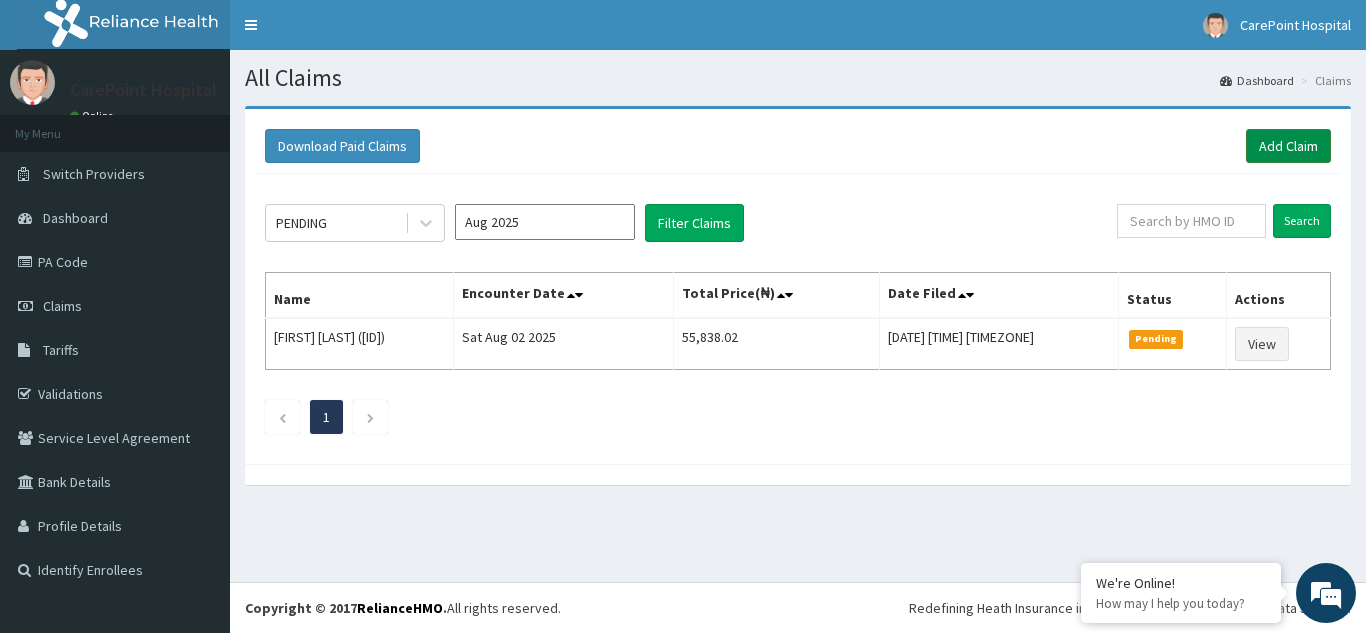 click on "Add Claim" at bounding box center [1288, 146] 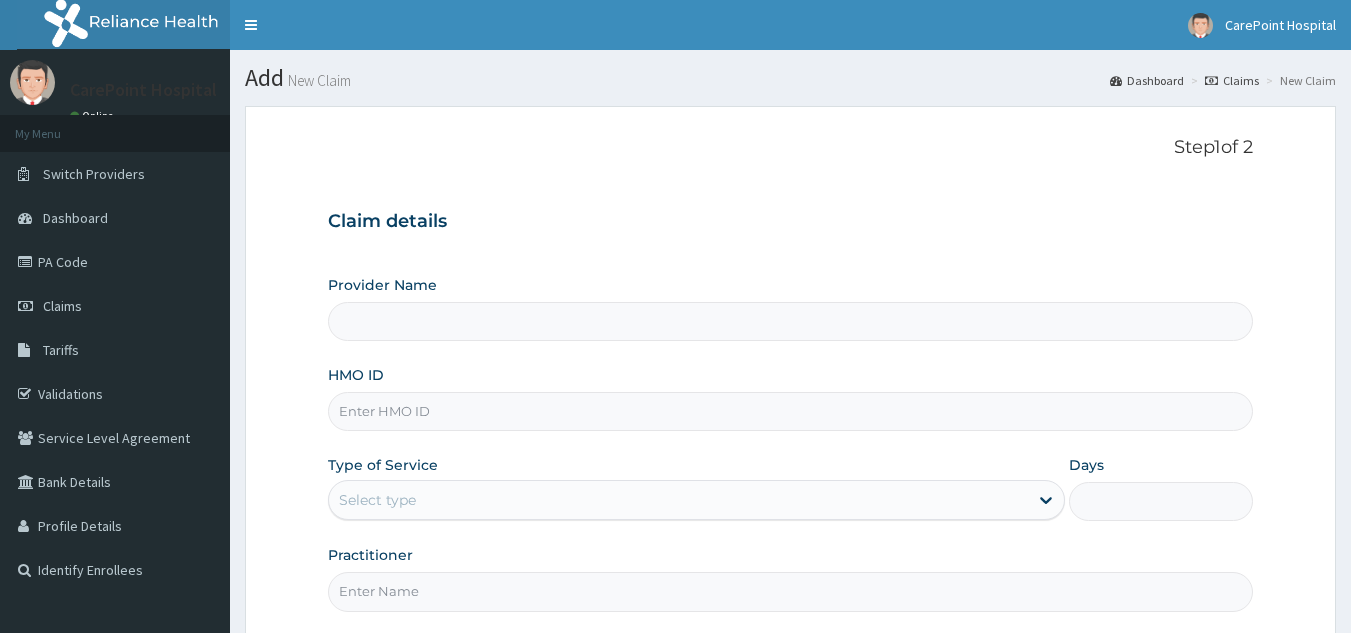 scroll, scrollTop: 0, scrollLeft: 0, axis: both 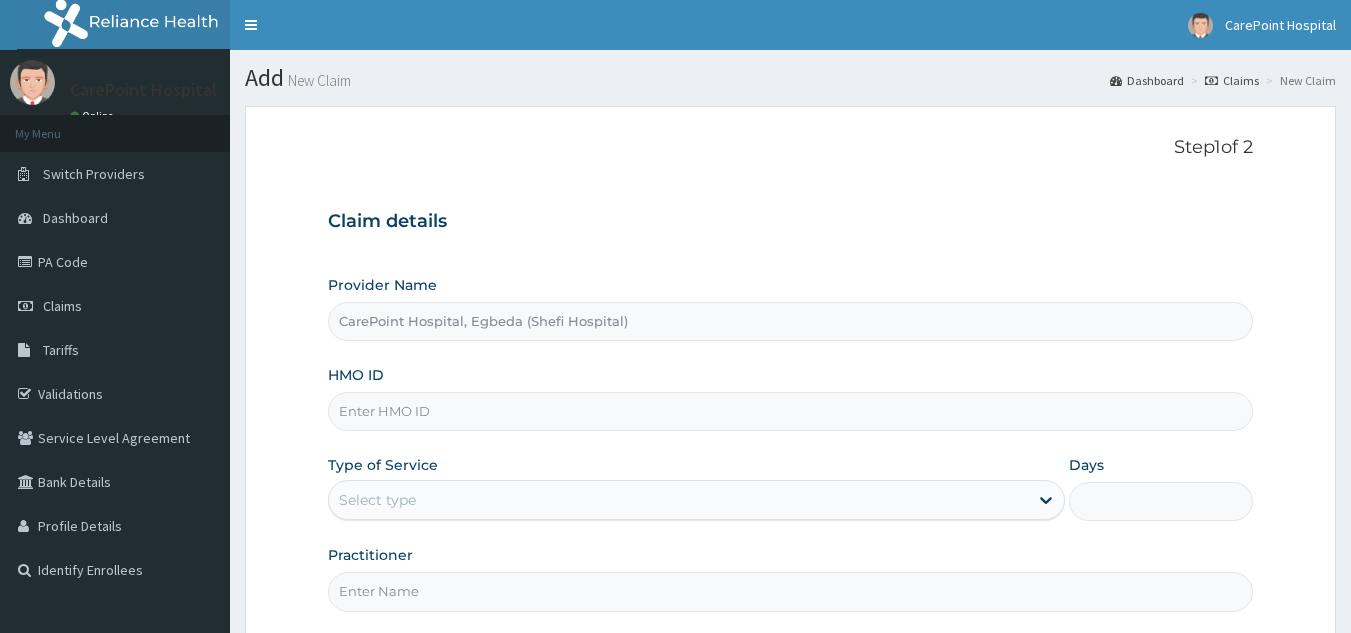 type on "CarePoint Hospital, Egbeda (Shefi Hospital)" 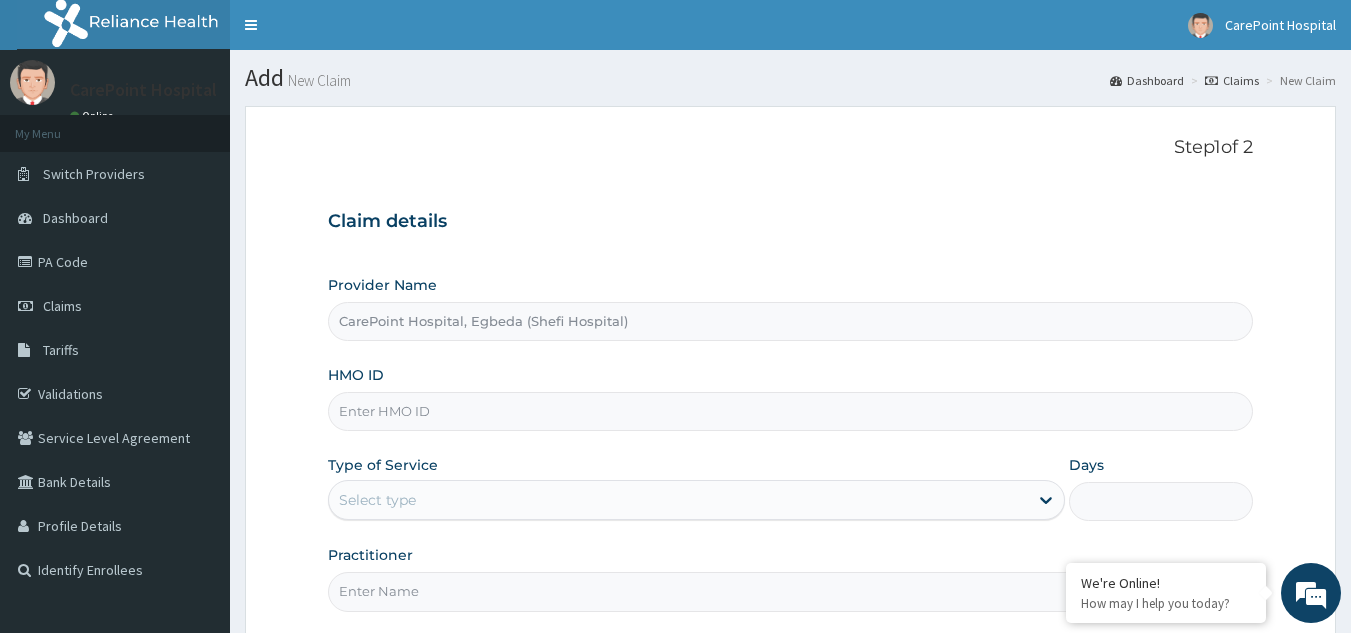 click on "HMO ID" at bounding box center [791, 411] 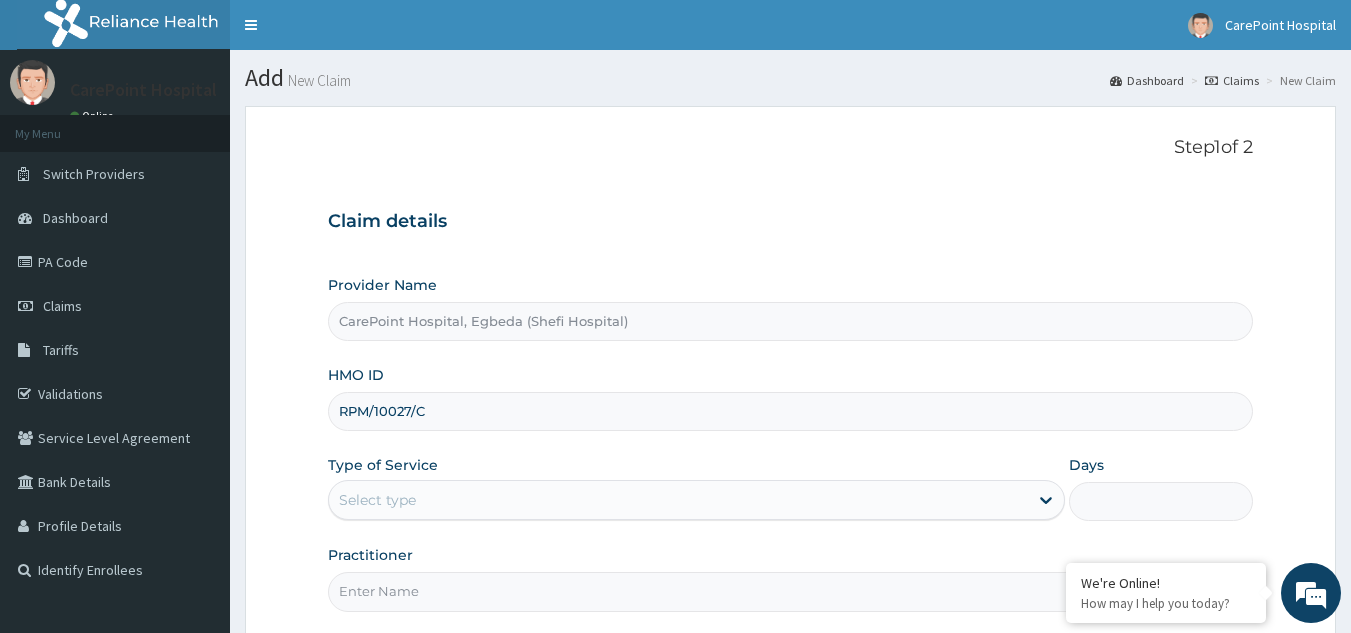 type on "RPM/10027/C" 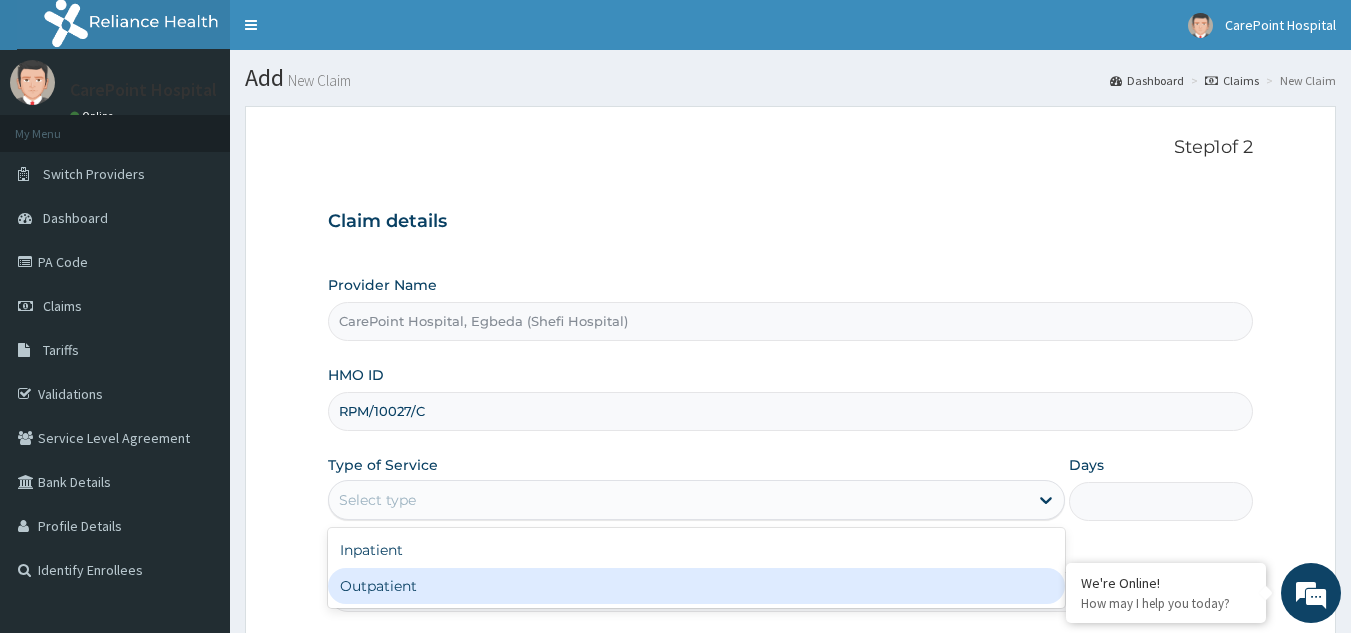 click on "Outpatient" at bounding box center [696, 586] 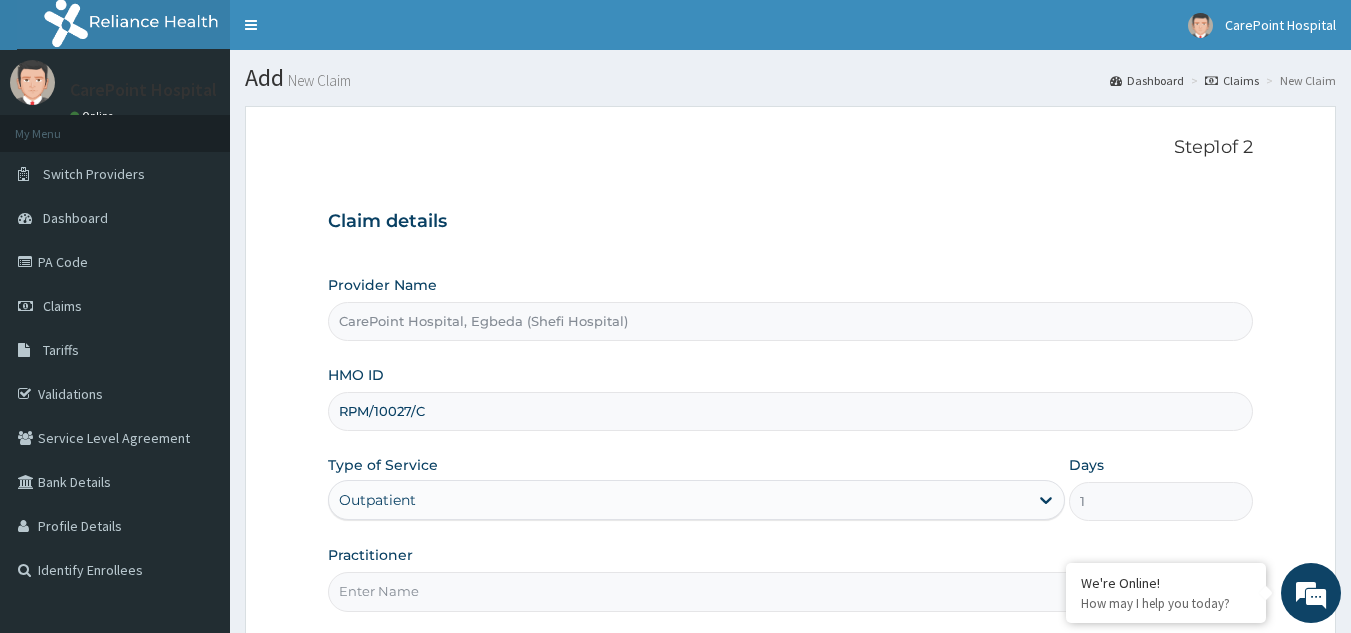 click on "Practitioner" at bounding box center (791, 591) 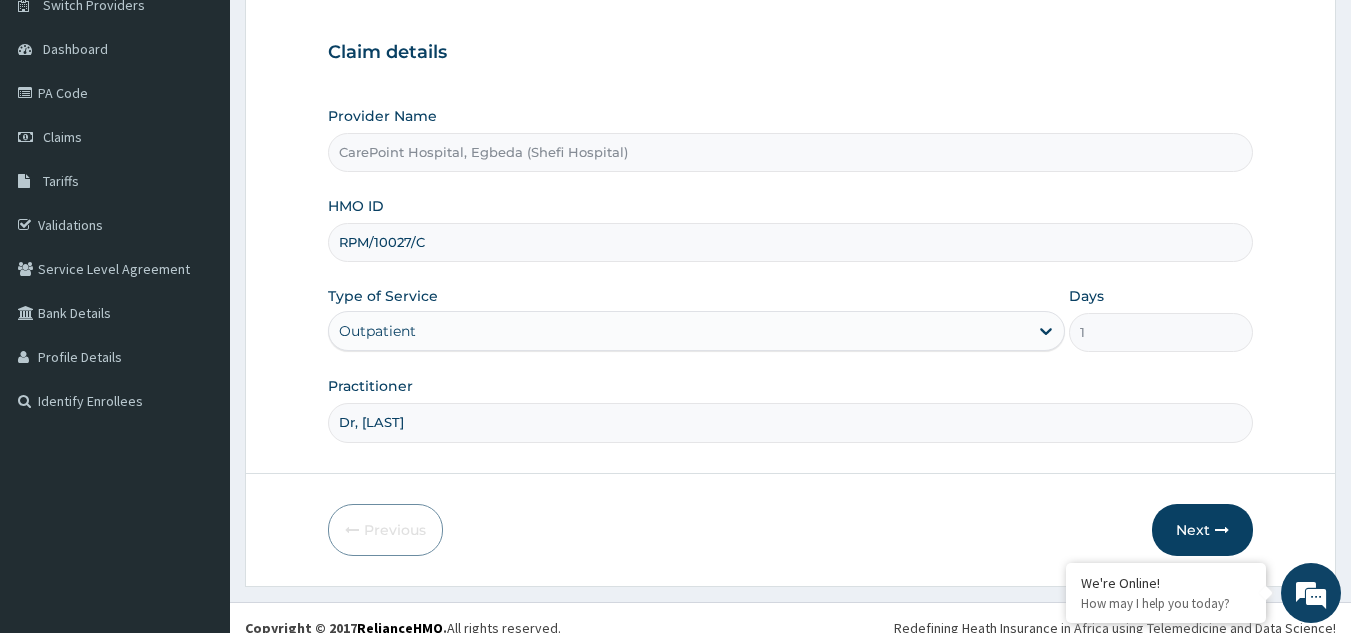 scroll, scrollTop: 189, scrollLeft: 0, axis: vertical 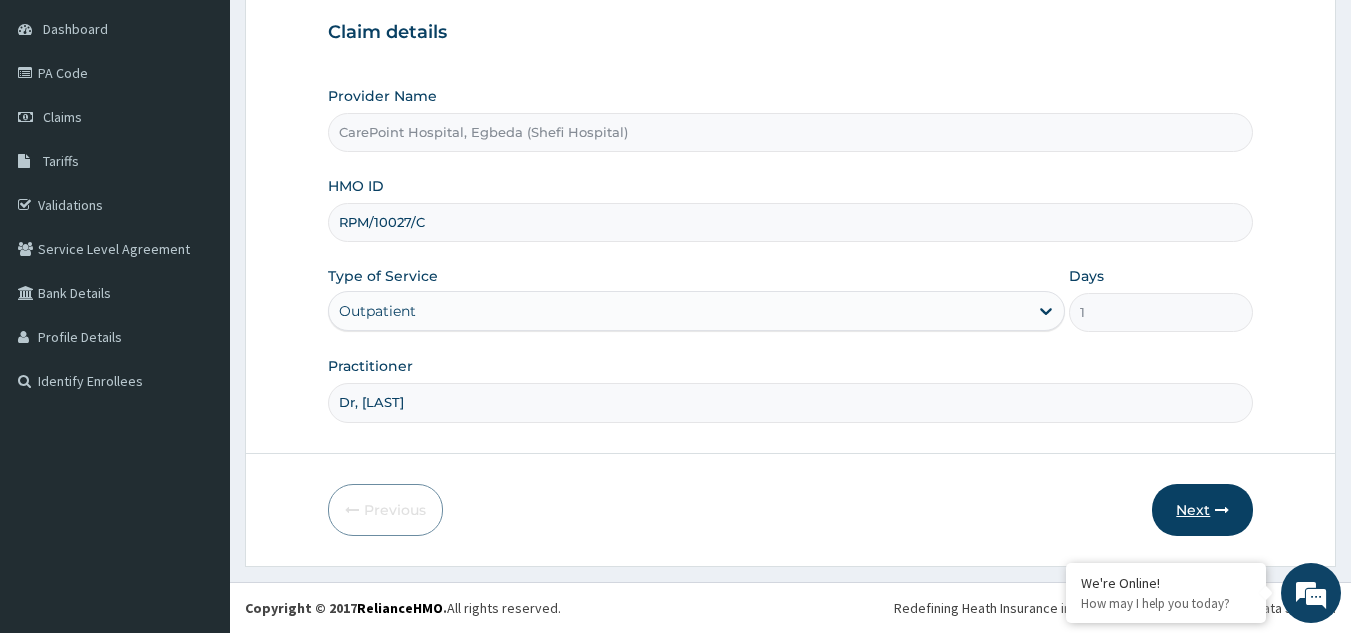 type on "Dr, [LAST]" 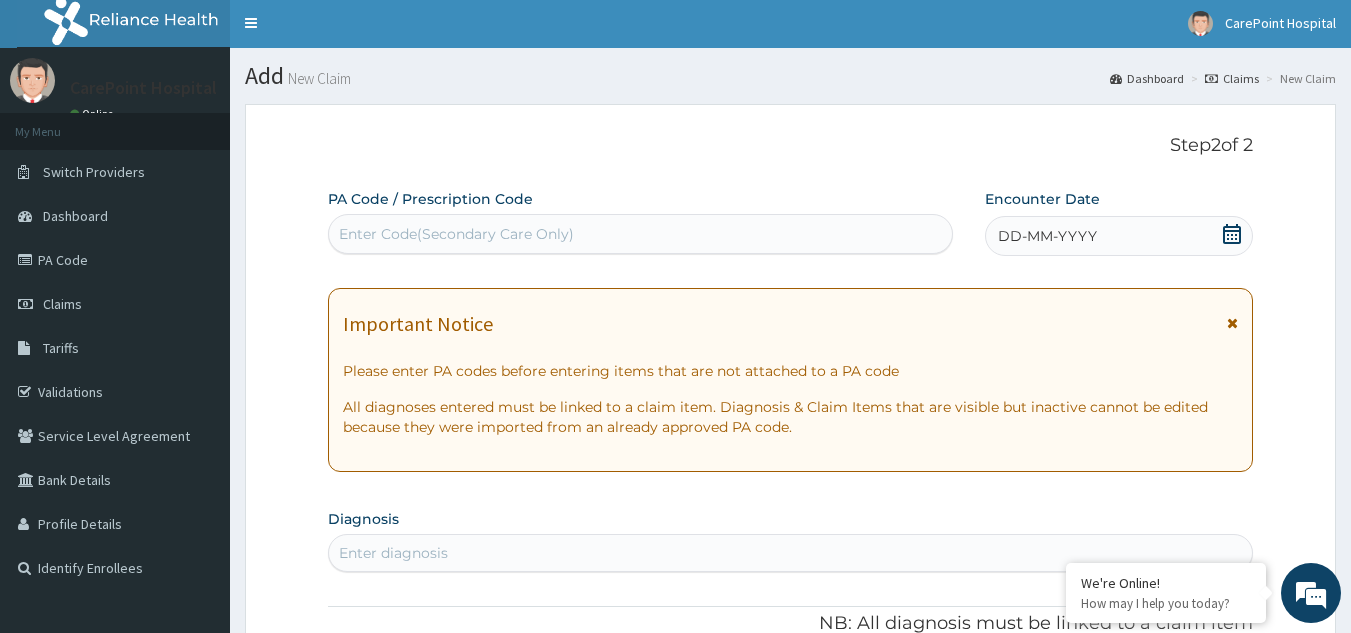 scroll, scrollTop: 0, scrollLeft: 0, axis: both 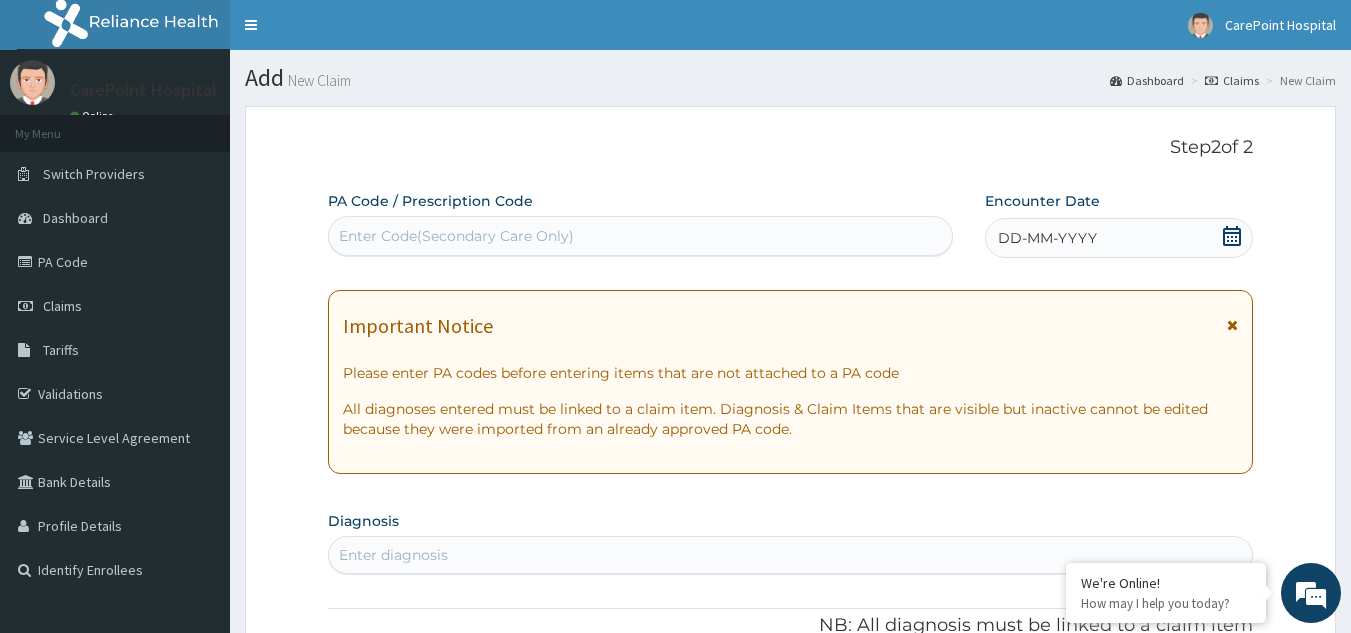 click on "Enter Code(Secondary Care Only)" at bounding box center [641, 236] 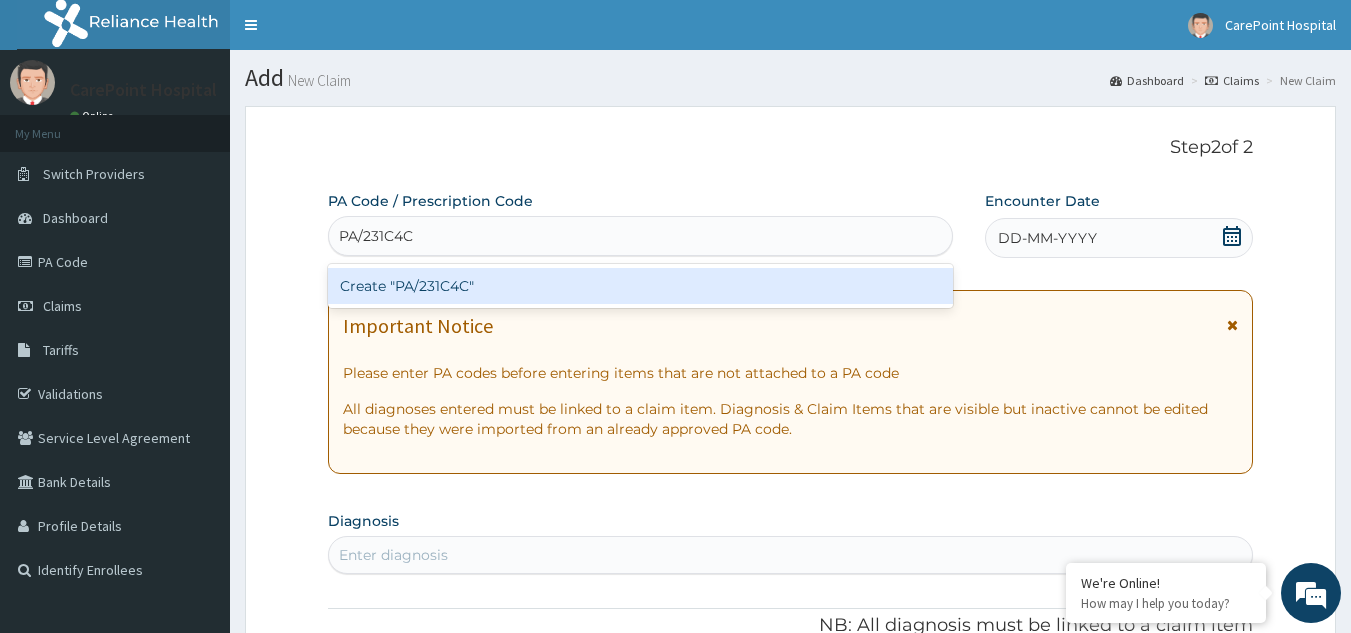 click on "Create "PA/231C4C"" at bounding box center (641, 286) 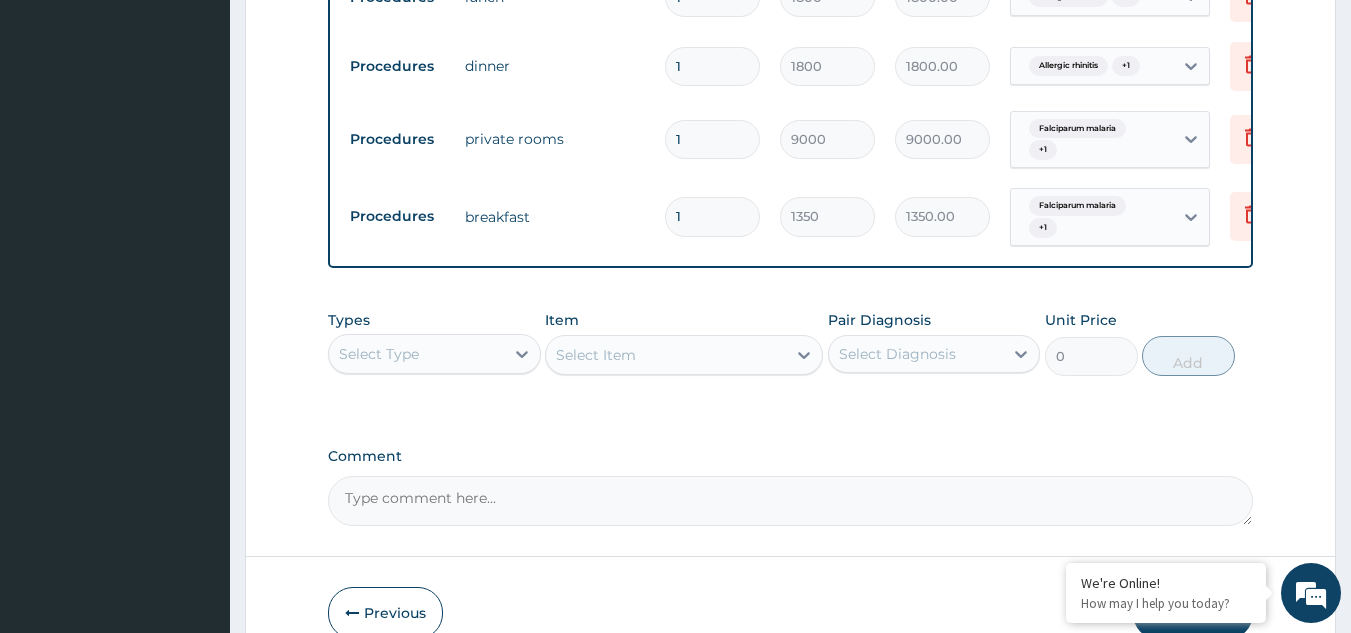 scroll, scrollTop: 935, scrollLeft: 0, axis: vertical 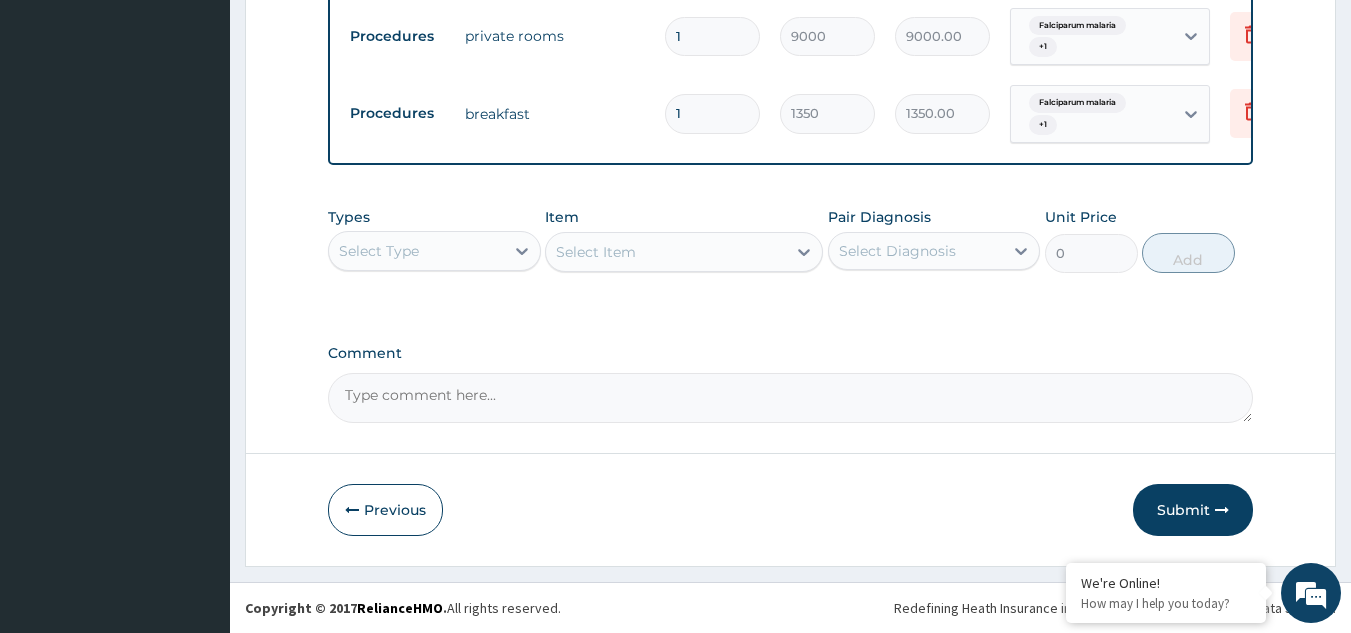 click on "Select Type" at bounding box center [416, 251] 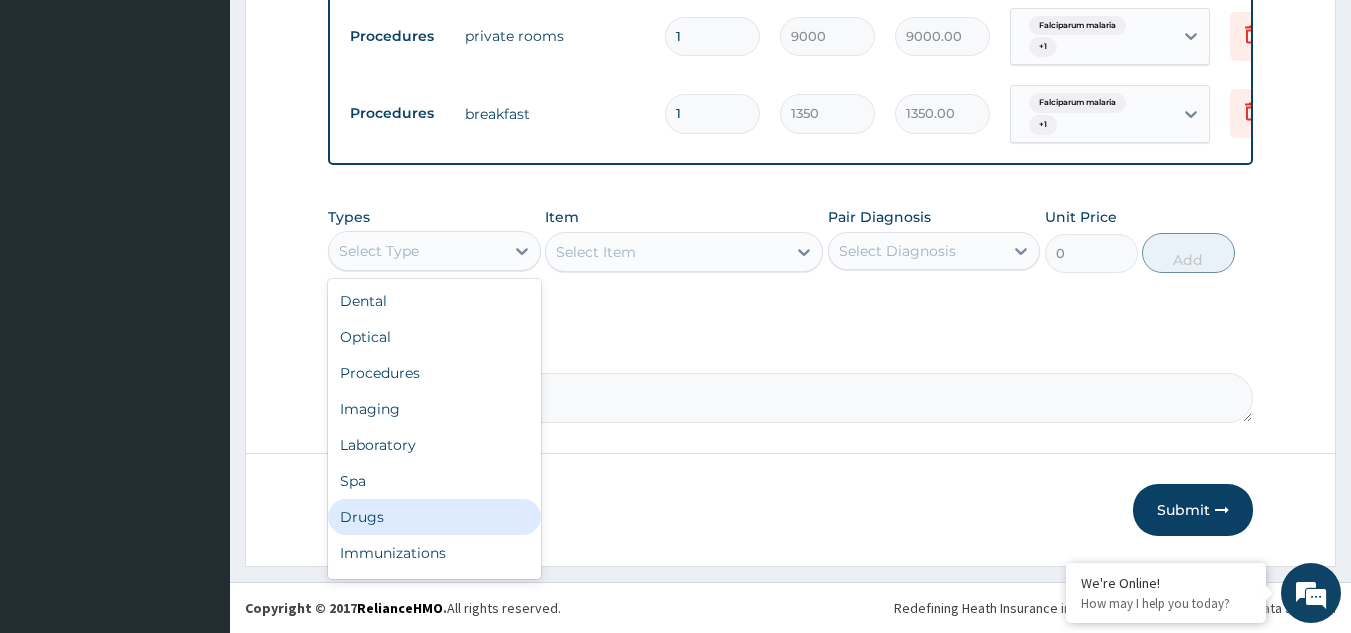 click on "Drugs" at bounding box center (434, 517) 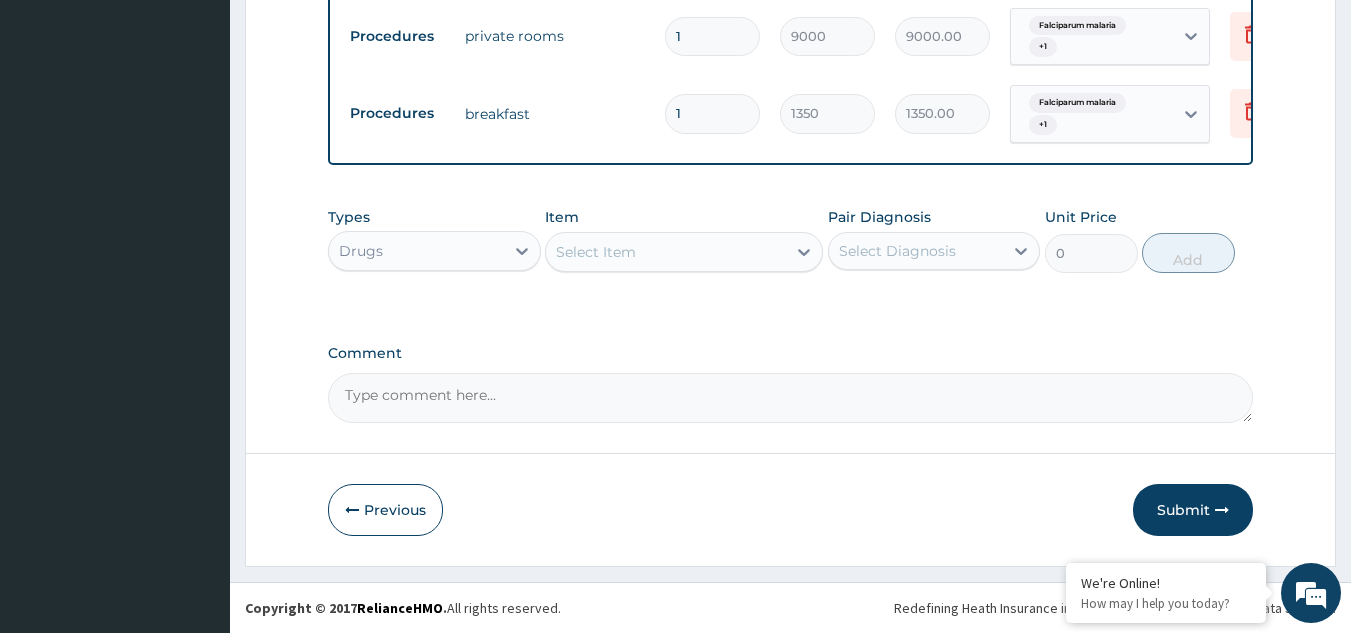 click on "Select Item" at bounding box center [666, 252] 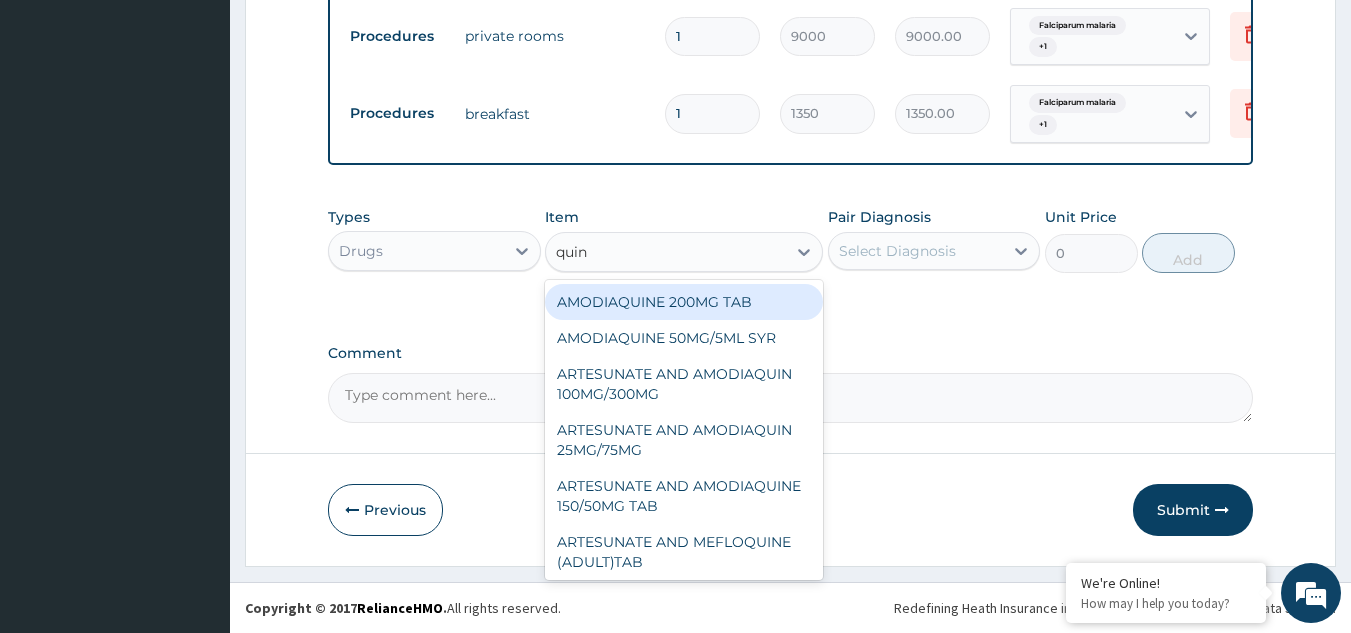 type on "quine" 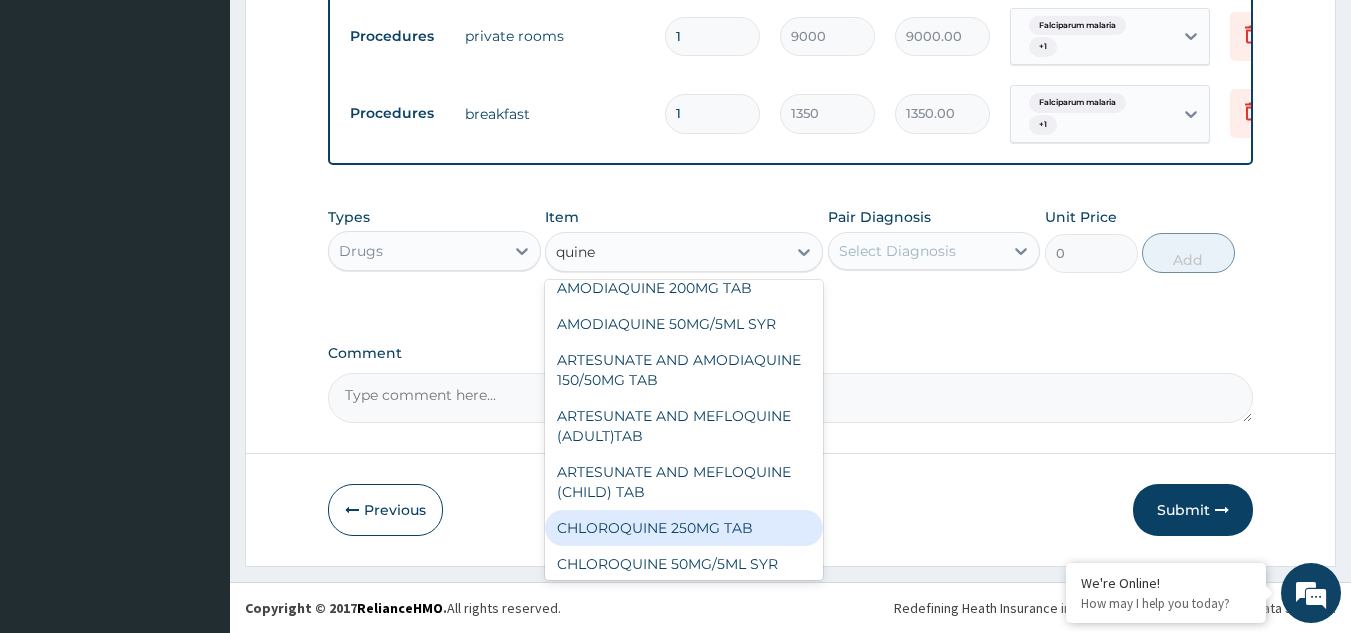 scroll, scrollTop: 3, scrollLeft: 0, axis: vertical 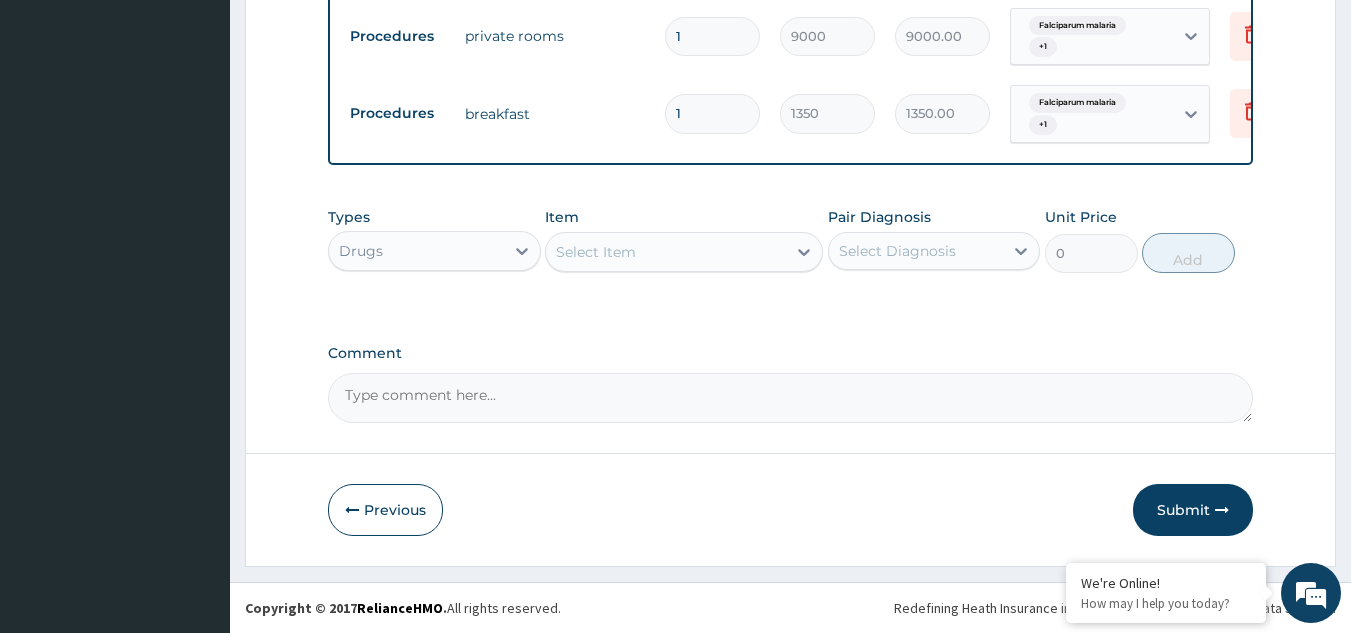 click on "Select Item" at bounding box center [666, 252] 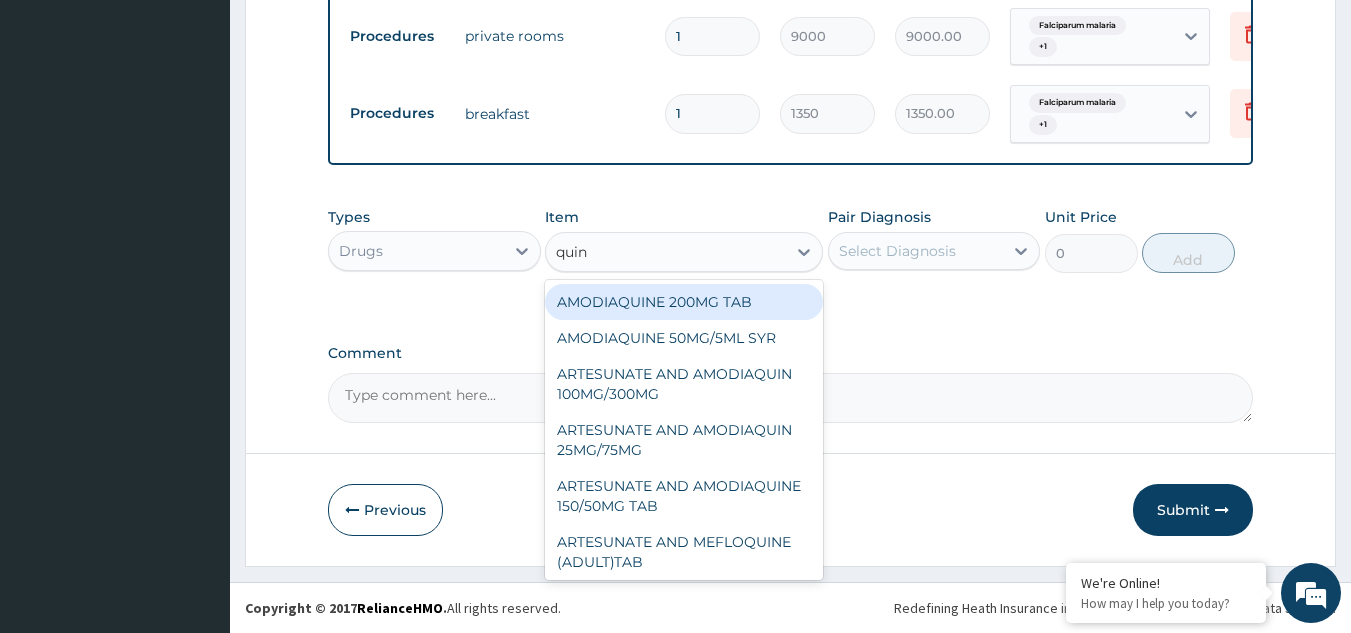 type on "quini" 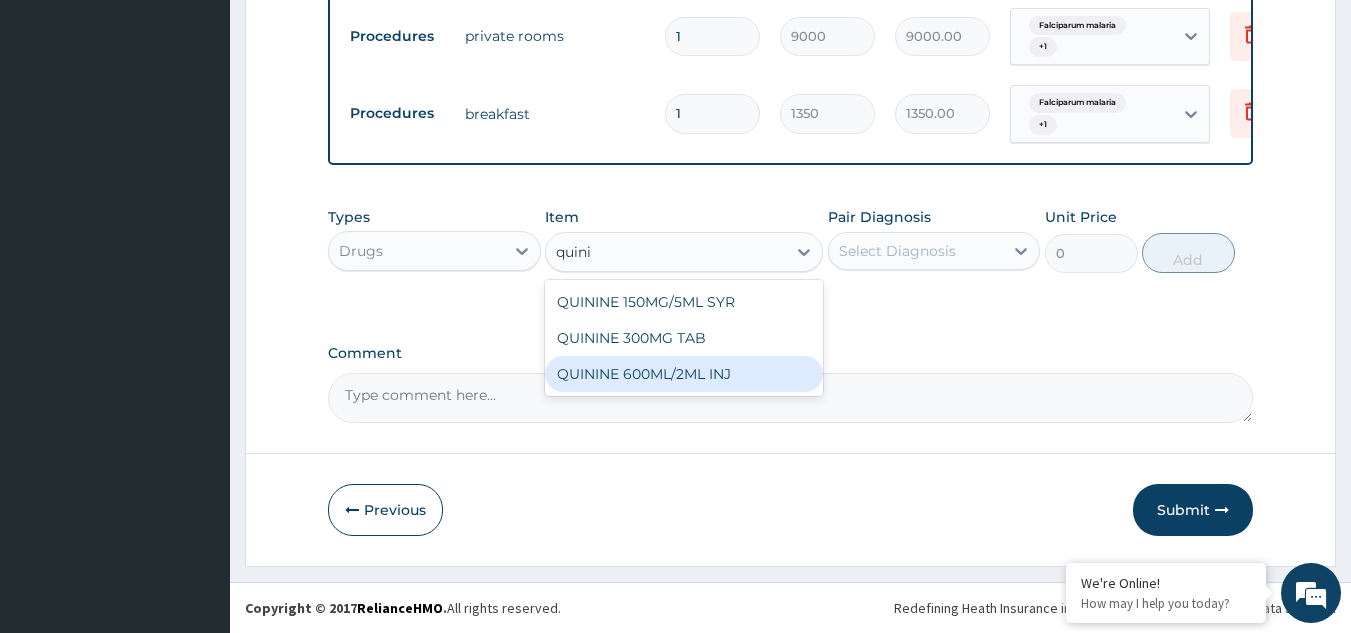 click on "QUININE 600ML/2ML INJ" at bounding box center [684, 374] 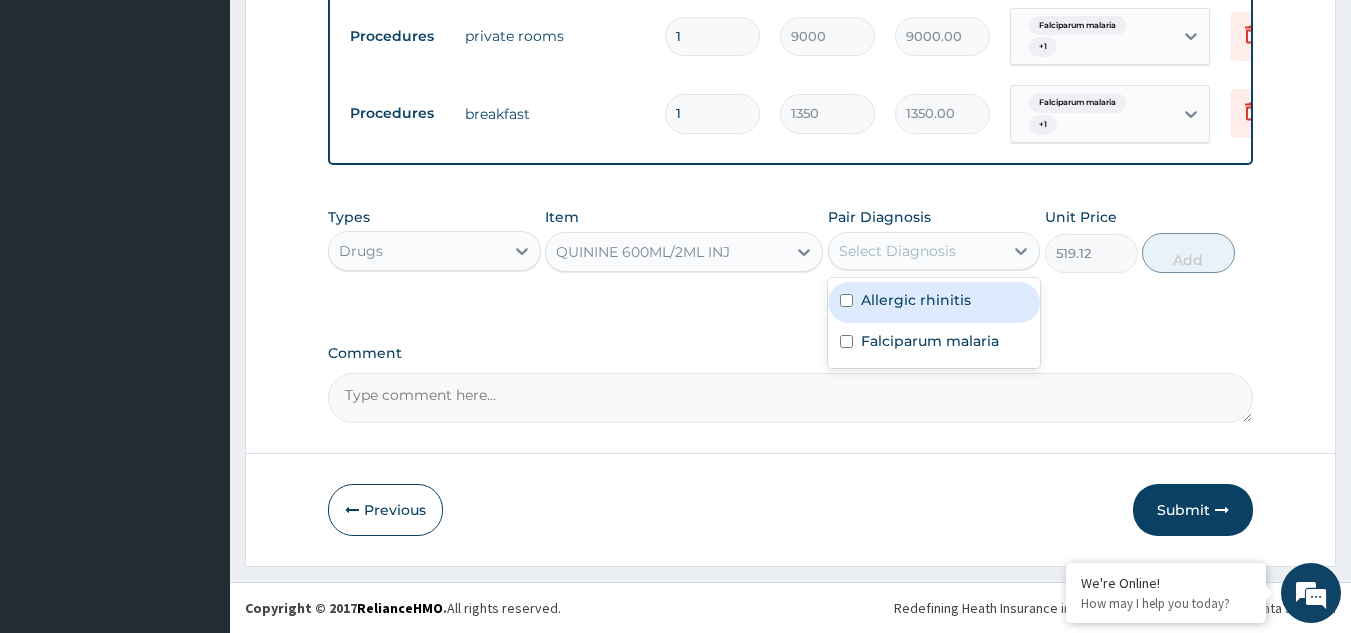 click on "Select Diagnosis" at bounding box center (916, 251) 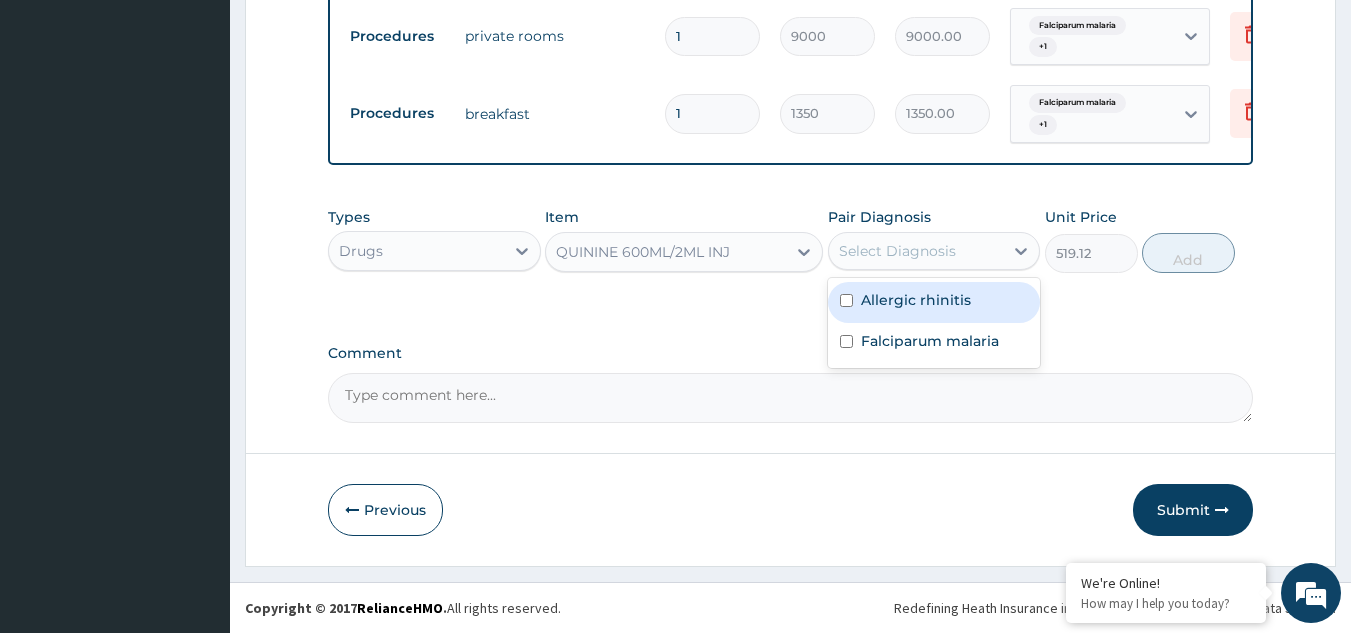 click on "Allergic rhinitis" at bounding box center [916, 300] 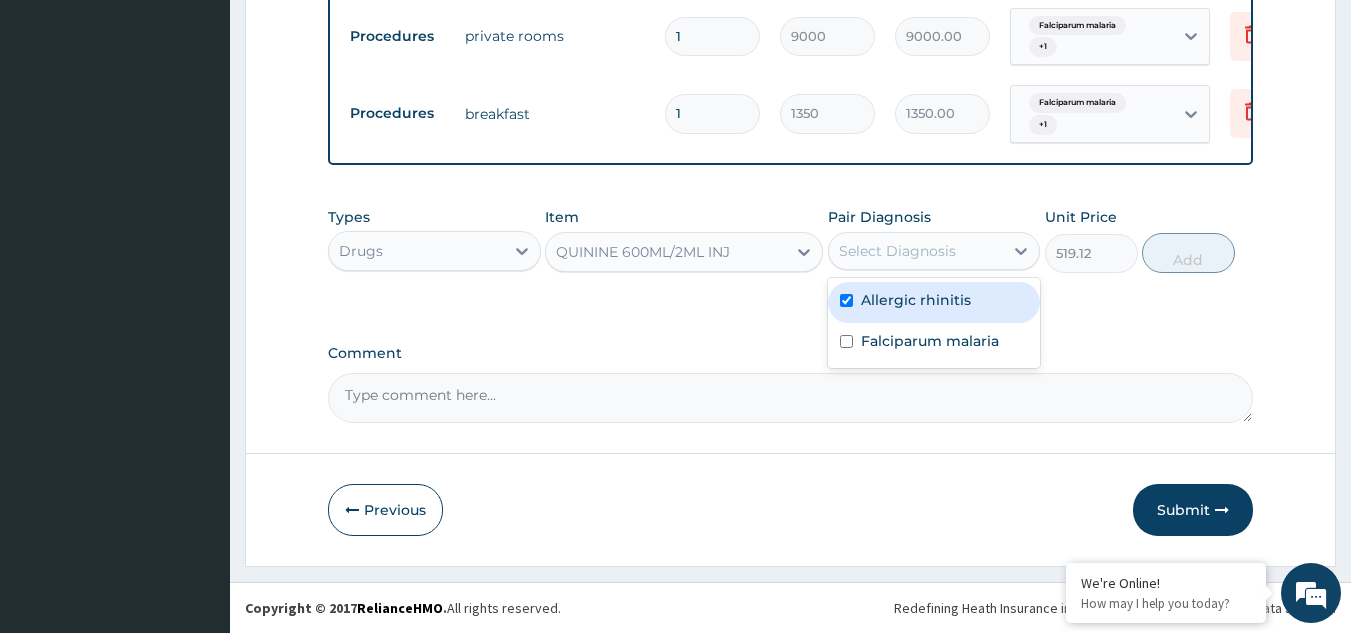checkbox on "true" 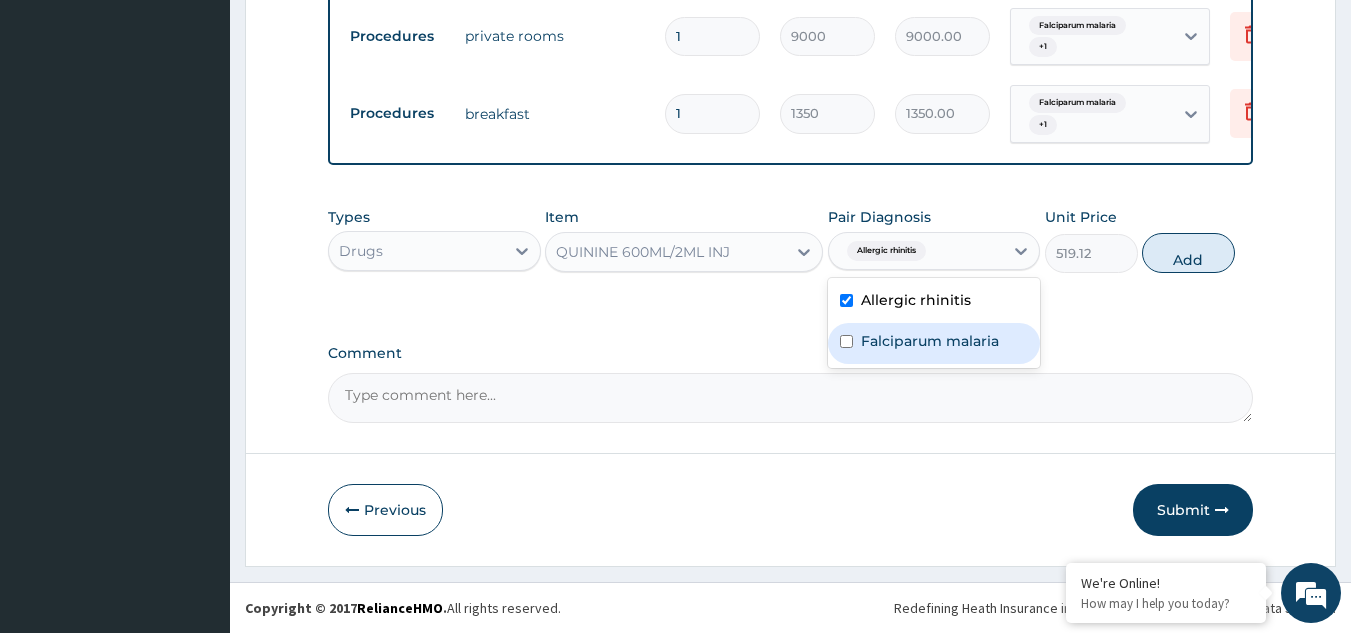 click on "Falciparum malaria" at bounding box center (930, 341) 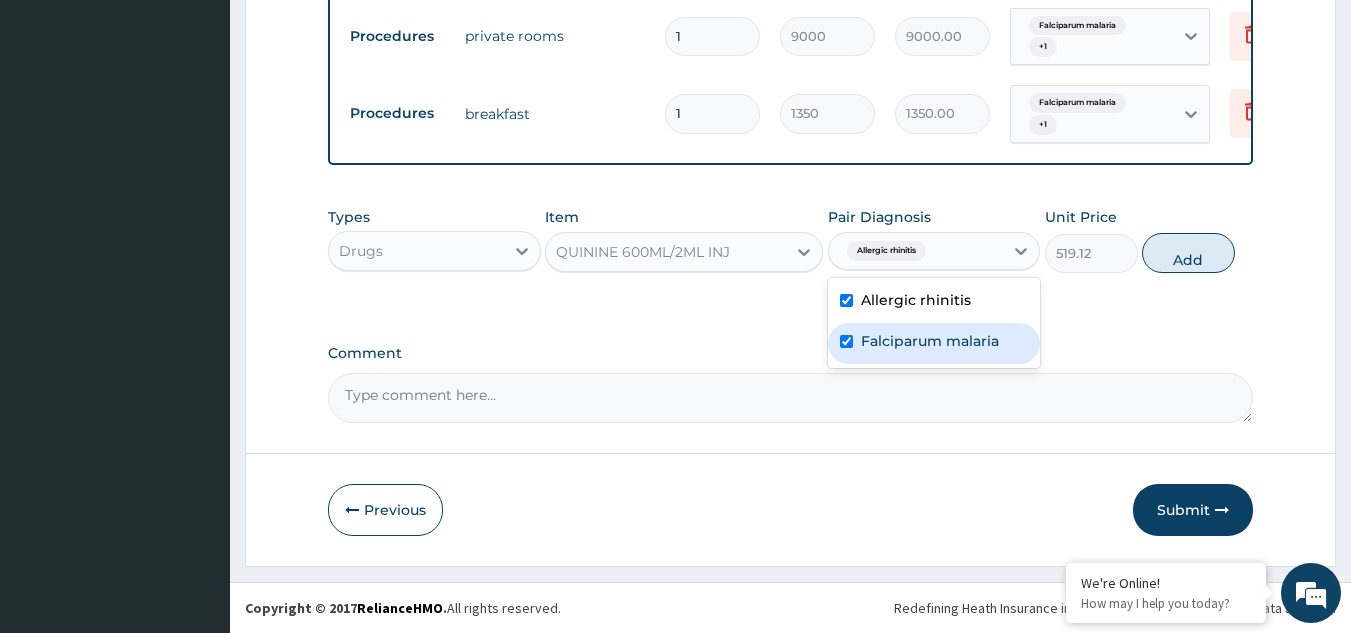 checkbox on "true" 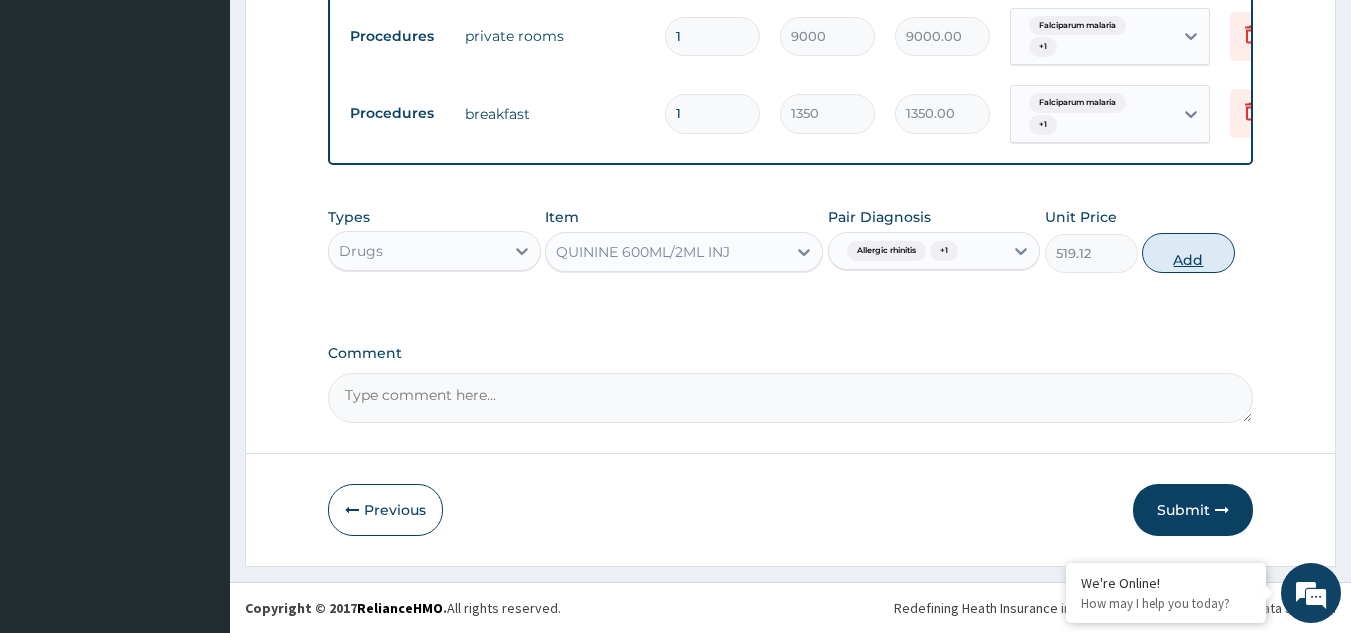 click on "Add" at bounding box center [1188, 253] 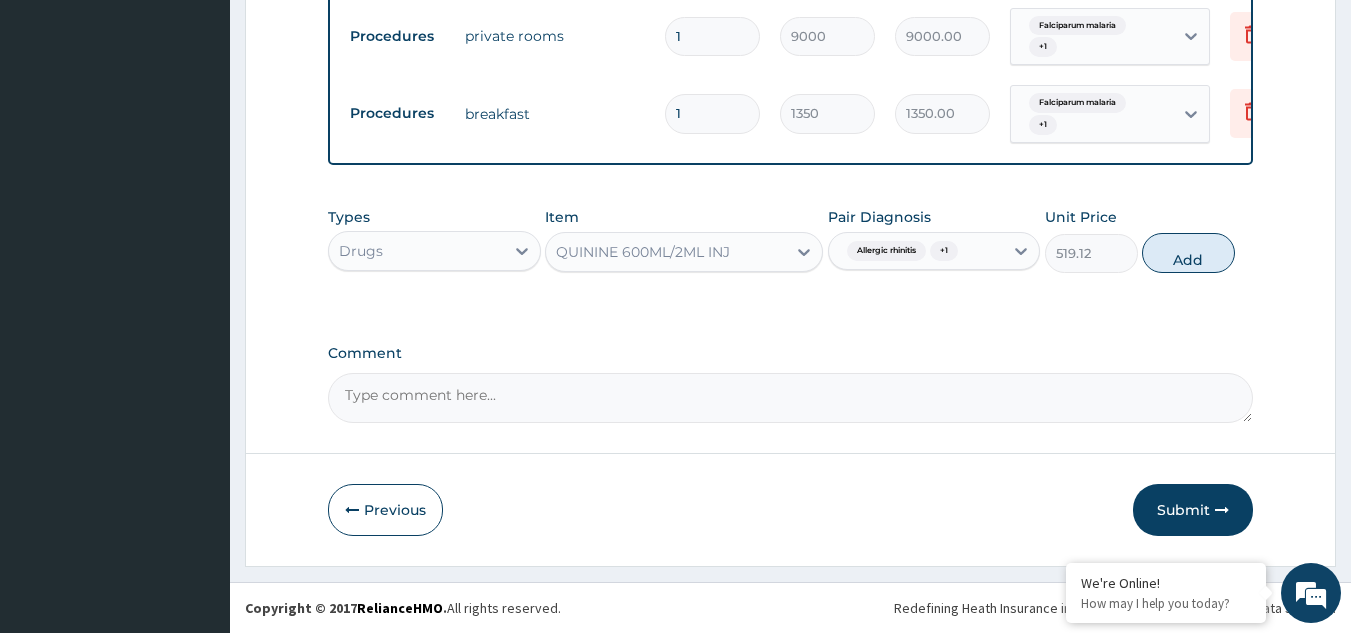 type on "0" 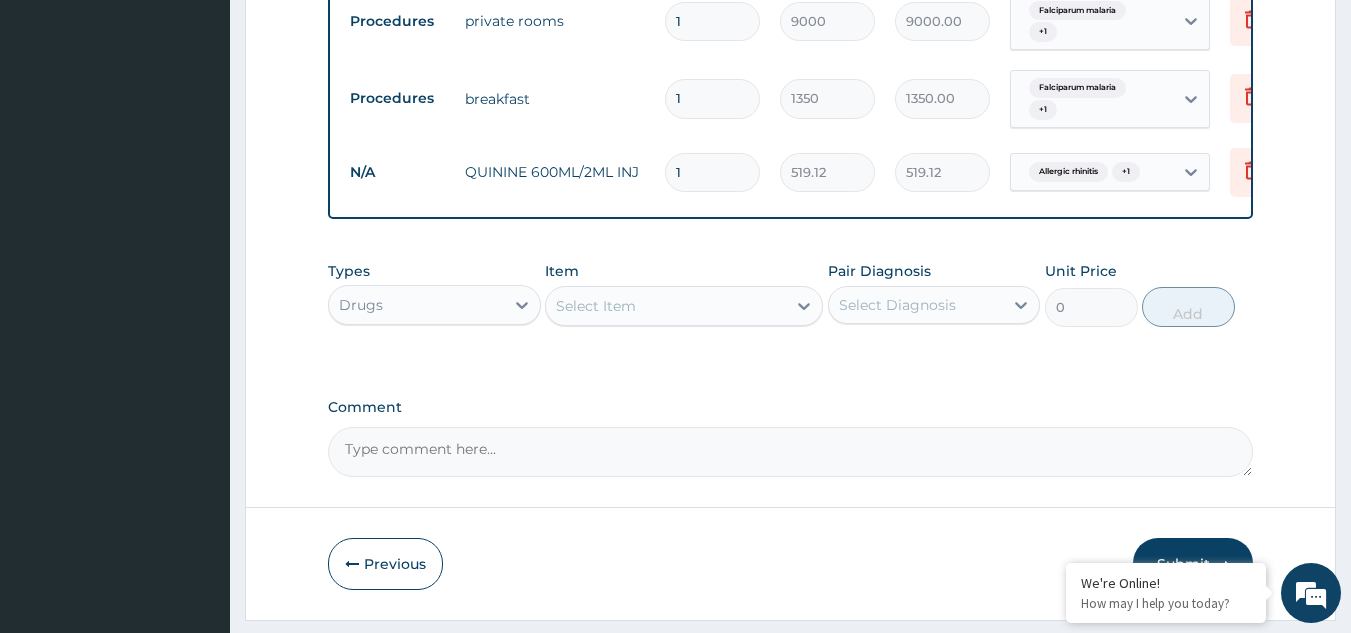 click on "1" at bounding box center [712, 172] 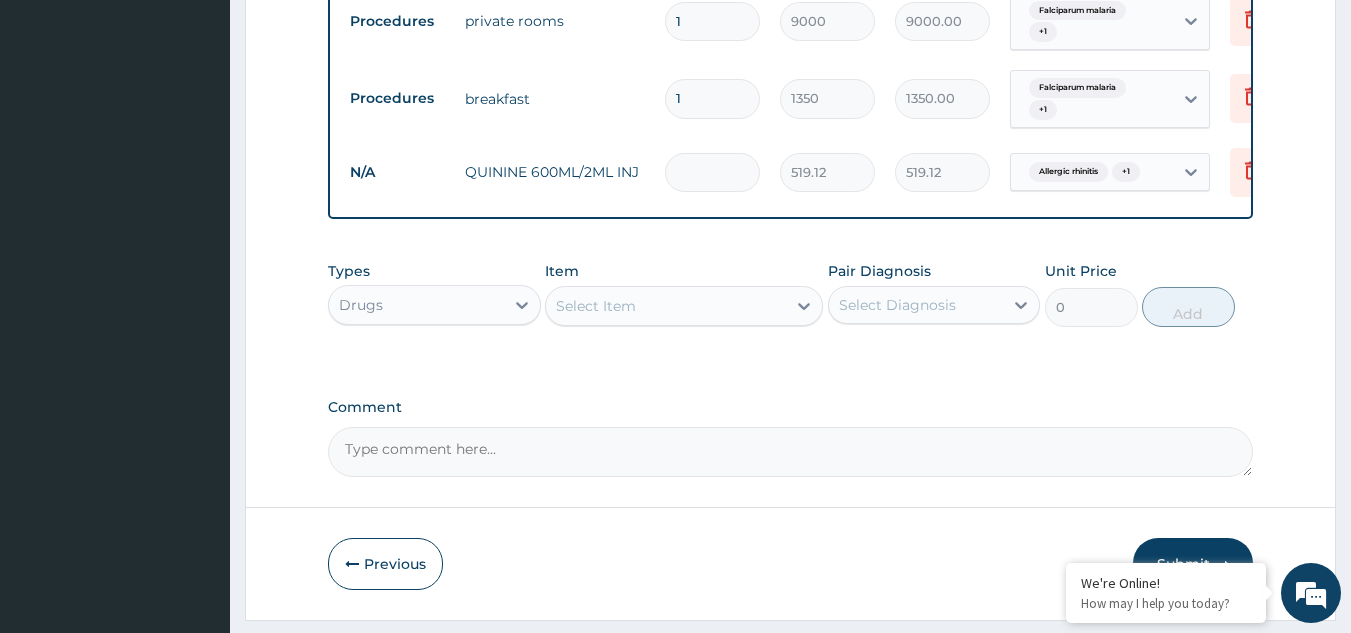type on "0.00" 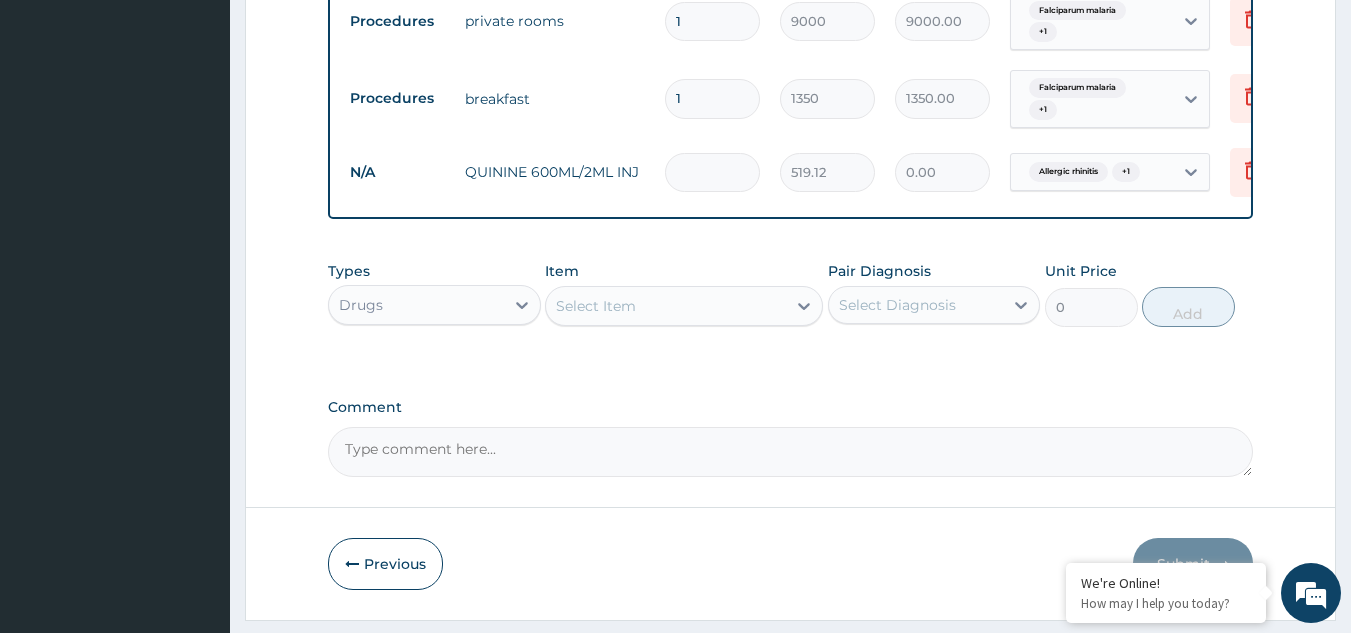 type on "3" 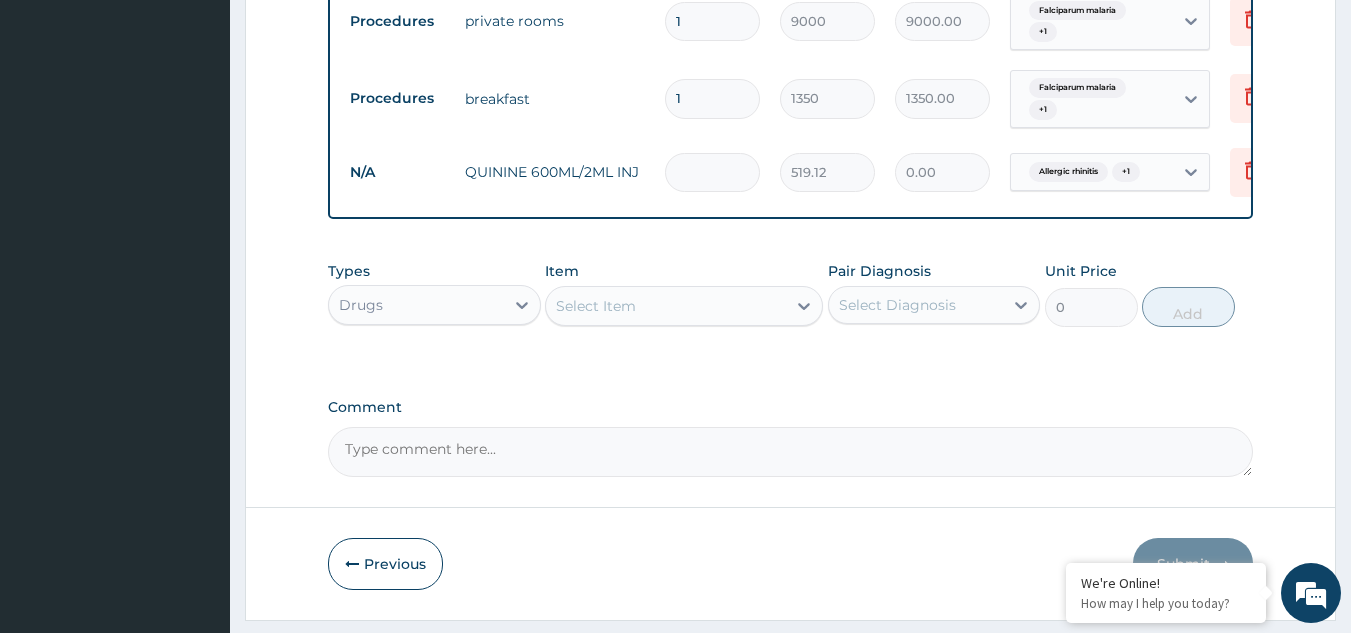 type on "1557.36" 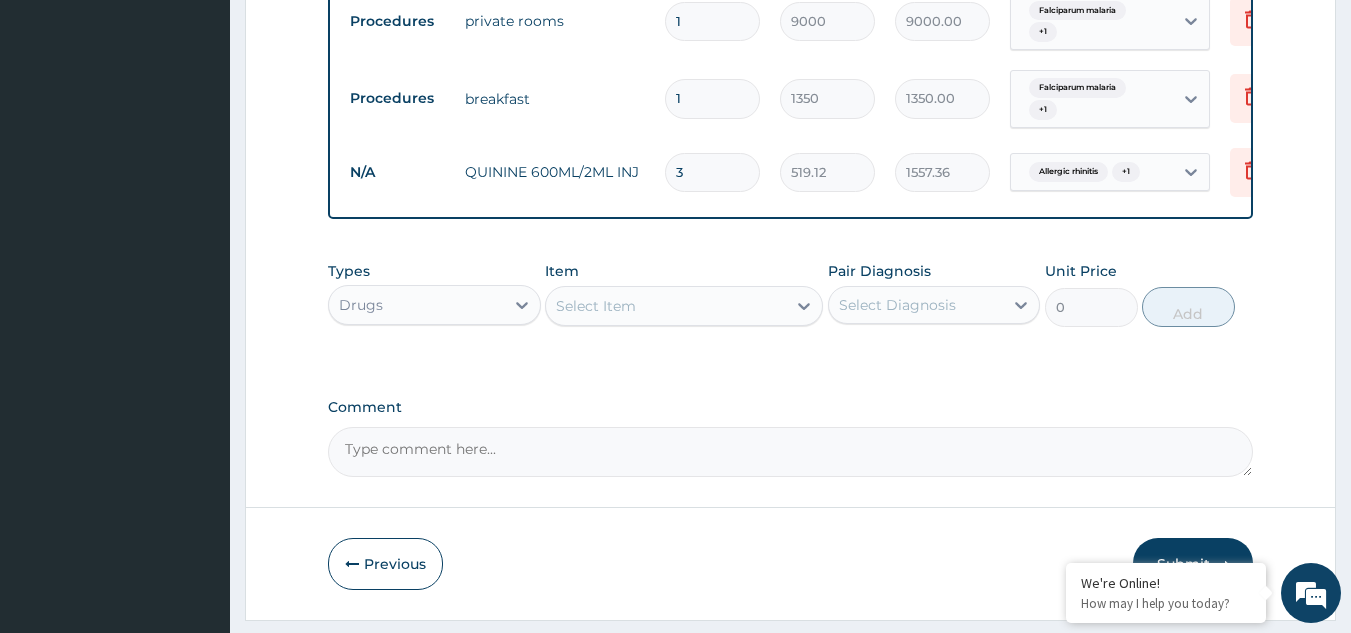type on "3" 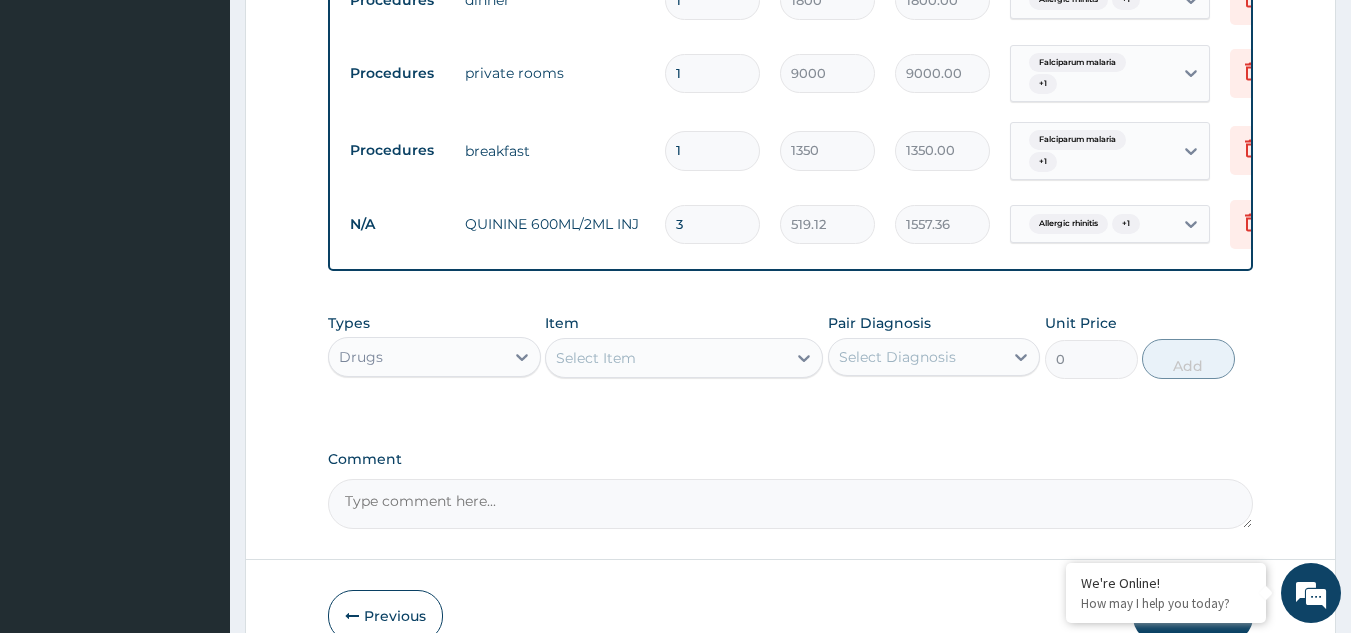 scroll, scrollTop: 853, scrollLeft: 0, axis: vertical 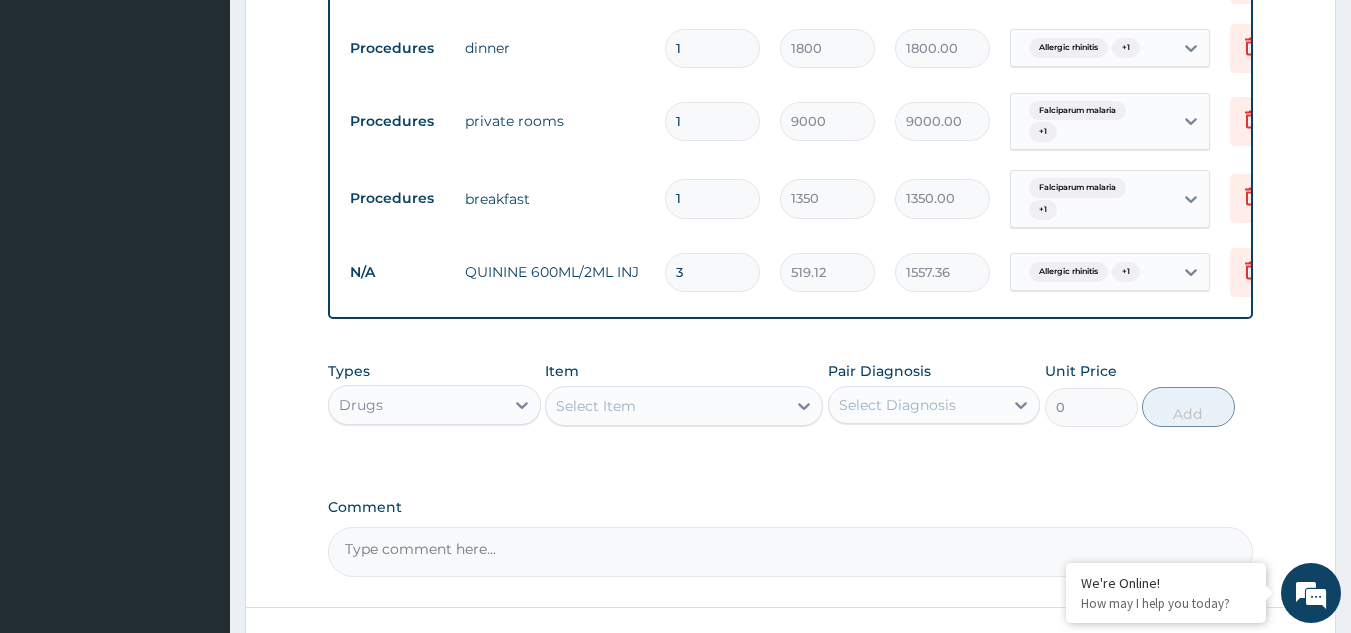 click on "Select Item" at bounding box center [596, 406] 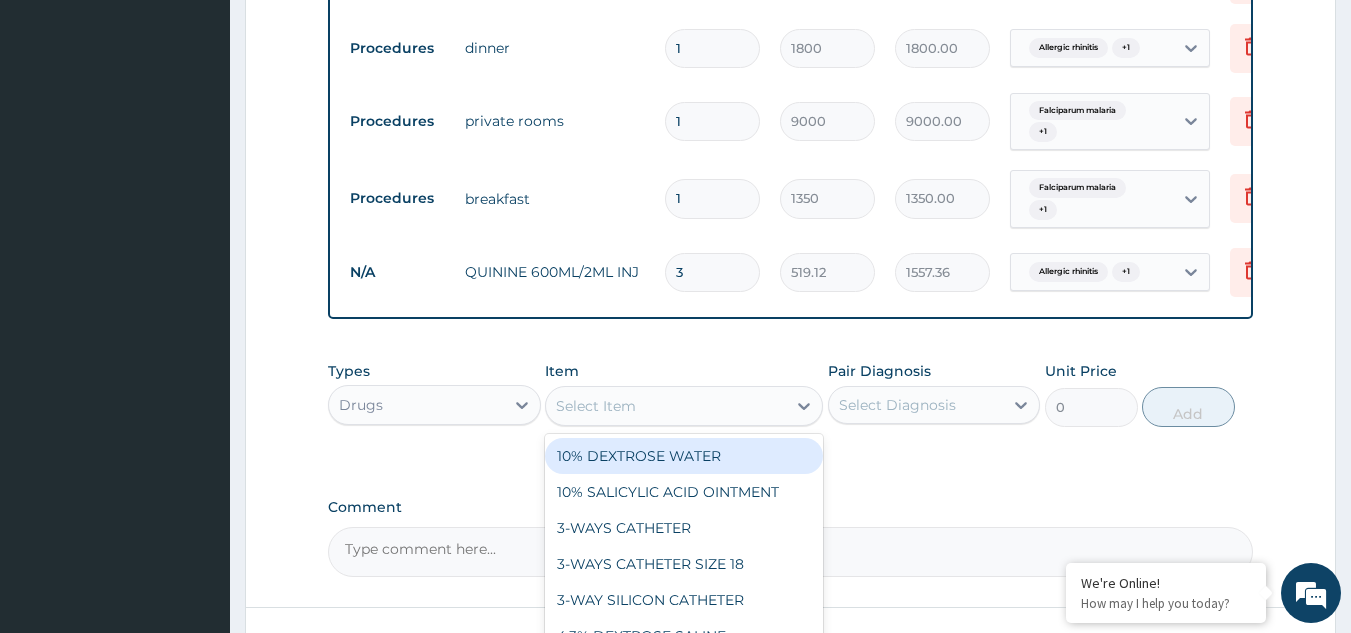 click on "10% DEXTROSE WATER" at bounding box center (684, 456) 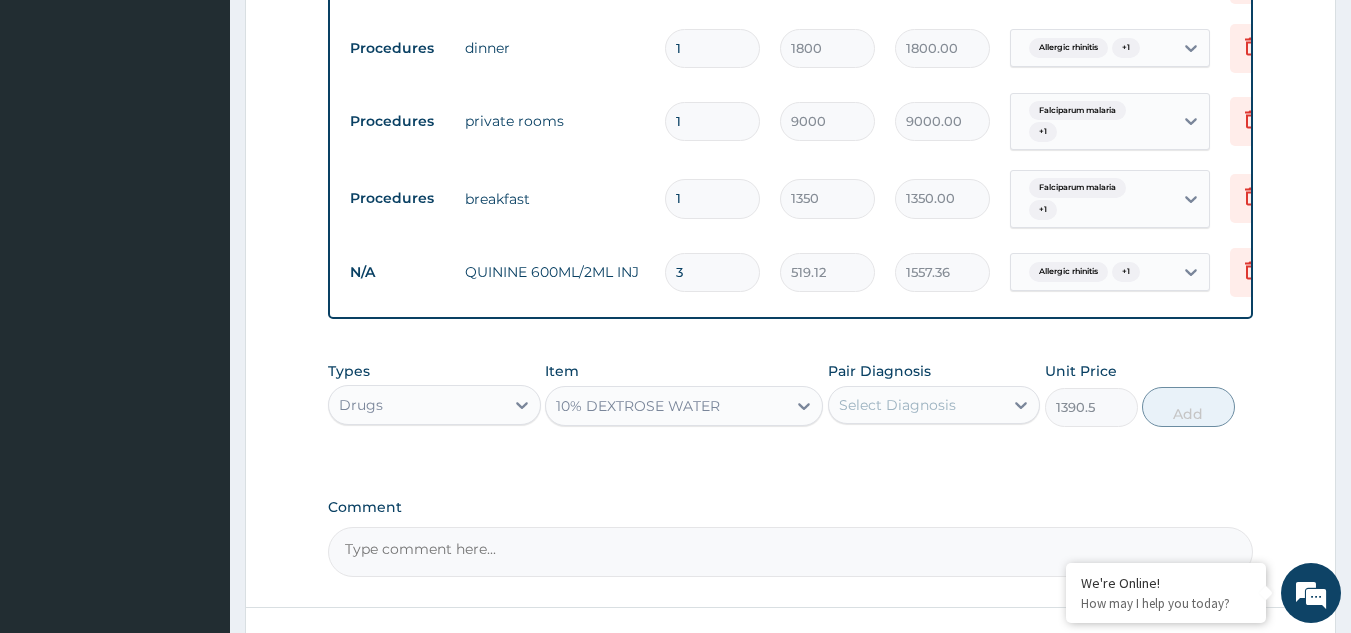 click on "Select Diagnosis" at bounding box center (897, 405) 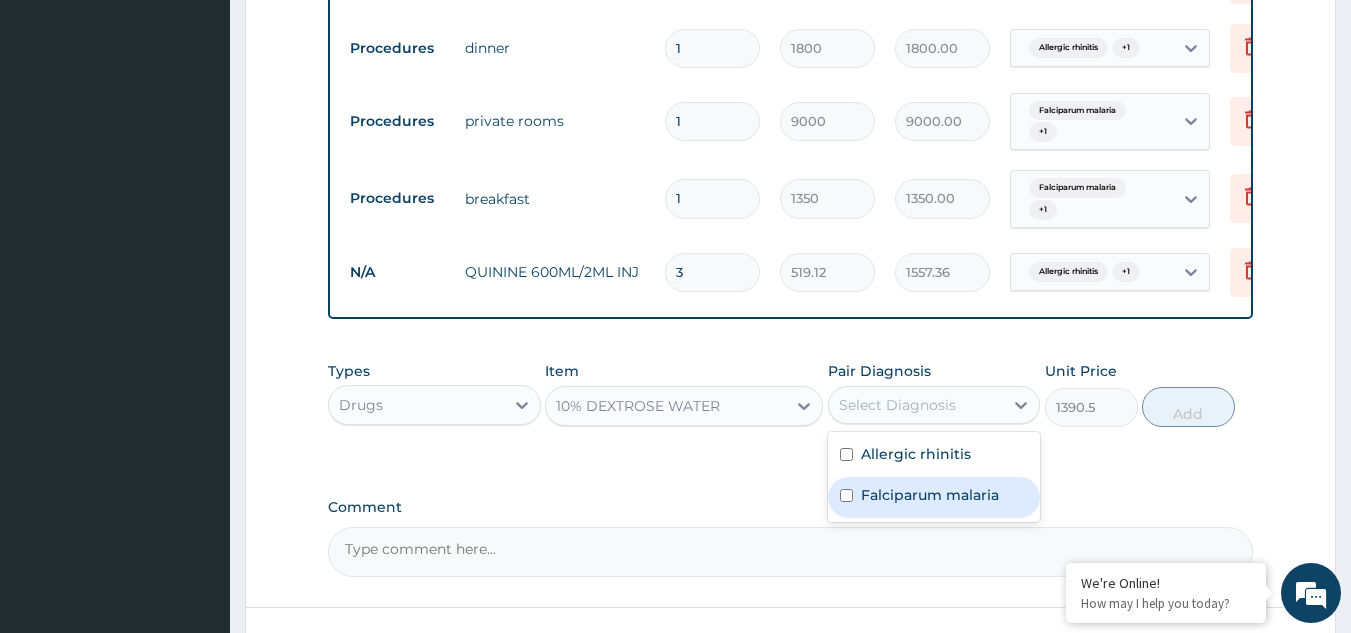 click on "Falciparum malaria" at bounding box center (930, 495) 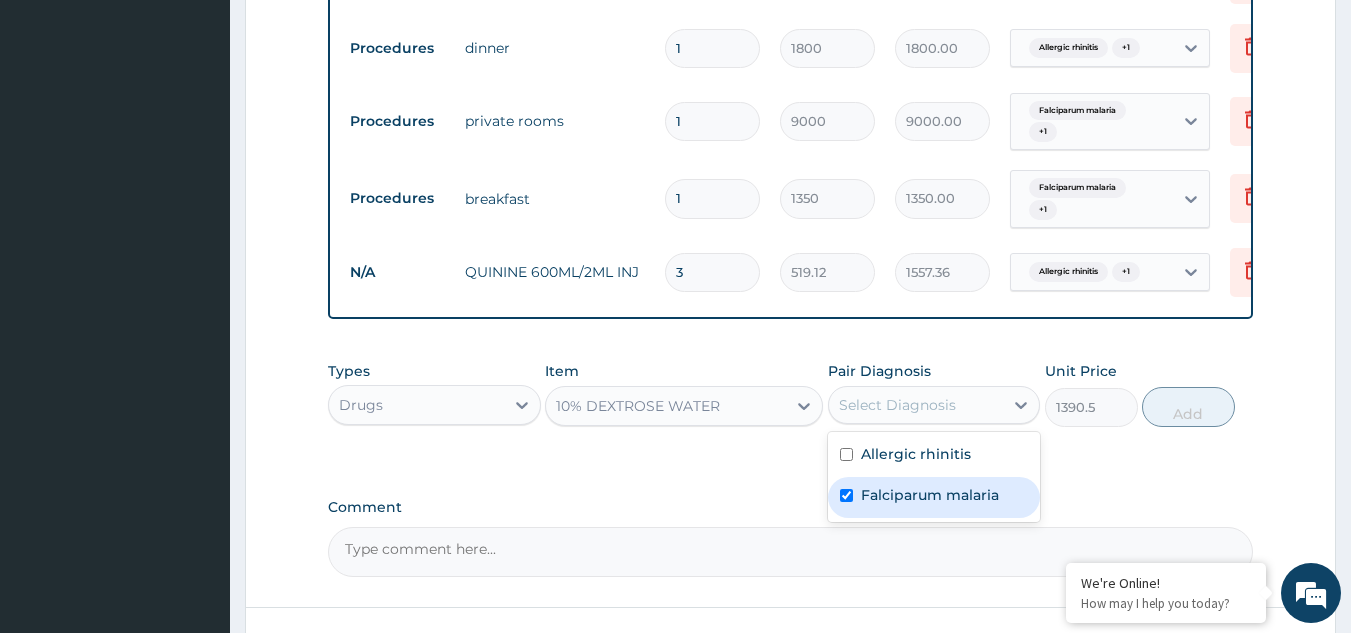 checkbox on "true" 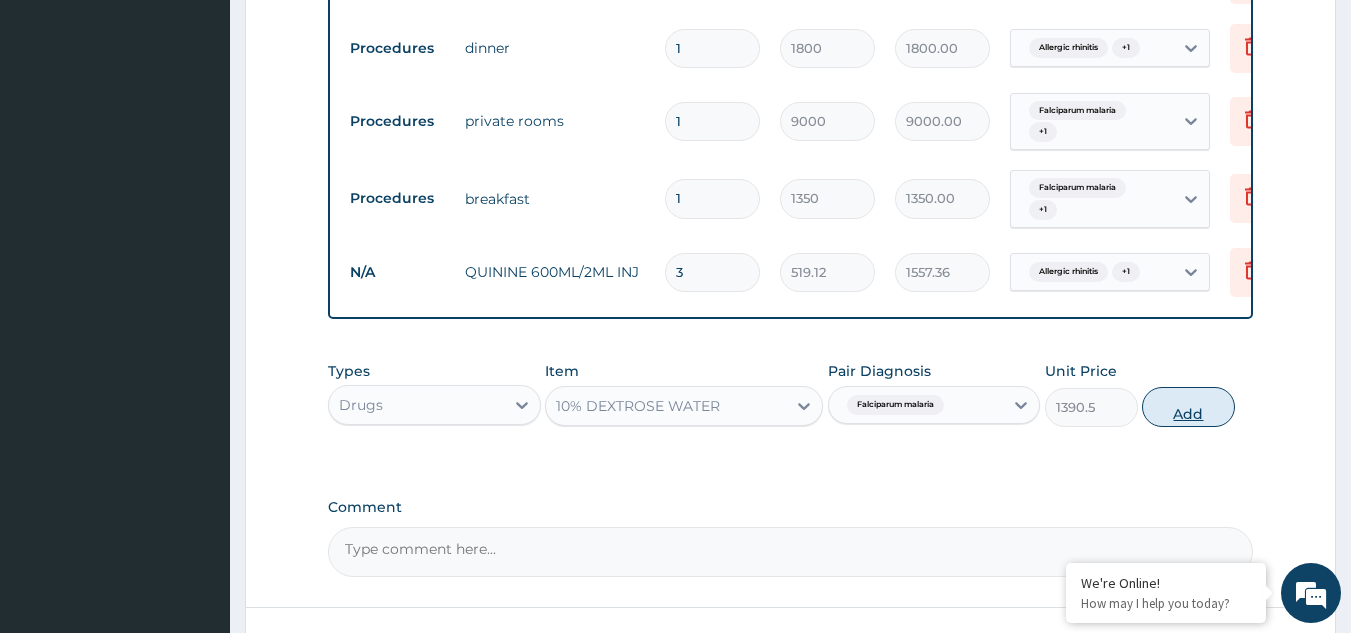 click on "Add" at bounding box center (1188, 407) 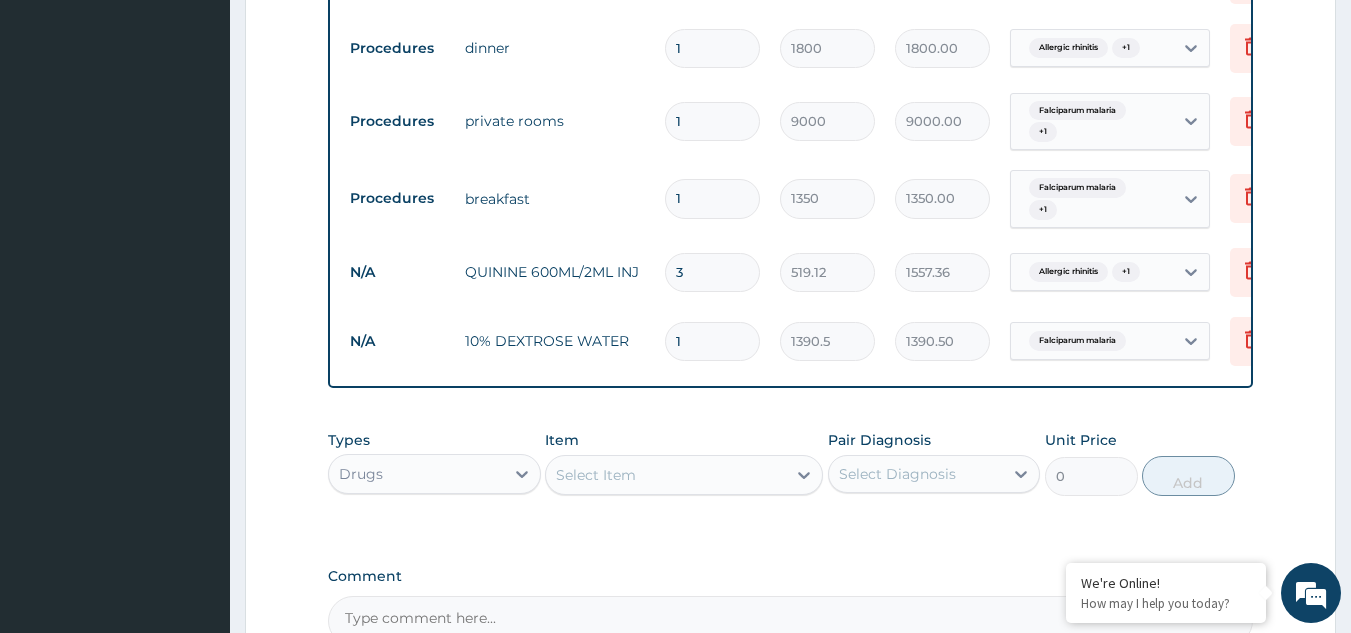 click on "1" at bounding box center (712, 341) 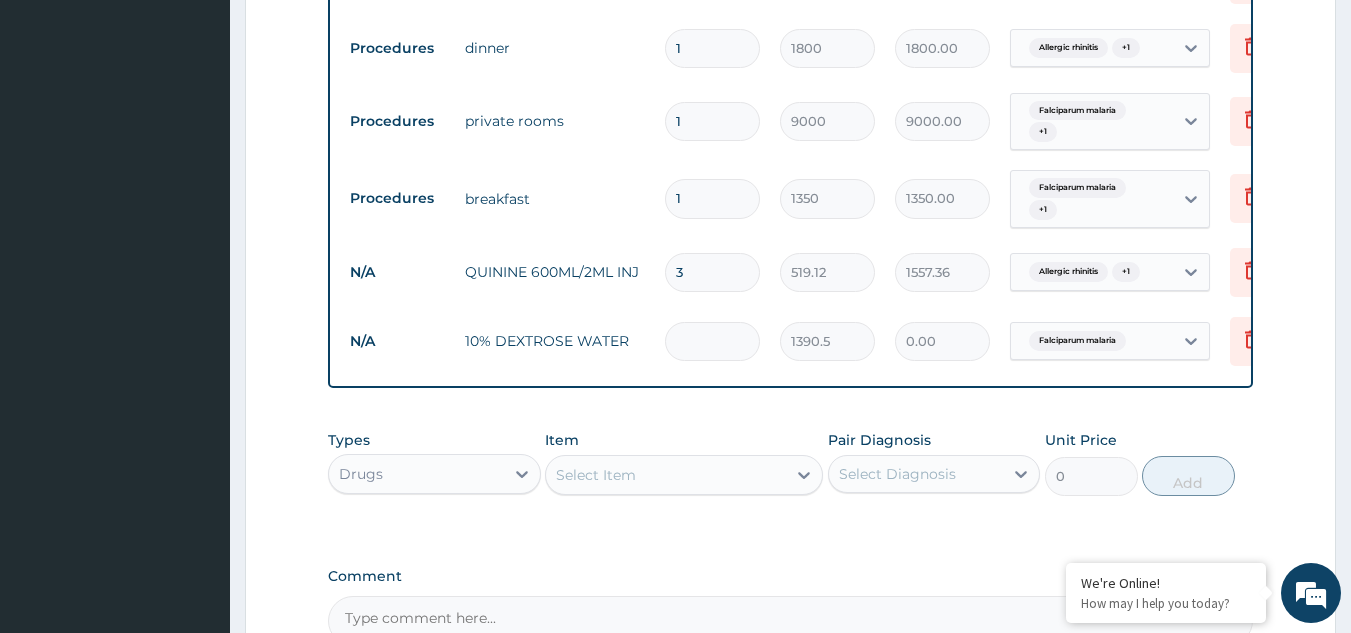type on "3" 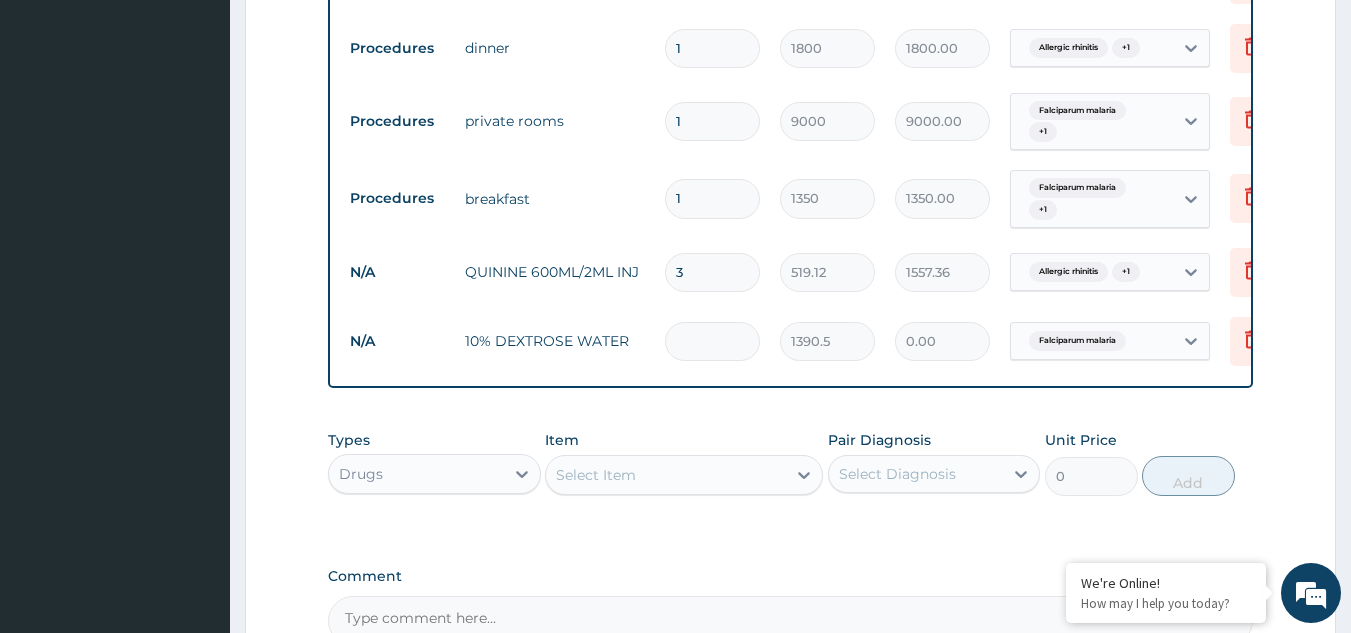 type on "4171.50" 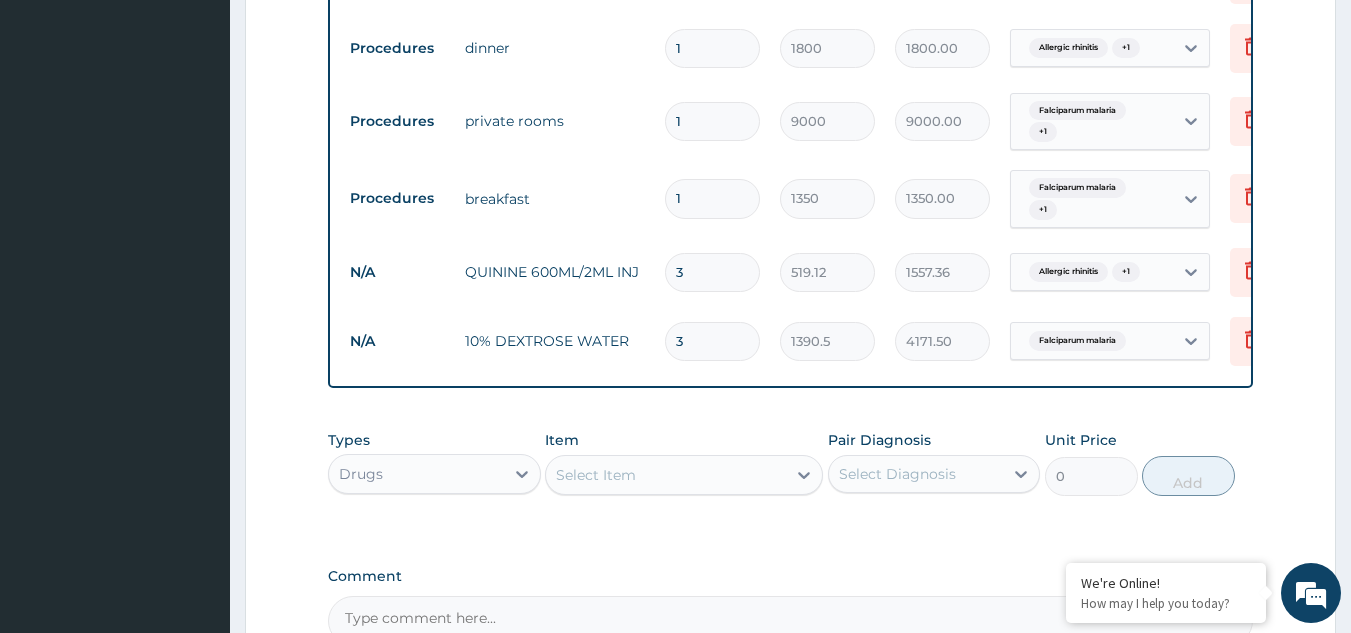 type on "3" 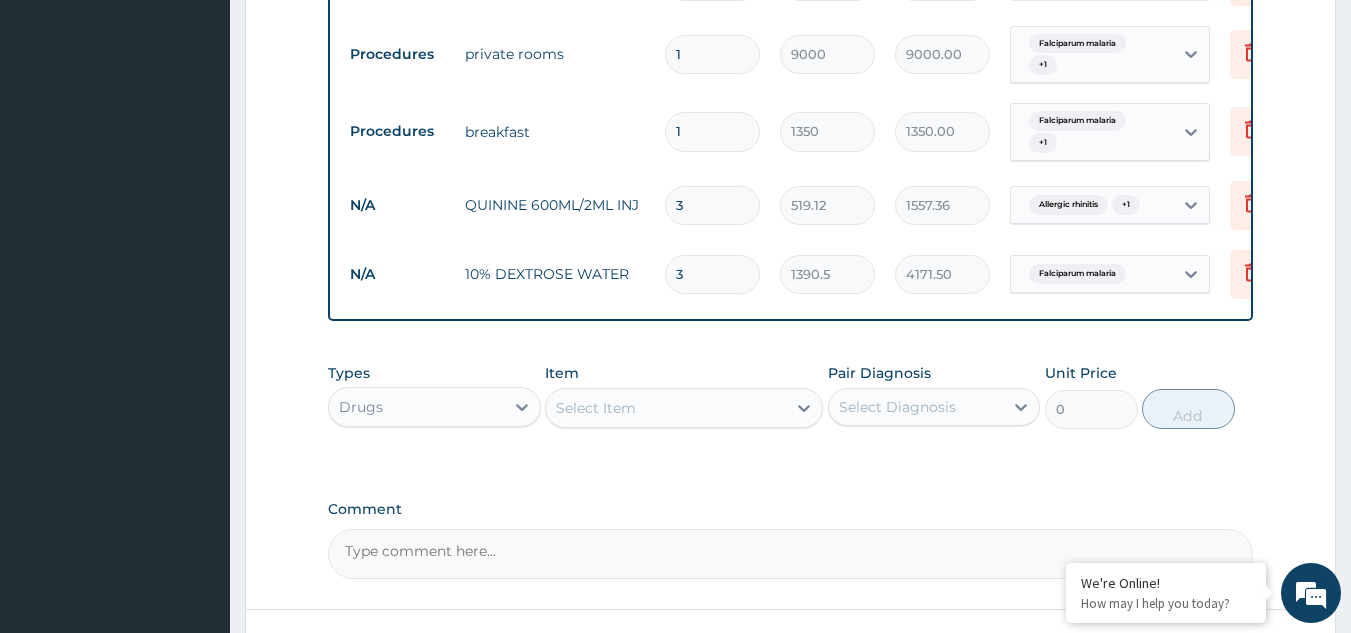 scroll, scrollTop: 953, scrollLeft: 0, axis: vertical 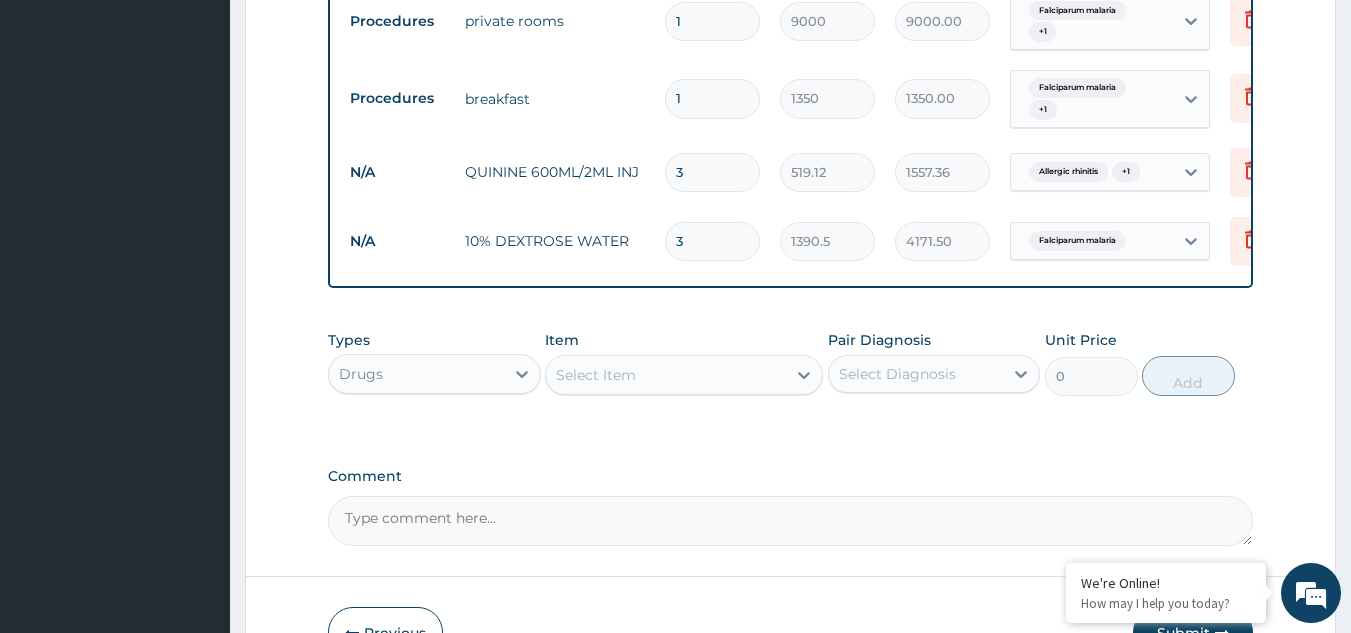 click on "Select Item" at bounding box center [596, 375] 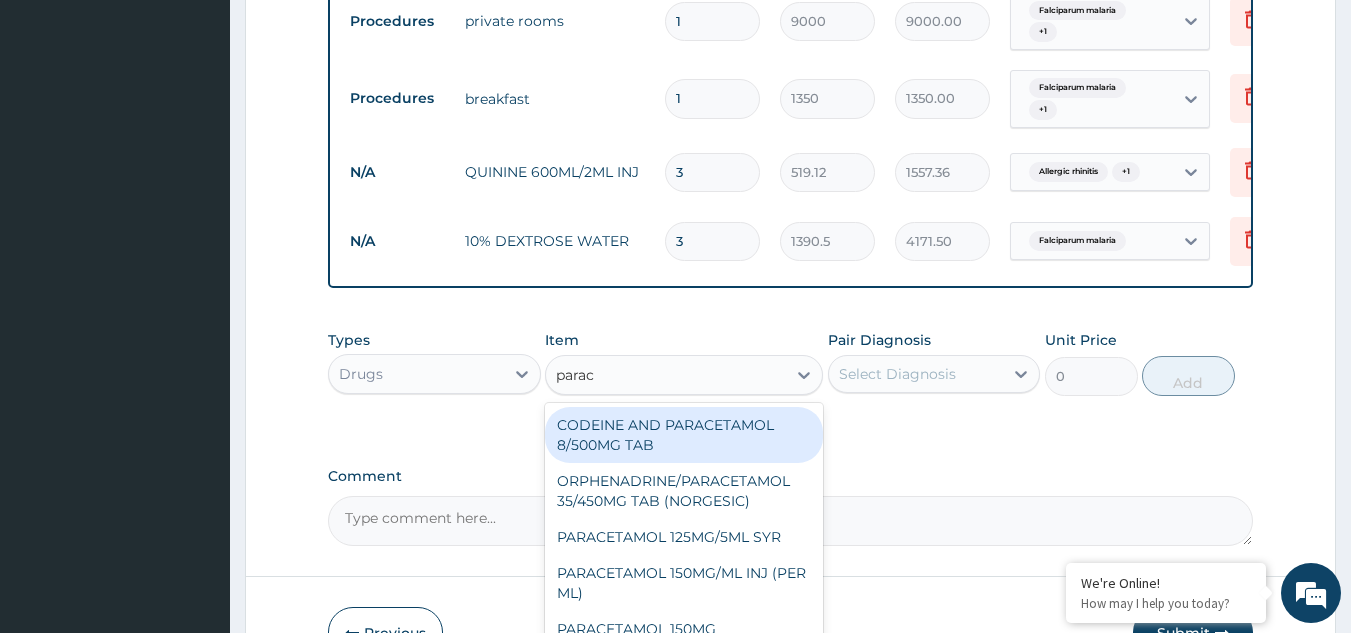 type on "parace" 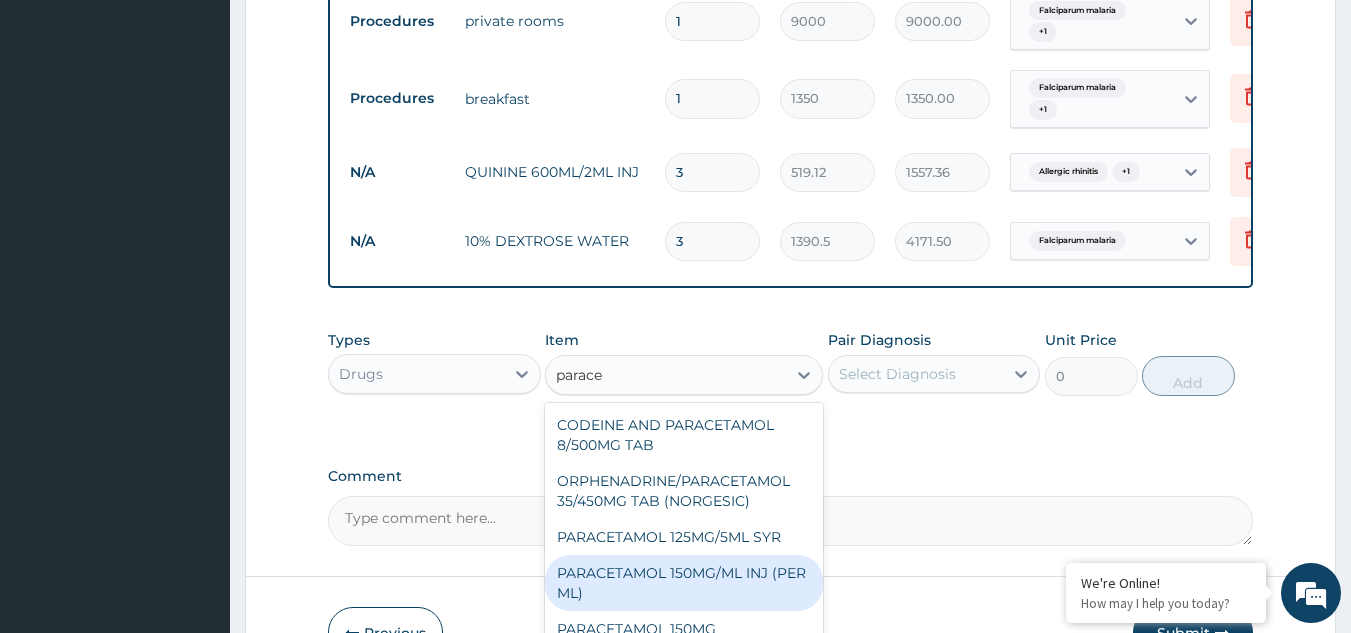 drag, startPoint x: 666, startPoint y: 593, endPoint x: 668, endPoint y: 576, distance: 17.117243 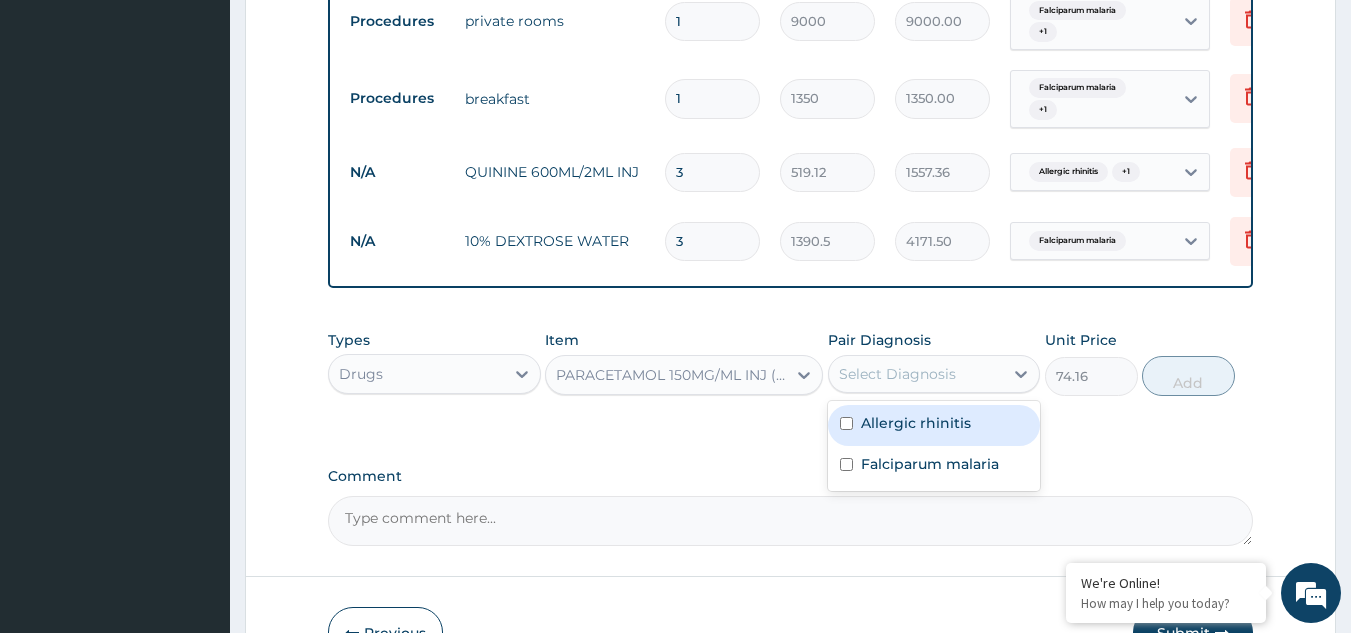 click on "Select Diagnosis" at bounding box center [897, 374] 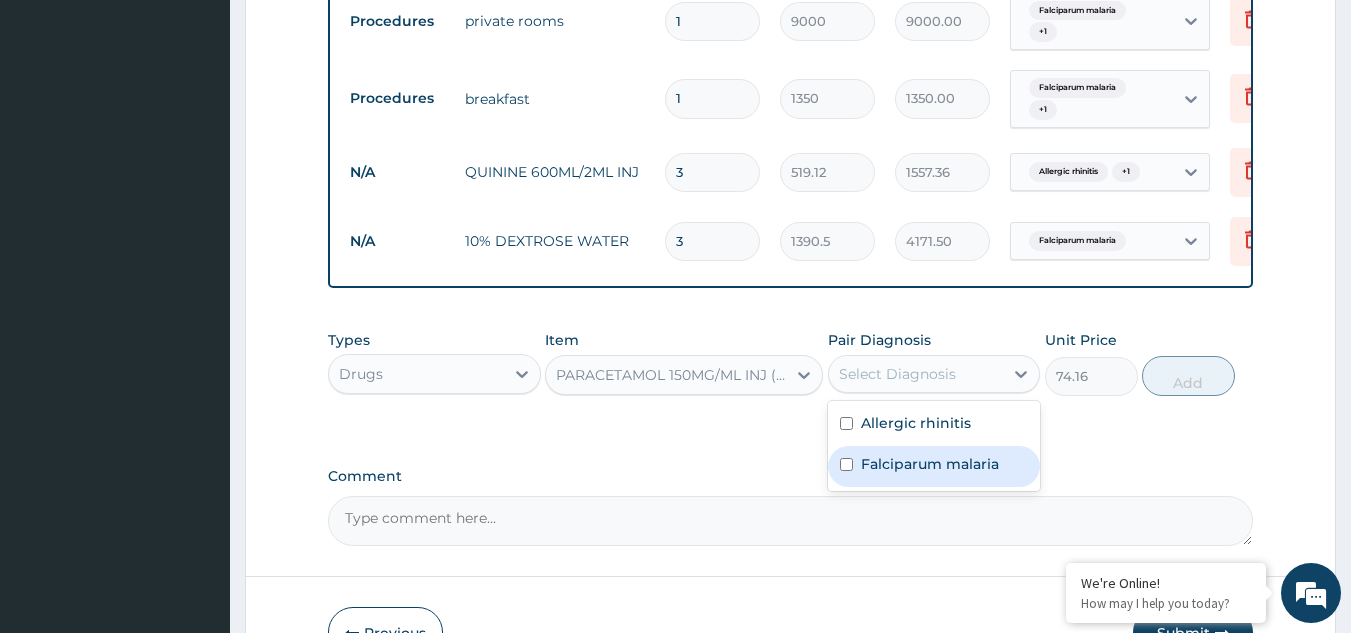 click on "Falciparum malaria" at bounding box center [930, 464] 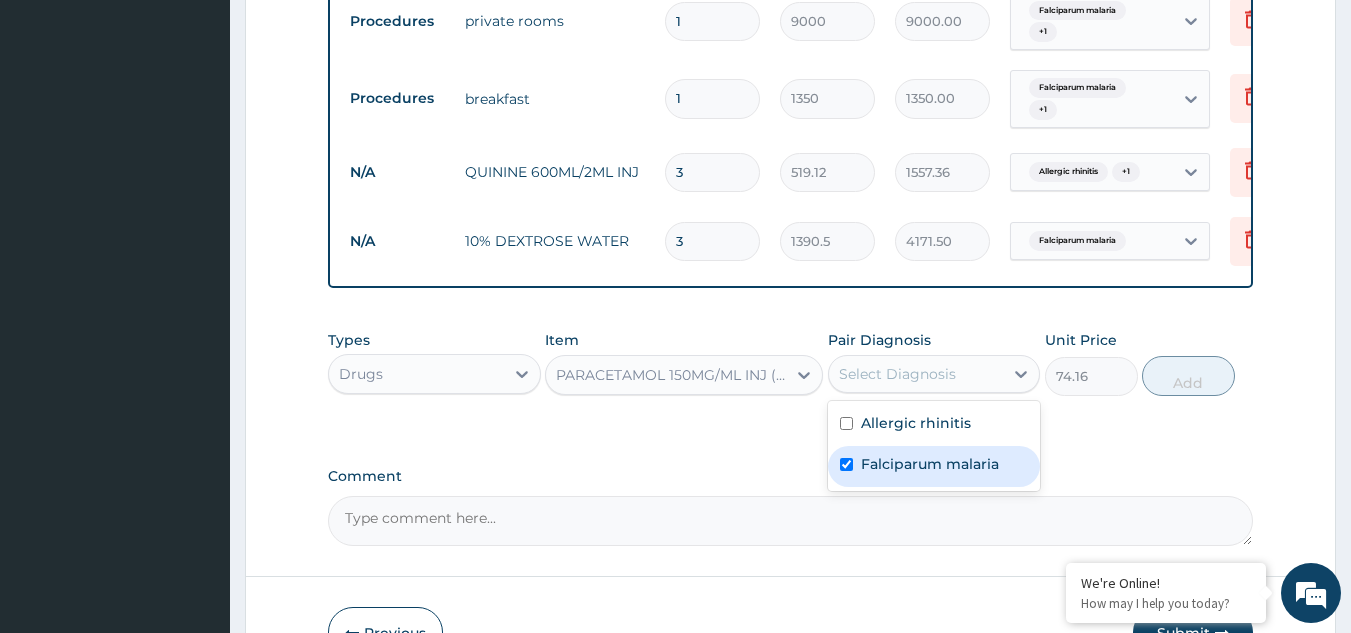 checkbox on "true" 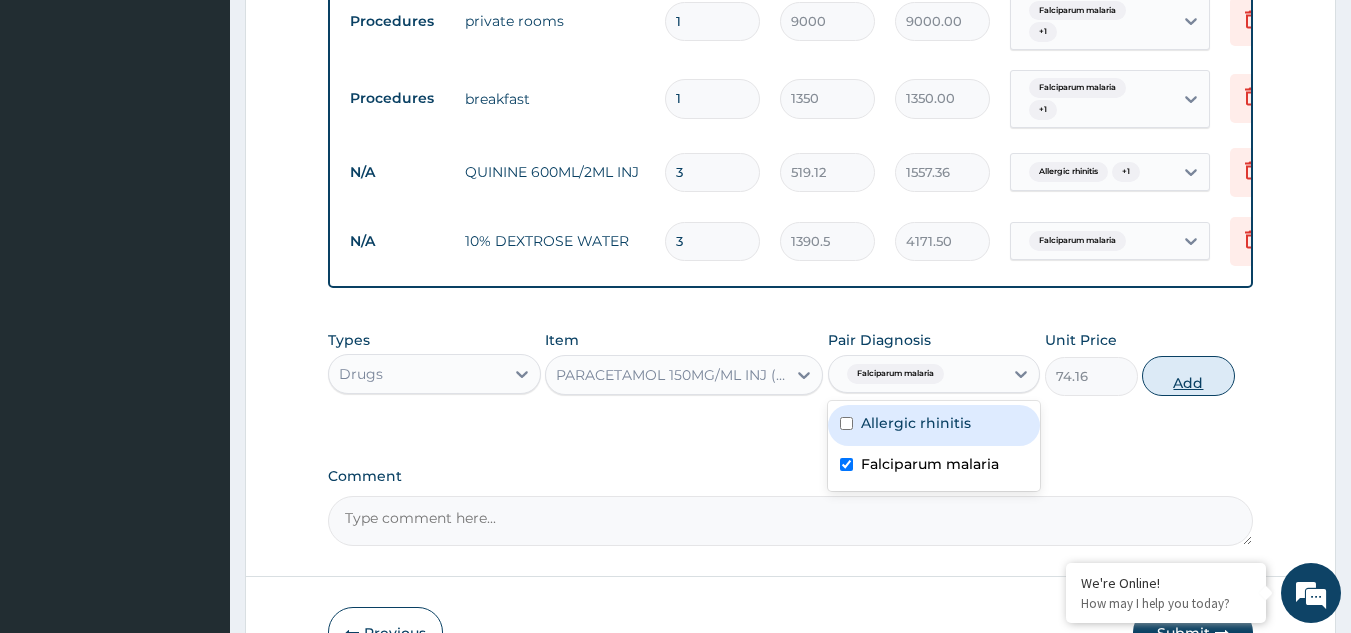 click on "Add" at bounding box center (1188, 376) 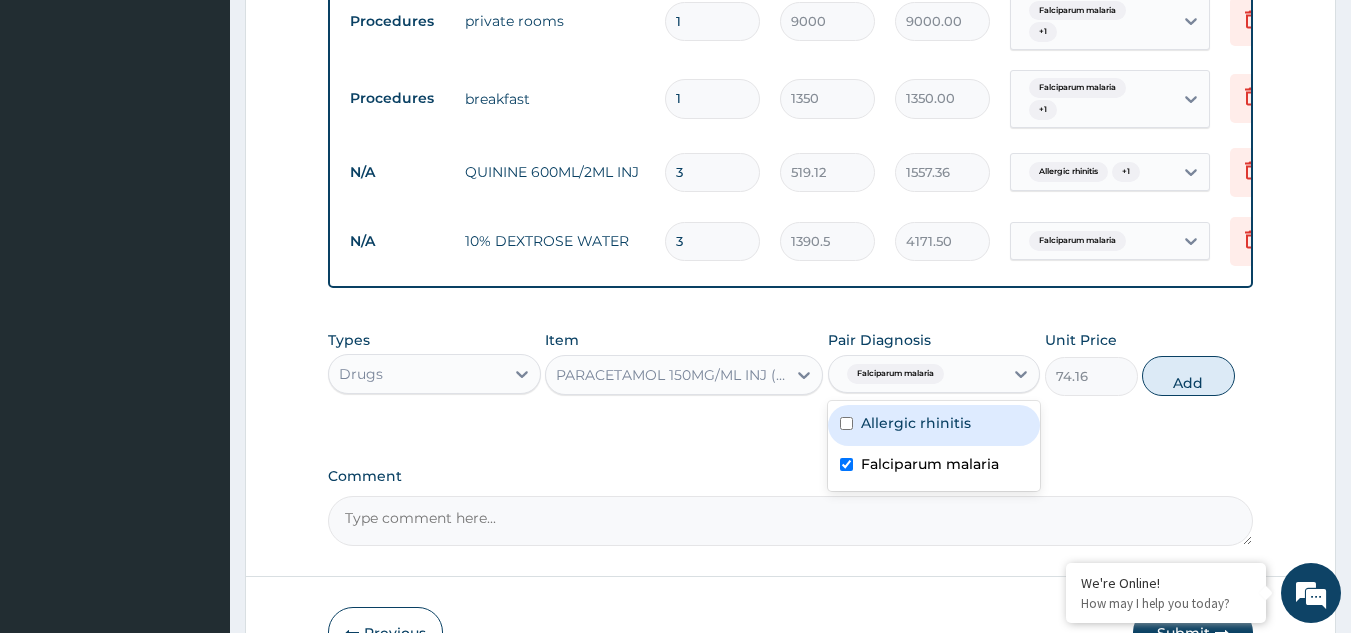 type on "0" 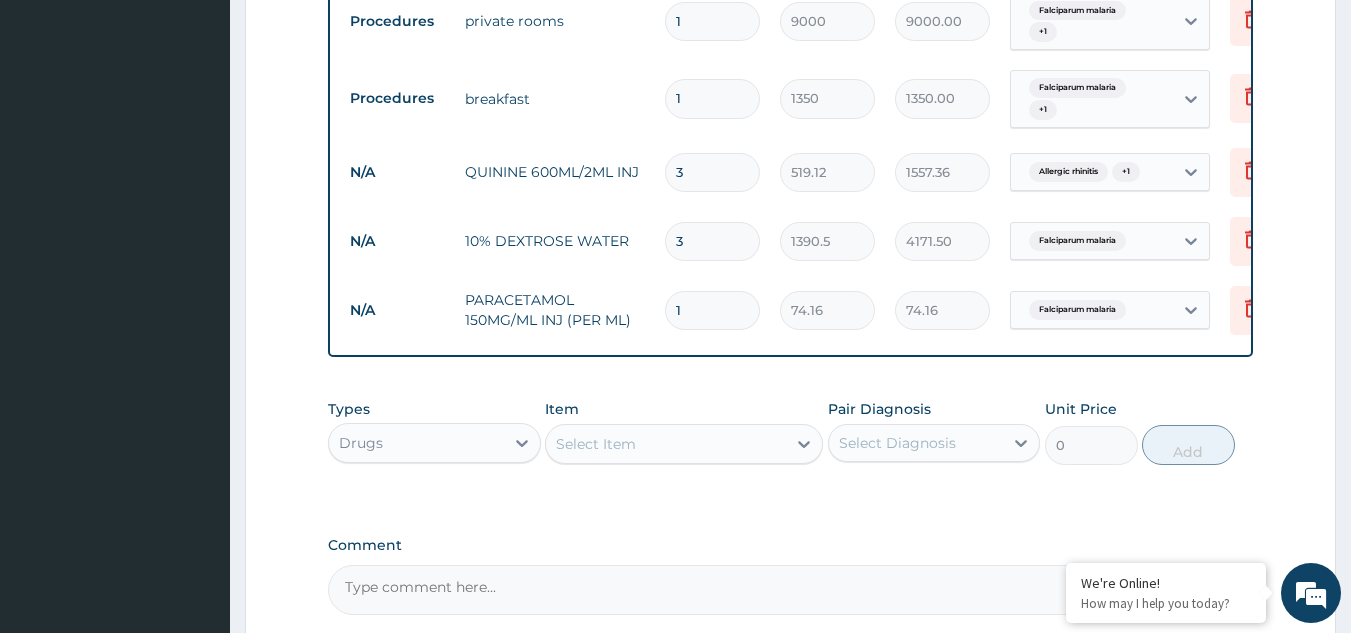 click on "1" at bounding box center [712, 310] 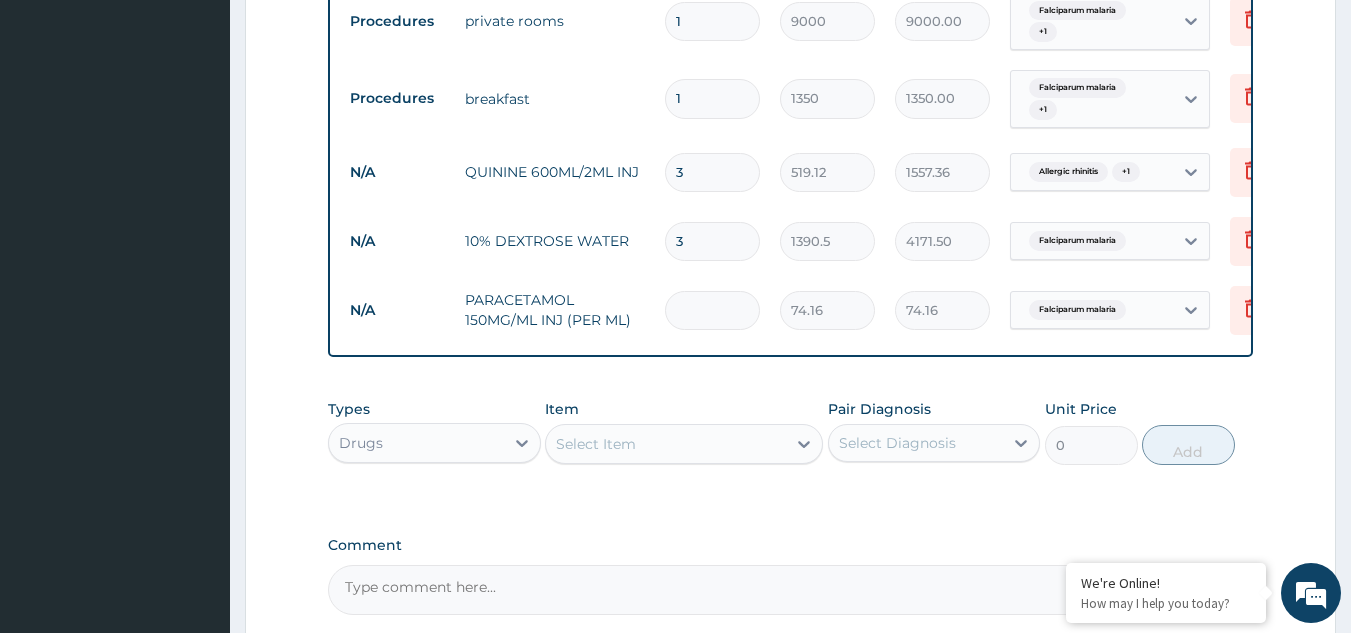 type on "0.00" 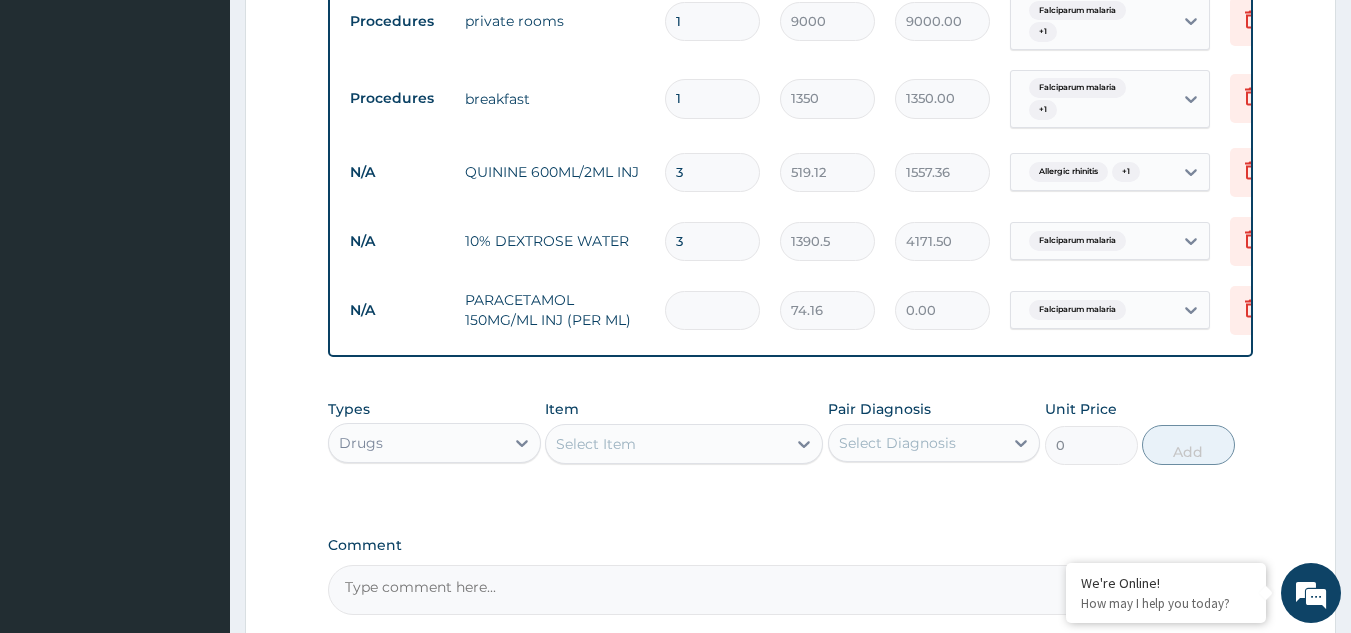 type on "8" 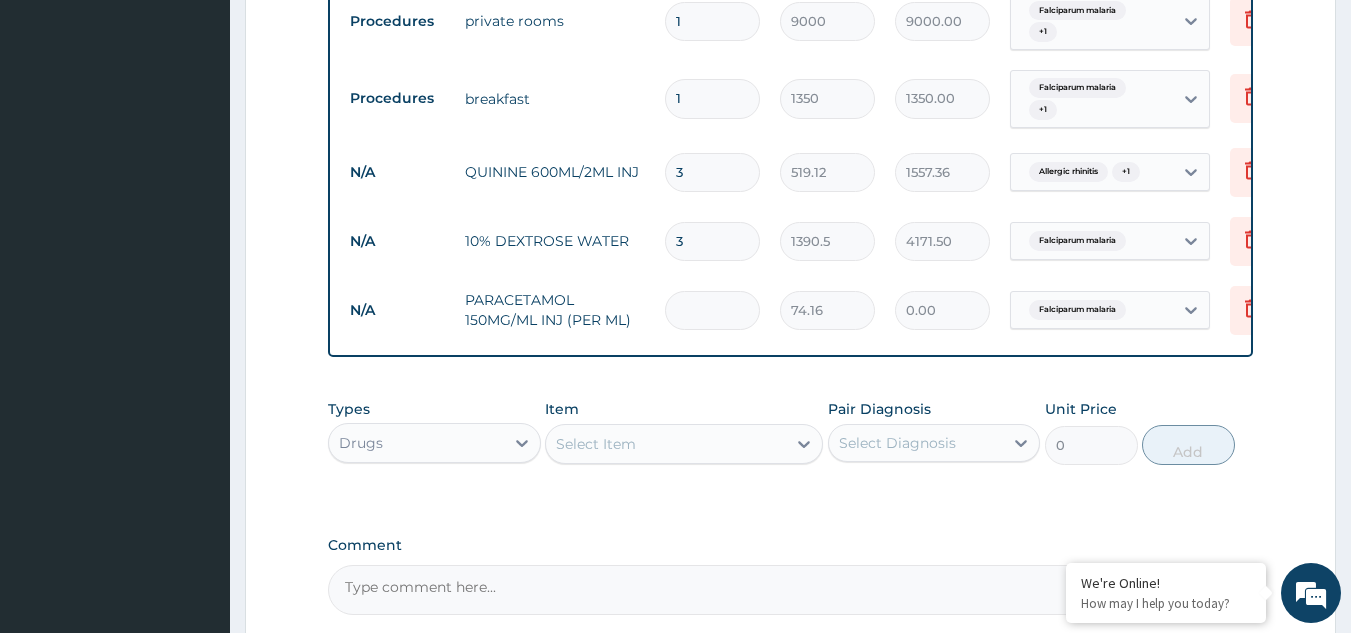 type on "593.28" 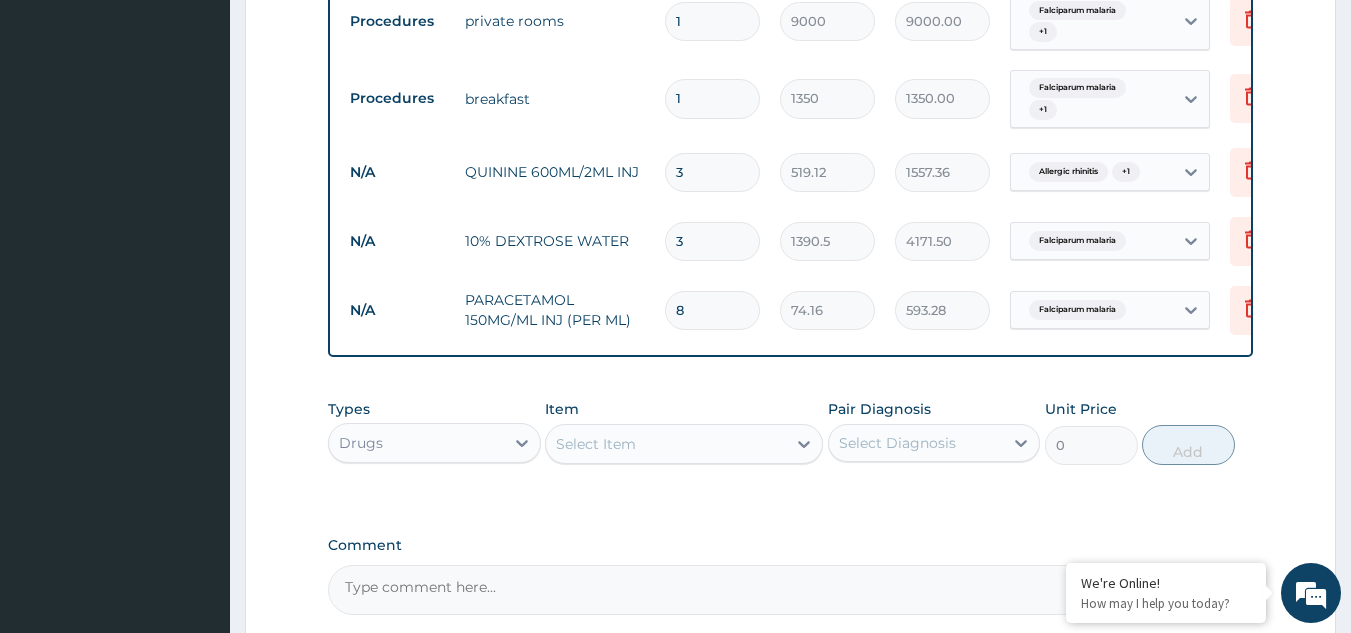 type 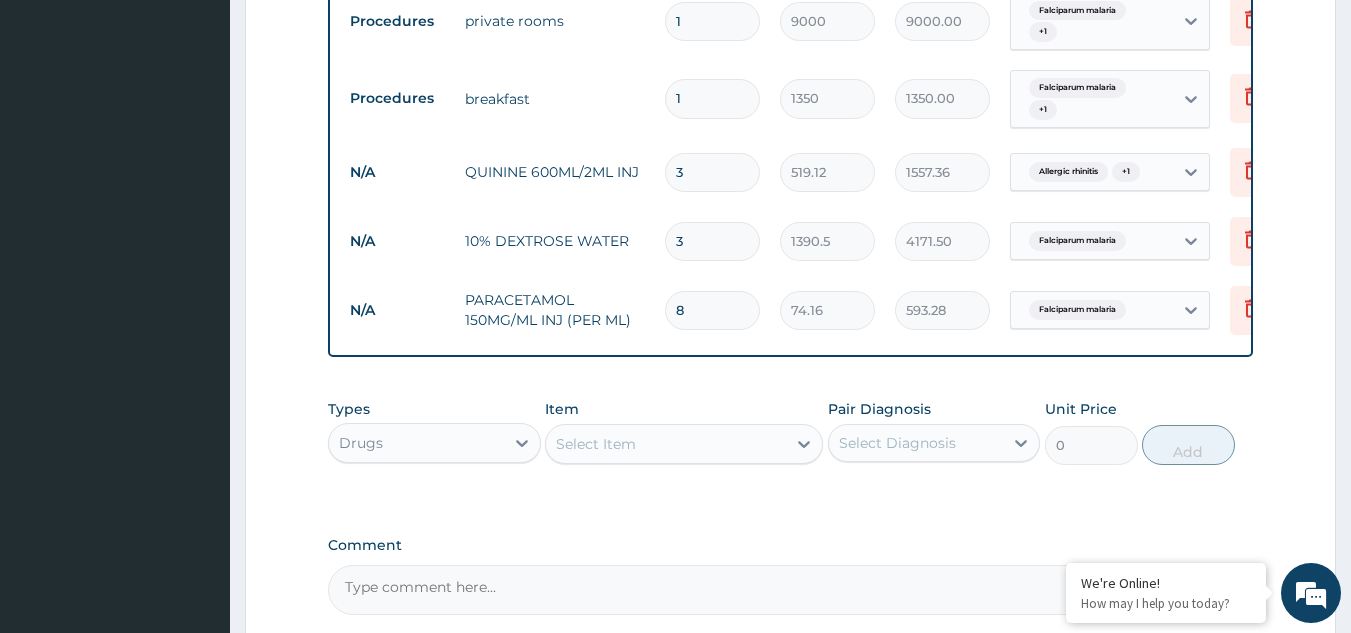 type on "0.00" 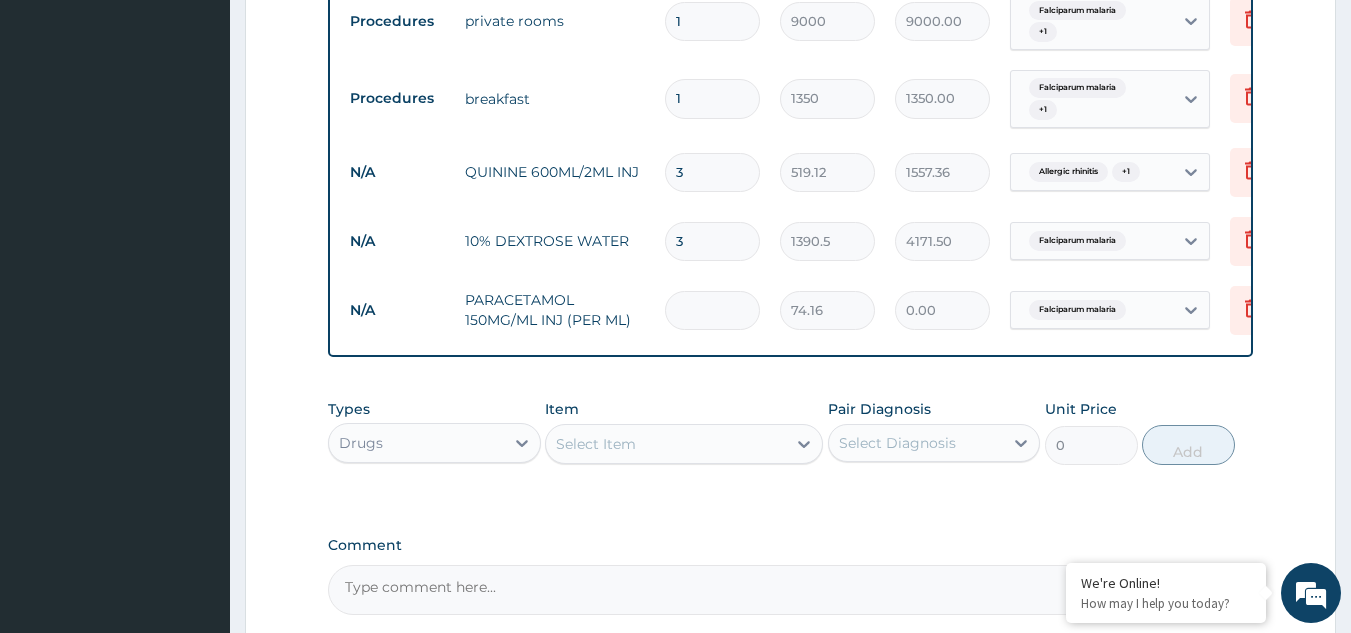 type on "4" 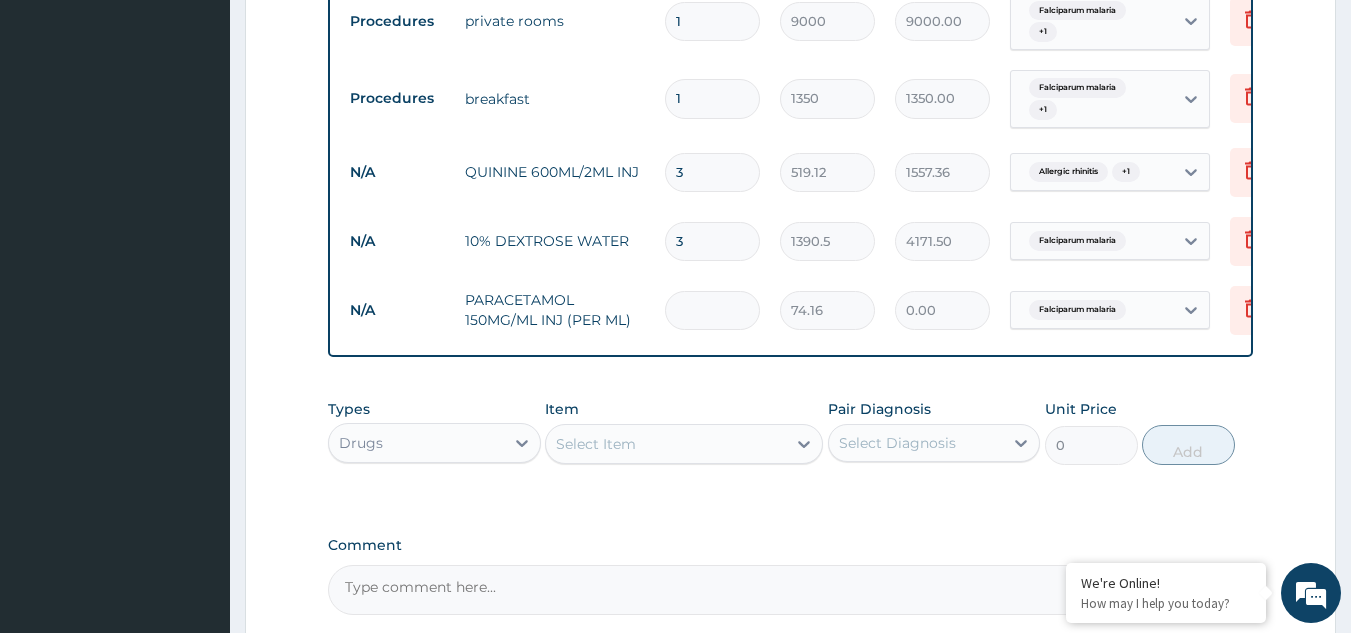 type on "296.64" 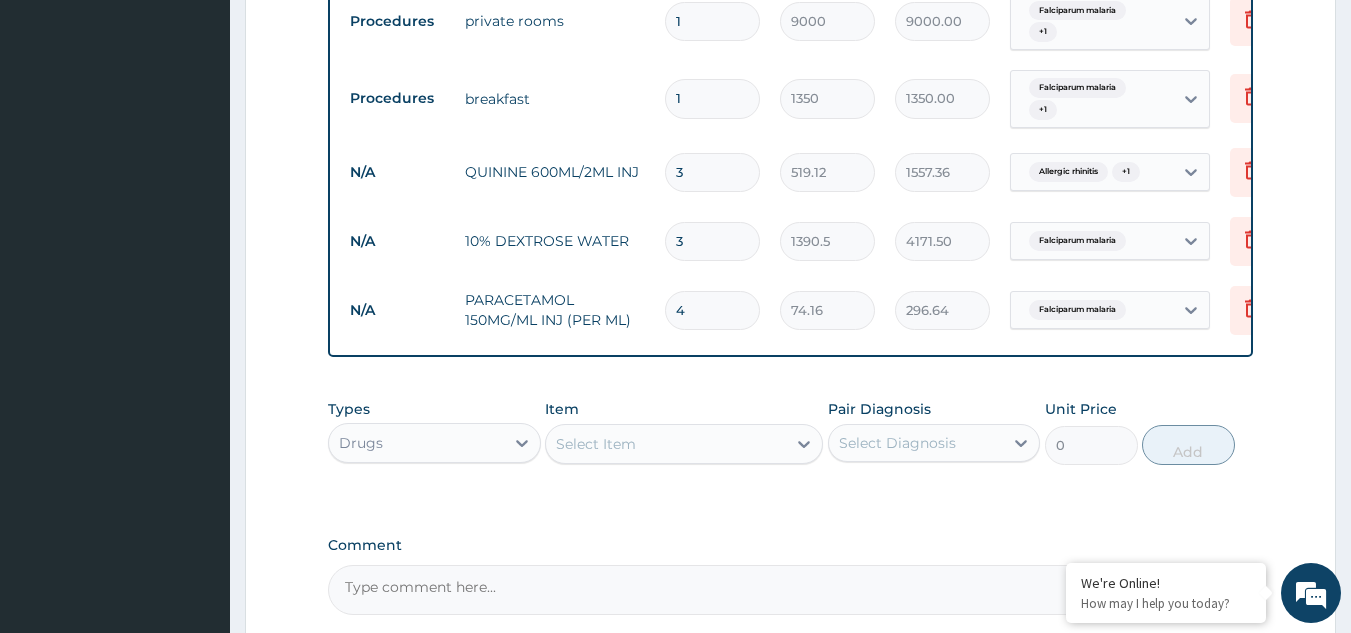 type on "4" 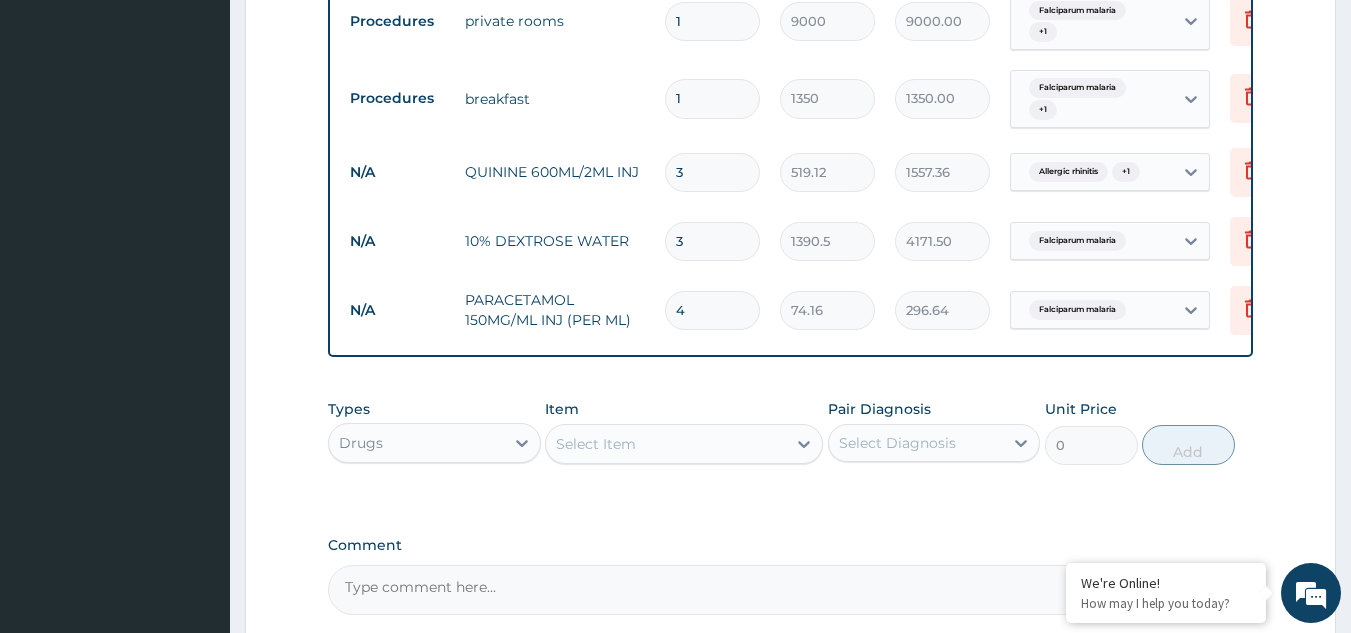 click on "4" at bounding box center (712, 310) 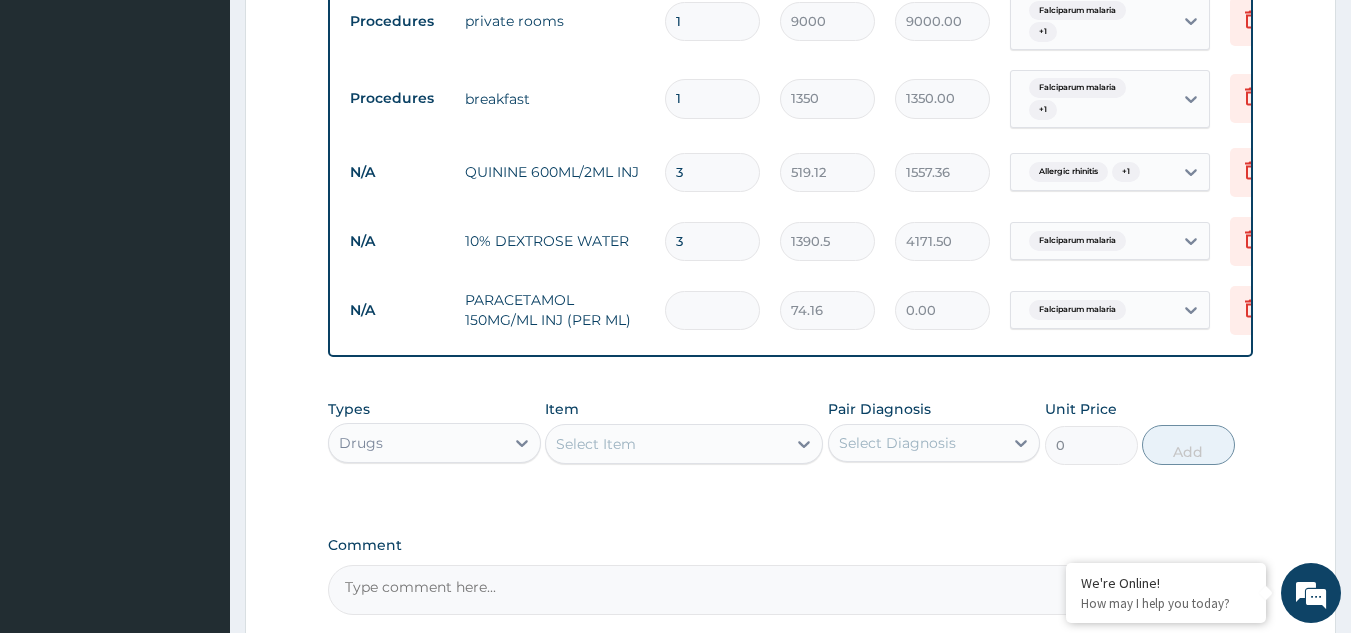 type on "8" 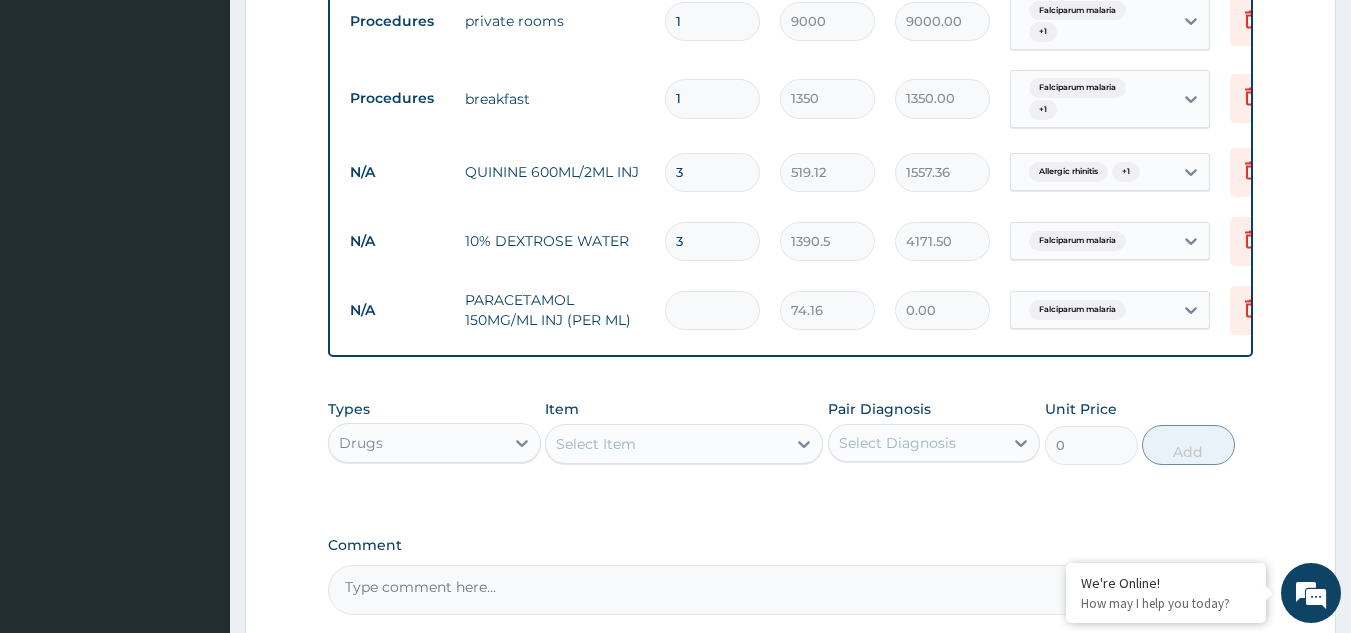 type on "593.28" 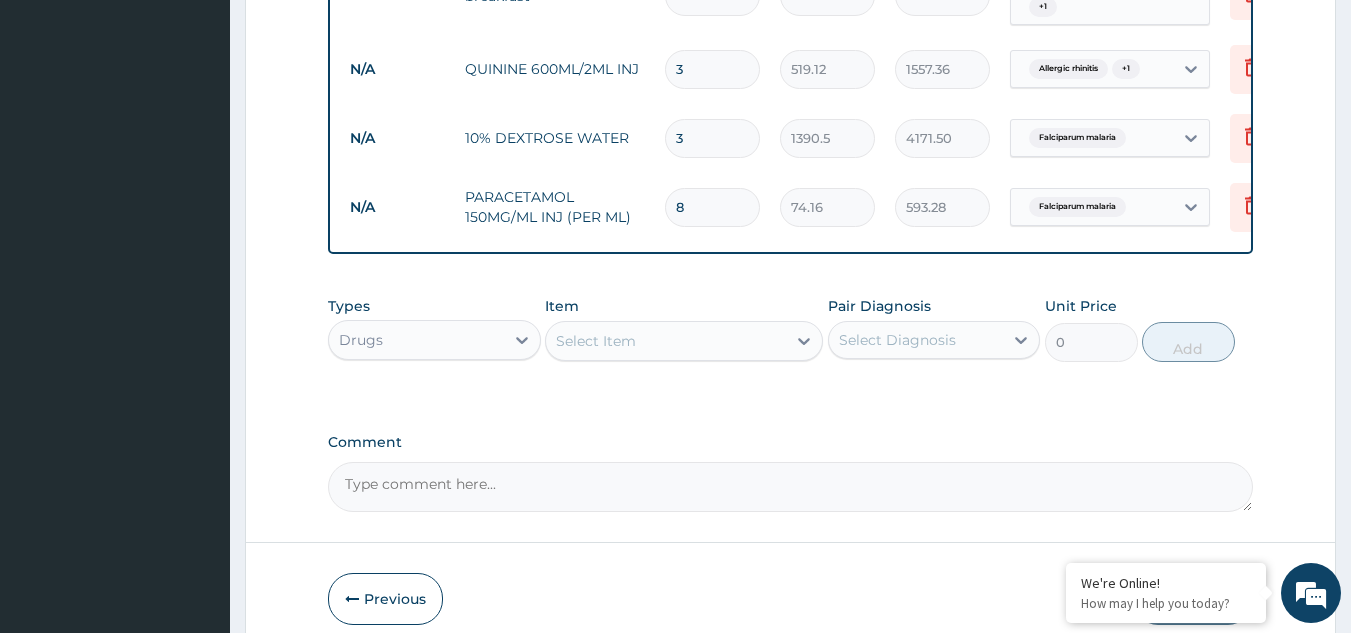 scroll, scrollTop: 1160, scrollLeft: 0, axis: vertical 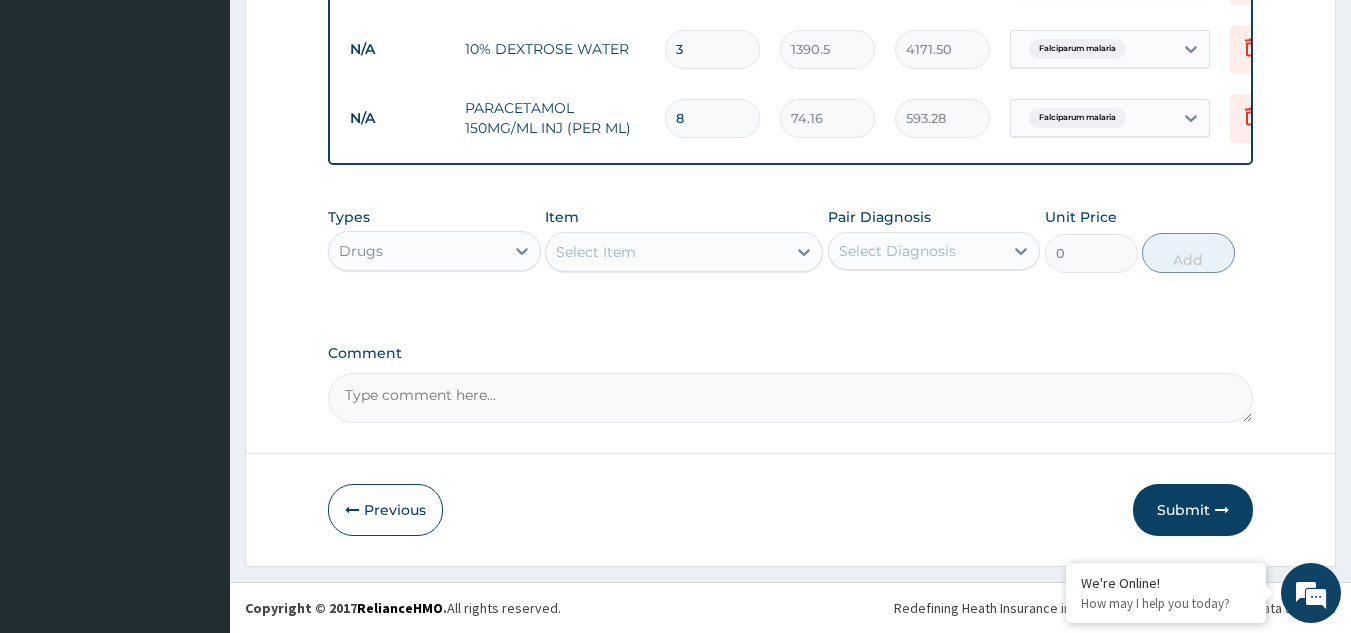 type on "8" 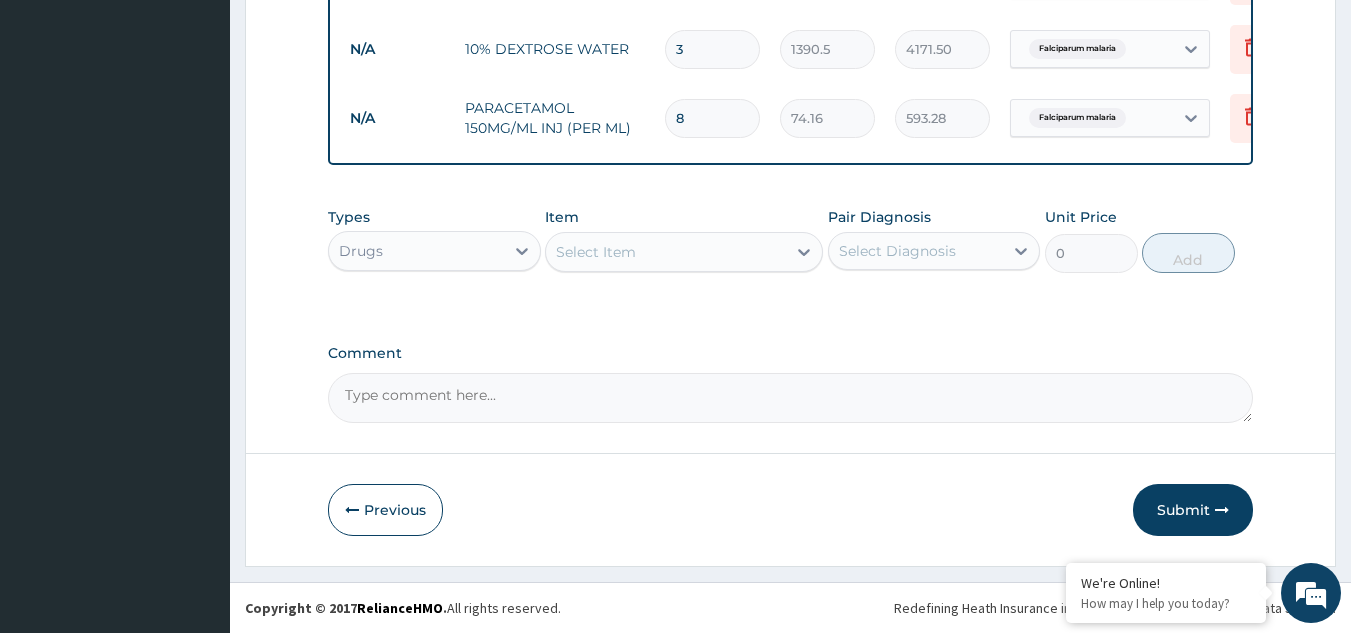 click on "Select Item" at bounding box center (666, 252) 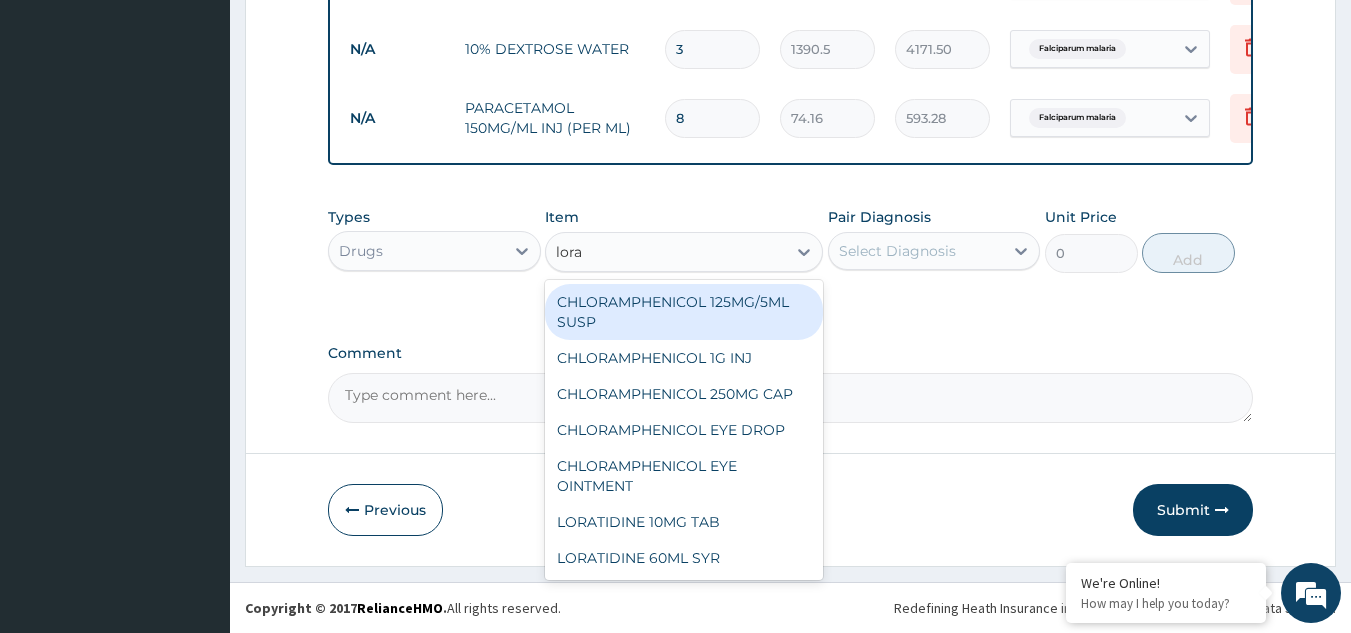 type on "lorat" 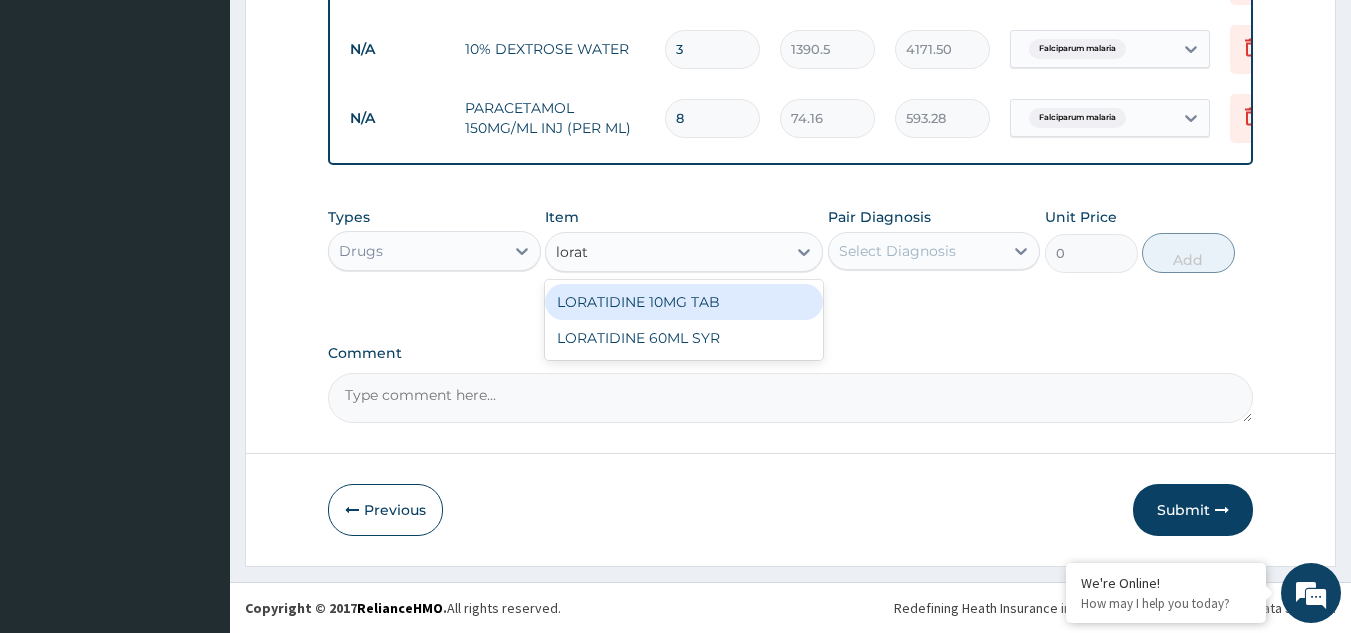 click on "LORATIDINE 10MG TAB" at bounding box center (684, 302) 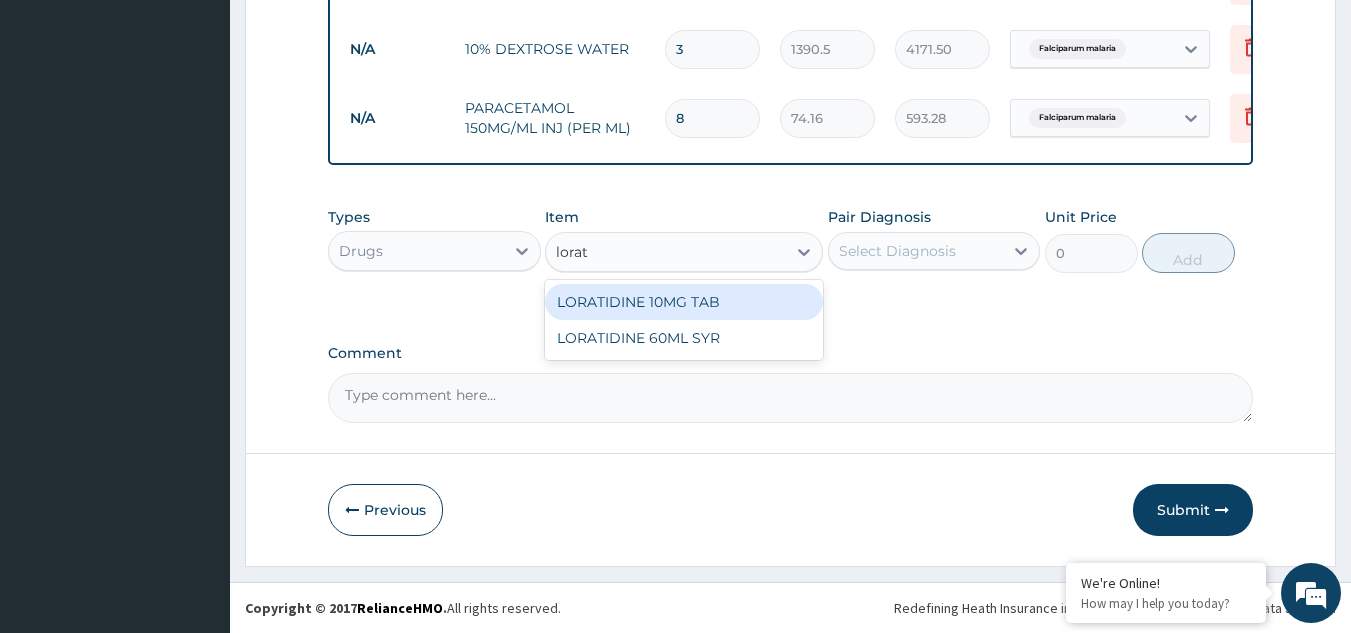 type on "27.81" 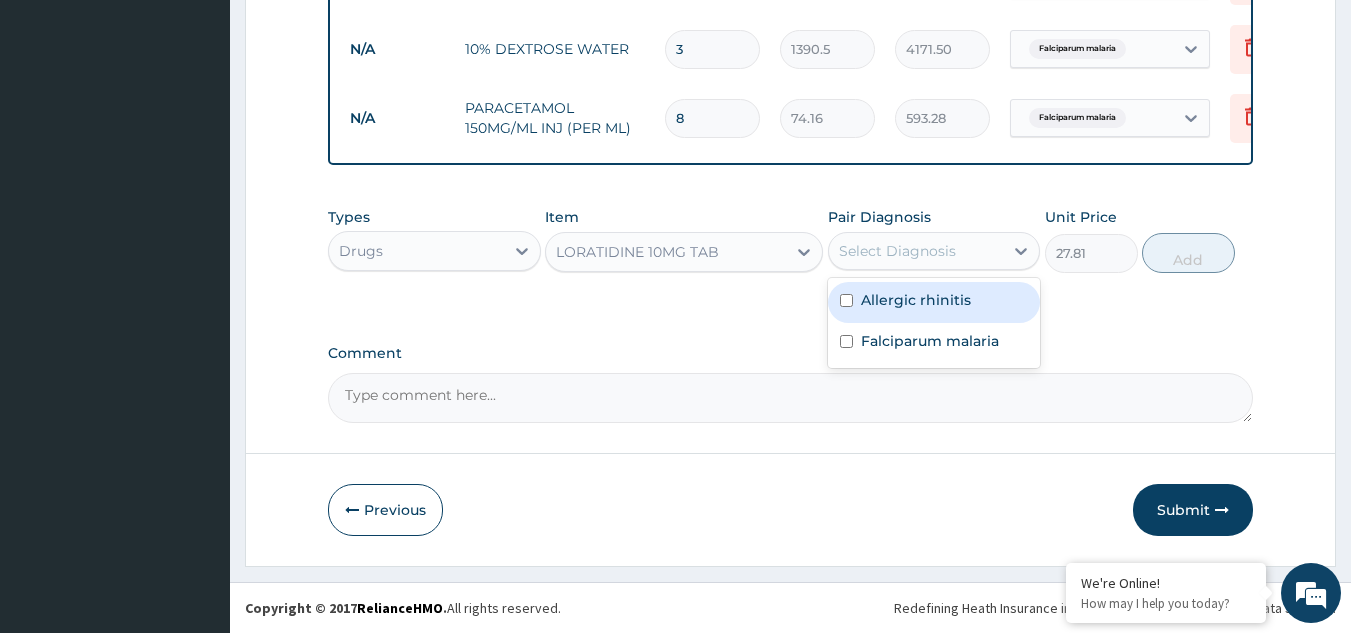 click on "Select Diagnosis" at bounding box center [897, 251] 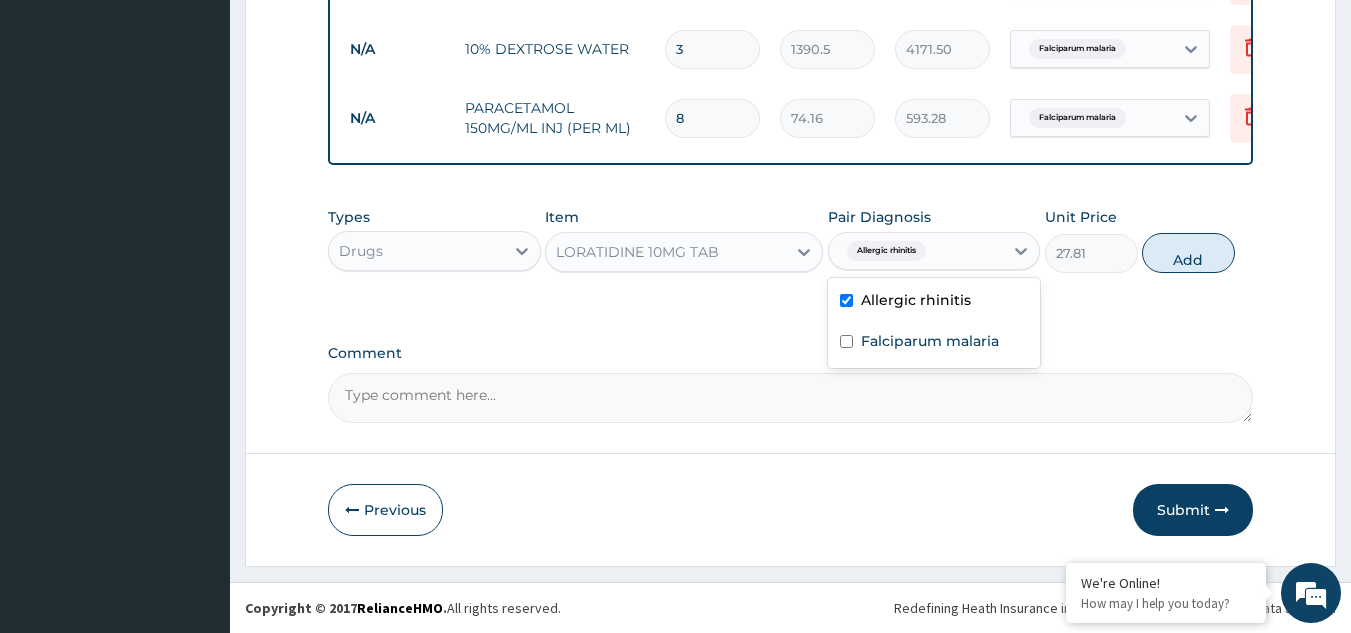 click on "Allergic rhinitis" at bounding box center [916, 300] 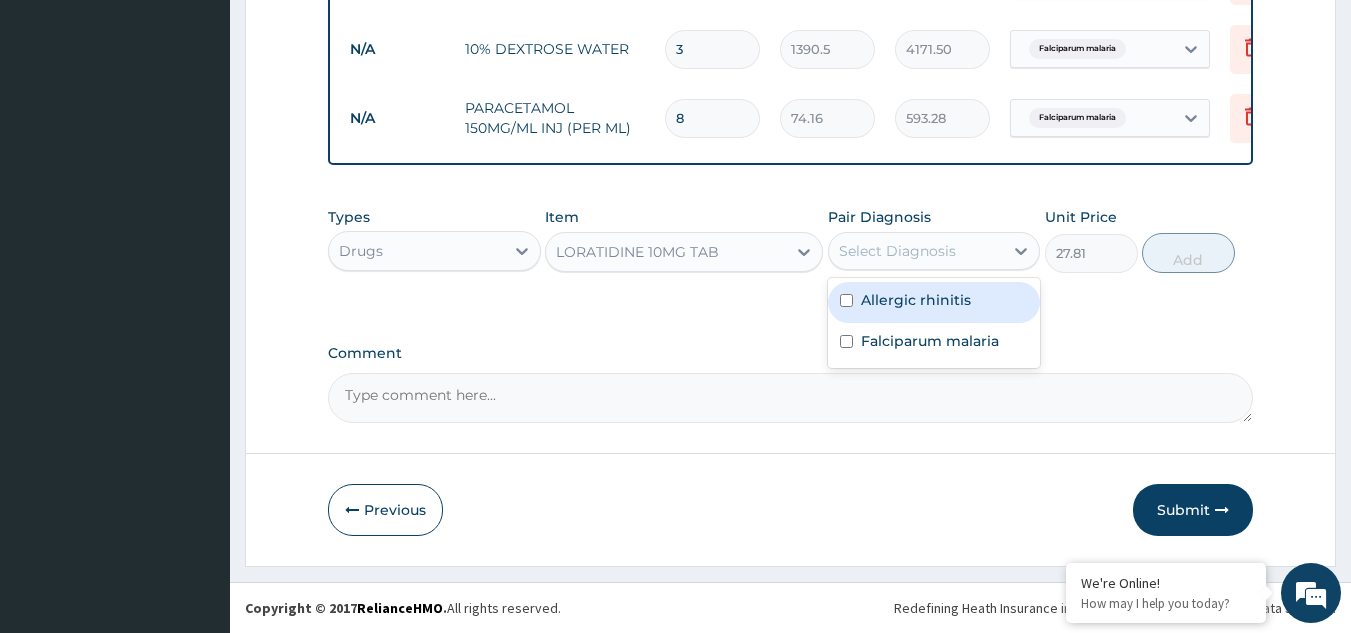 click on "Allergic rhinitis" at bounding box center (916, 300) 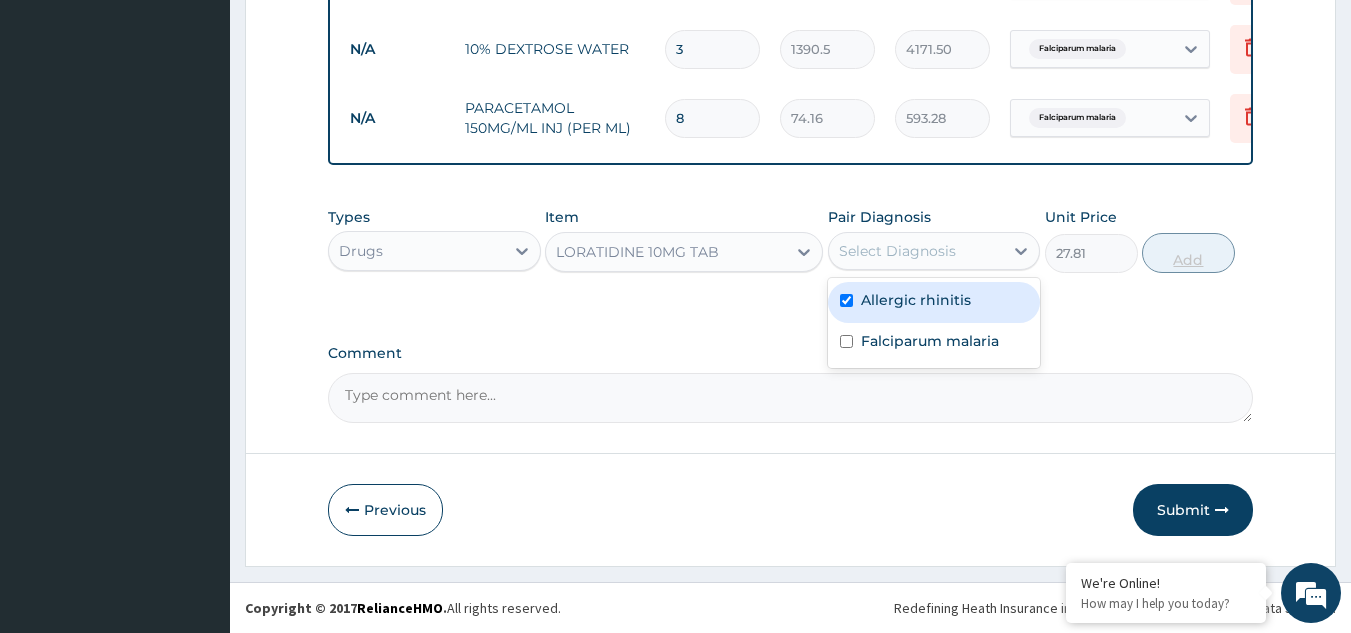 checkbox on "true" 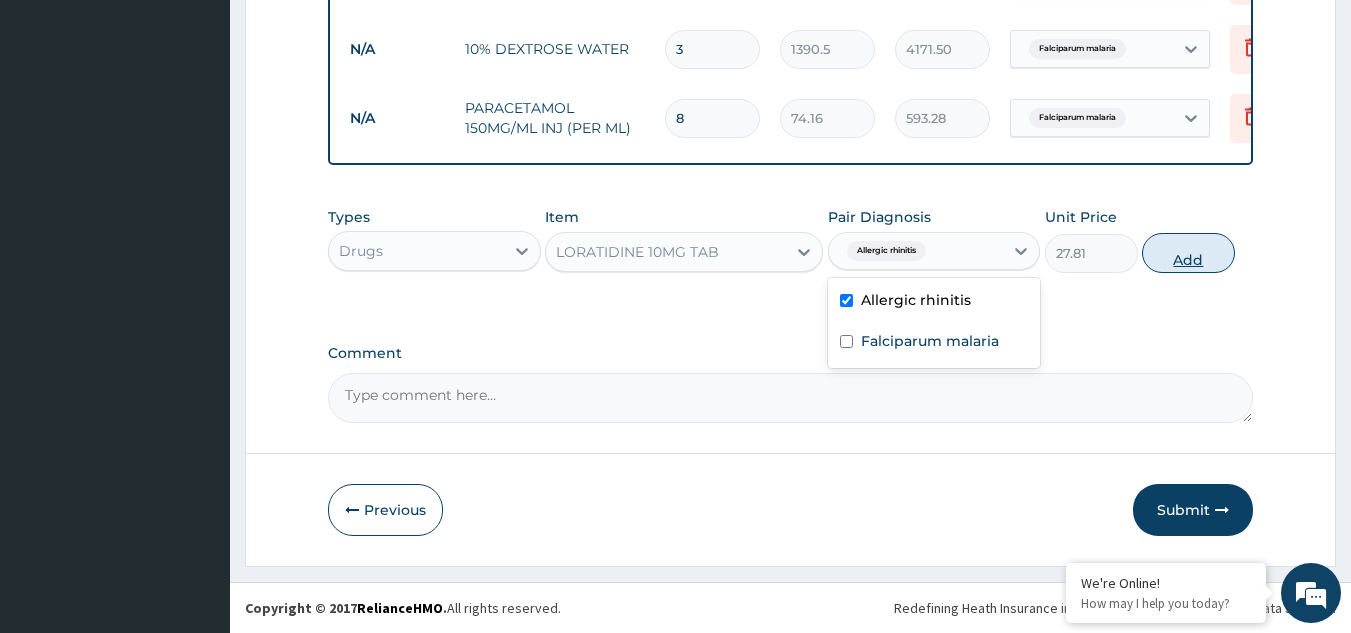 click on "Add" at bounding box center (1188, 253) 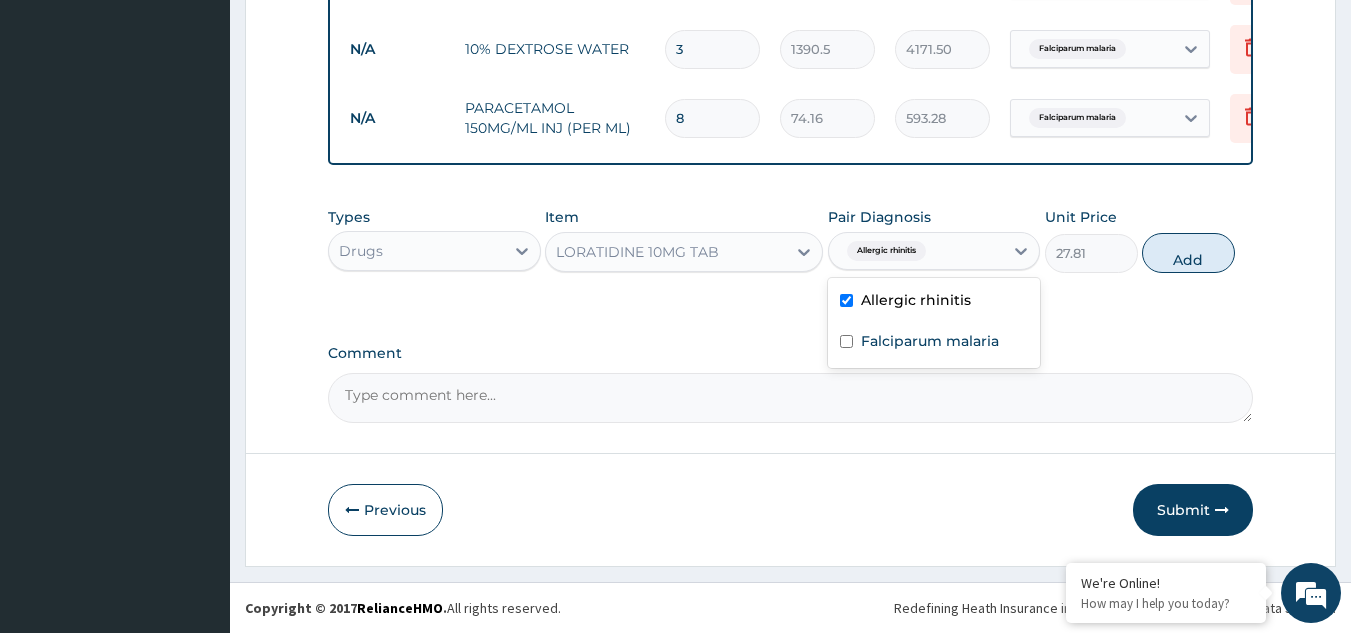 type on "0" 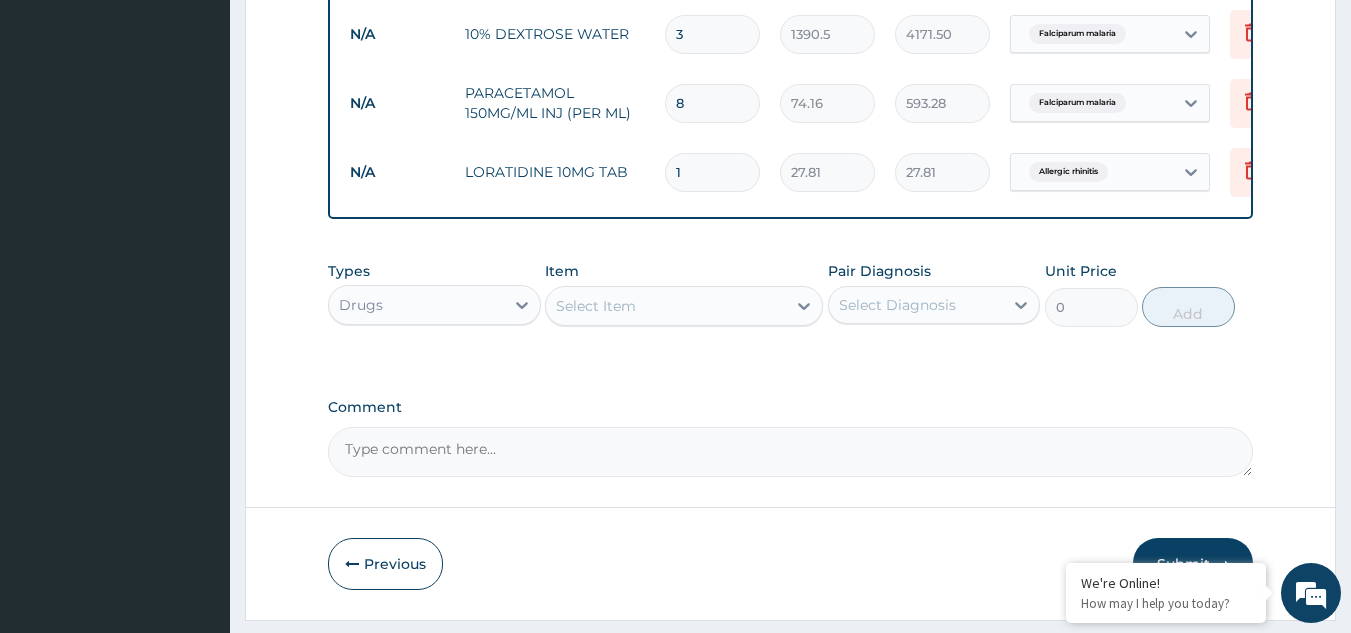 click on "Select Item" at bounding box center (666, 306) 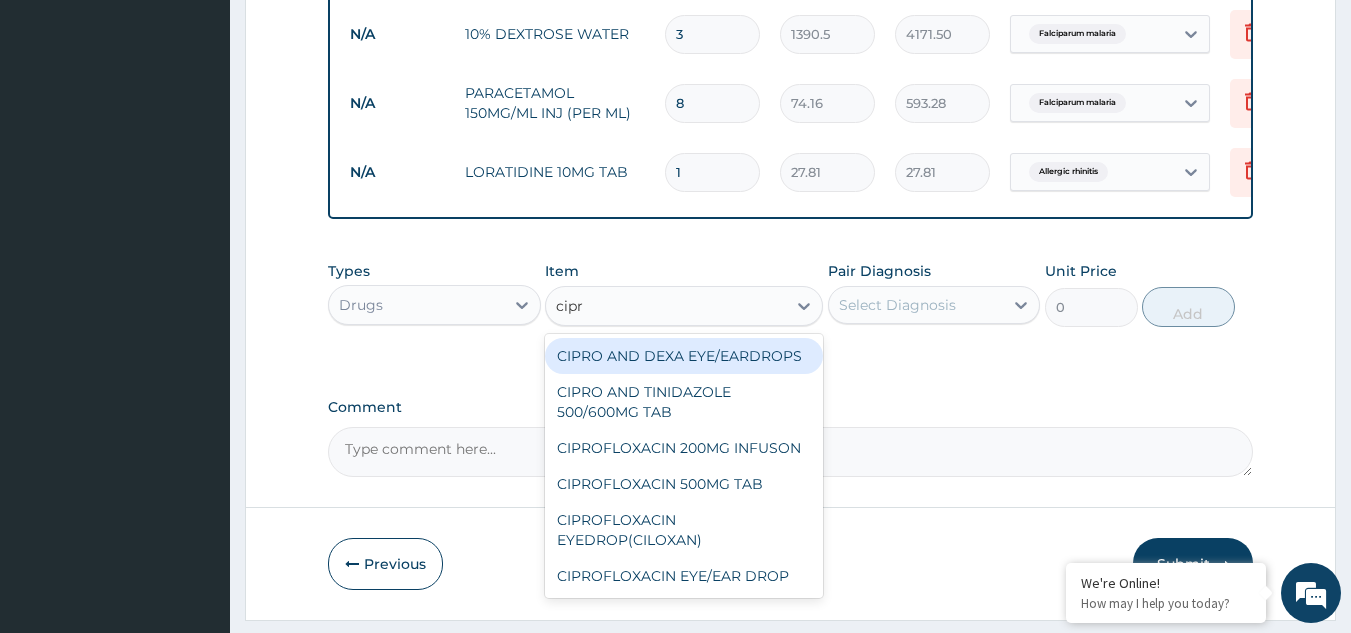 type on "cipro" 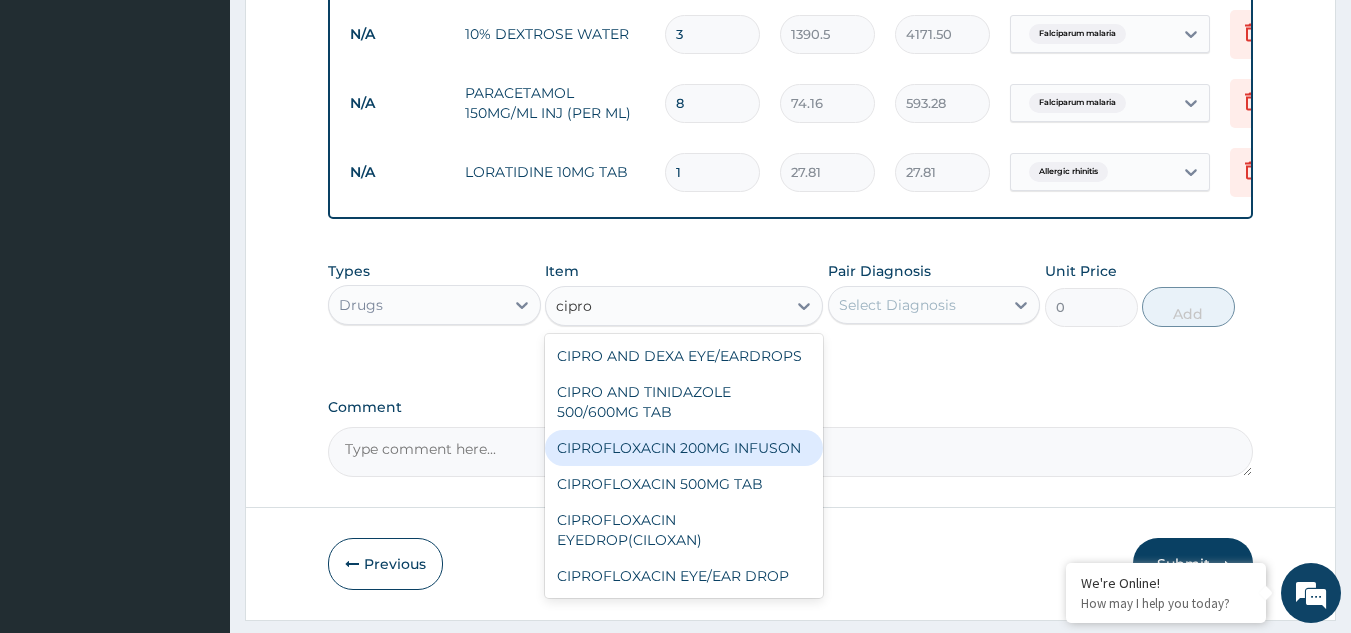 click on "CIPROFLOXACIN 200MG INFUSON" at bounding box center (684, 448) 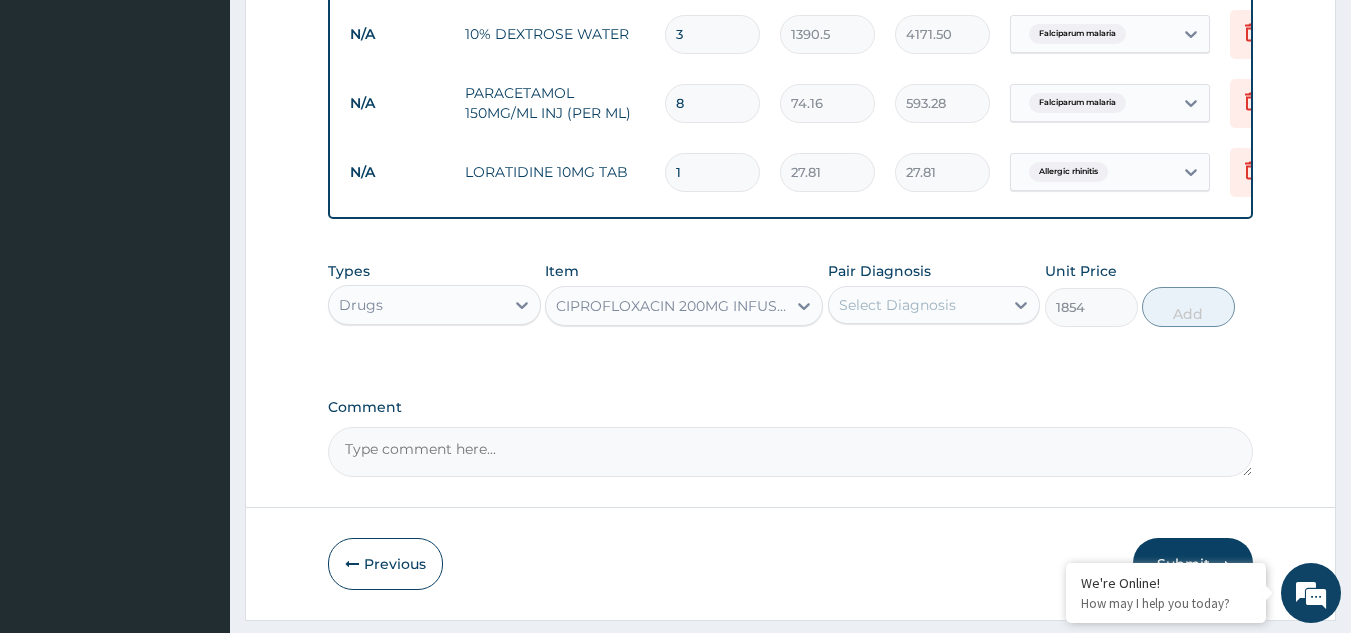 click on "Select Diagnosis" at bounding box center [897, 305] 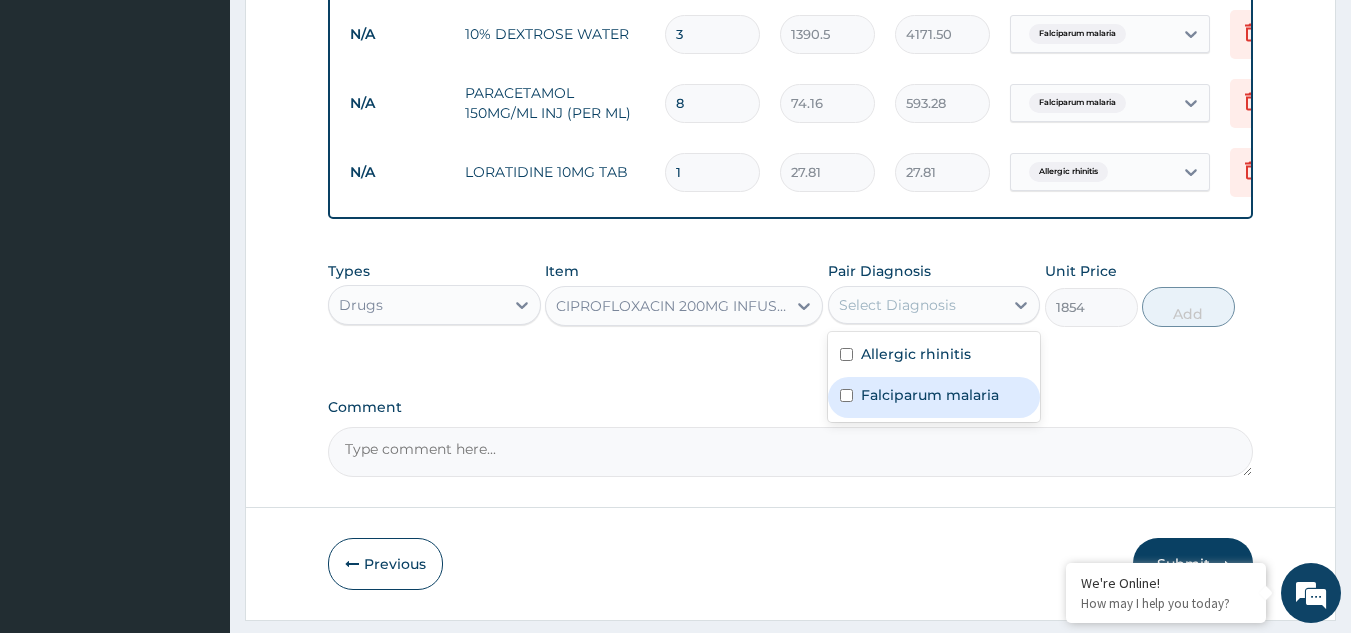 drag, startPoint x: 889, startPoint y: 417, endPoint x: 963, endPoint y: 380, distance: 82.73451 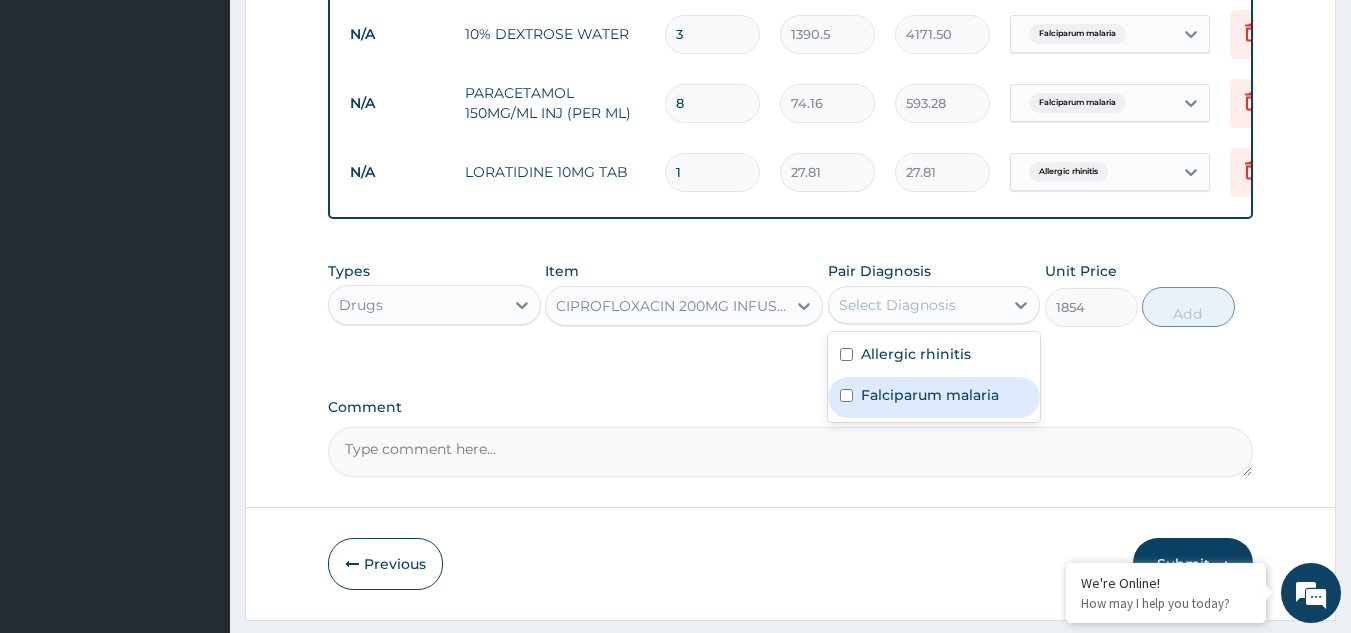 click on "Falciparum malaria" at bounding box center (930, 395) 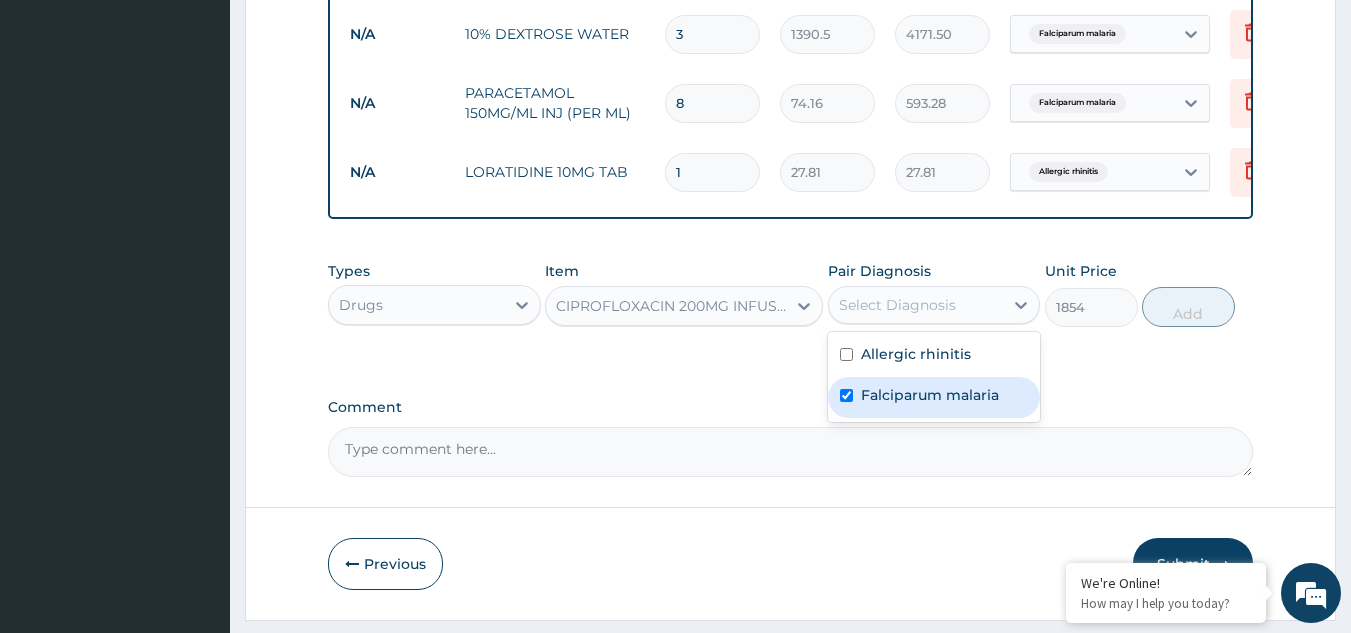 checkbox on "true" 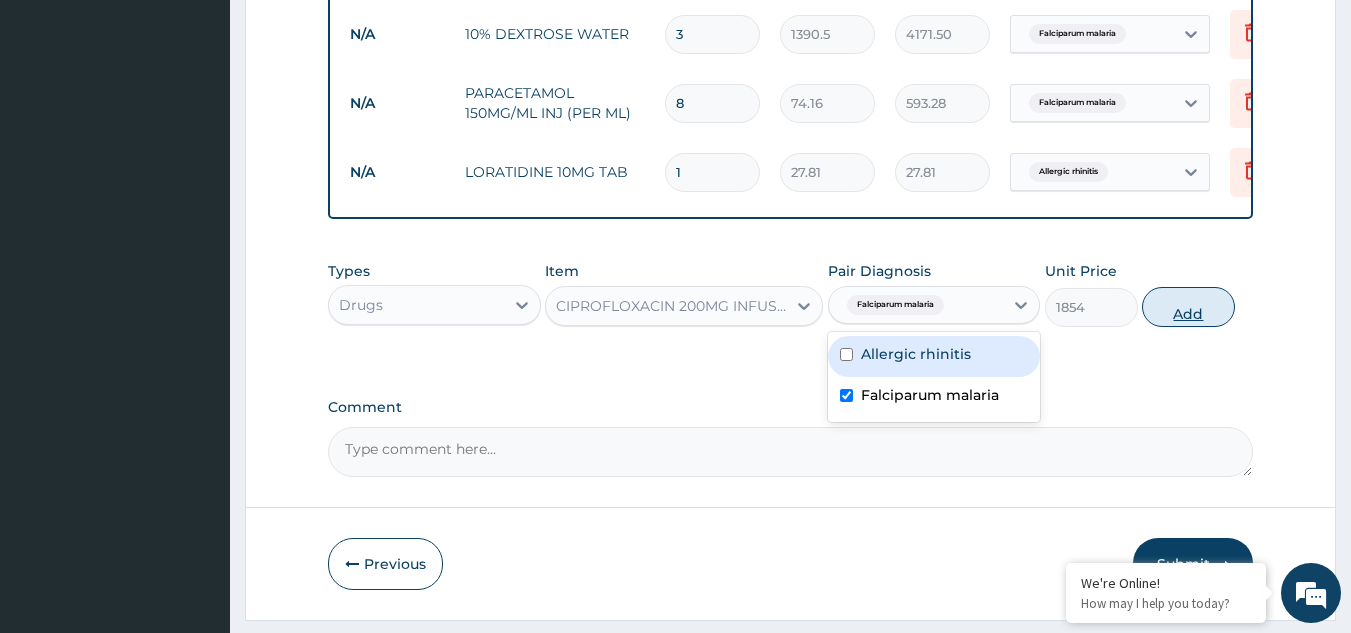 click on "Add" at bounding box center [1188, 307] 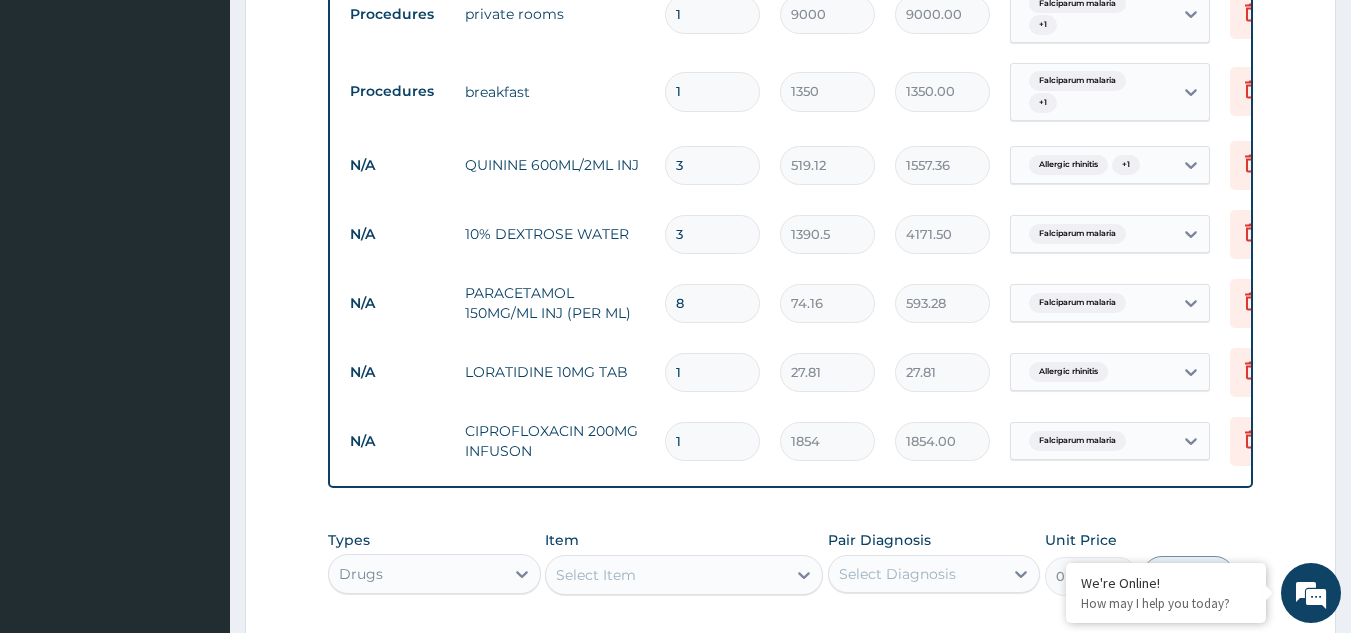 scroll, scrollTop: 1060, scrollLeft: 0, axis: vertical 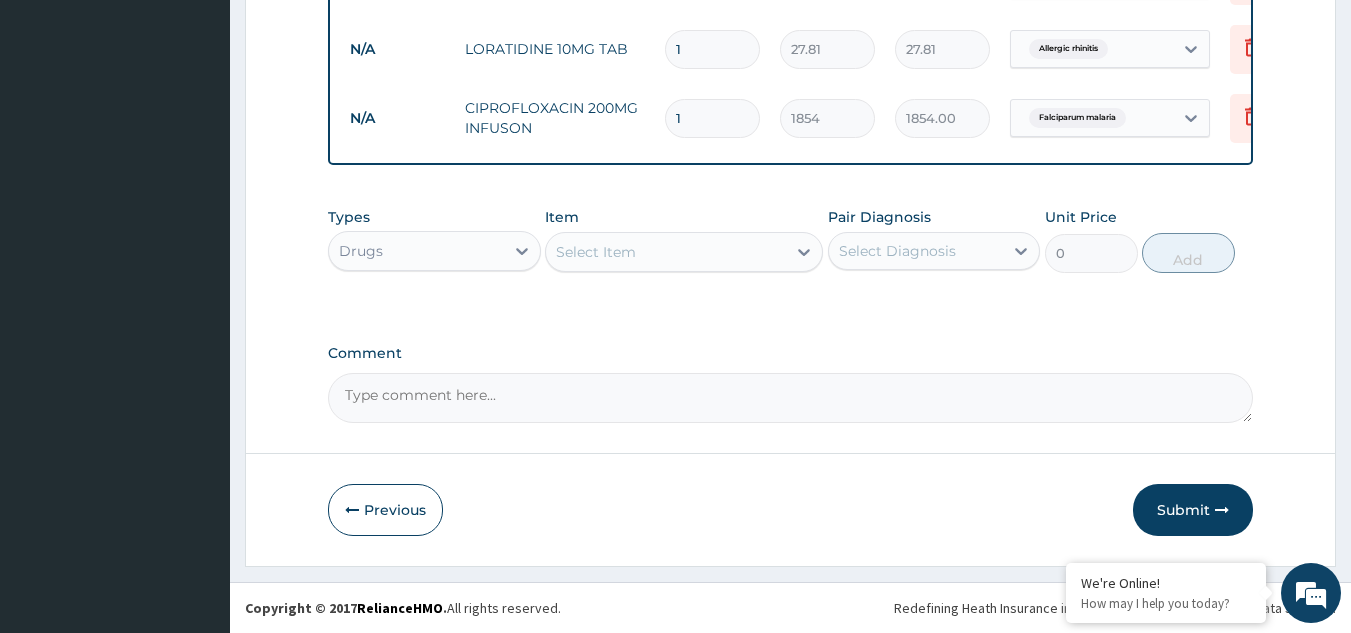 click on "Select Item" at bounding box center (684, 252) 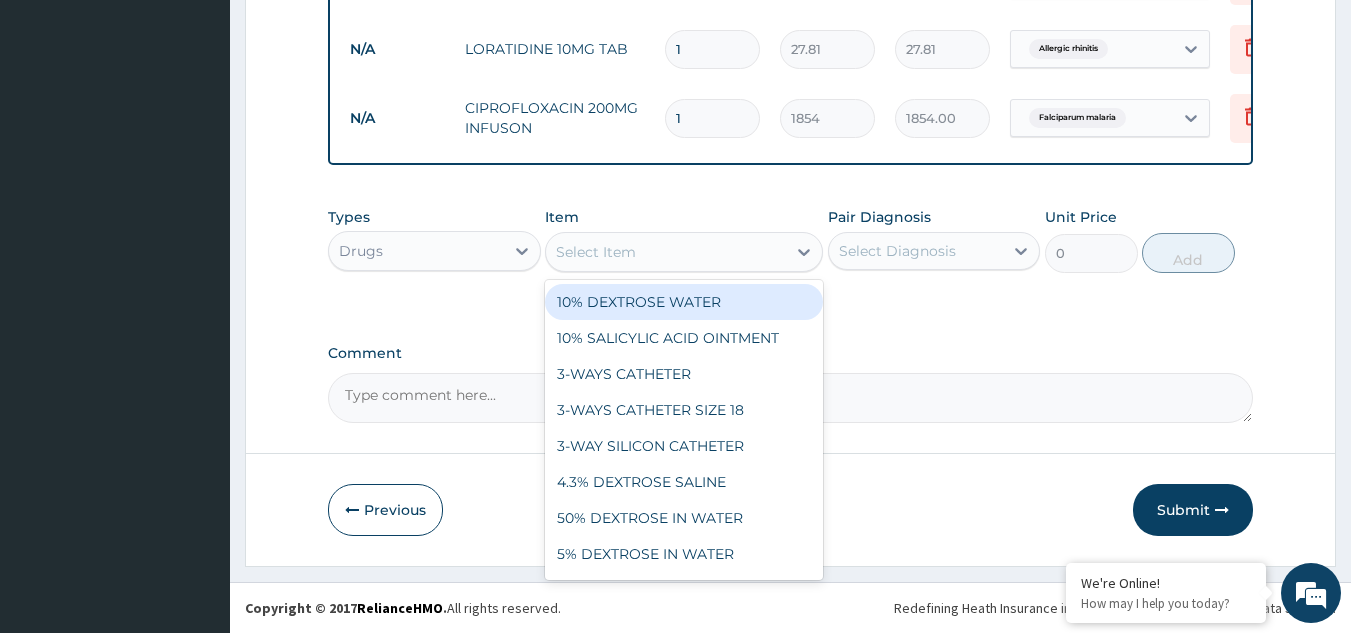 click on "Types Drugs Item option CIPROFLOXACIN 200MG INFUSON, selected. option 10% DEXTROSE WATER focused, 1 of 1360. 1360 results available. Use Up and Down to choose options, press Enter to select the currently focused option, press Escape to exit the menu, press Tab to select the option and exit the menu. Select Item 10% DEXTROSE WATER 10% SALICYLIC ACID OINTMENT 3-WAYS CATHETER 3-WAYS CATHETER SIZE 18 3-WAY SILICON CATHETER 4.3% DEXTROSE SALINE 50% DEXTROSE IN WATER 5% DEXTROSE IN WATER 5% DEXTROSE SALINE 5-FLUOROURACIL 500MG INJ 8% DEXTROSE SALINE ABACAVIR/LAMIVUDINE 600/300 ACECLOFENAC 100MG TAB ACETAZOLAMIDE 250MG TAB ACTIVATED CHARCOAL 250MG TAB ACYCLOVIR 200MG TAB ACYCLOVIR 400MG TABS ACYCLOVIR CREAM ACYCLOVIR EYE OINTMENT ACYCLOVIRINFUSION ADAMS DESIRE ADDYZOA HERBAL CAPS ADENOSINE INJECTION ADRENALINE 1MG/ML (IV)INJ ALBENDAZOLE 200MG TAB ALBENDAZOLE 400MG TAB ALBENDAZOLE SYR 100MG/5ML ALENDRONIC ACID 70MG TAB ALFUZOSIN 10MG TAB SR (GENERIC) ALFUZOSIN 10MG TAB SR (XATRAL) ALLOPURINOL 100MG TAB ASTYFER CAP 0" at bounding box center (791, 240) 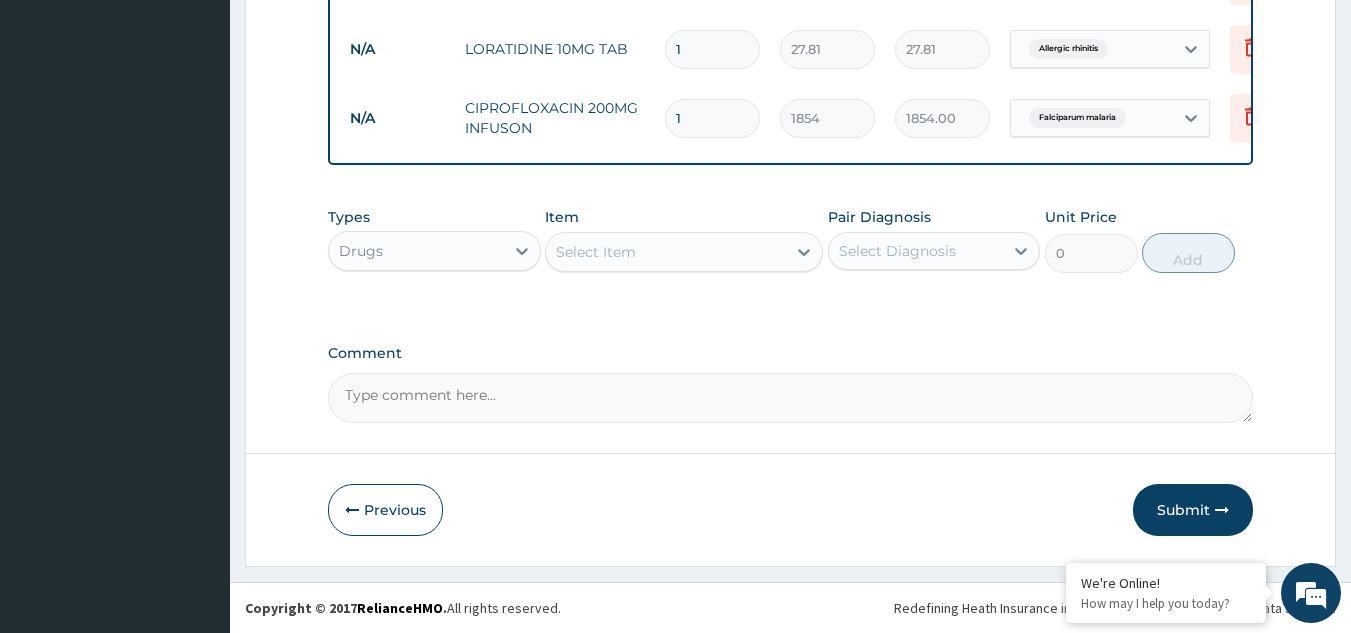 click on "Select Item" at bounding box center (666, 252) 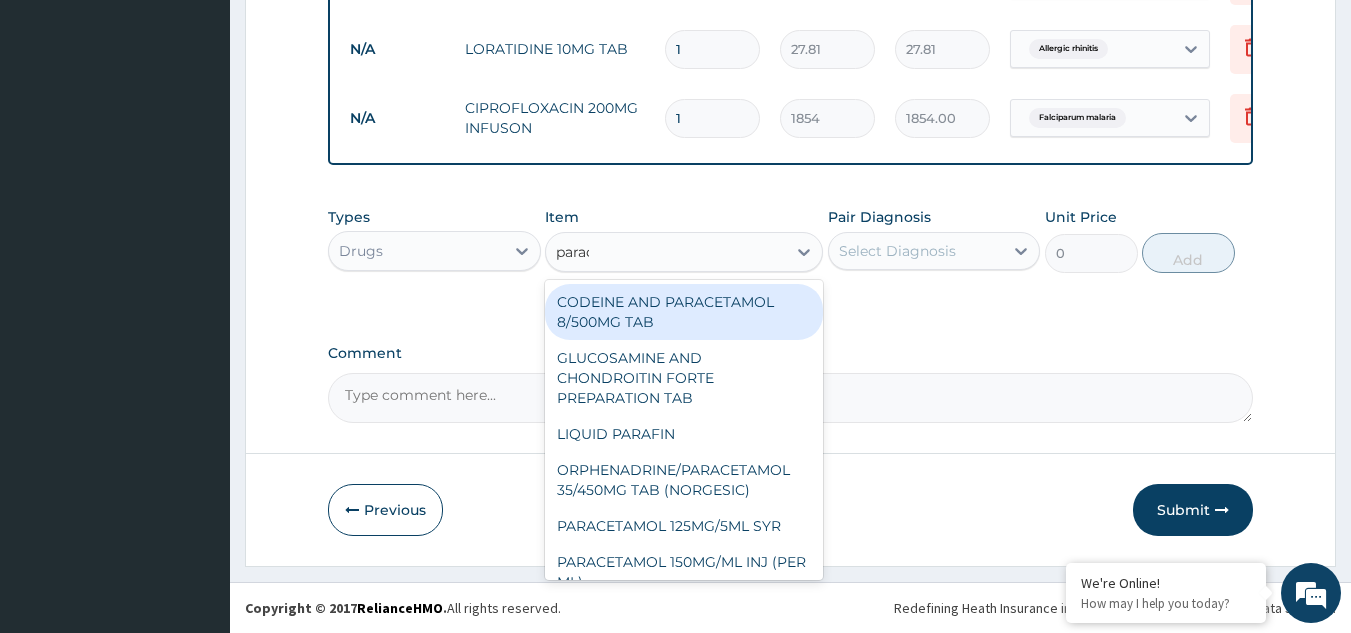 type on "parace" 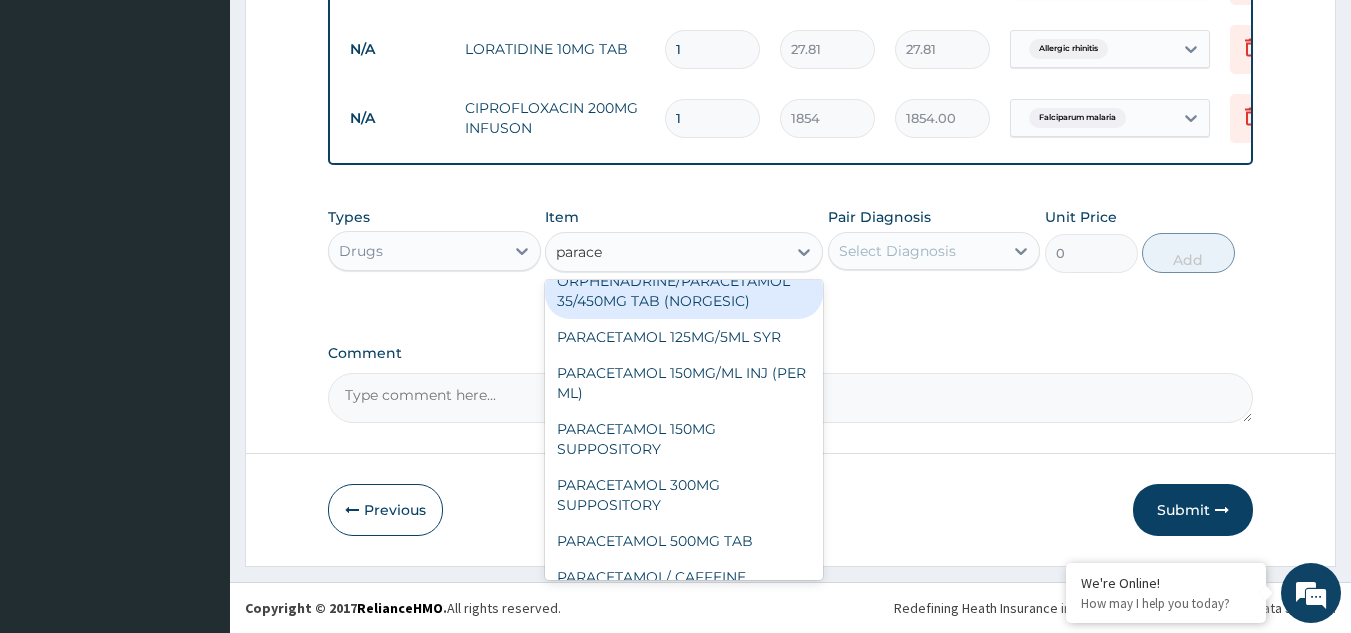 scroll, scrollTop: 100, scrollLeft: 0, axis: vertical 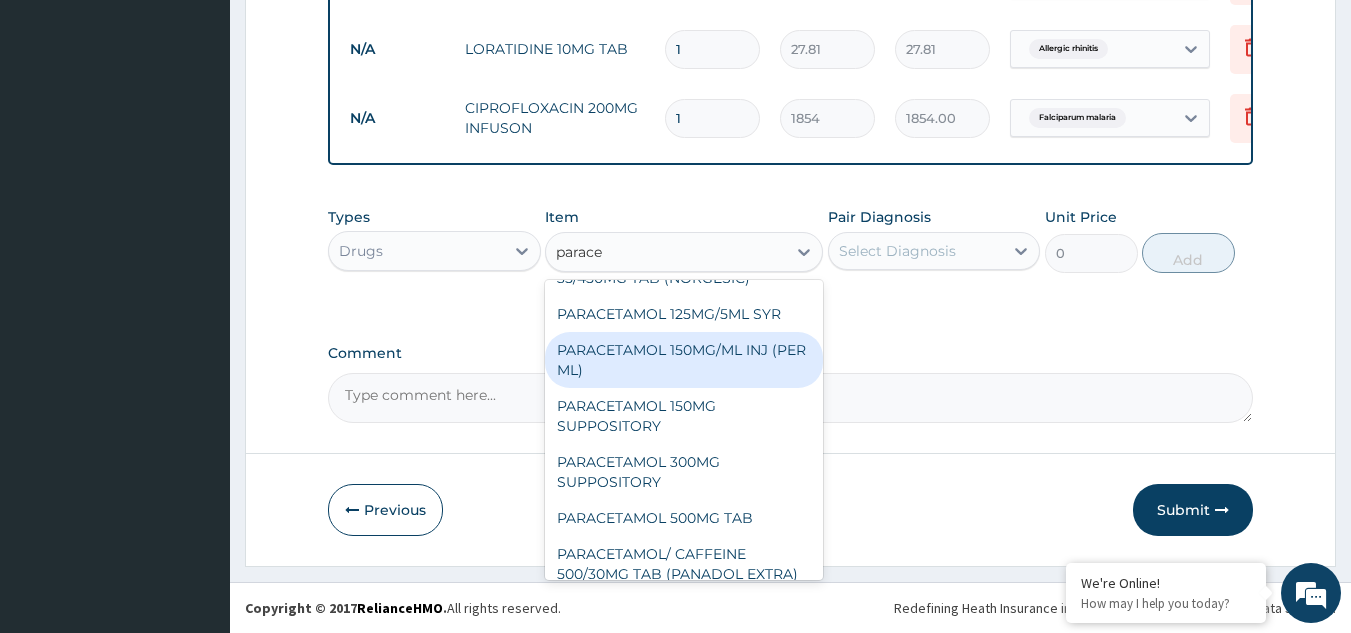 click on "PARACETAMOL 150MG/ML INJ (PER ML)" at bounding box center [684, 360] 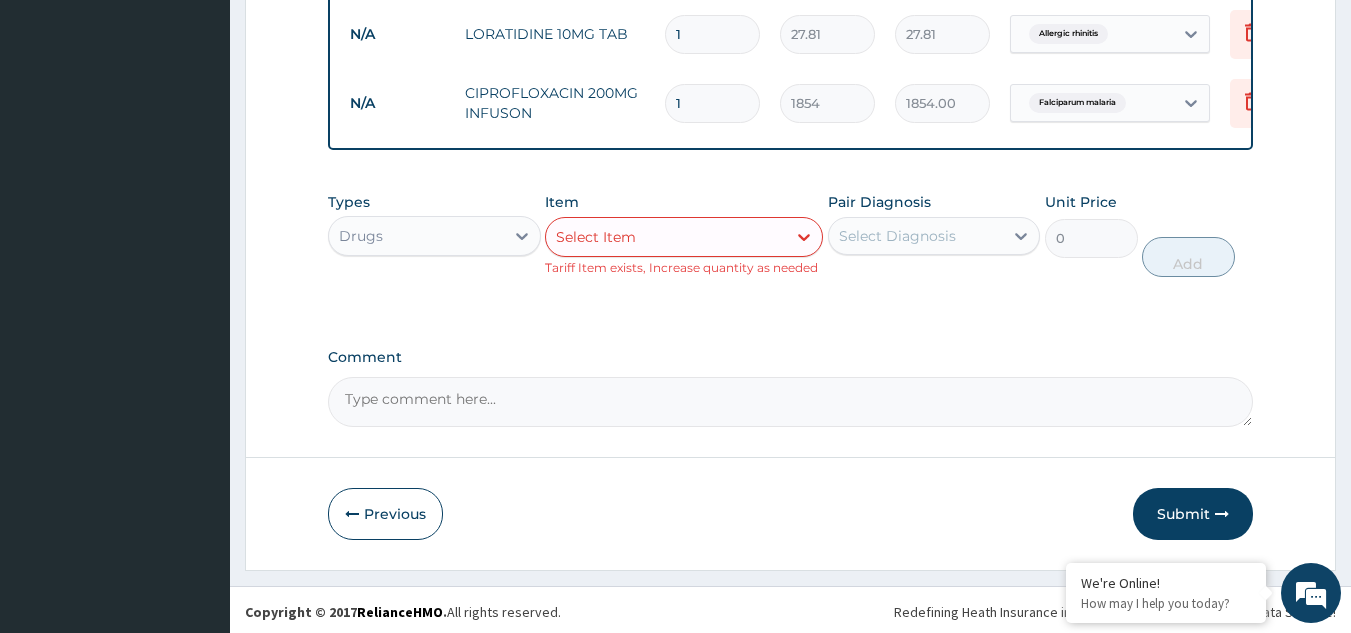 click on "Select Item" at bounding box center (666, 237) 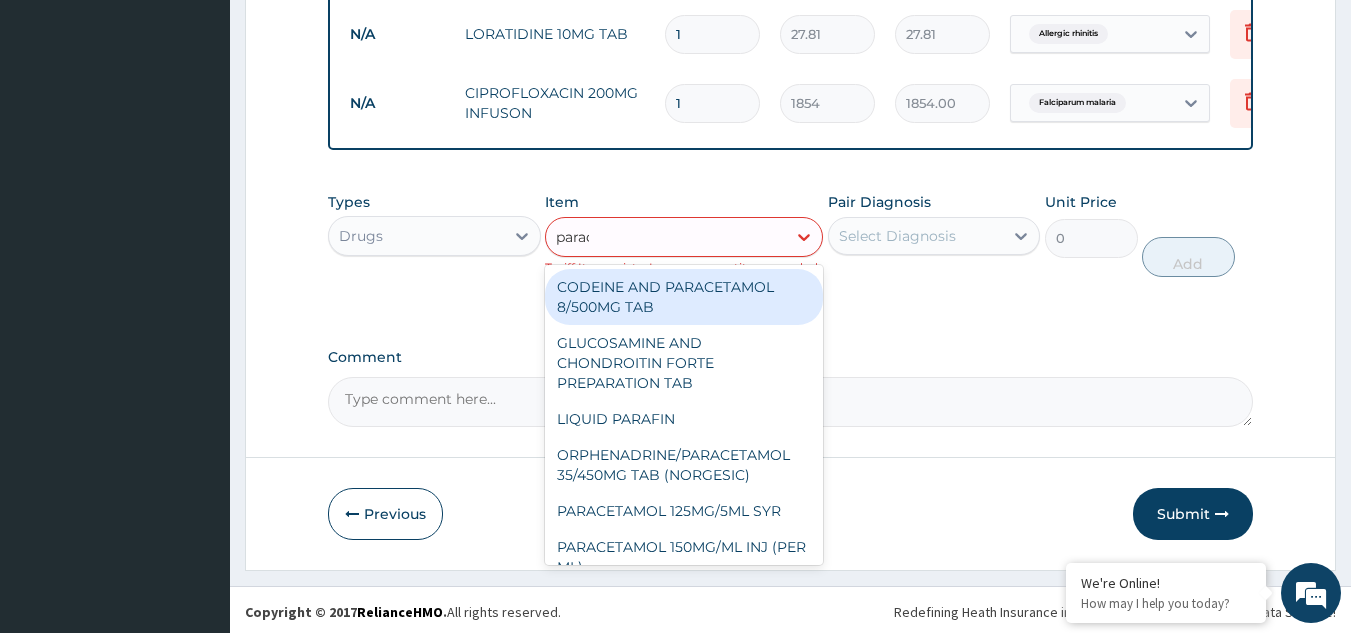 type on "parace" 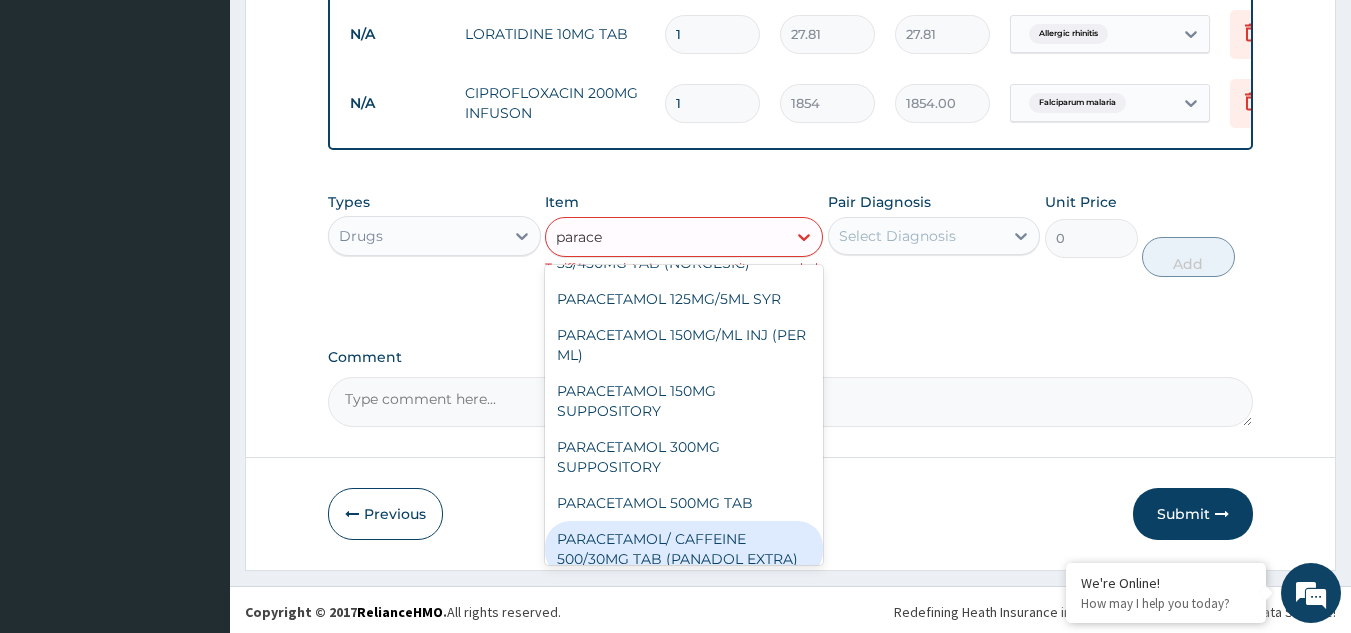scroll, scrollTop: 172, scrollLeft: 0, axis: vertical 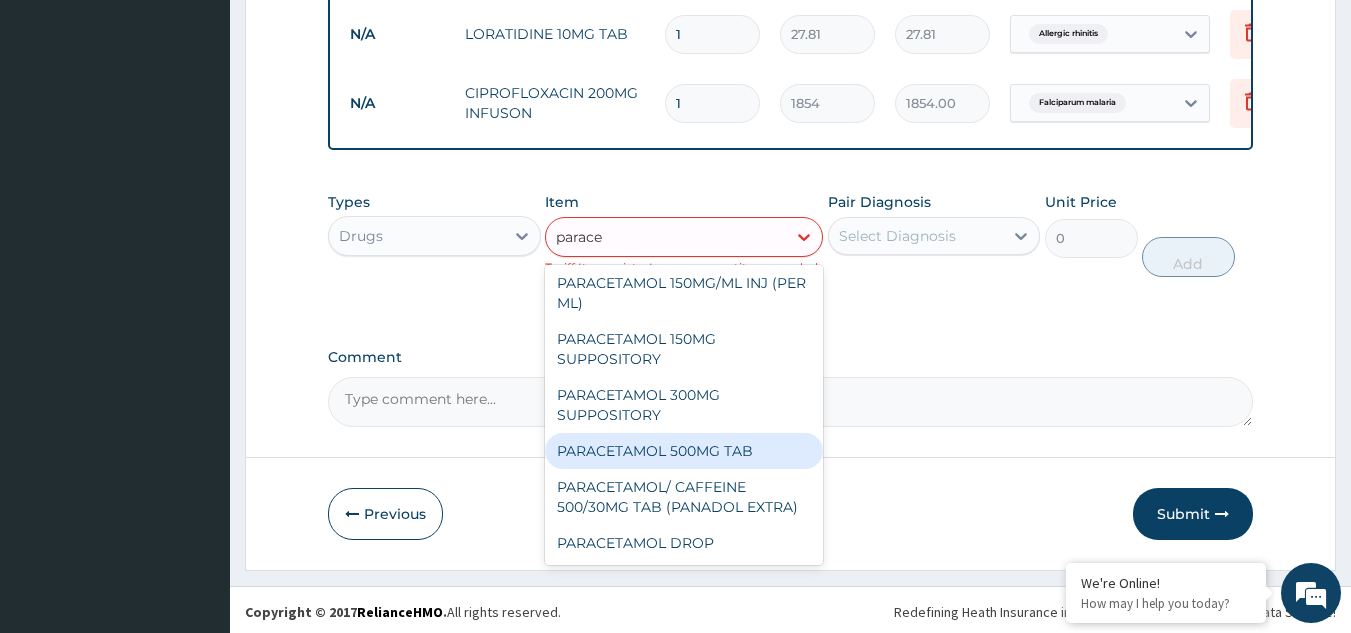 click on "PARACETAMOL 500MG TAB" at bounding box center (684, 451) 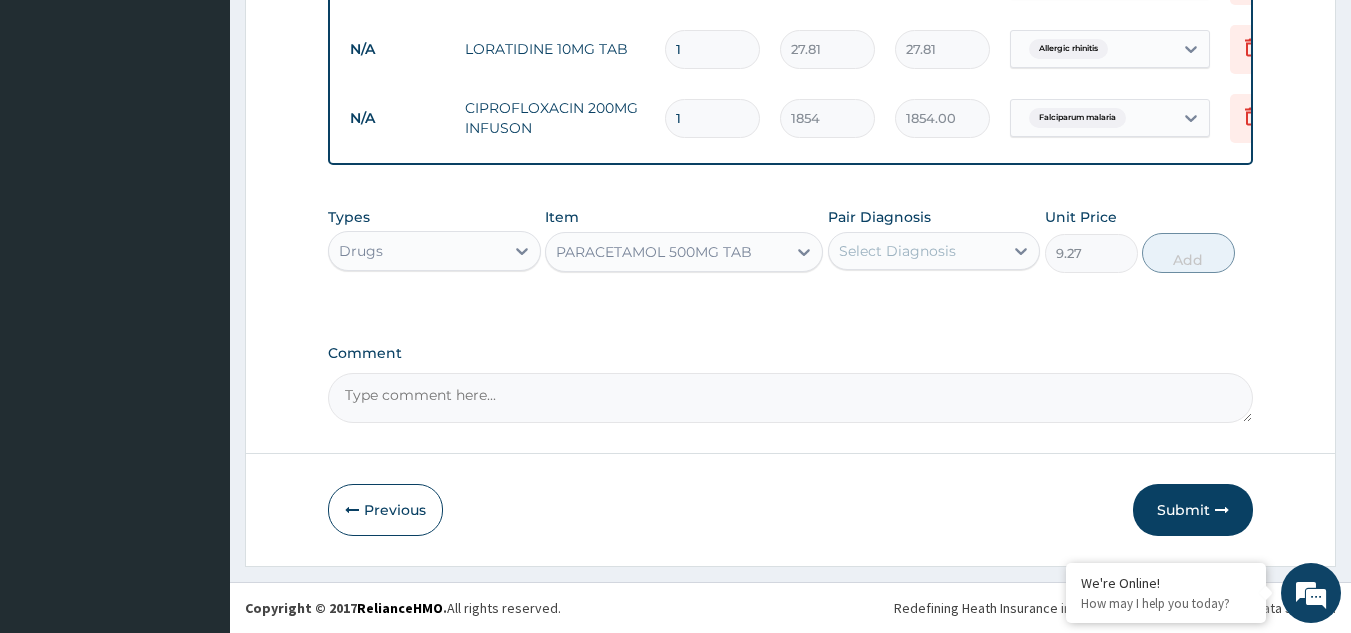 click on "Pair Diagnosis Select Diagnosis" at bounding box center (934, 240) 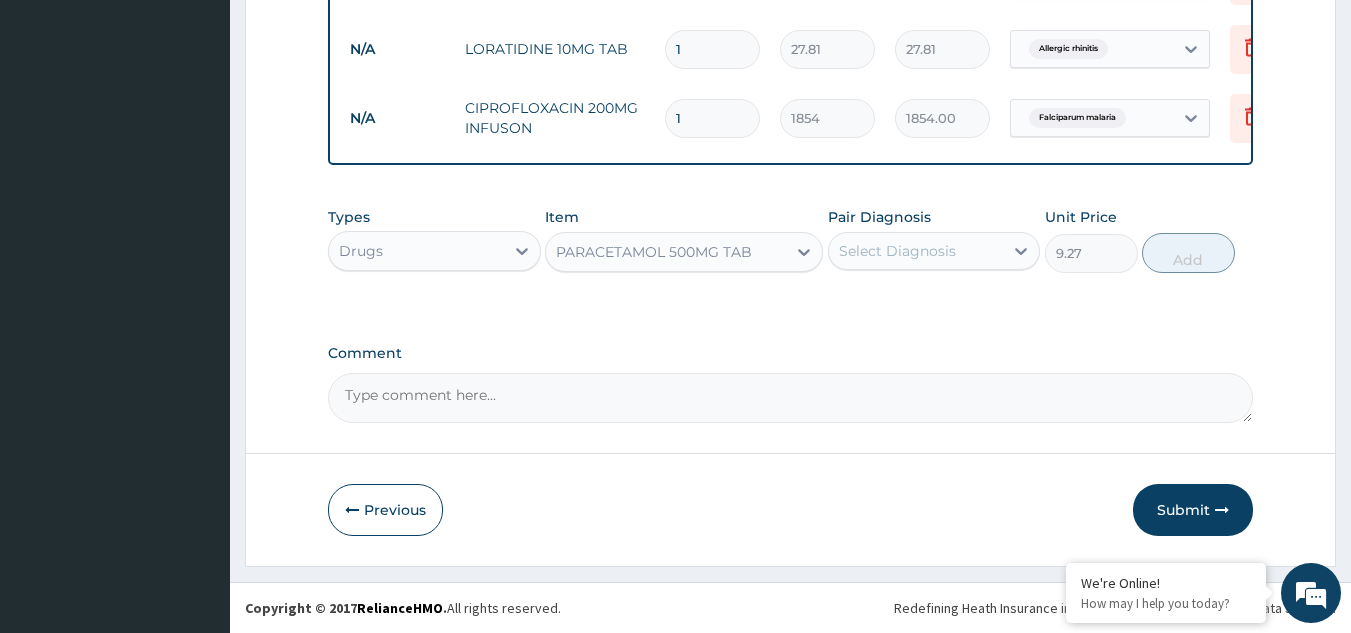 click on "Select Diagnosis" at bounding box center (897, 251) 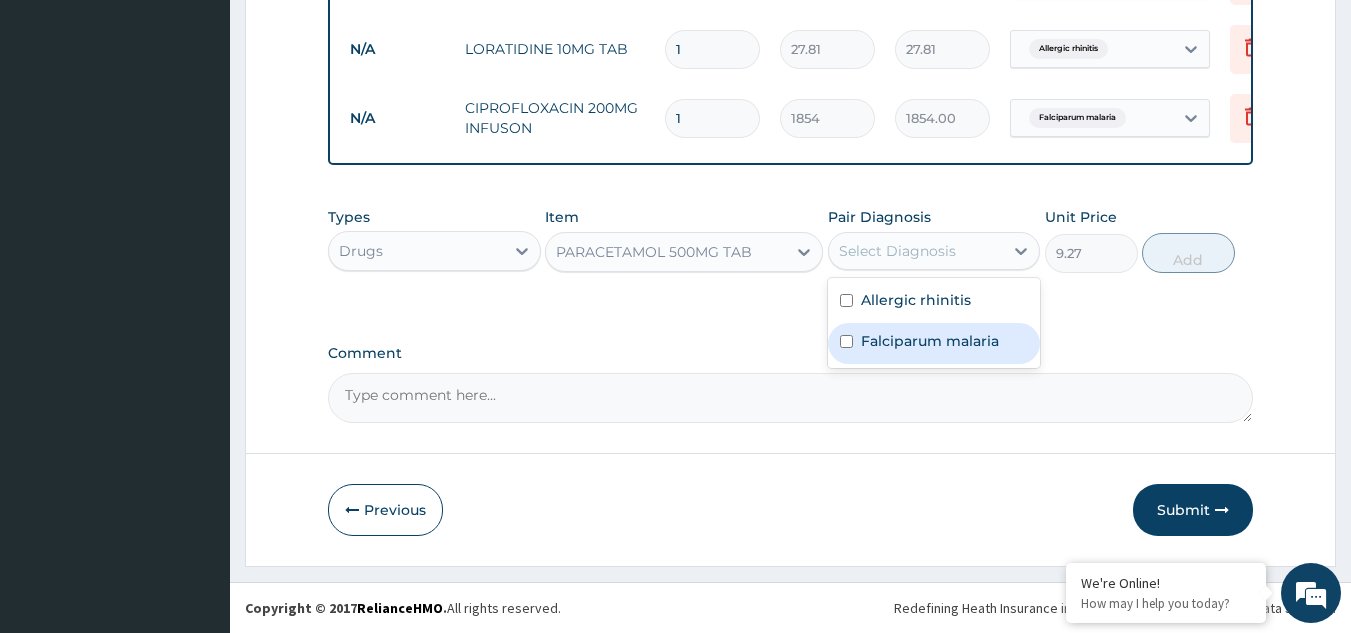 click on "Falciparum malaria" at bounding box center (930, 341) 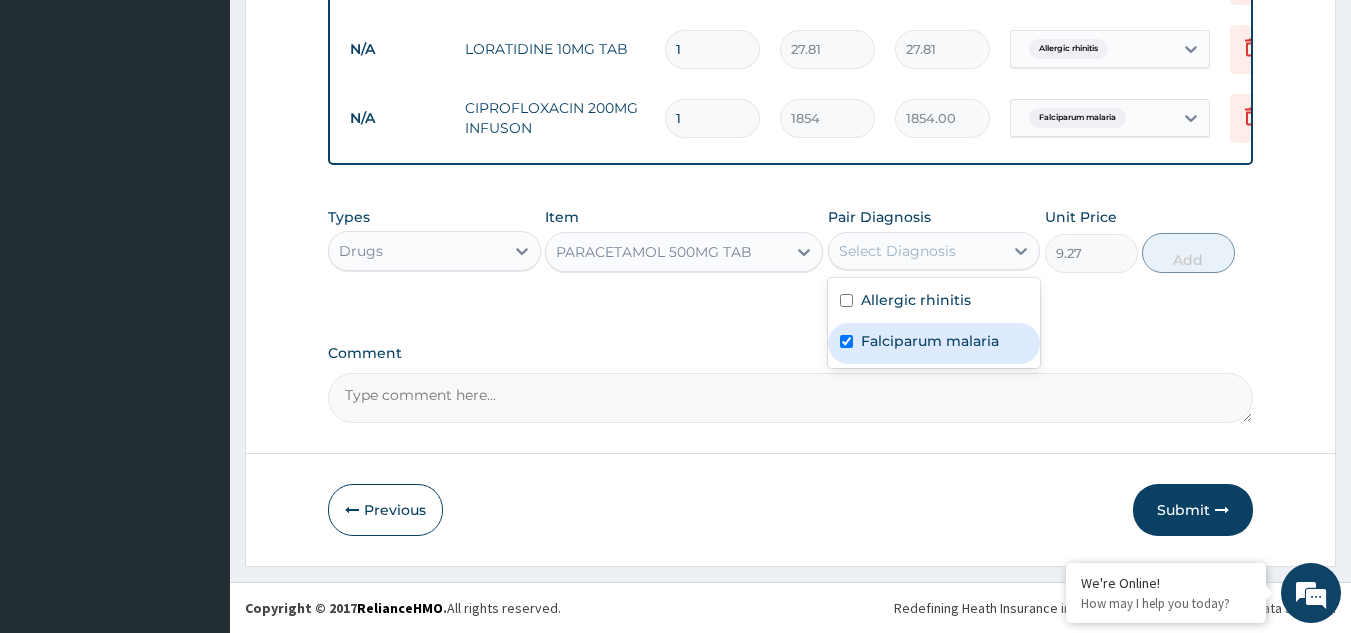 checkbox on "true" 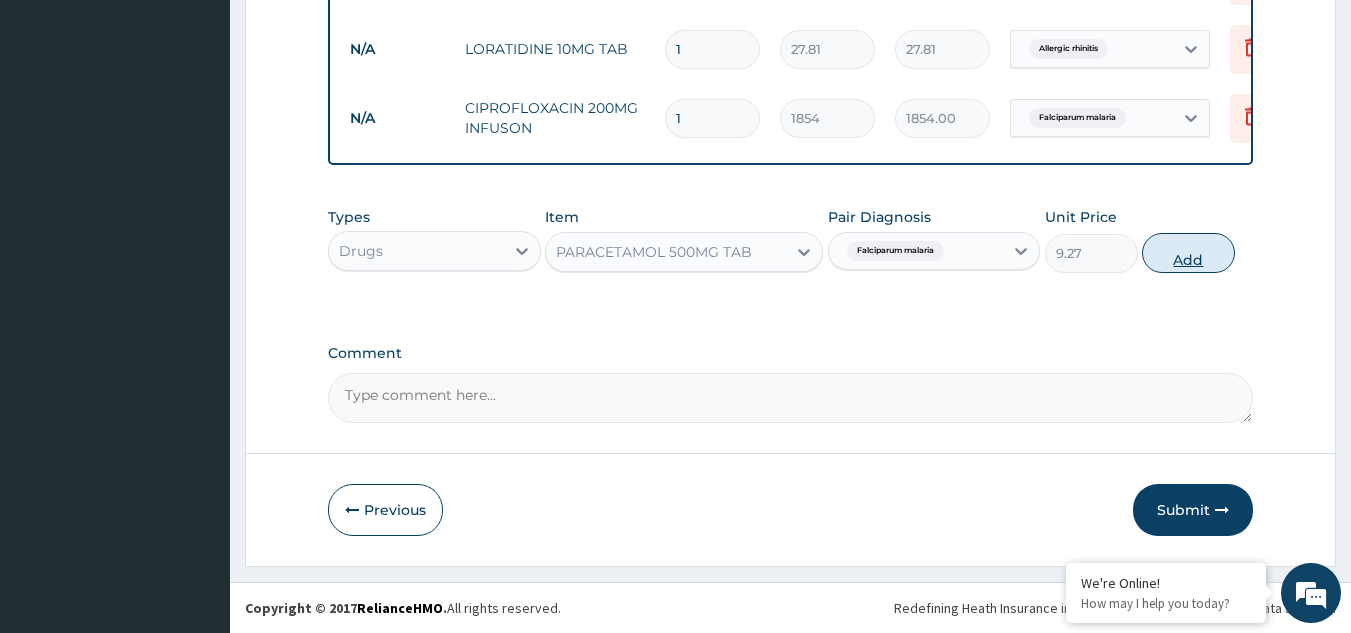 click on "Add" at bounding box center (1188, 253) 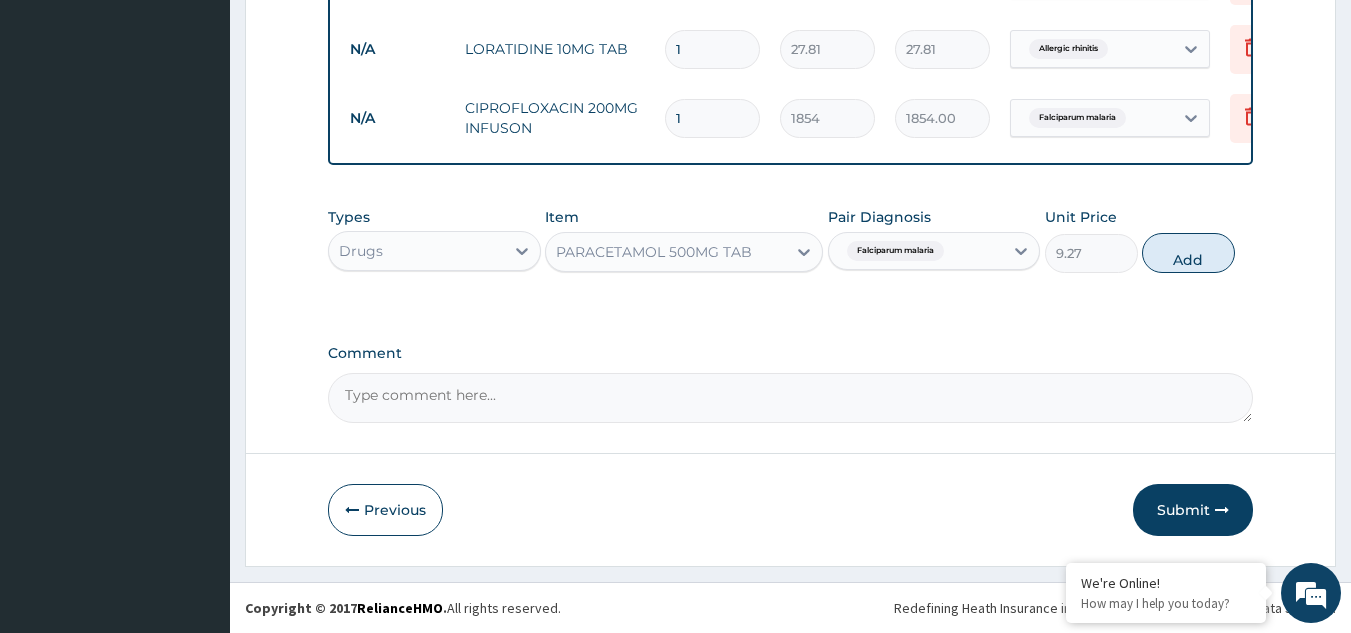 type on "0" 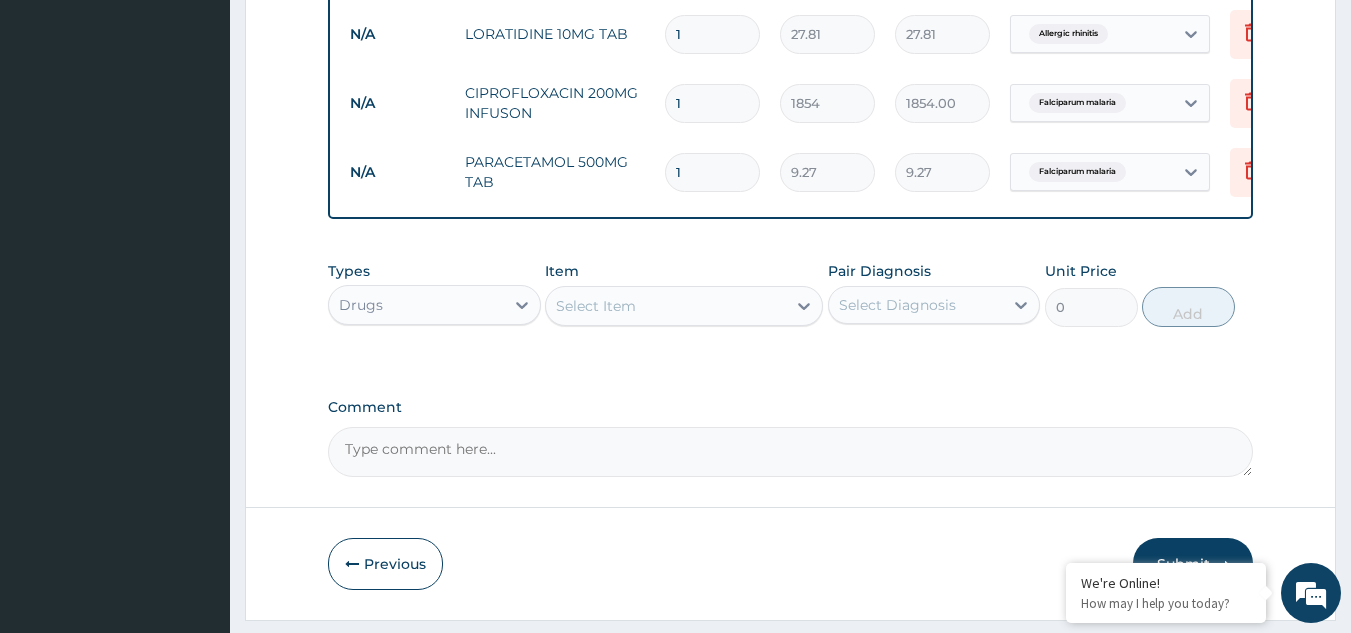 click on "1" at bounding box center (712, 172) 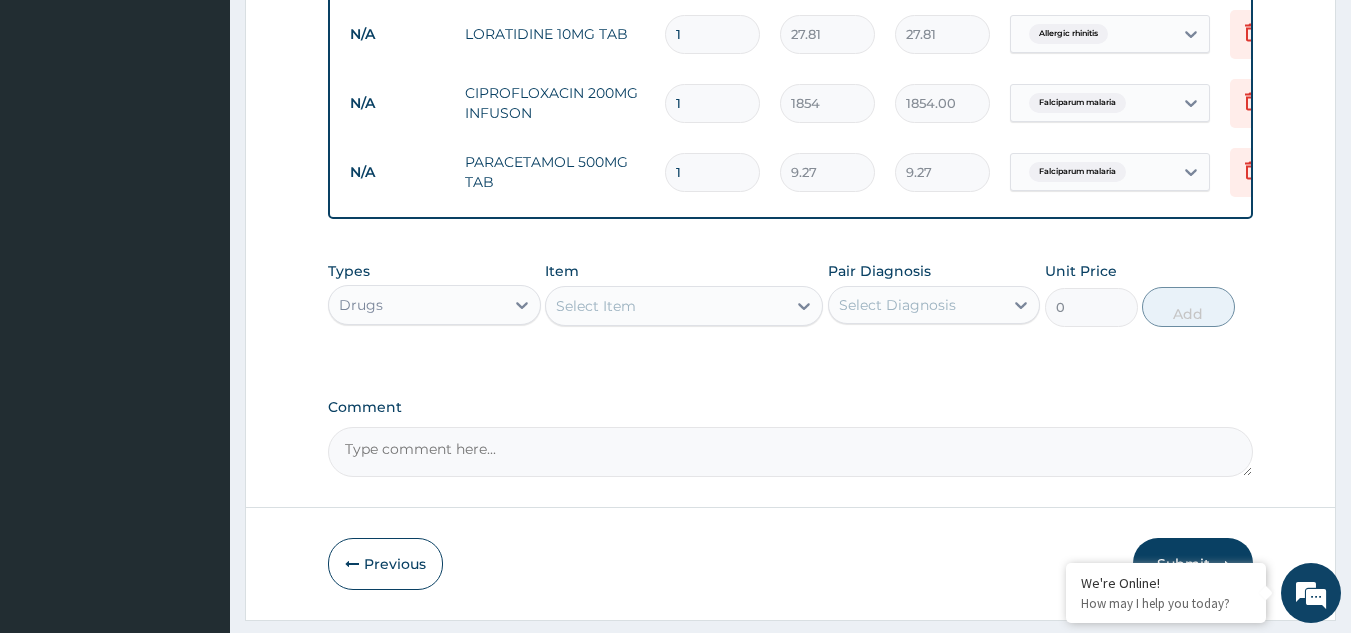 type on "18" 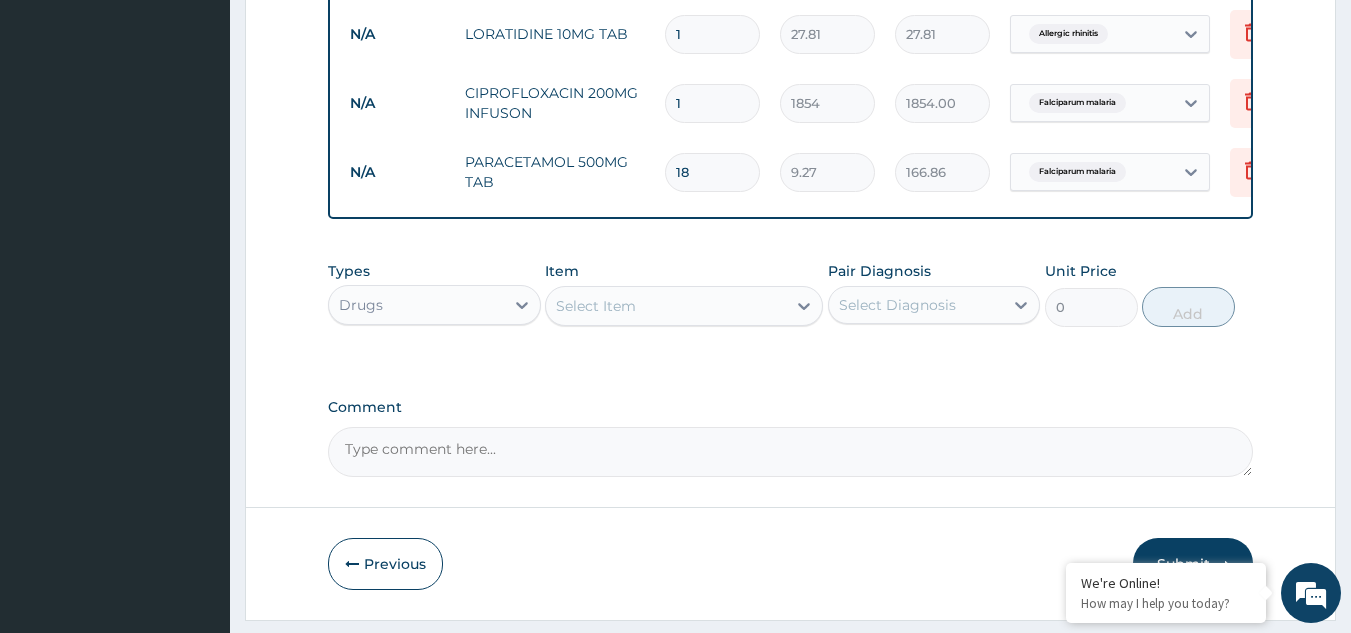 type on "18" 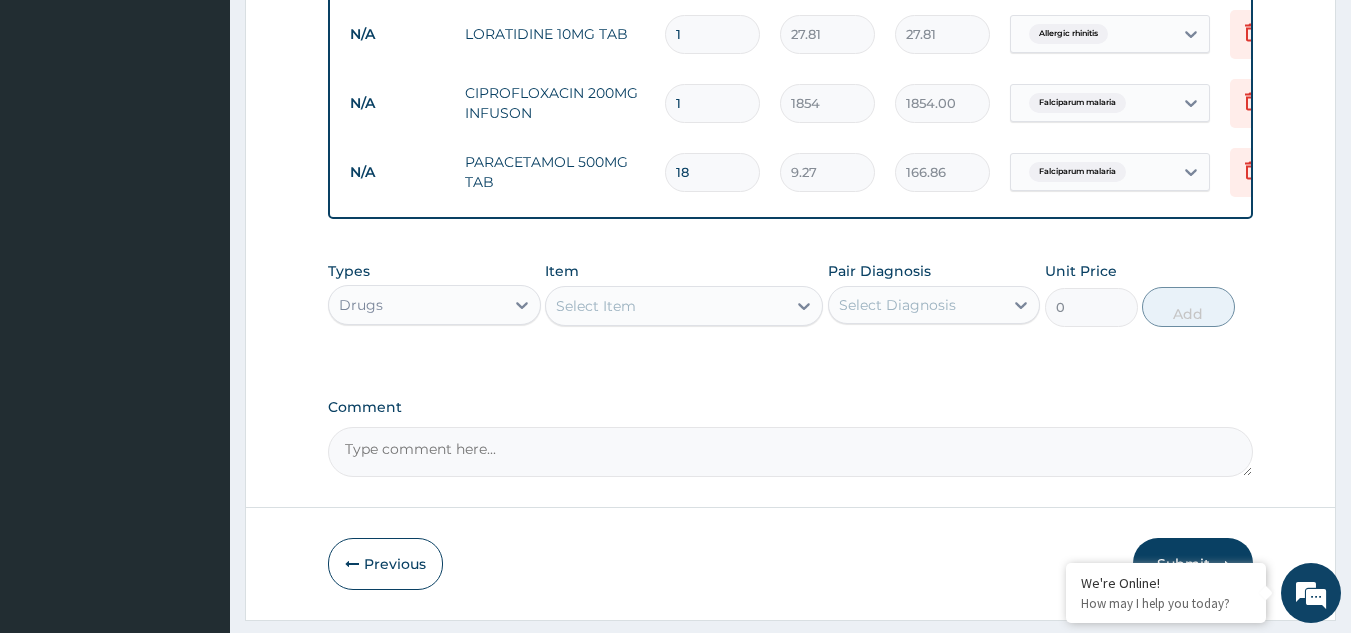 click on "Select Item" at bounding box center (666, 306) 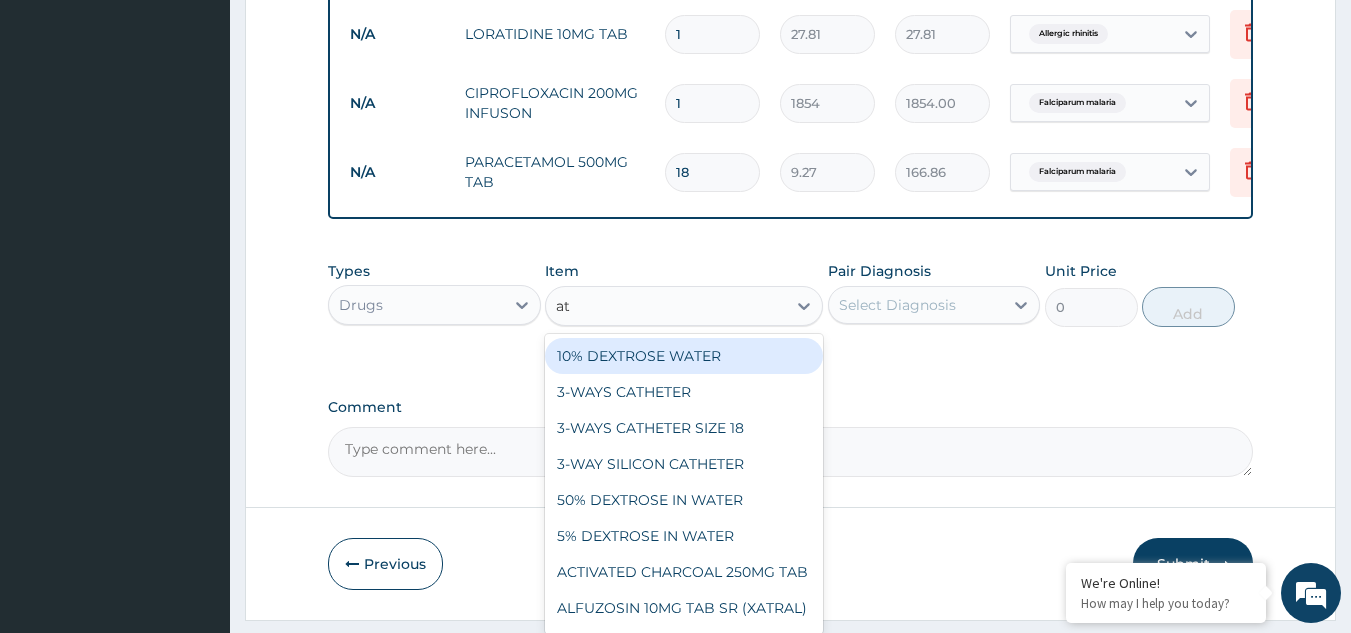type on "a" 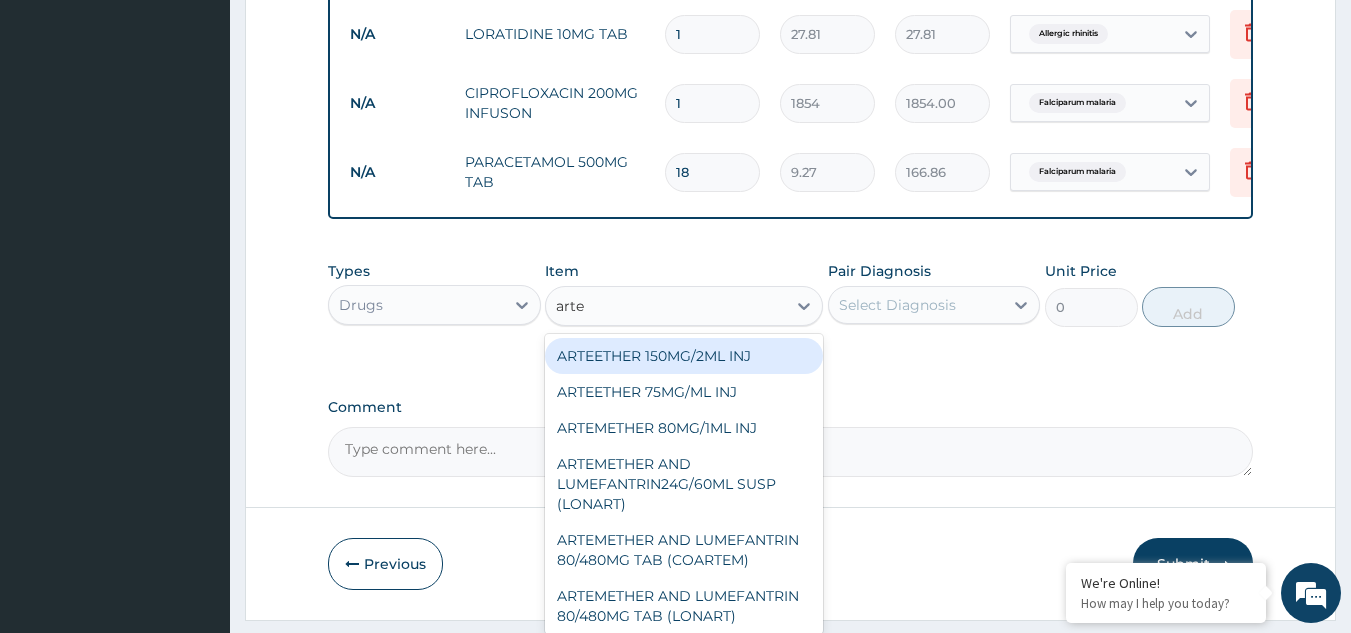 type on "artem" 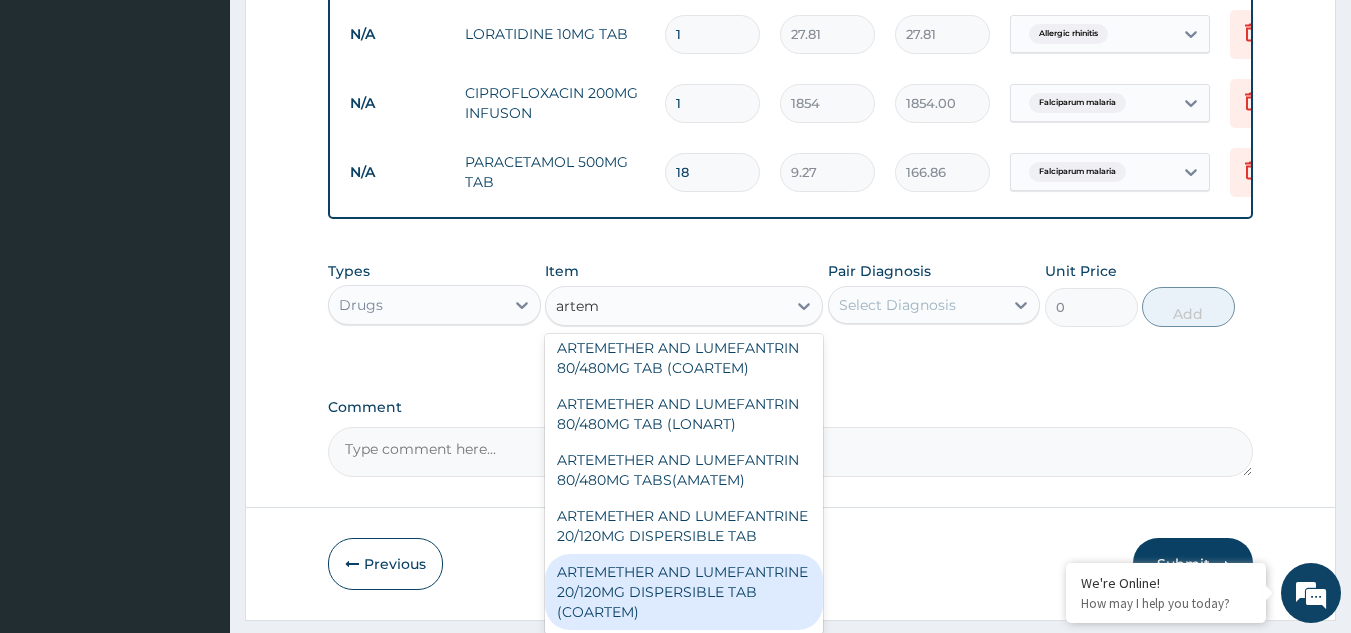 scroll, scrollTop: 100, scrollLeft: 0, axis: vertical 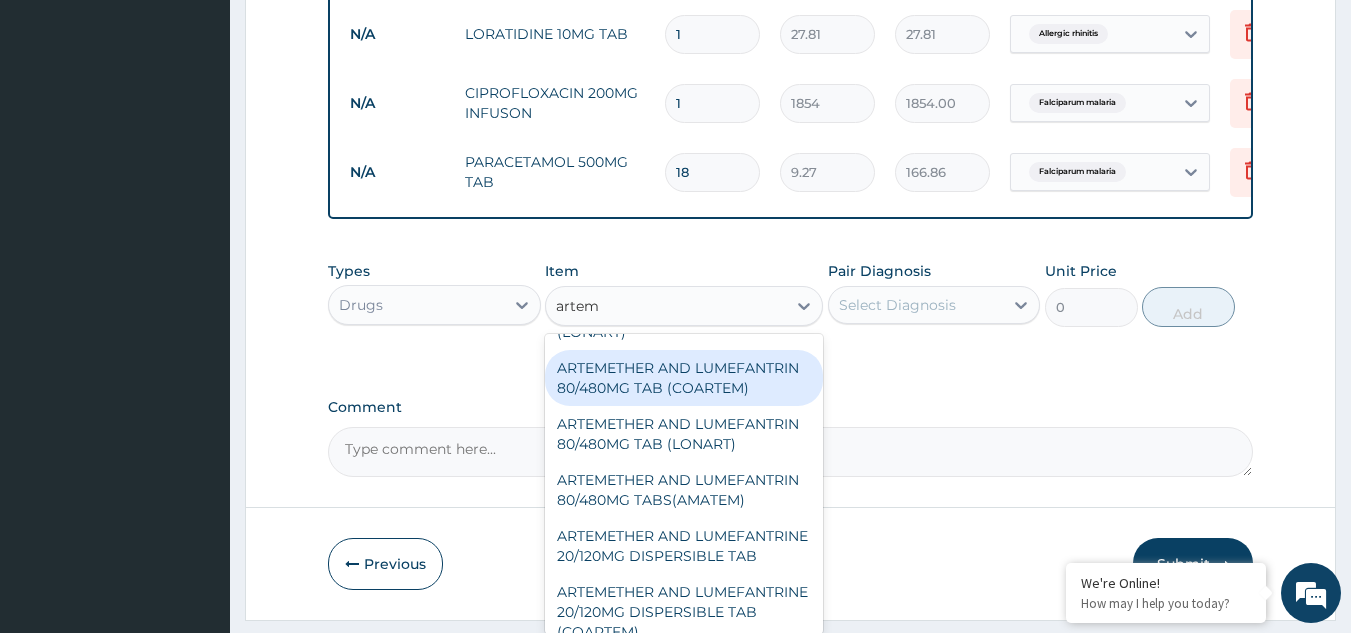 click on "ARTEMETHER AND LUMEFANTRIN 80/480MG TAB (COARTEM)" at bounding box center (684, 378) 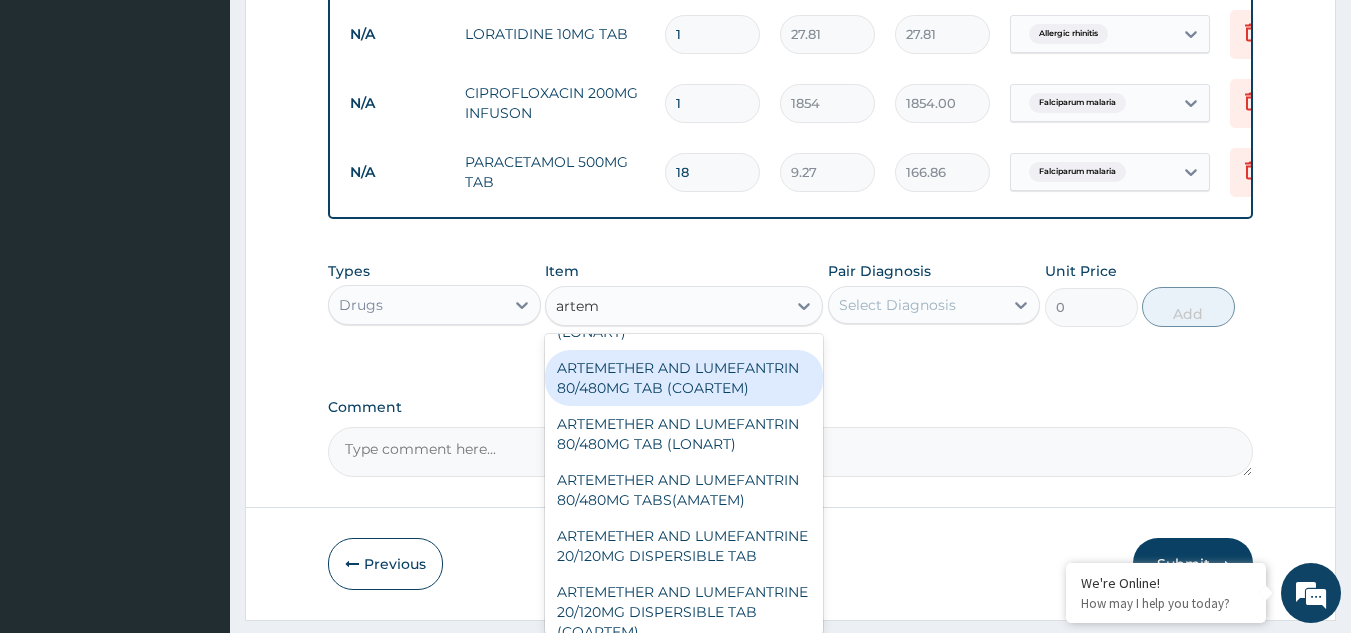 type 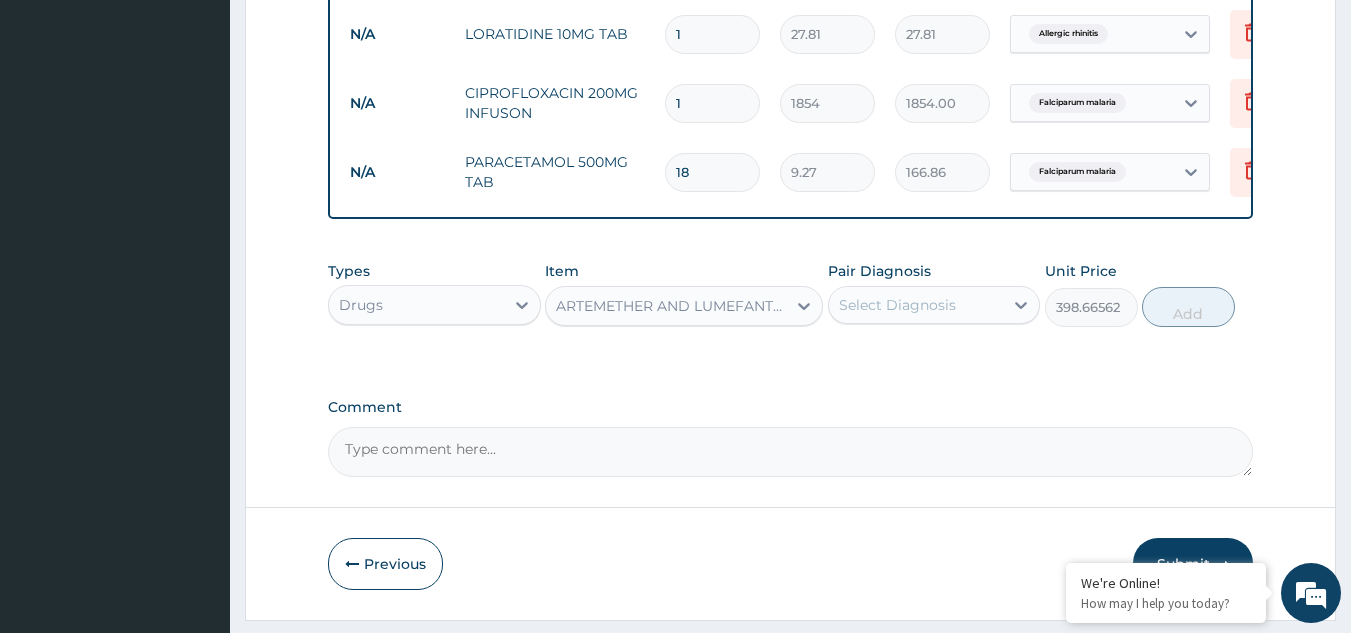 click on "Select Diagnosis" at bounding box center [897, 305] 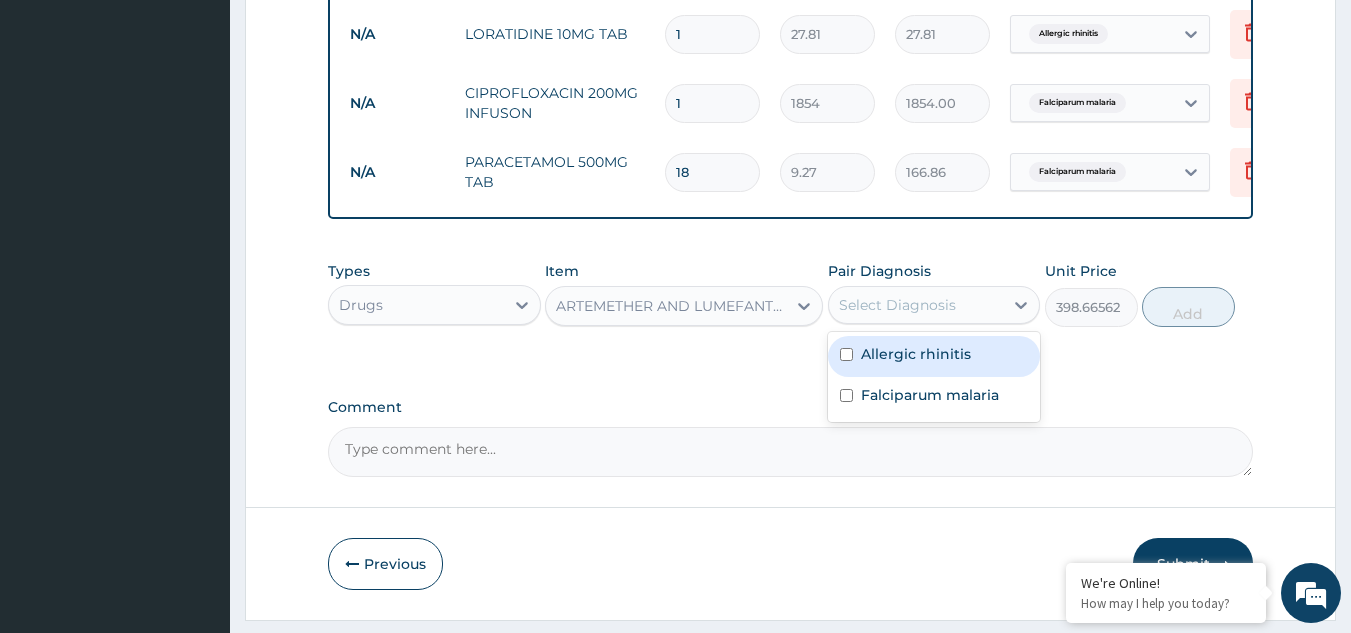 click on "Allergic rhinitis" at bounding box center (916, 354) 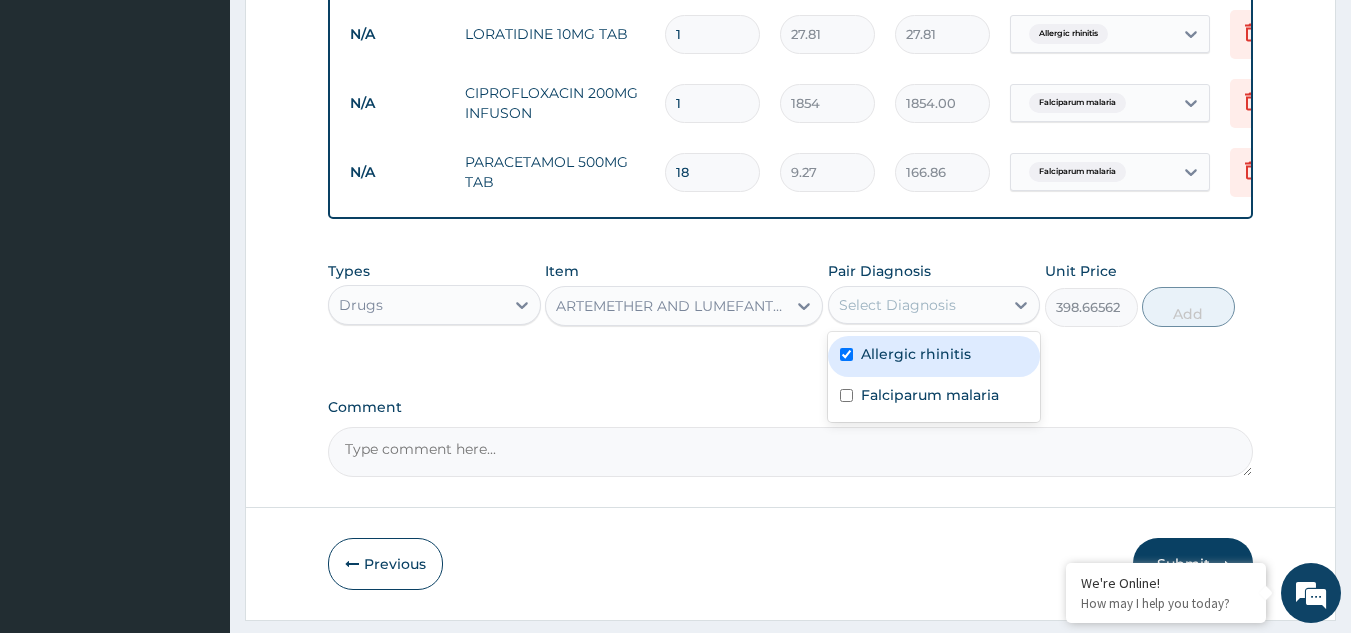 checkbox on "true" 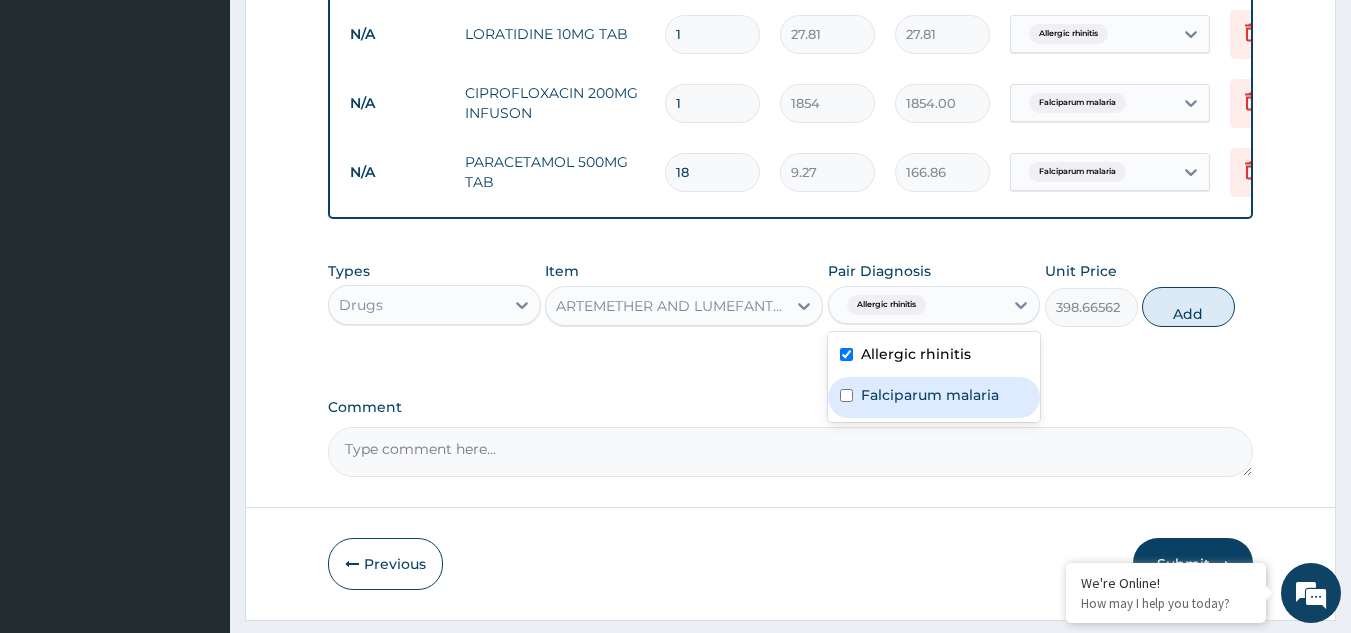 click on "Falciparum malaria" at bounding box center [930, 395] 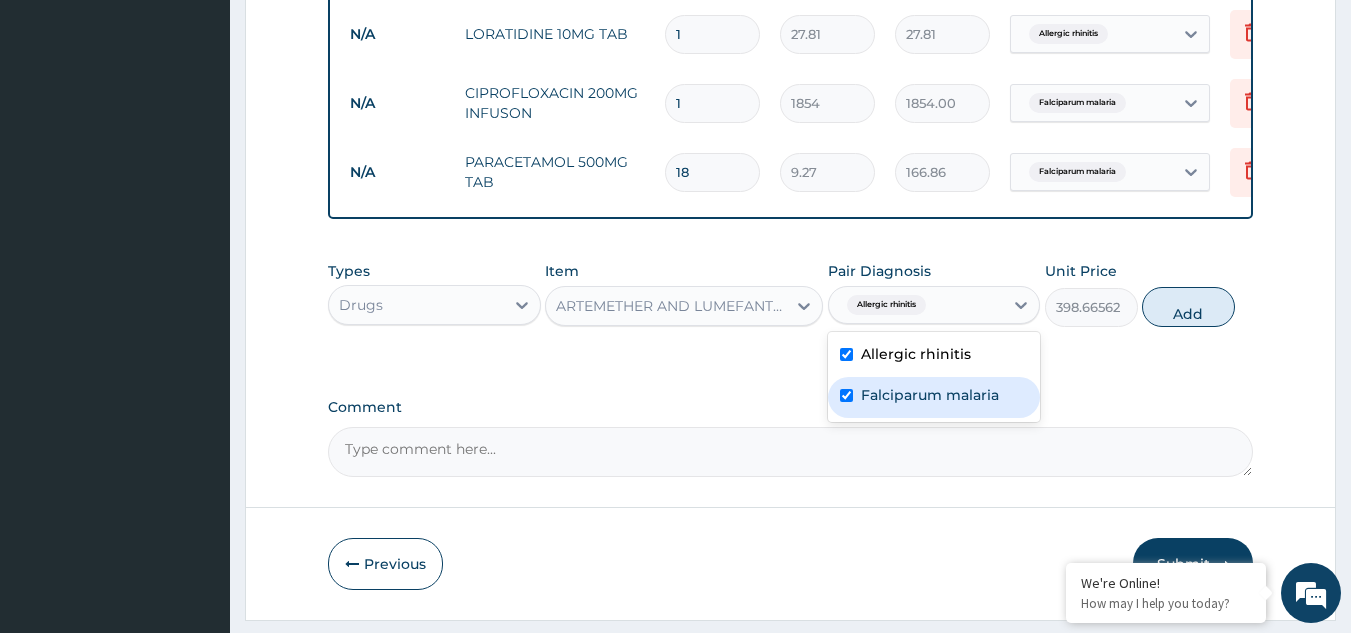 checkbox on "true" 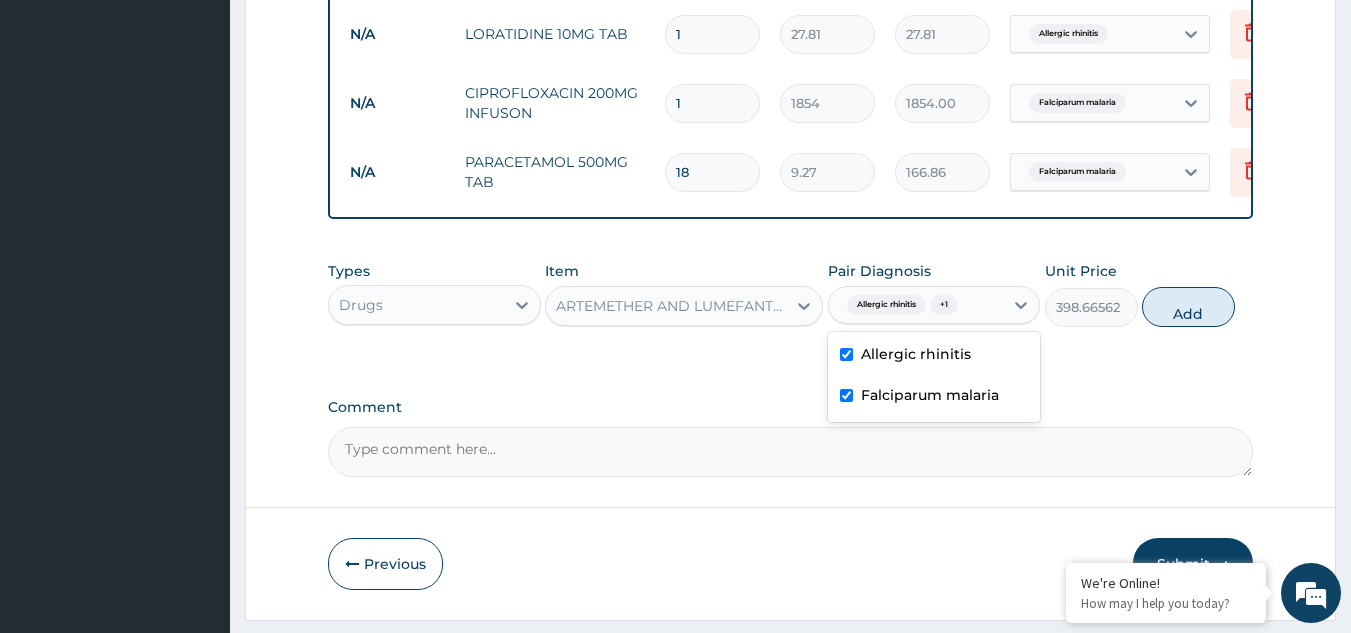 click on "Allergic rhinitis" at bounding box center (916, 354) 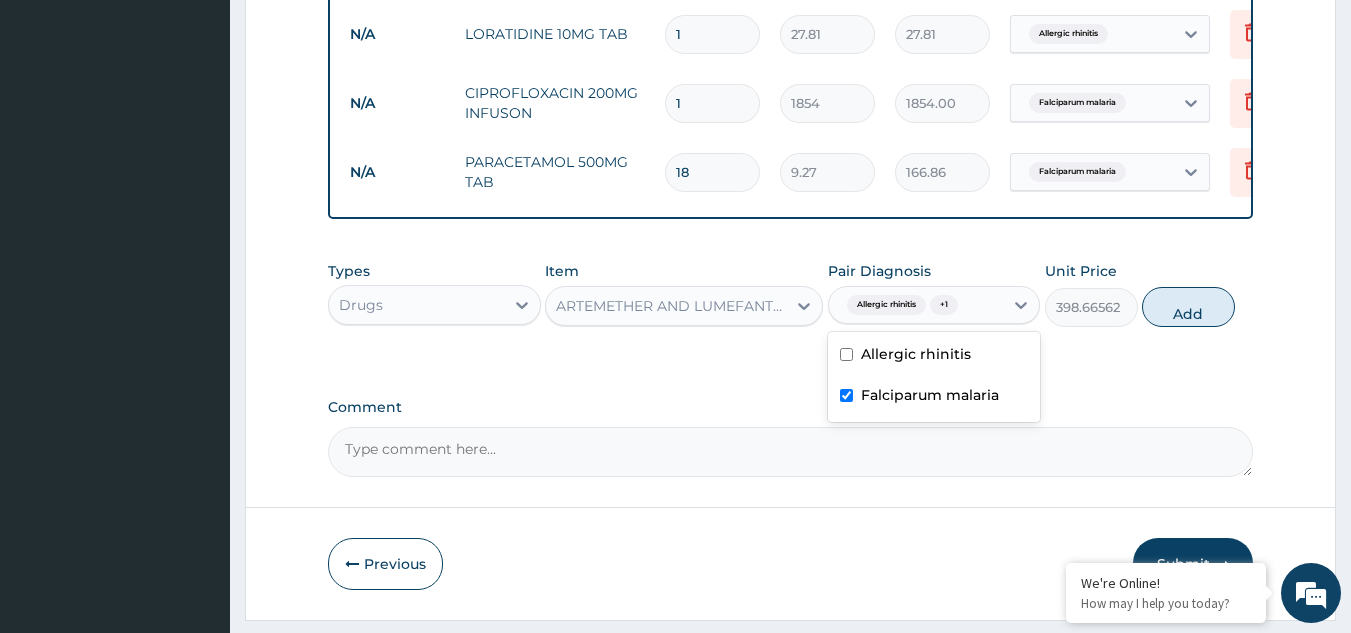 checkbox on "false" 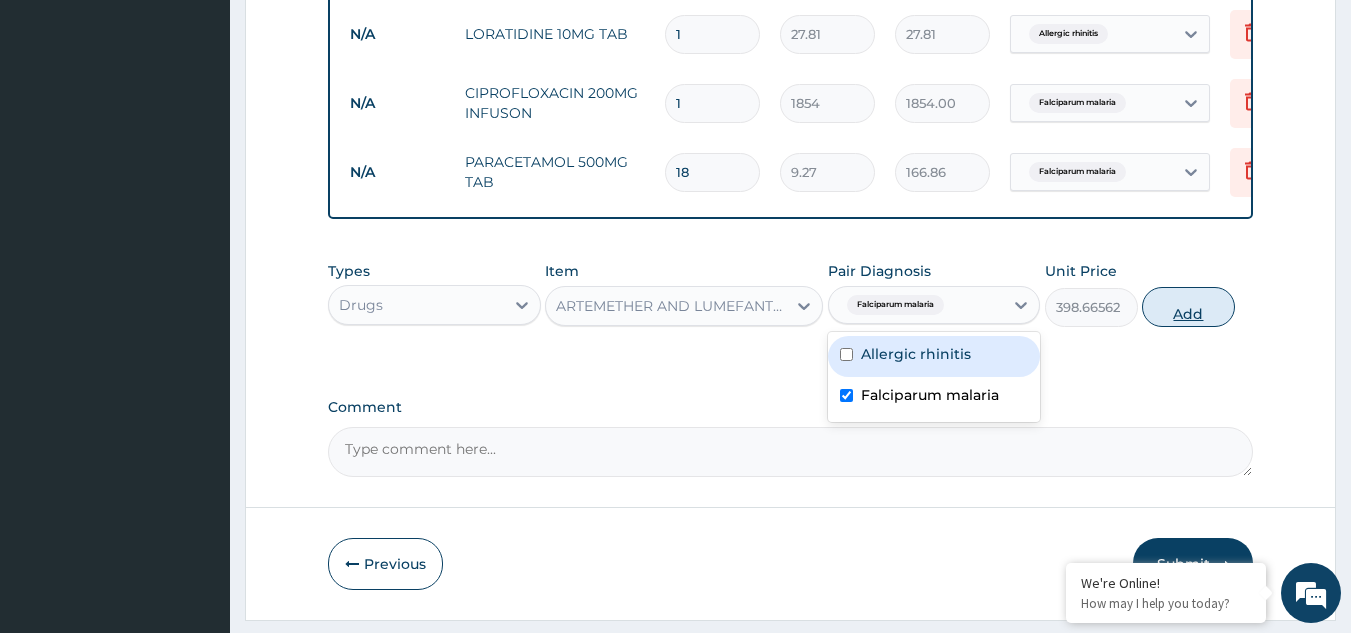 click on "Add" at bounding box center [1188, 307] 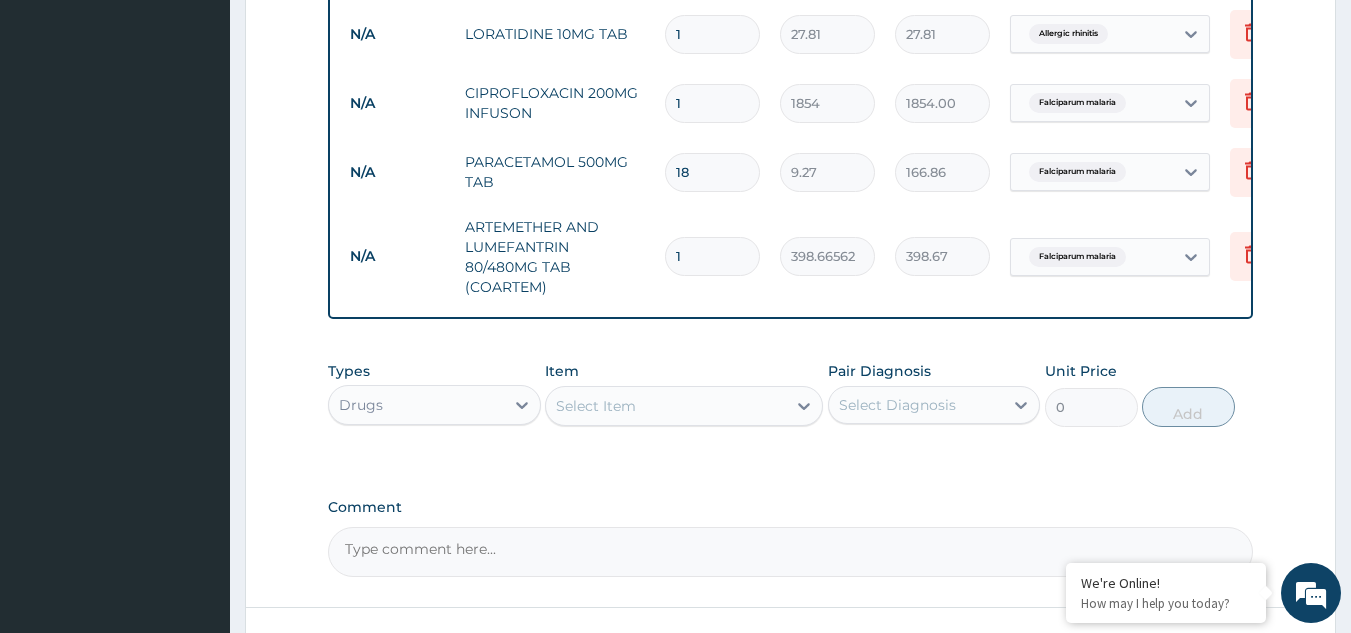 type 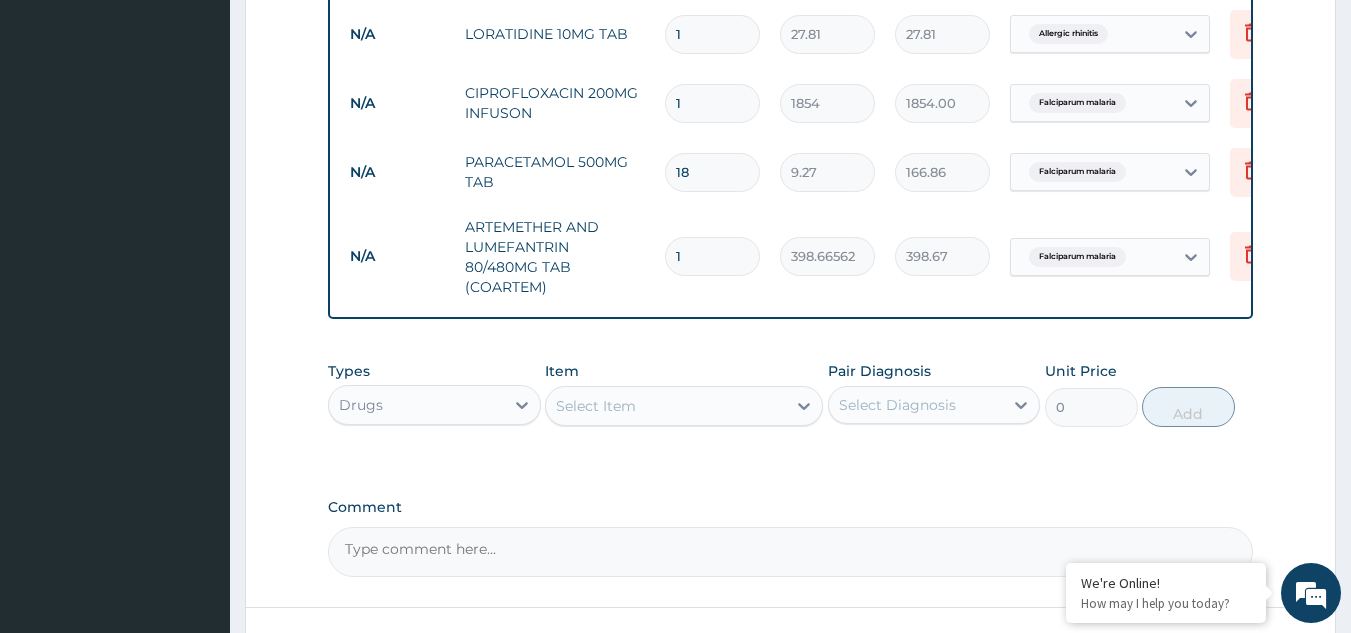 type on "0.00" 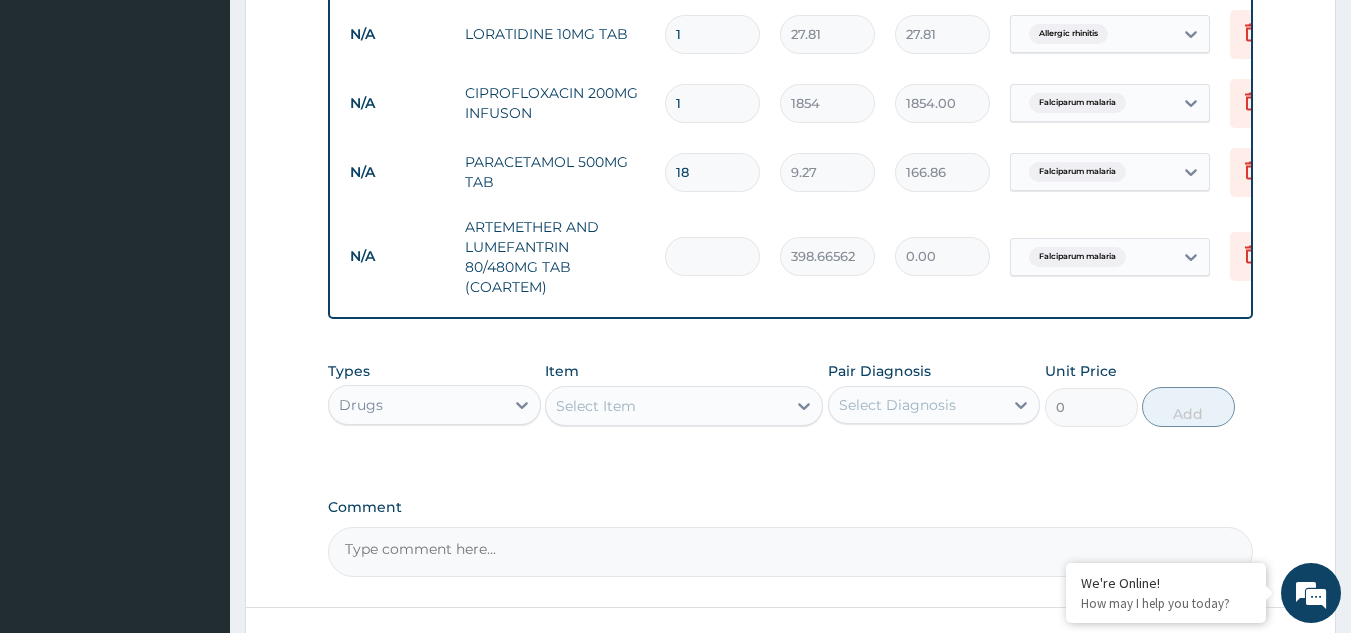 type on "6" 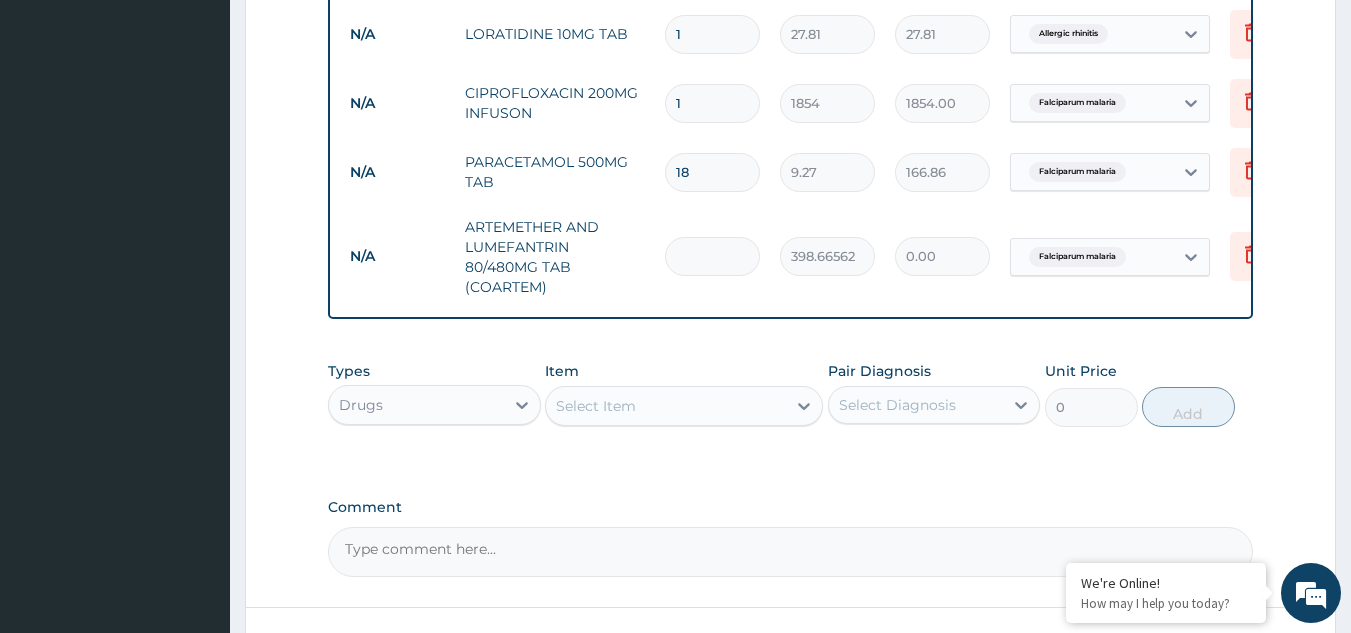 type on "2391.99" 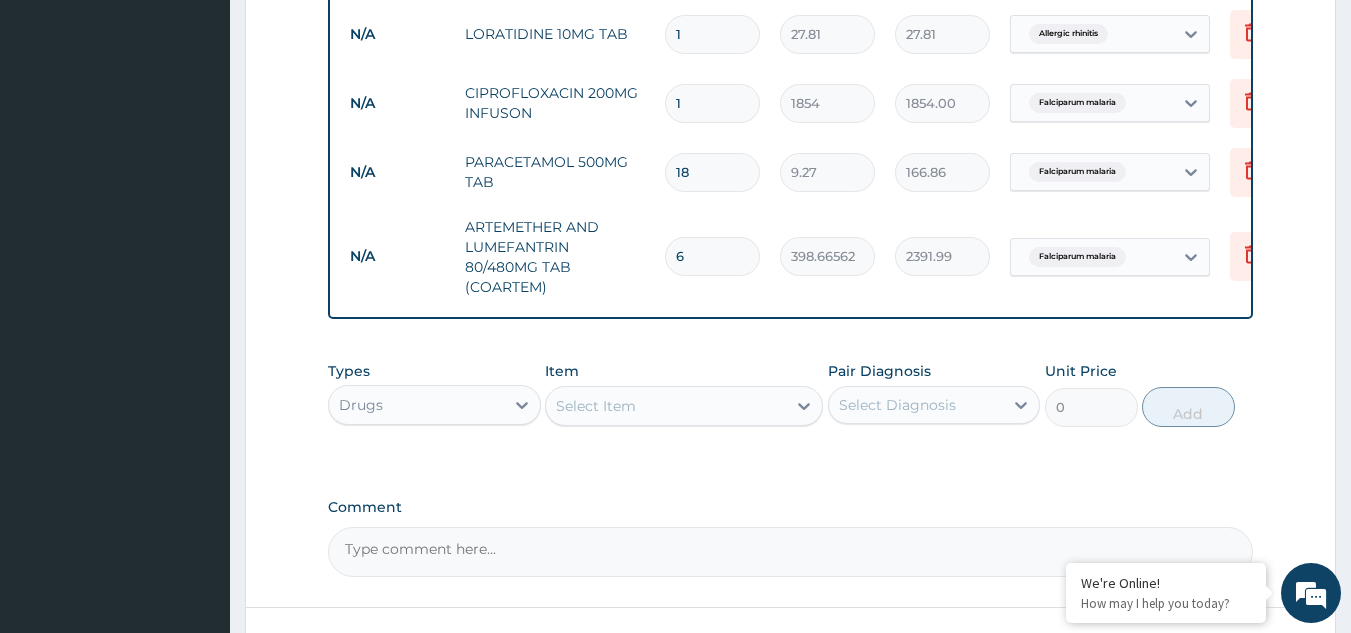 type on "6" 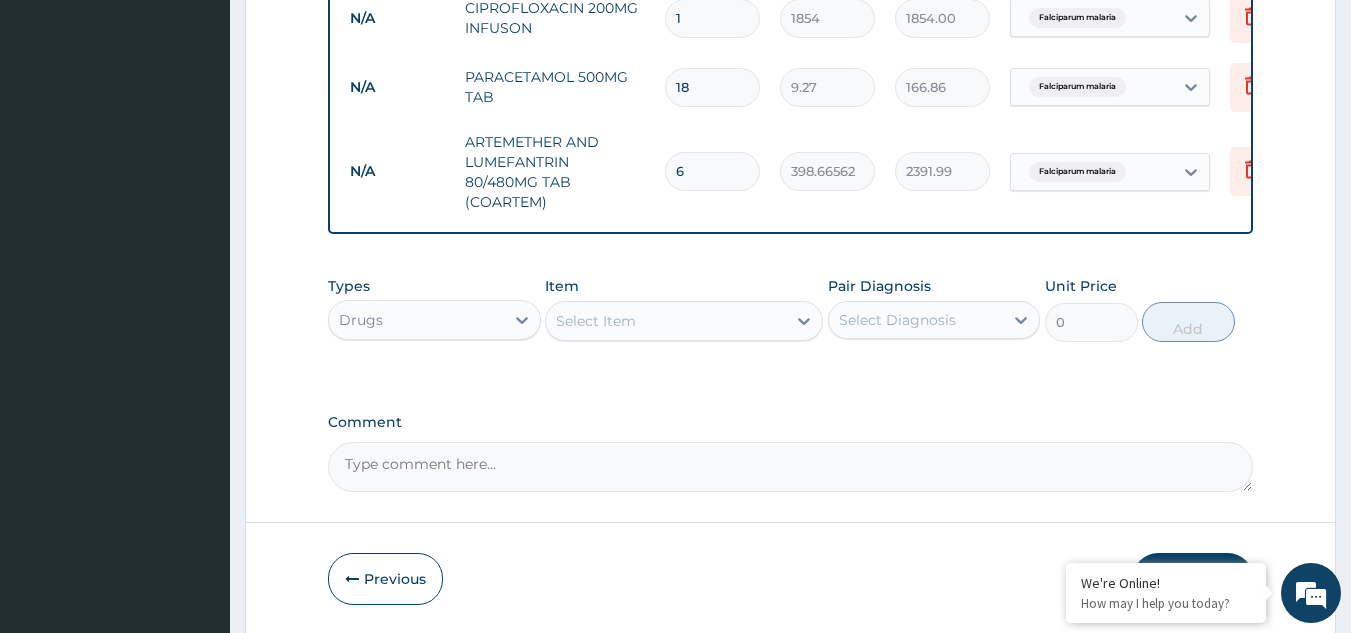 scroll, scrollTop: 1467, scrollLeft: 0, axis: vertical 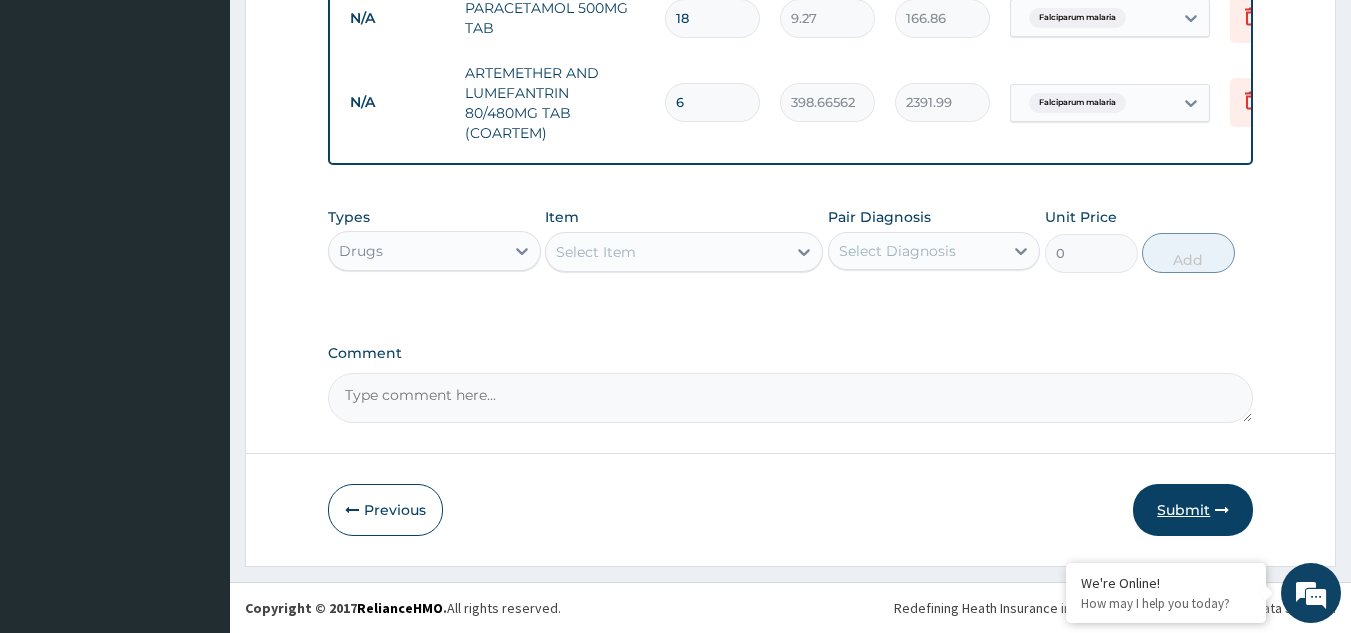 click on "Submit" at bounding box center (1193, 510) 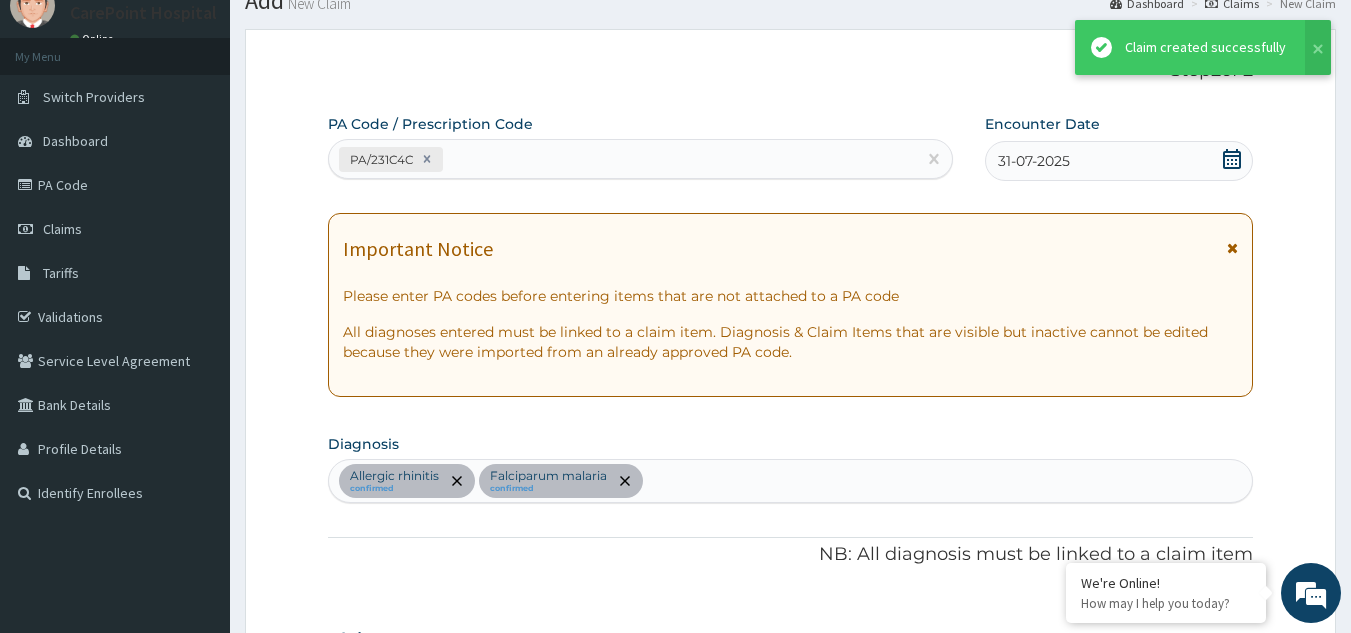 scroll, scrollTop: 1467, scrollLeft: 0, axis: vertical 